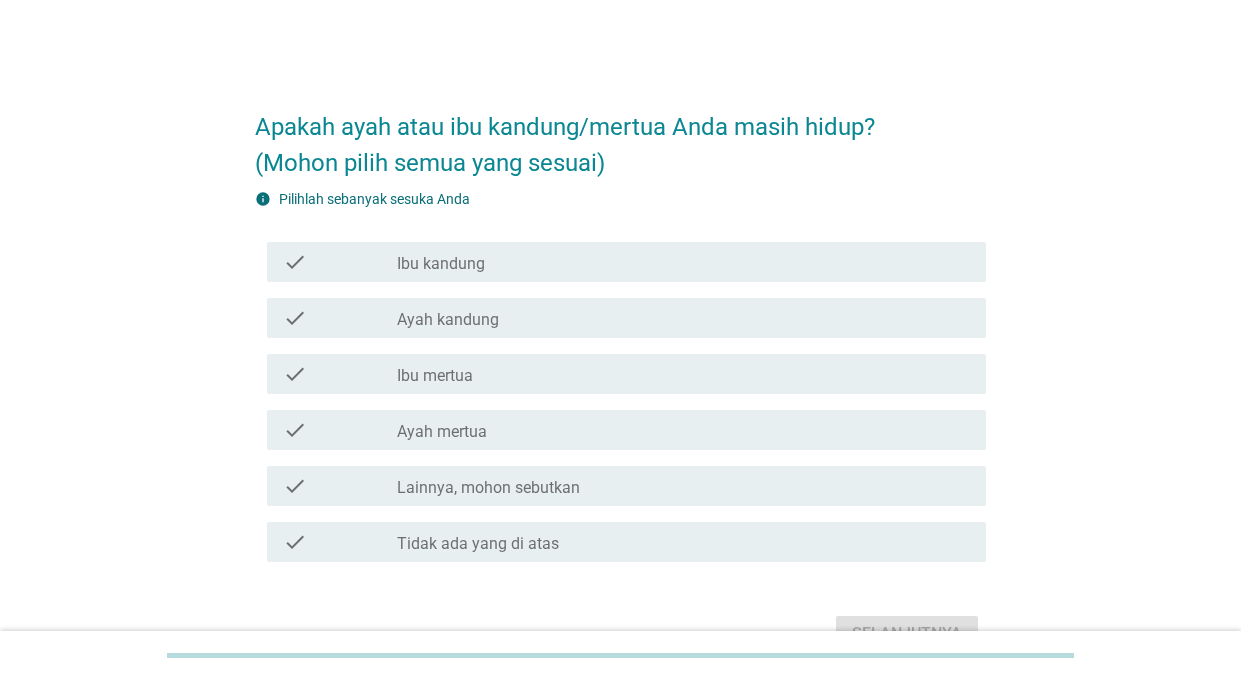 scroll, scrollTop: 0, scrollLeft: 0, axis: both 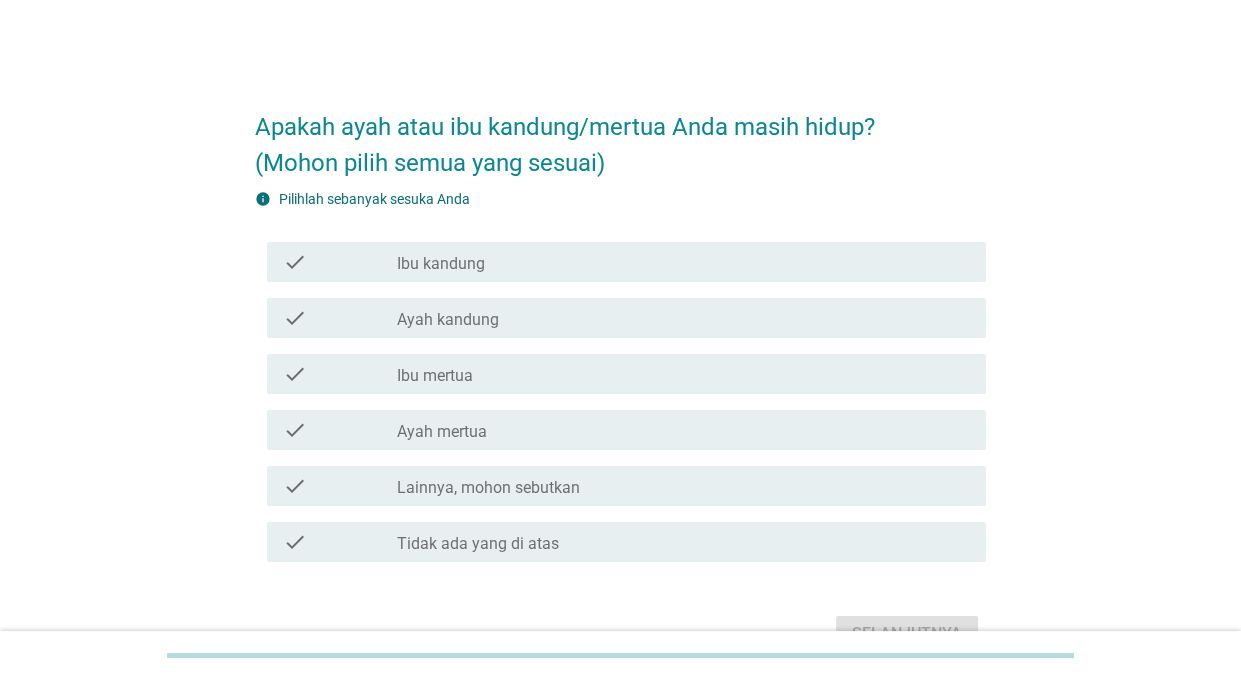 click on "check     check_box_outline_blank Ibu kandung" at bounding box center (620, 262) 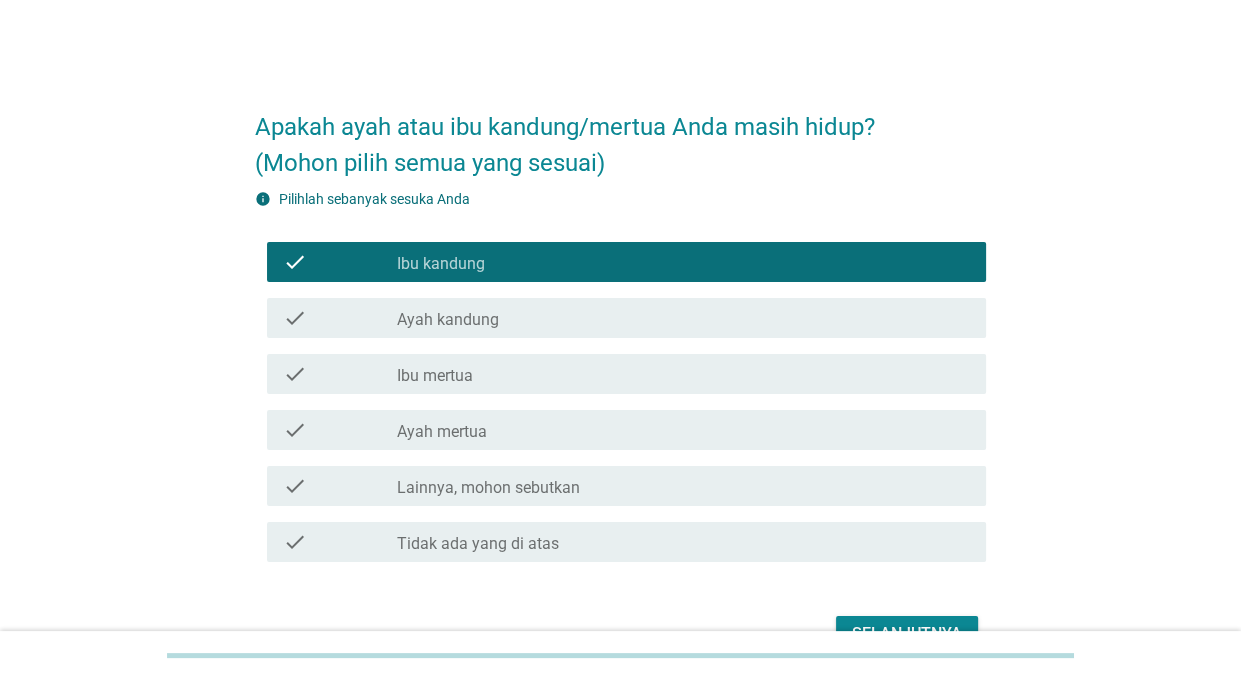 click on "check_box_outline_blank Ayah kandung" at bounding box center (683, 318) 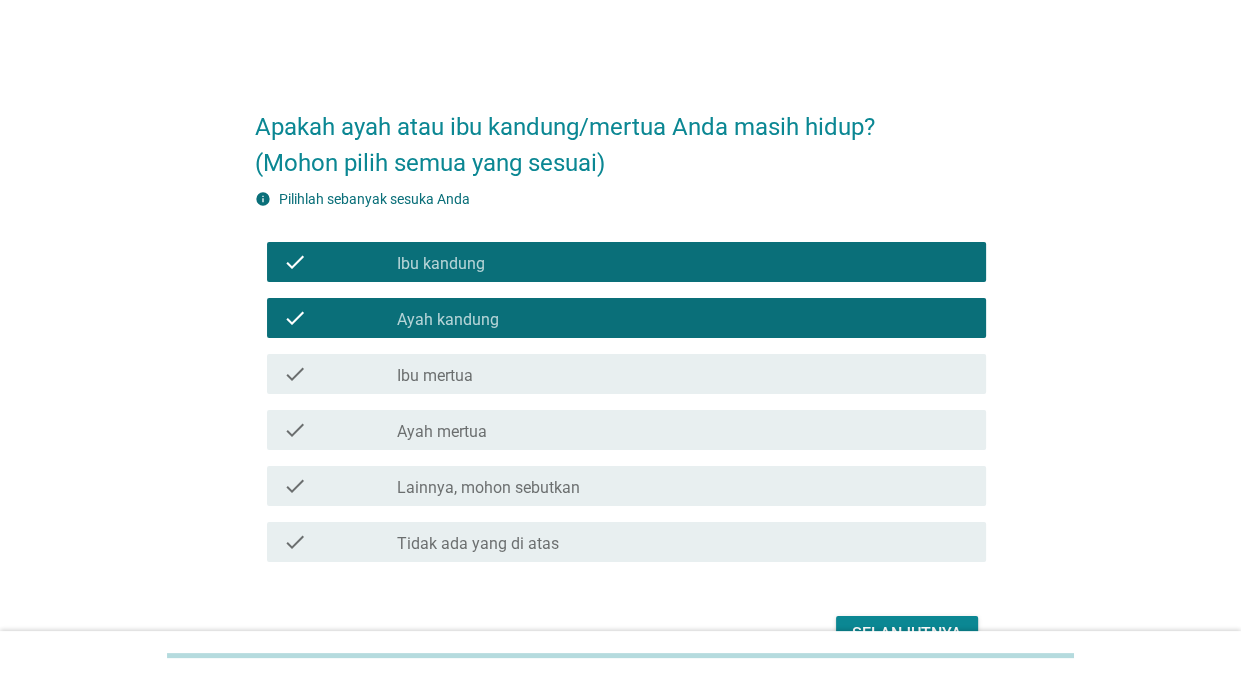 click on "check_box_outline_blank Ibu mertua" at bounding box center [683, 374] 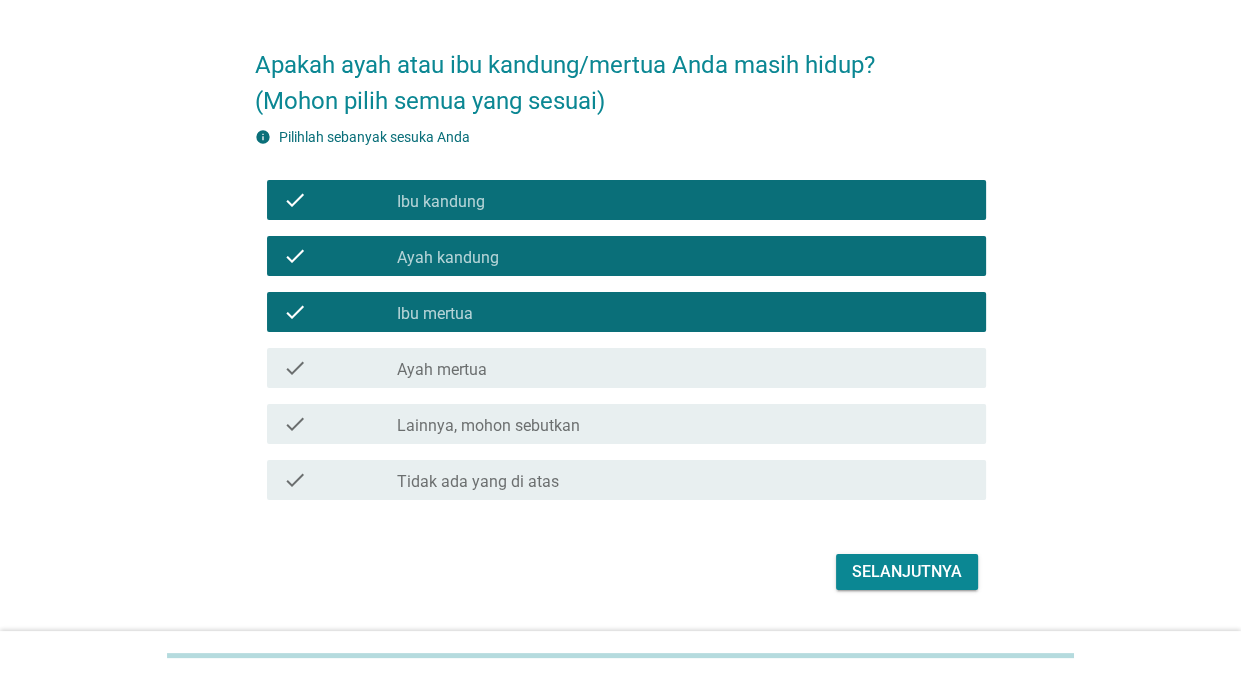scroll, scrollTop: 114, scrollLeft: 0, axis: vertical 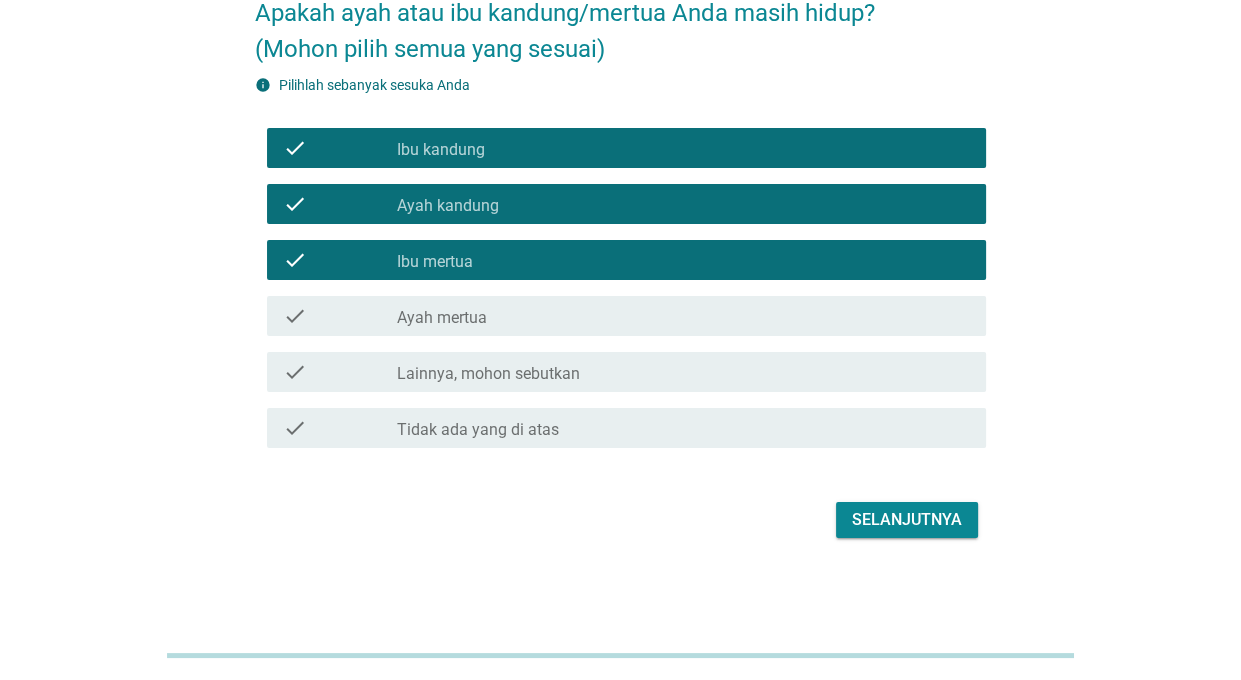 drag, startPoint x: 618, startPoint y: 314, endPoint x: 648, endPoint y: 331, distance: 34.48188 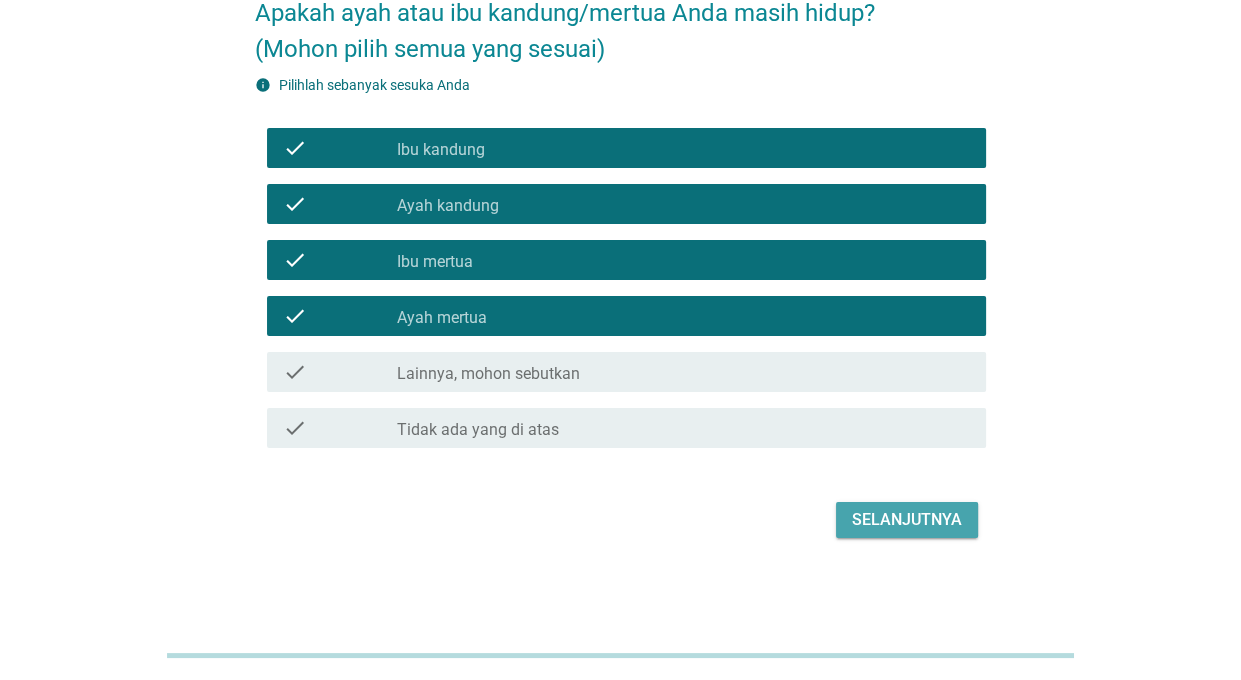 click on "Selanjutnya" at bounding box center (907, 520) 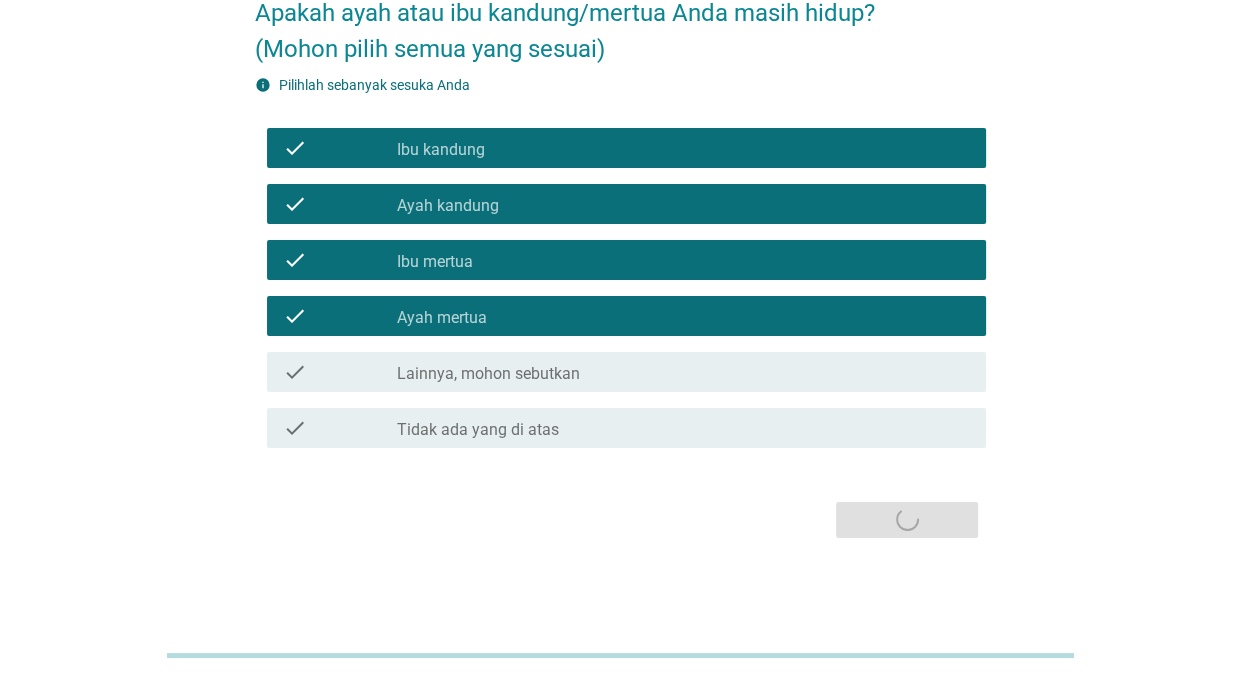 scroll, scrollTop: 0, scrollLeft: 0, axis: both 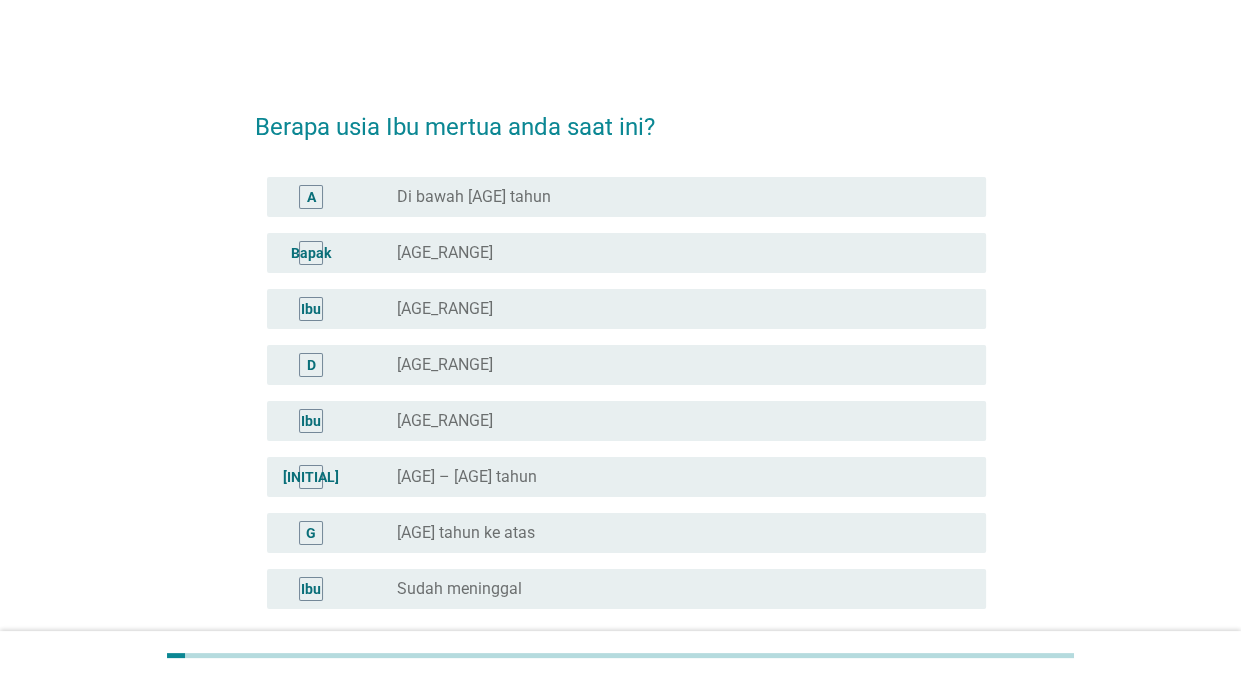 click on "B     radio_button_unchecked 50 – 59 tahun" at bounding box center [626, 253] 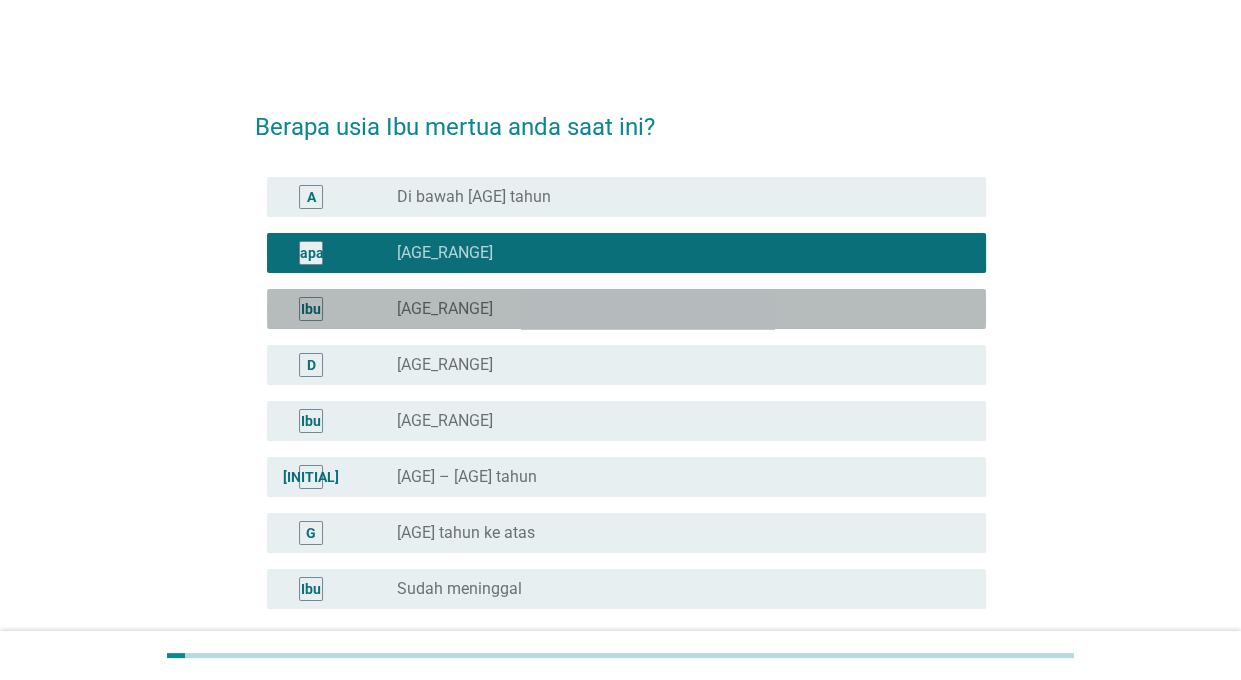 click on "radio_button_unchecked 60 – 64 tahun" at bounding box center (675, 309) 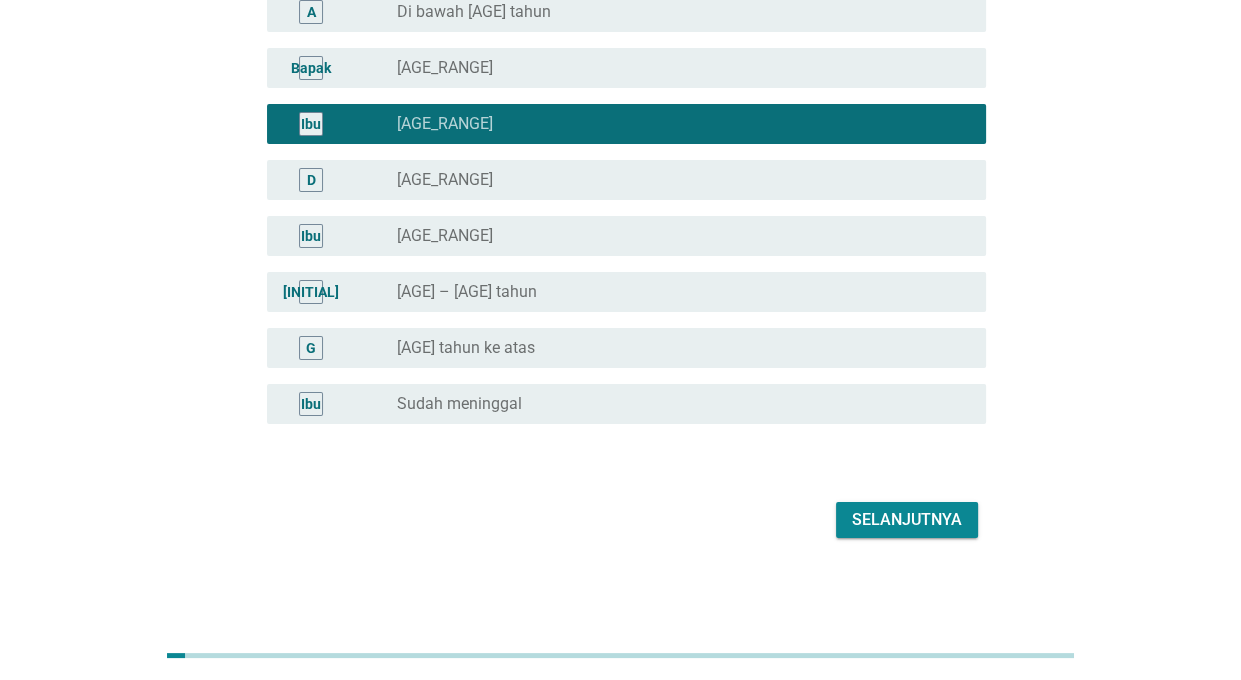 click on "Selanjutnya" at bounding box center [907, 520] 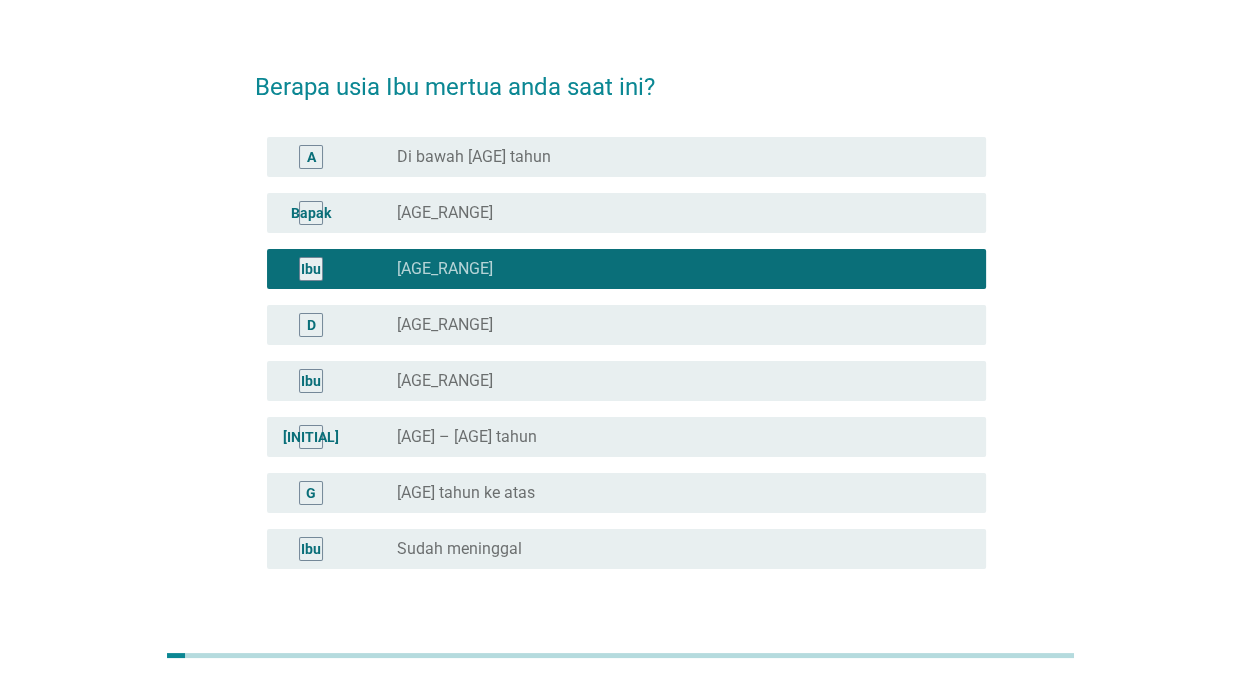 scroll, scrollTop: 0, scrollLeft: 0, axis: both 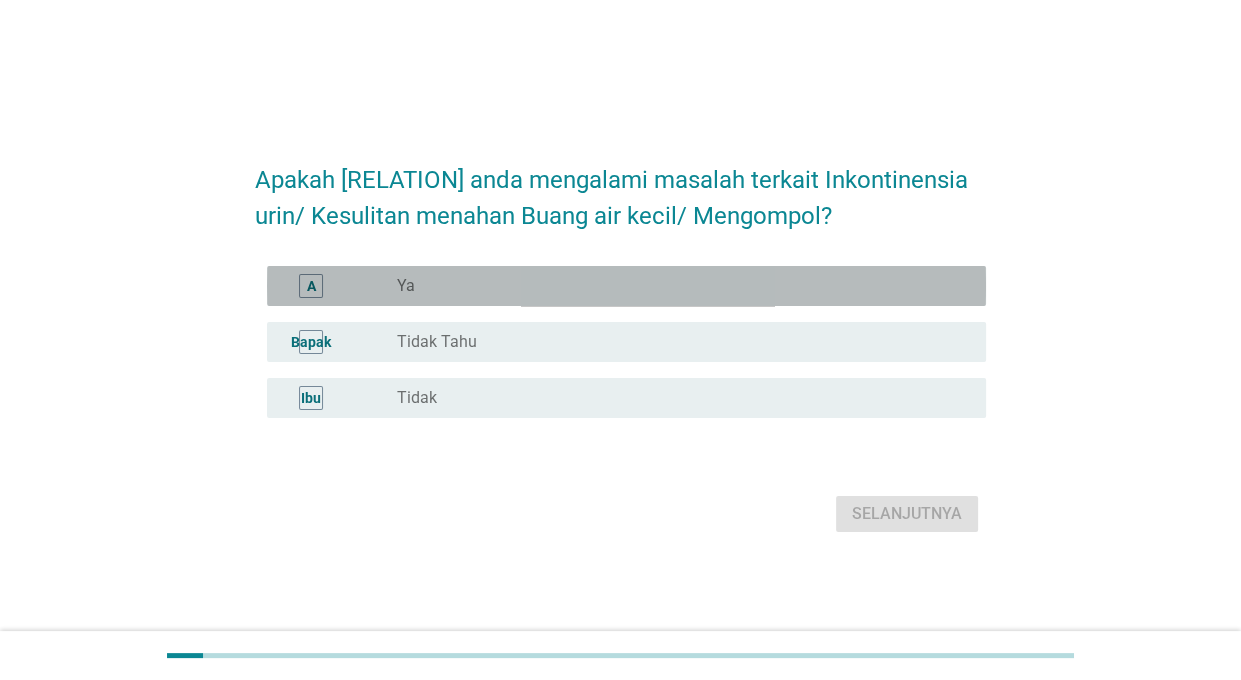 click on "radio_button_unchecked Ya" at bounding box center [675, 286] 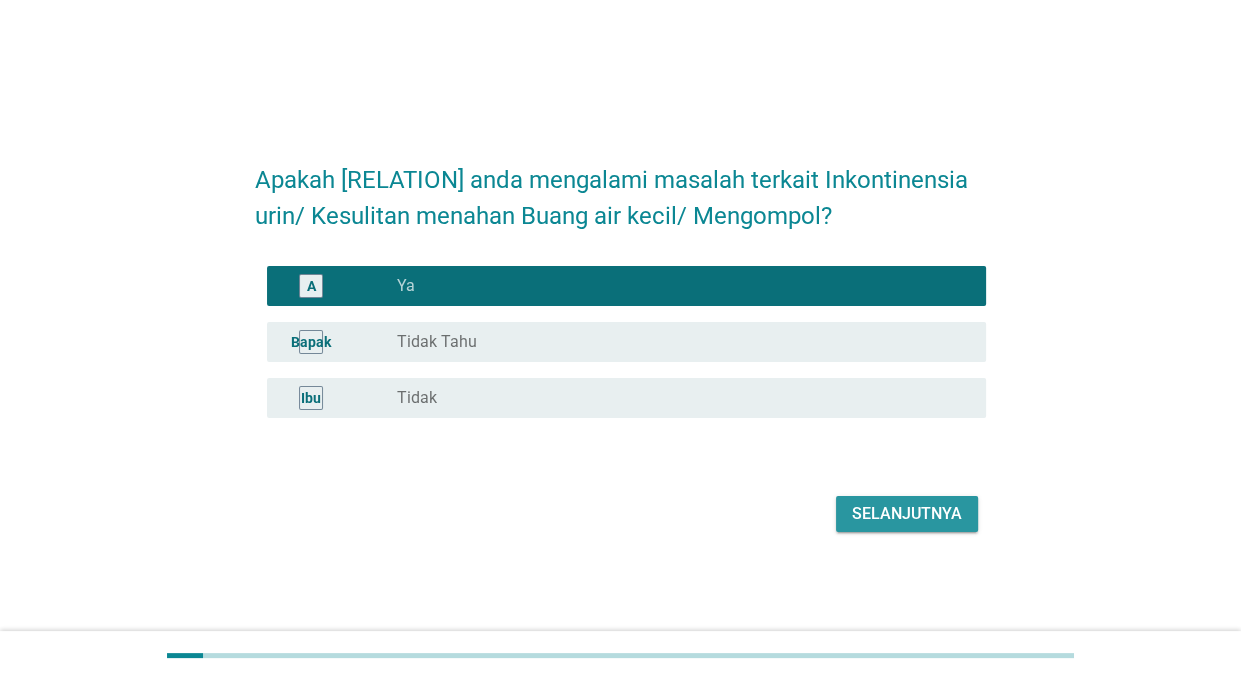 click on "Selanjutnya" at bounding box center (907, 514) 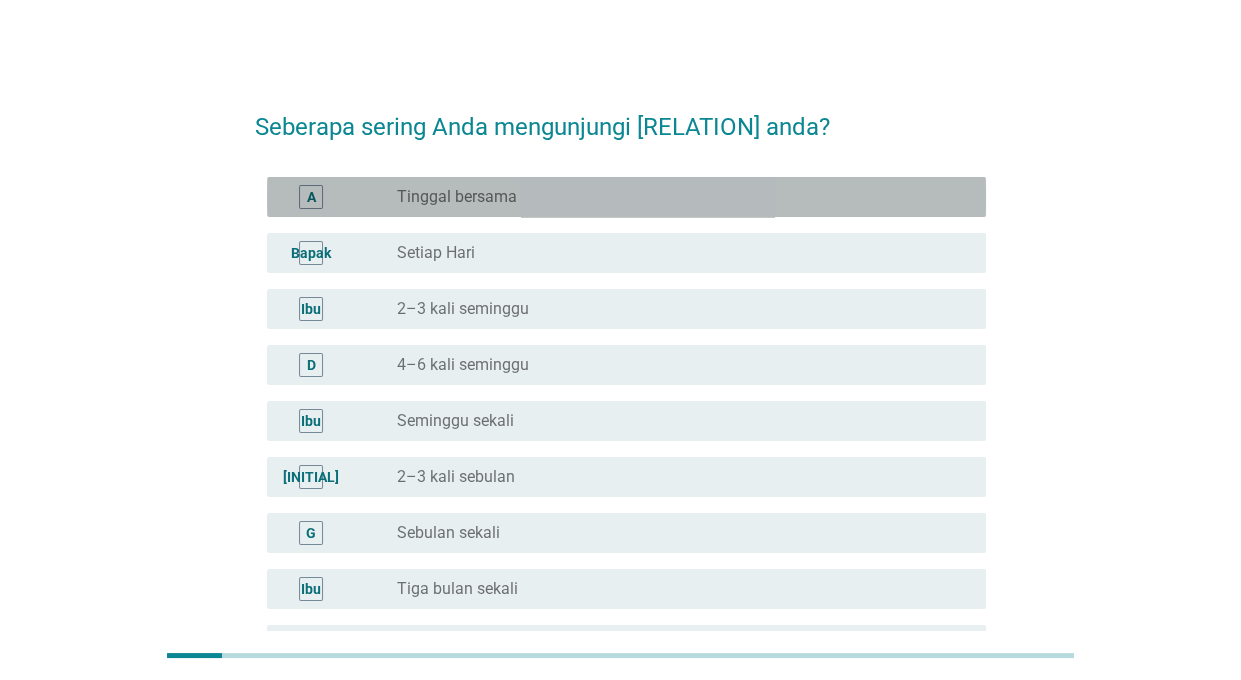click on "radio_button_unchecked Ya" at bounding box center (683, 197) 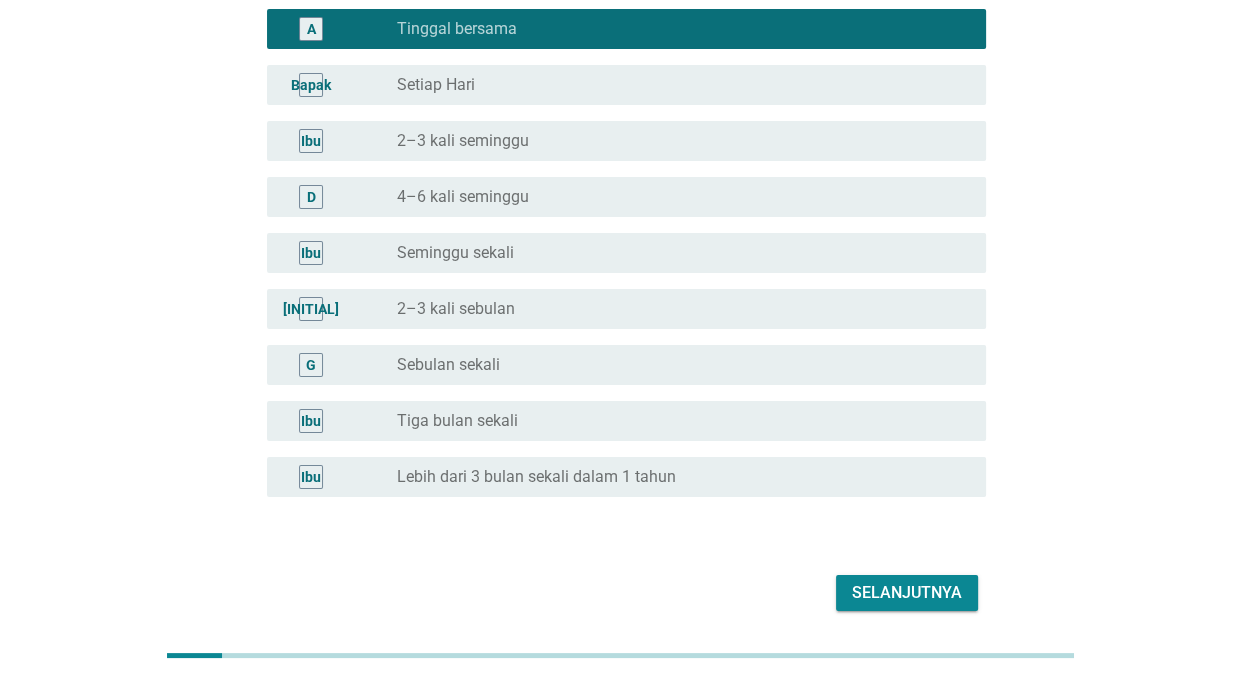 scroll, scrollTop: 241, scrollLeft: 0, axis: vertical 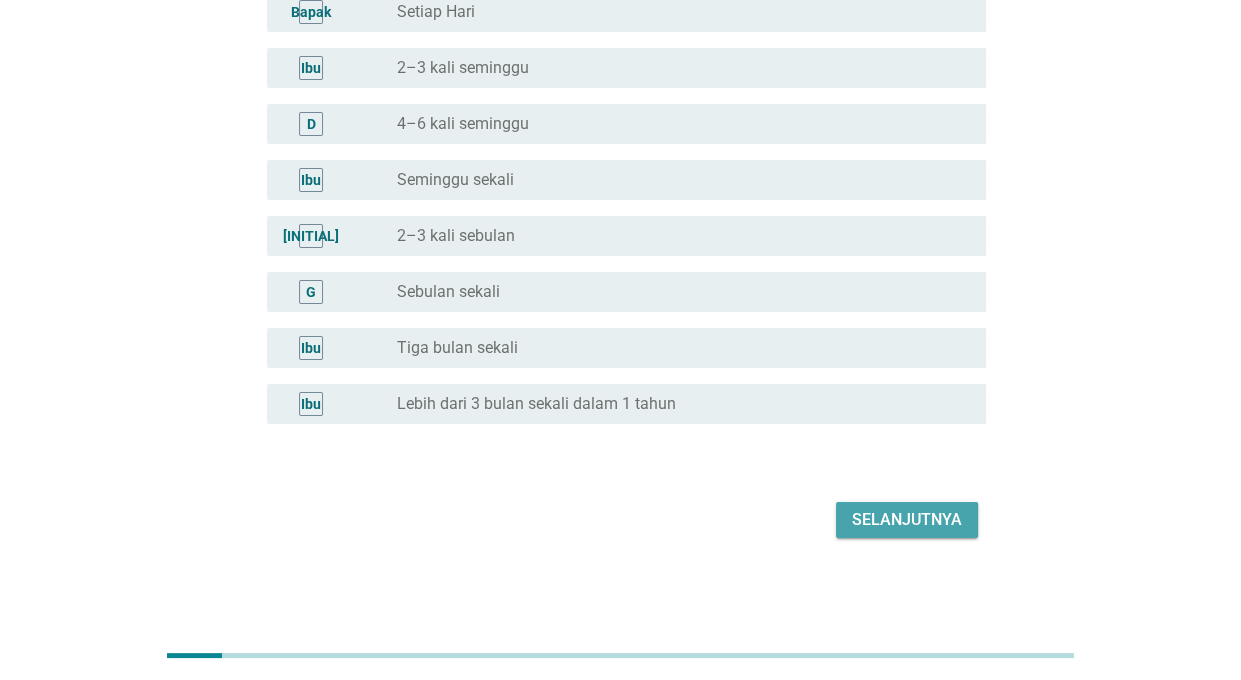 click on "Selanjutnya" at bounding box center (907, 520) 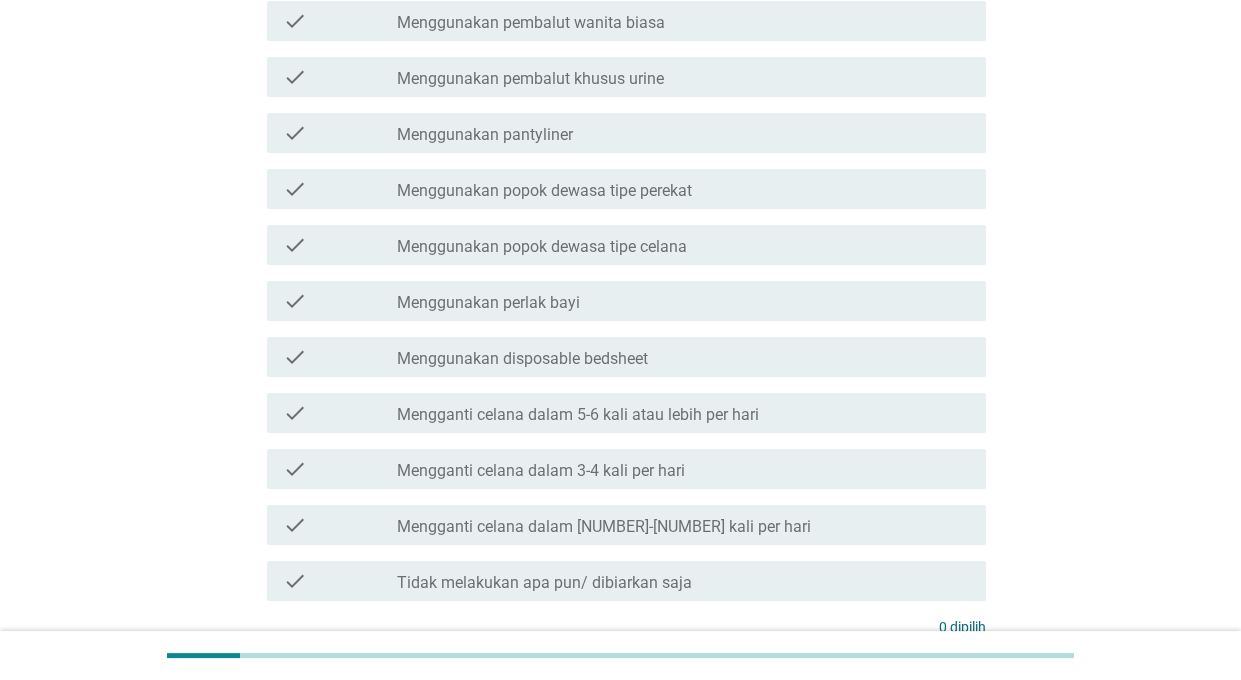 scroll, scrollTop: 0, scrollLeft: 0, axis: both 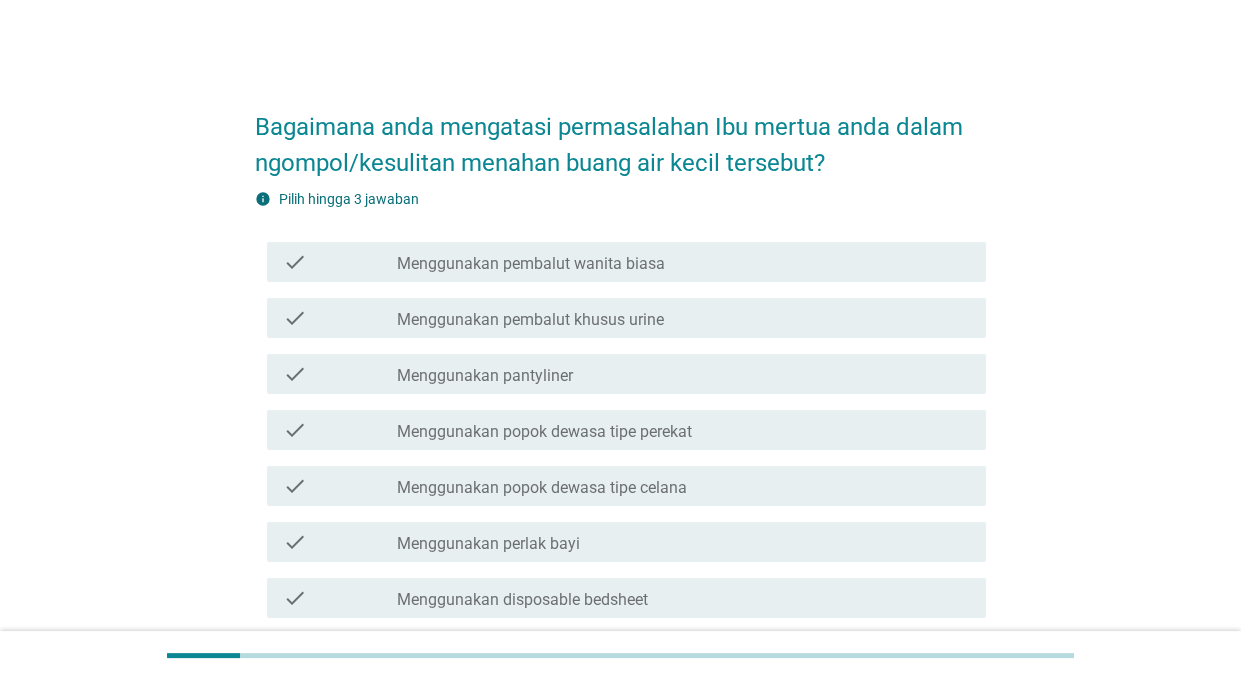 click on "Menggunakan pembalut wanita biasa" at bounding box center [531, 264] 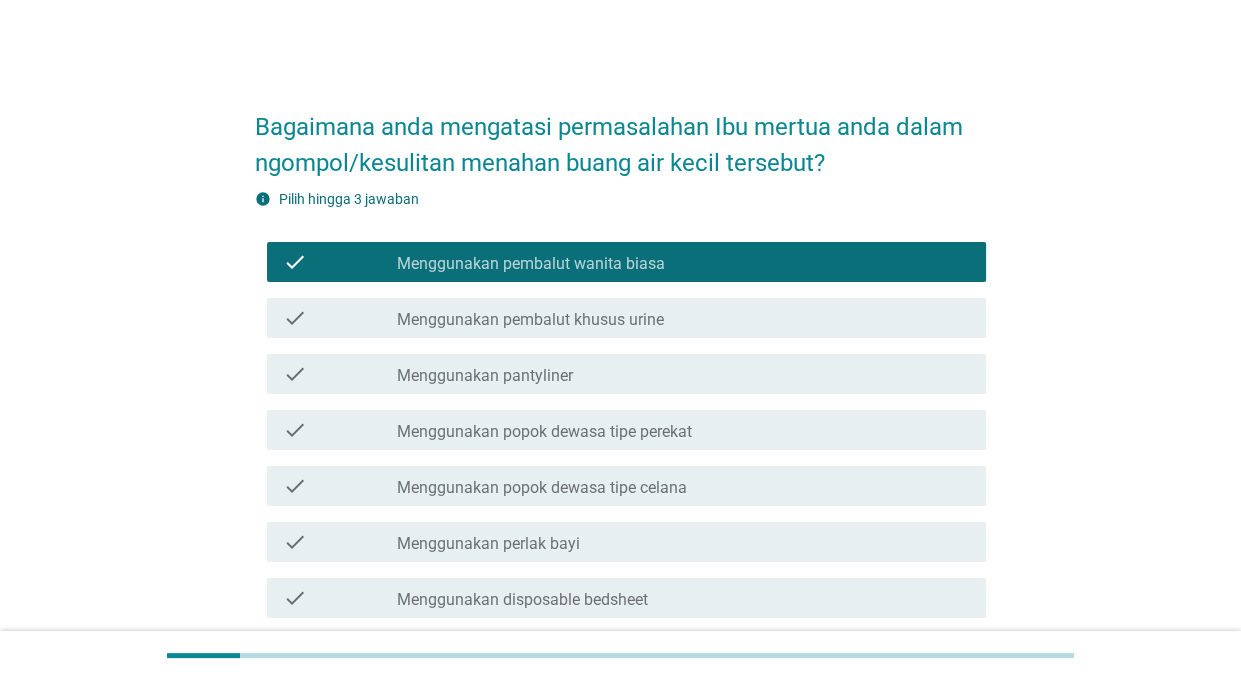 click on "check     check_box_outline_blank Menggunakan pembalut khusus urine" at bounding box center (626, 318) 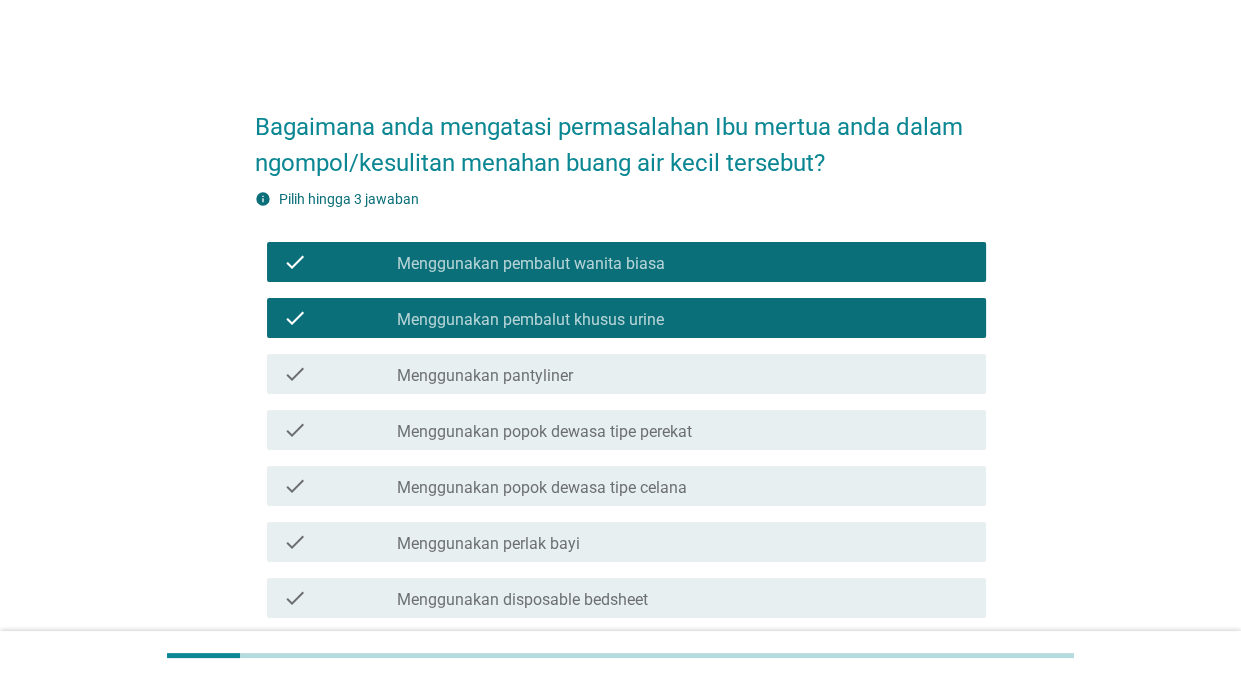 click on "check_box_outline_blank Menggunakan pantyliner" at bounding box center (683, 374) 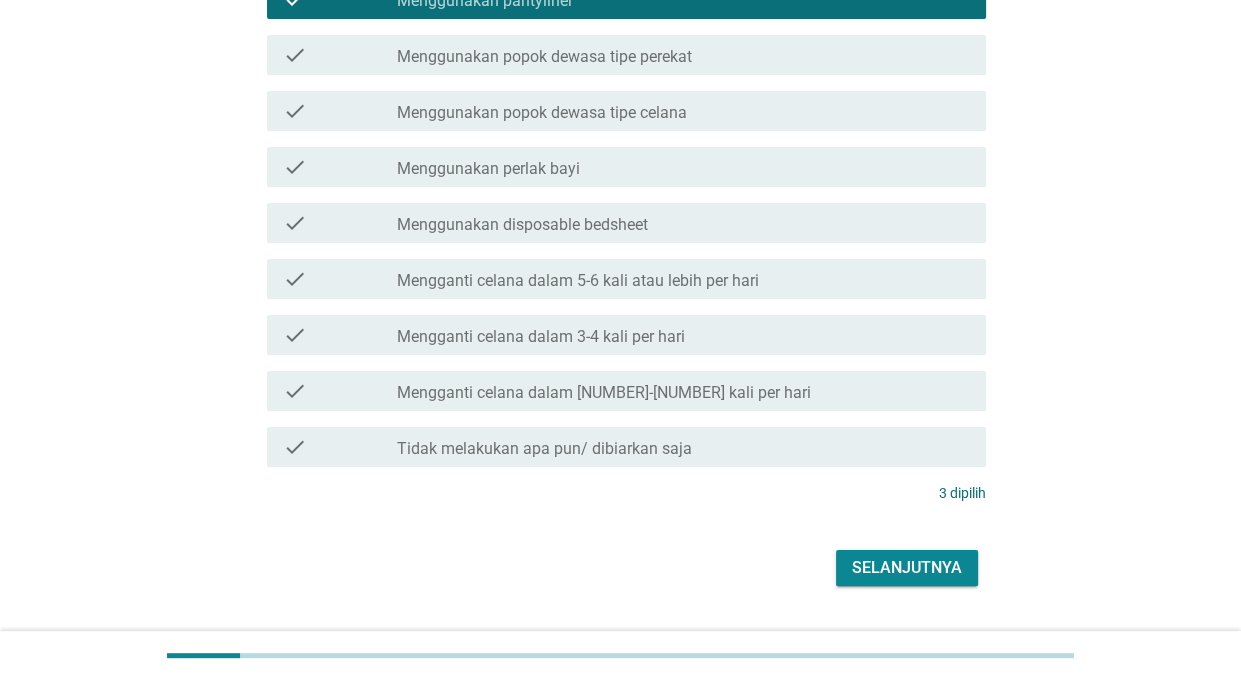 click on "Selanjutnya" at bounding box center [907, 568] 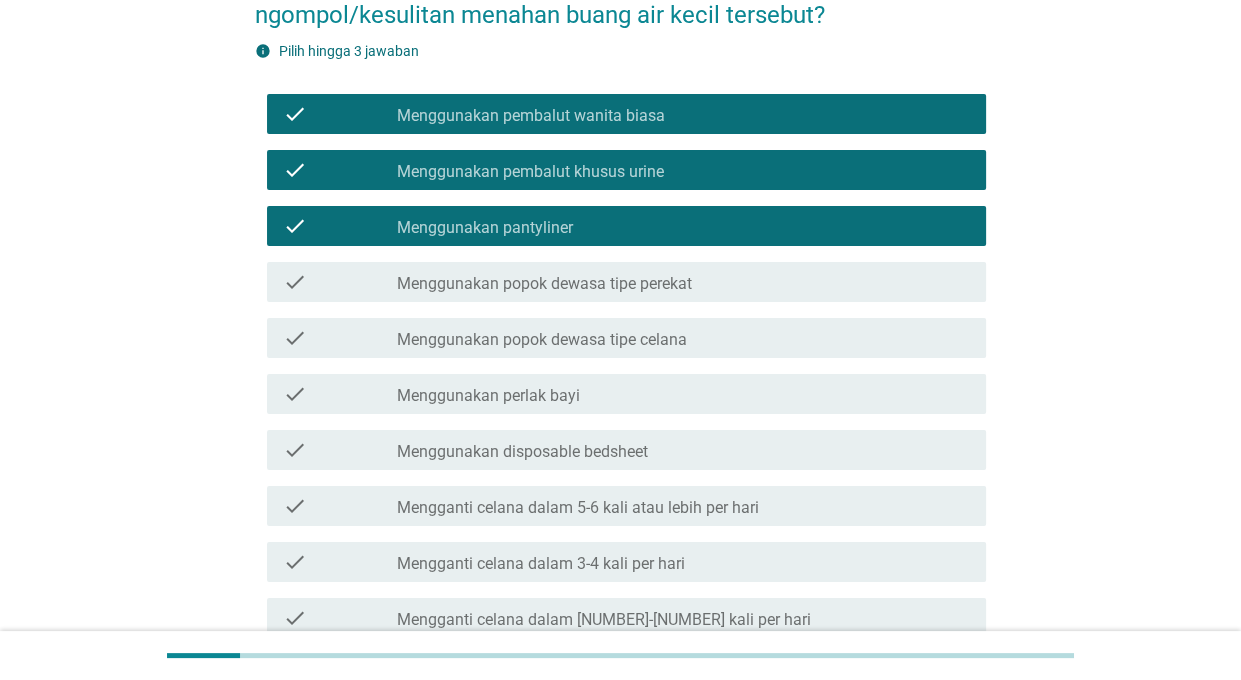 scroll, scrollTop: 0, scrollLeft: 0, axis: both 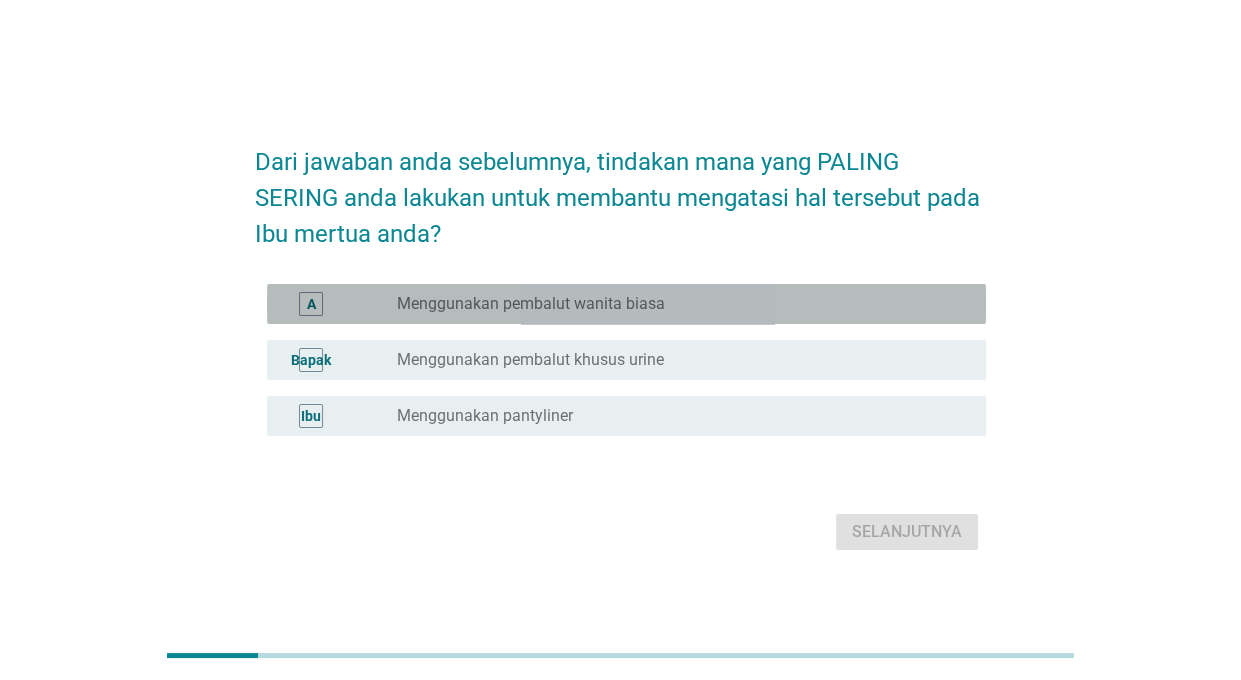 click on "A     radio_button_unchecked Menggunakan pembalut wanita biasa" at bounding box center (626, 304) 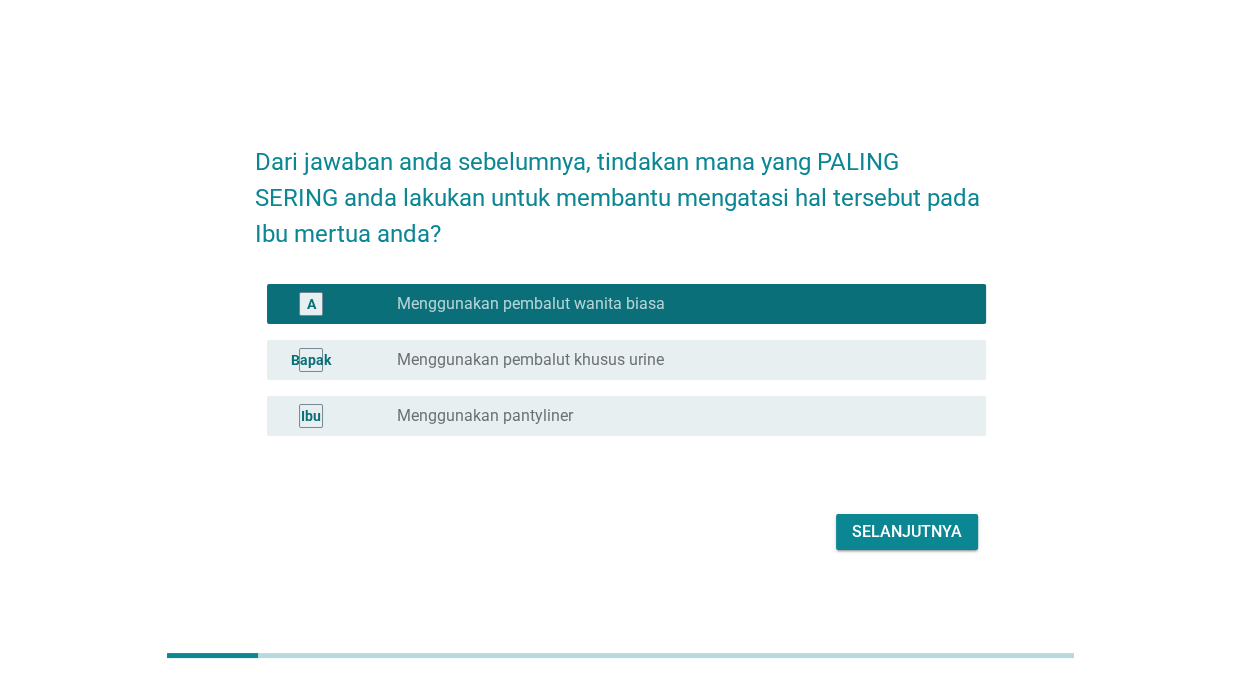 click on "Selanjutnya" at bounding box center [907, 532] 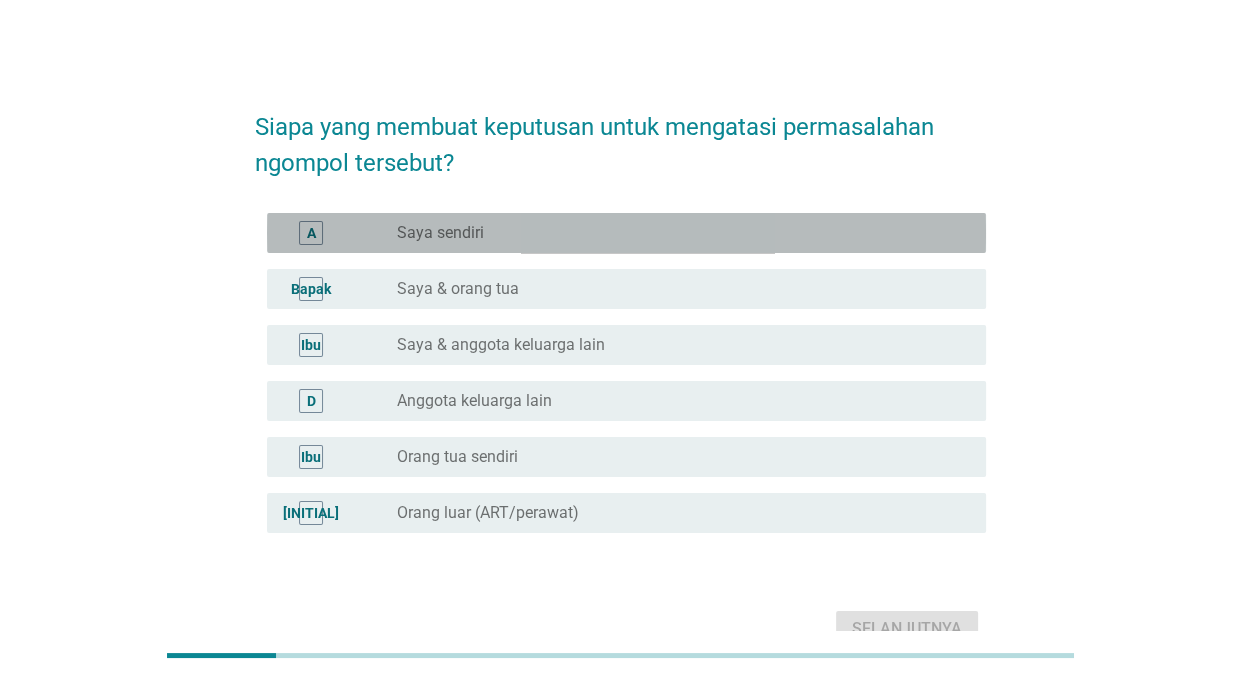 click on "[BOOLEAN] Saya sendiri" at bounding box center (675, 233) 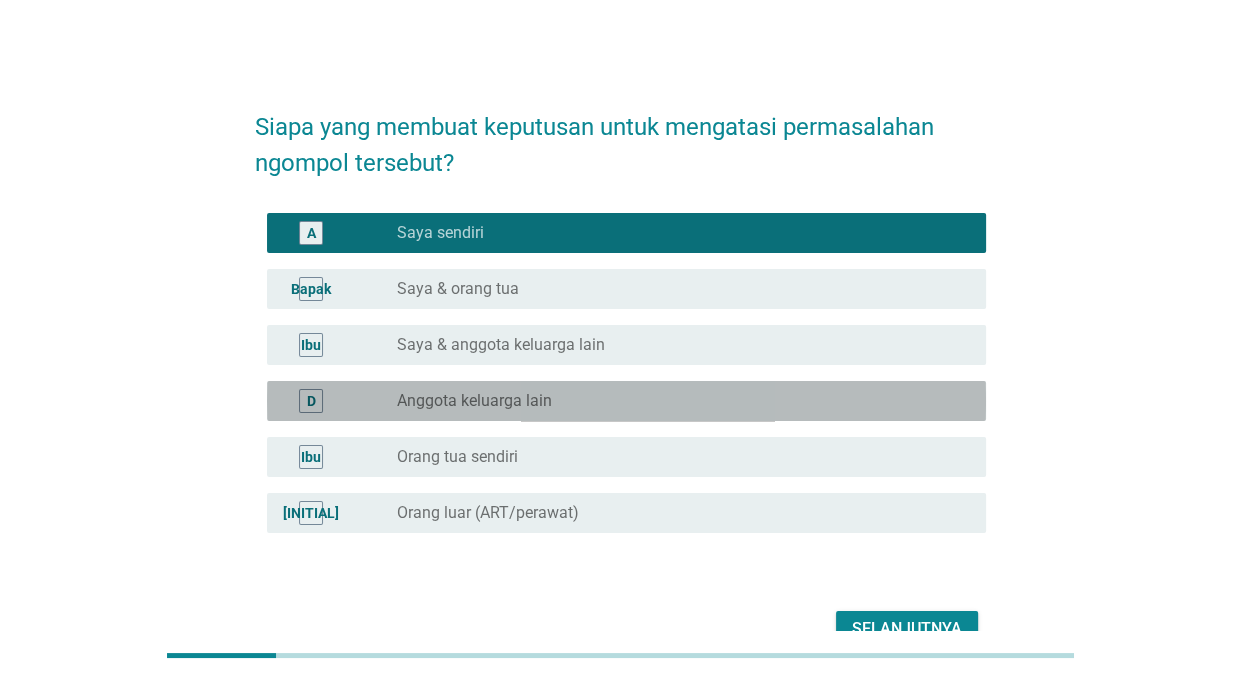 click on "[BOOLEAN] Anggota keluarga lain" at bounding box center (675, 401) 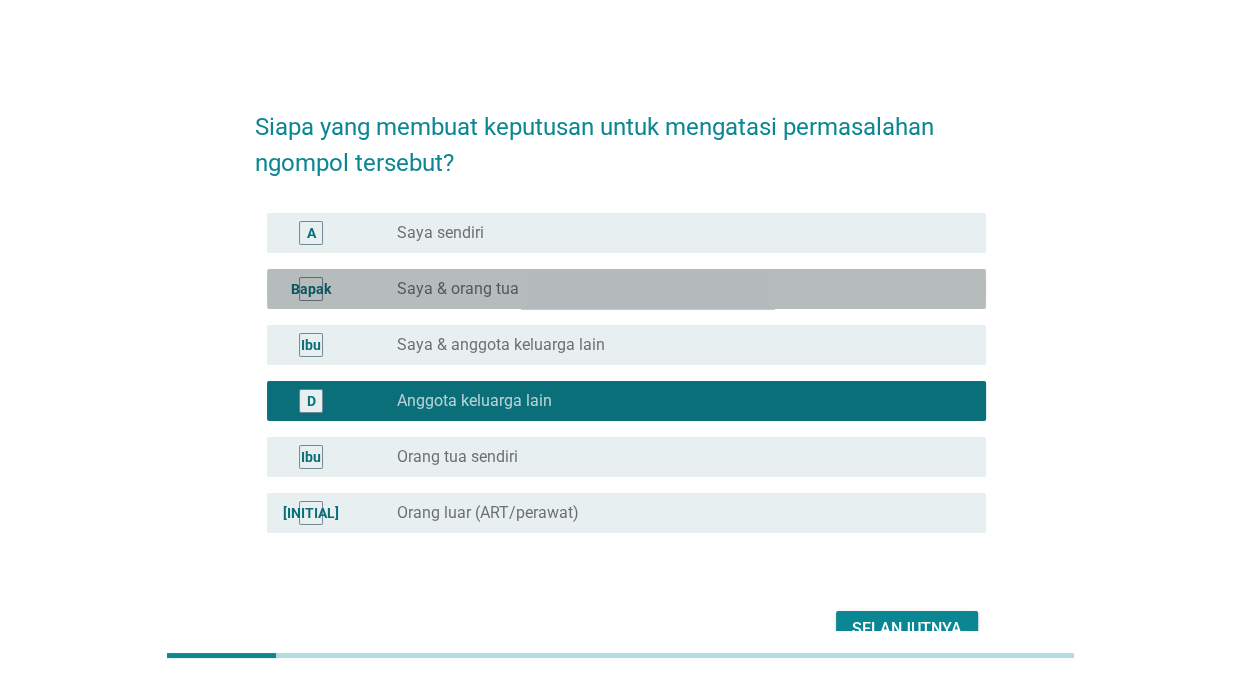 click on "radio_button_unchecked Saya & orang tua" at bounding box center [675, 289] 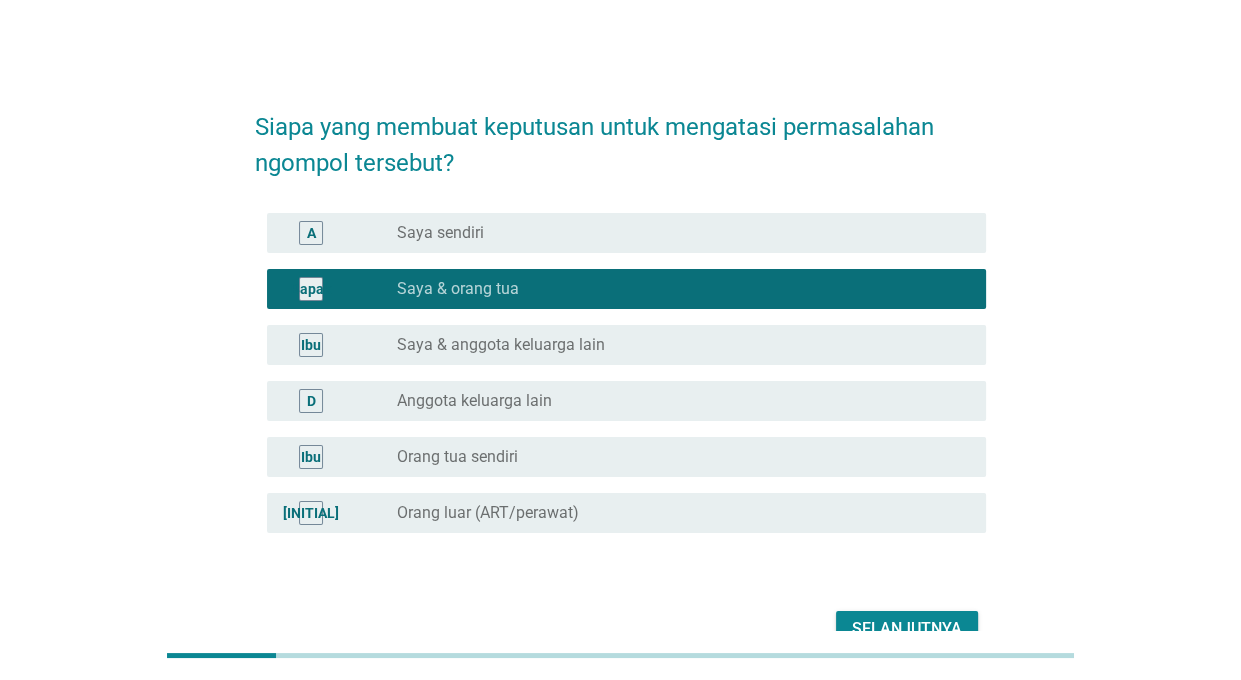 click on "radio_button_unchecked Saya & anggota keluarga lain" at bounding box center [675, 345] 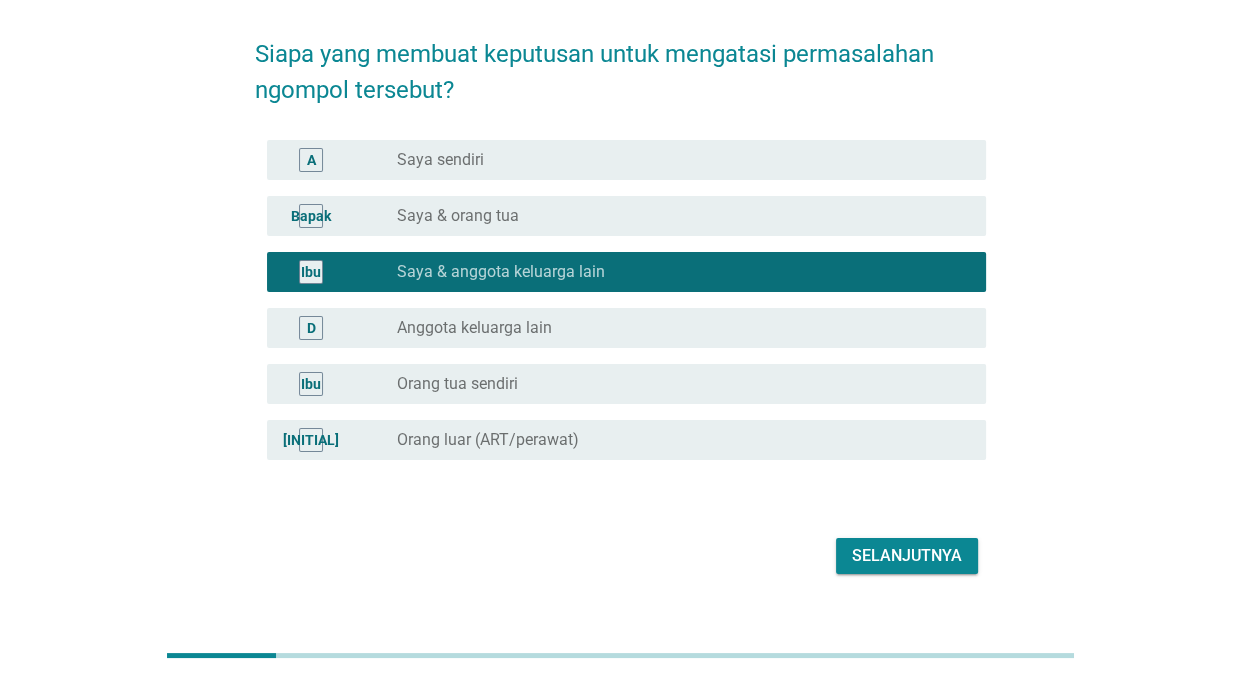 scroll, scrollTop: 109, scrollLeft: 0, axis: vertical 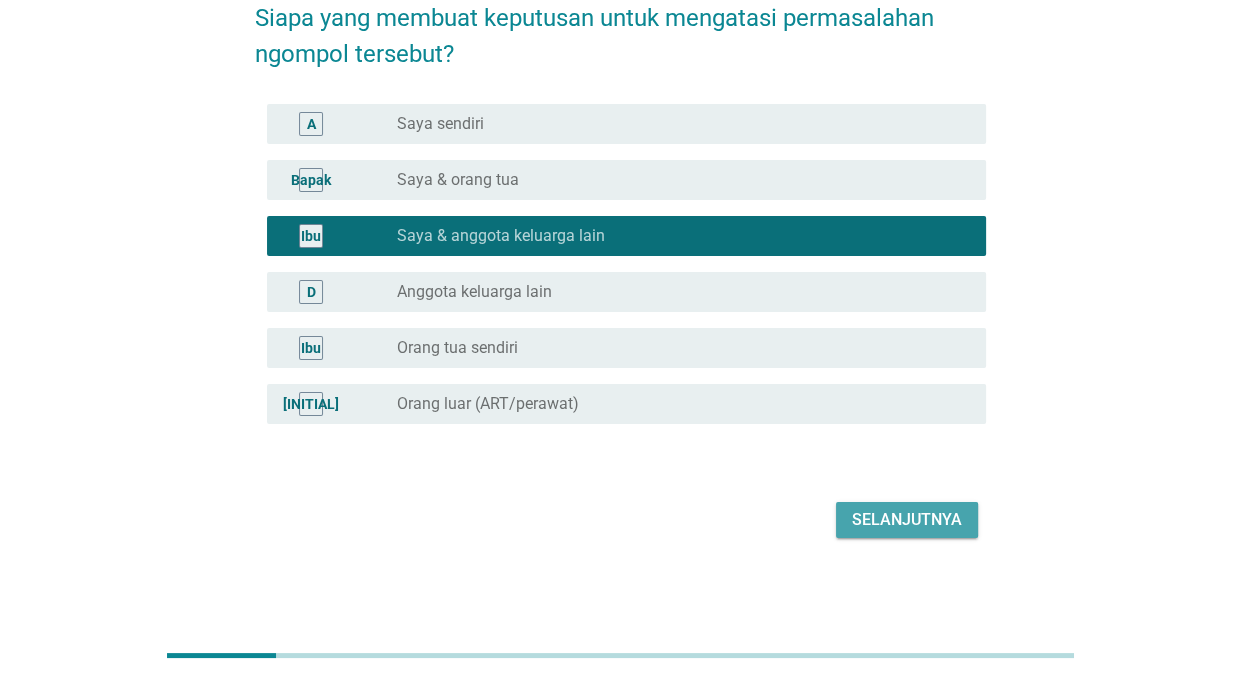 click on "Selanjutnya" at bounding box center [907, 520] 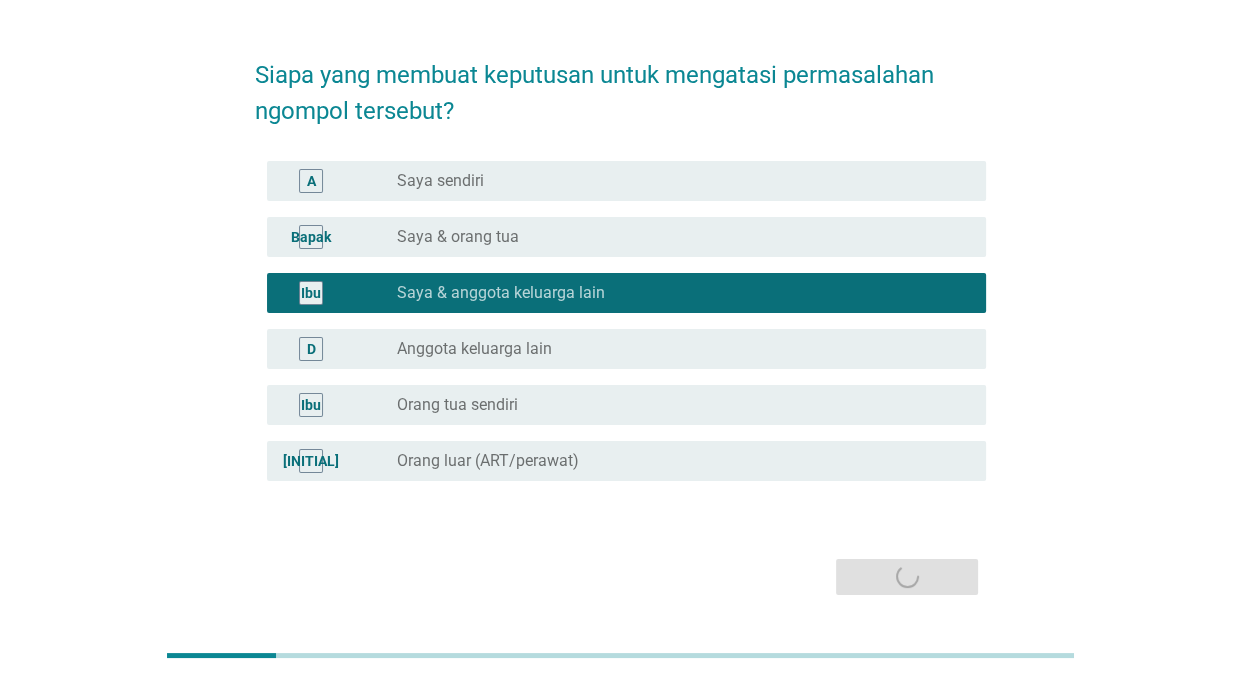 scroll, scrollTop: 0, scrollLeft: 0, axis: both 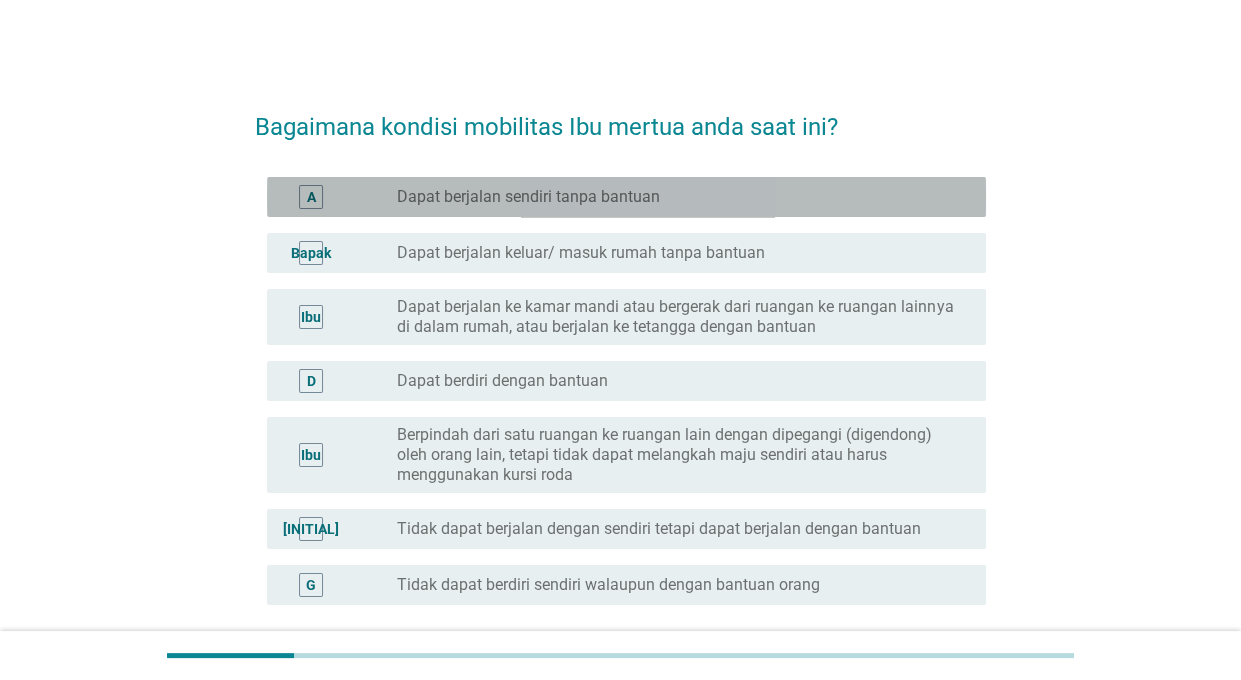 click on "A     [BOOLEAN] Dapat berjalan sendiri tanpa bantuan" at bounding box center (626, 197) 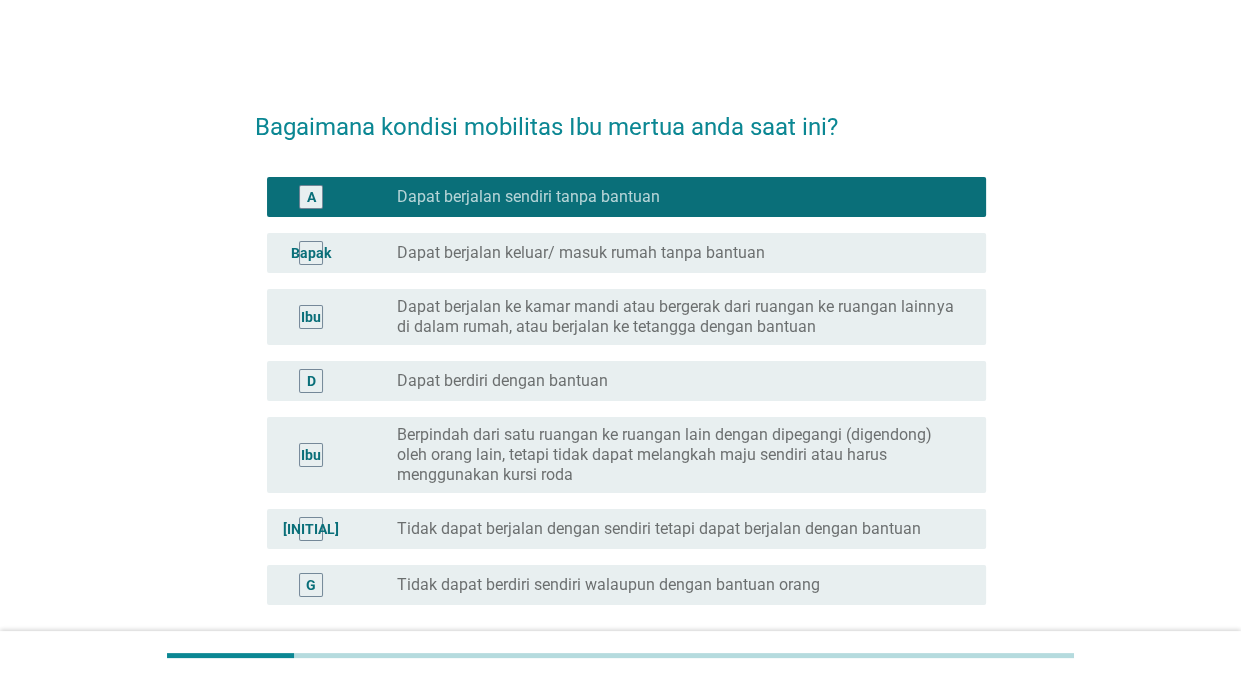 click on "Dapat berjalan keluar/ masuk rumah tanpa bantuan" at bounding box center (581, 253) 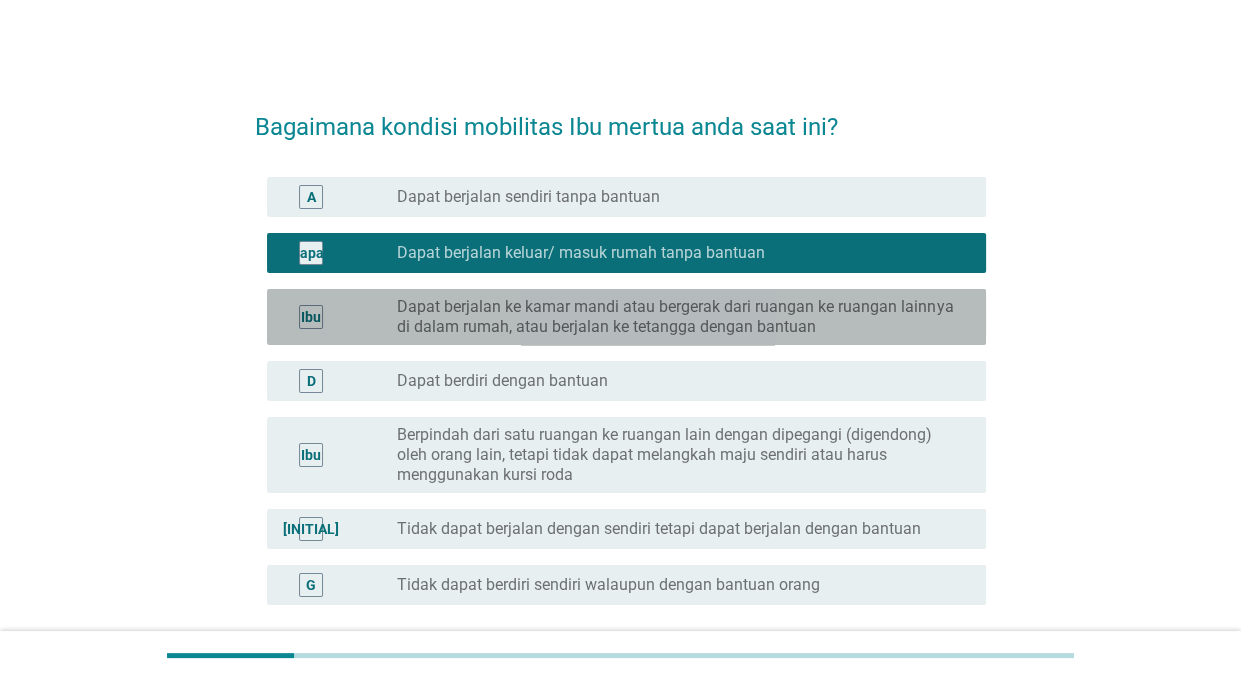 click on "Dapat berjalan ke kamar mandi atau bergerak dari ruangan ke ruangan lainnya di dalam rumah, atau berjalan ke tetangga dengan bantuan" at bounding box center [675, 317] 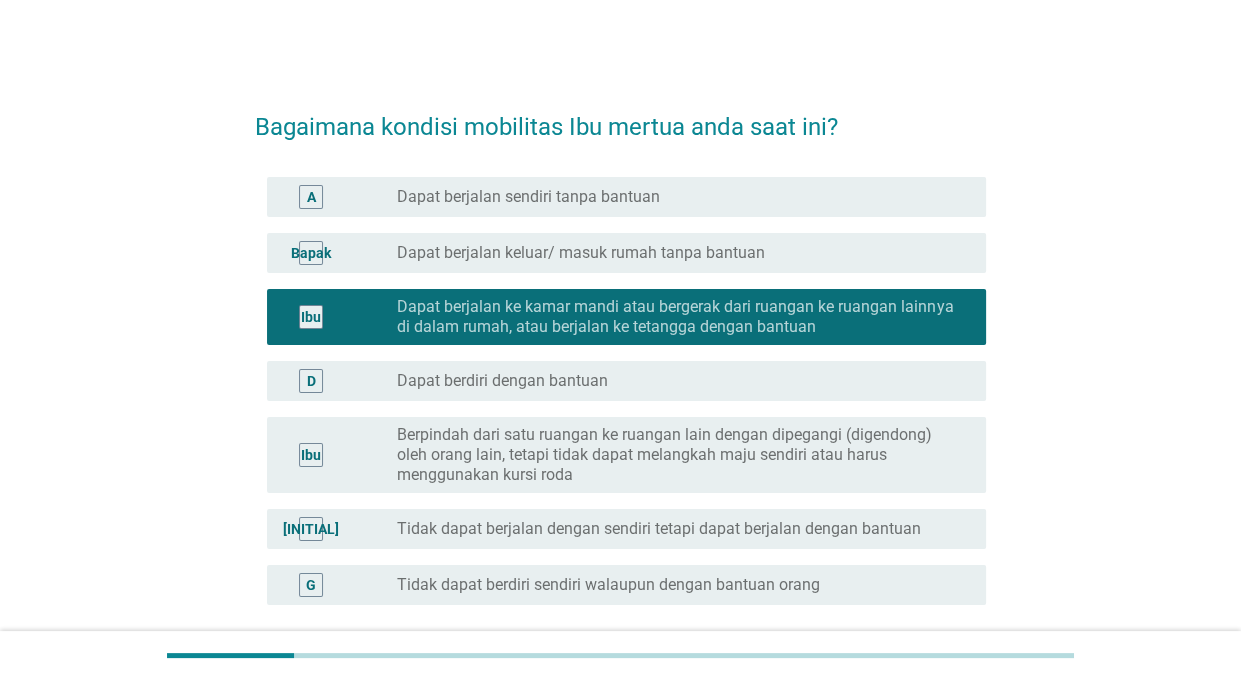 click on "D     radio_button_unchecked Dapat berdiri dengan bantuan" at bounding box center [620, 381] 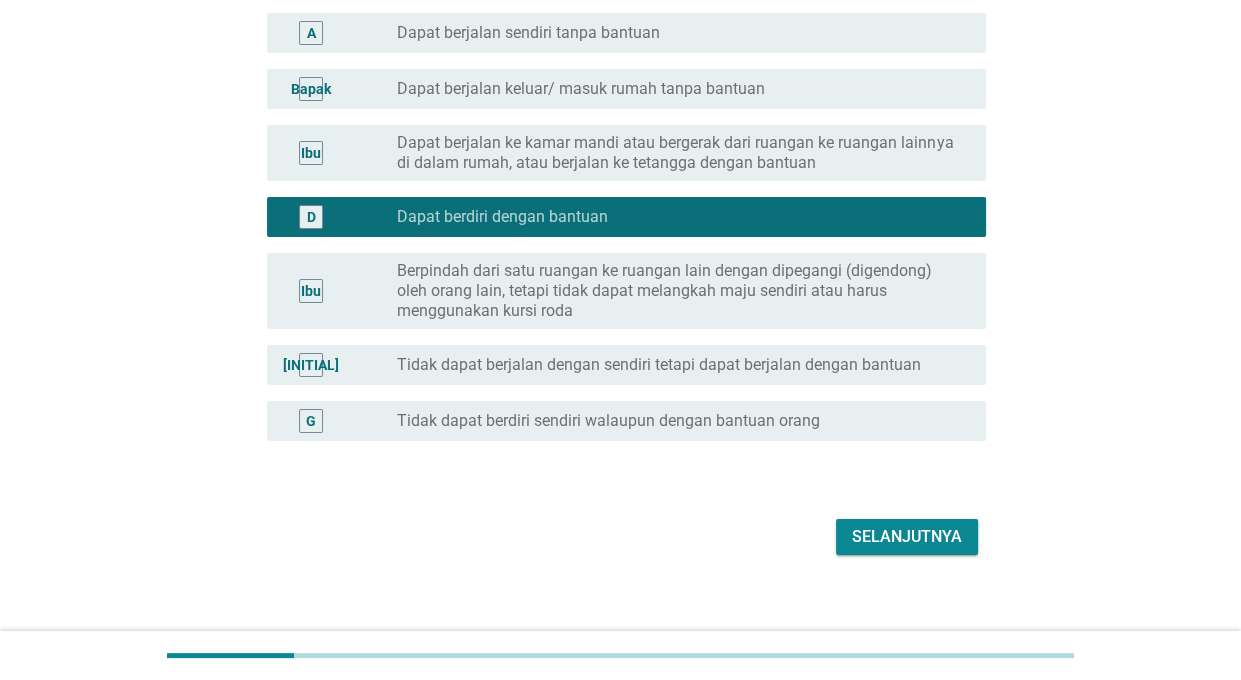 scroll, scrollTop: 181, scrollLeft: 0, axis: vertical 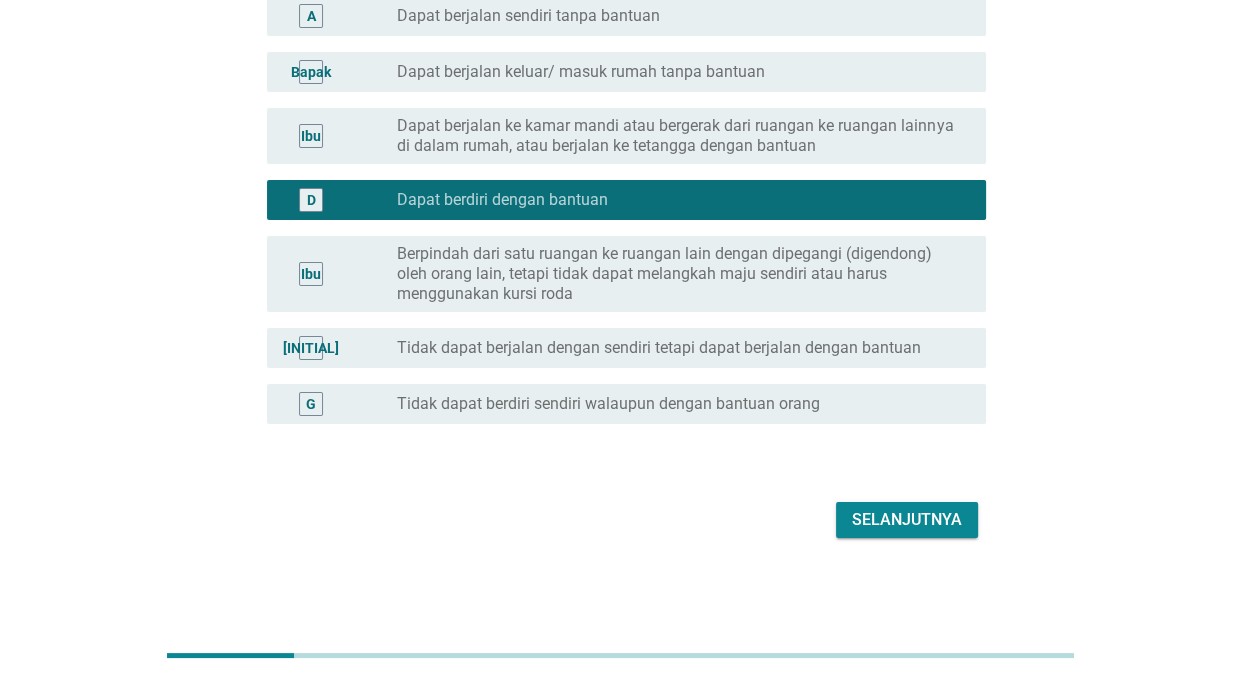 click on "C     radio_button_unchecked Dapat berjalan ke kamar mandi atau bergerak dari ruangan ke ruangan lainnya di dalam rumah, atau berjalan ke tetangga dengan bantuan" at bounding box center [626, 136] 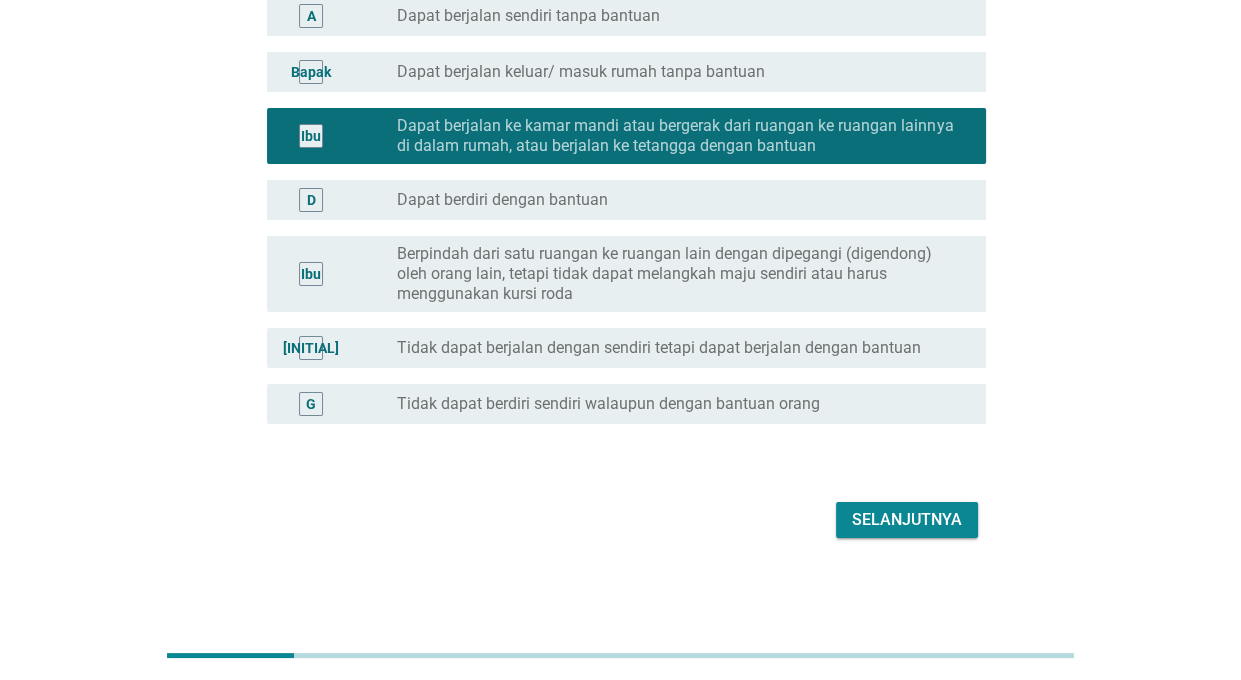 click on "B     [BOOLEAN] Dapat berjalan keluar/ masuk rumah tanpa bantuan" at bounding box center [626, 72] 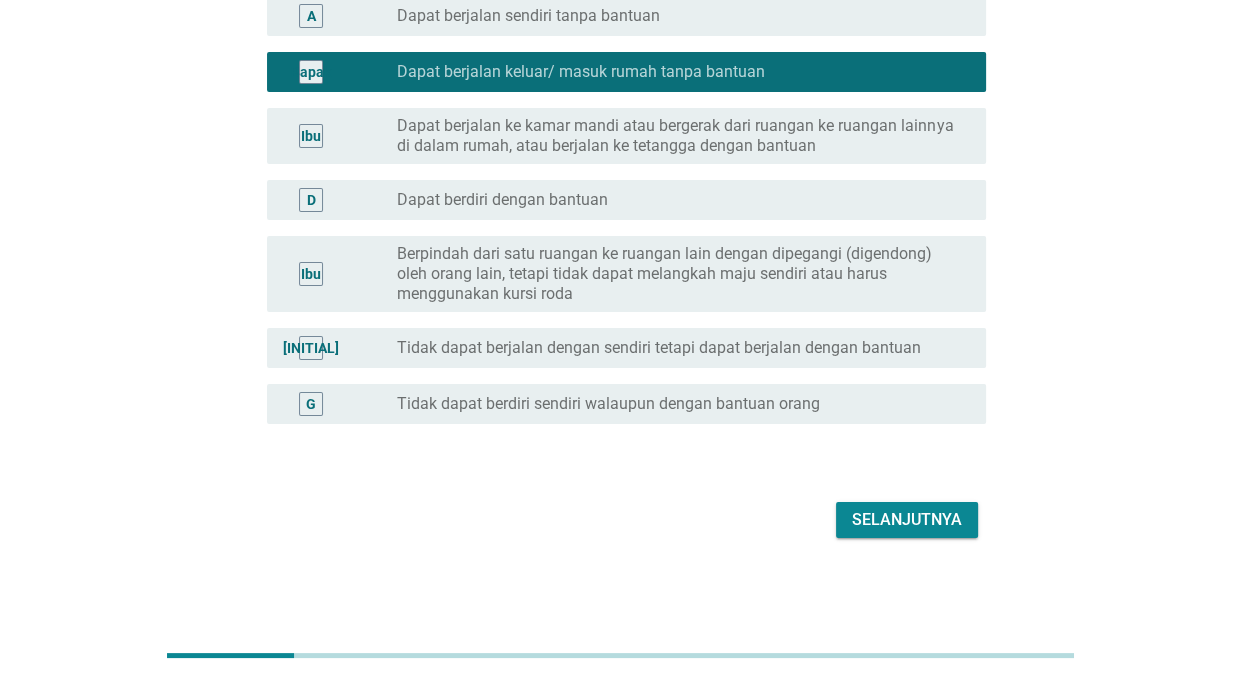 click on "Selanjutnya" at bounding box center (907, 520) 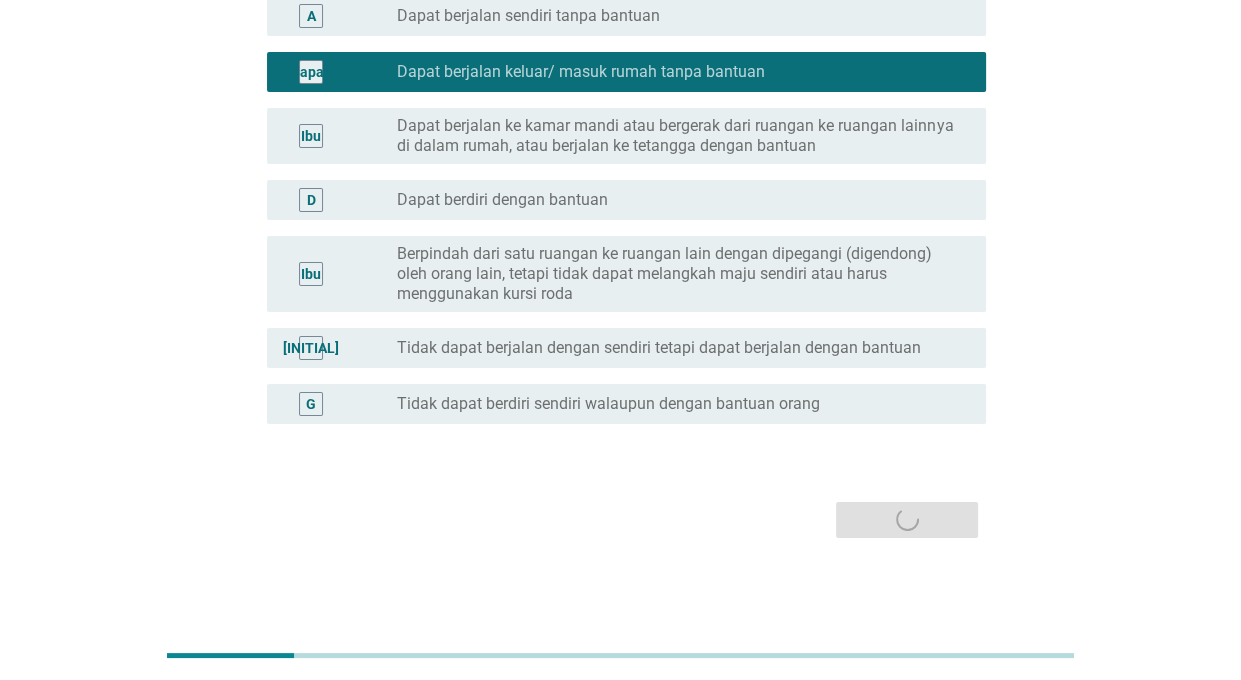 scroll, scrollTop: 0, scrollLeft: 0, axis: both 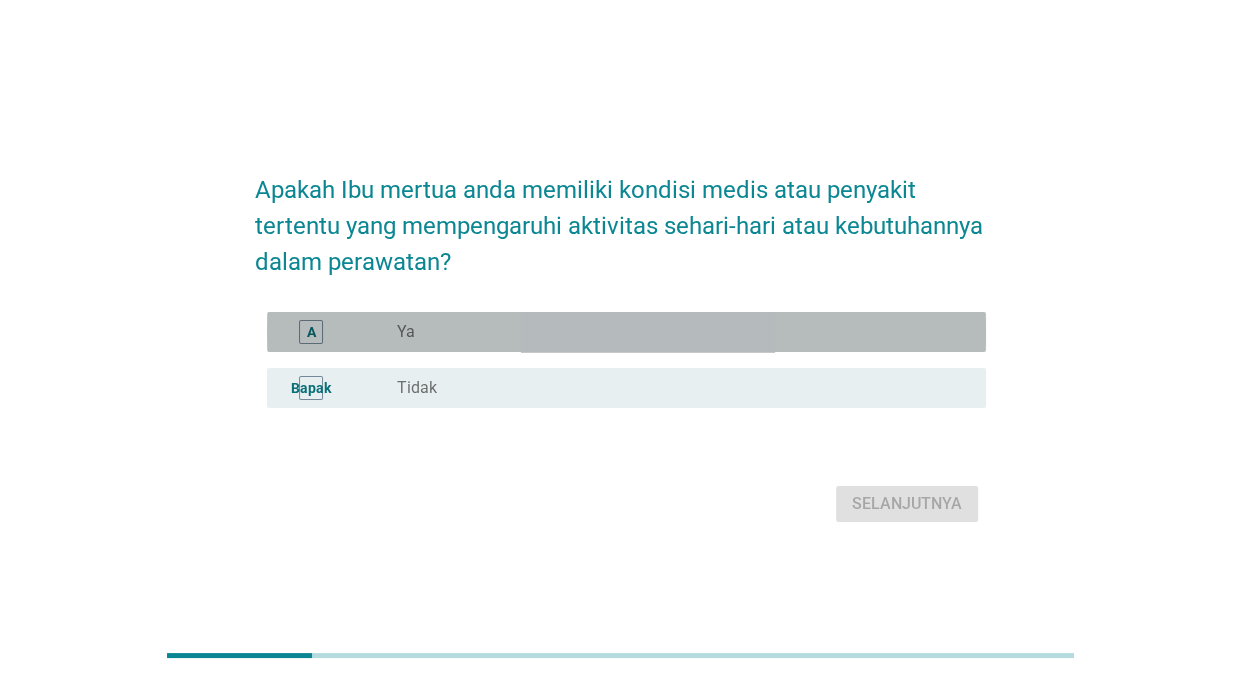 click on "radio_button_unchecked Ya" at bounding box center [675, 332] 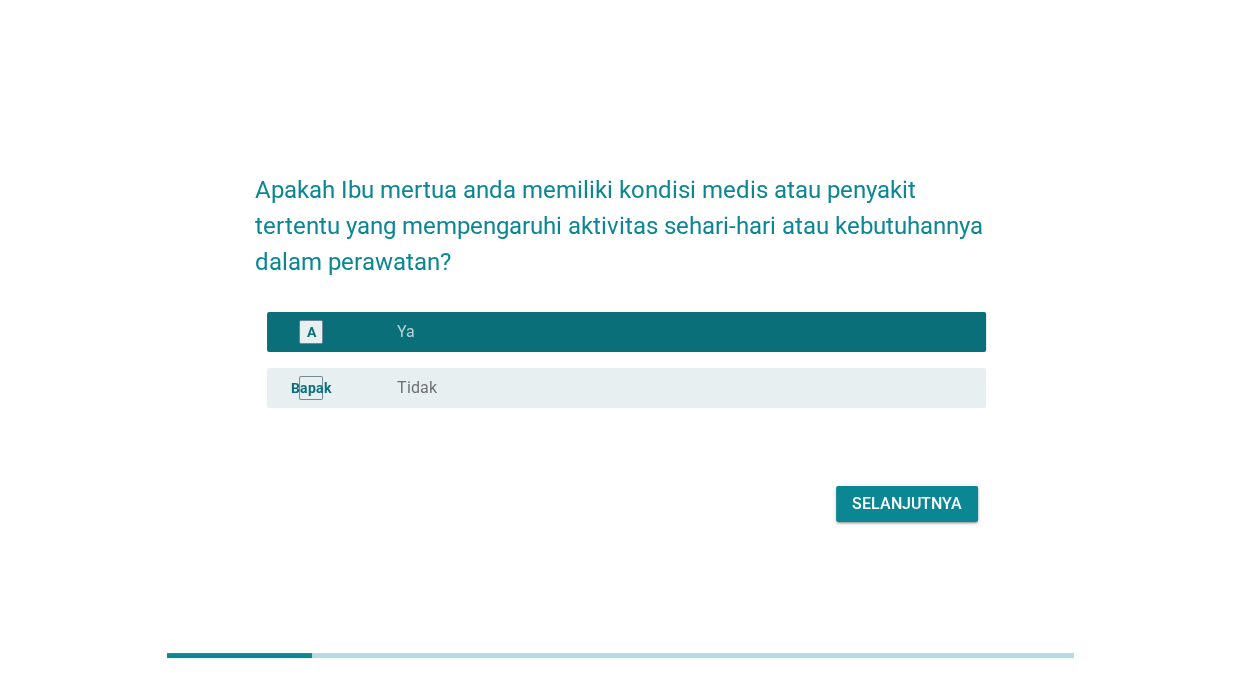 click on "Selanjutnya" at bounding box center (907, 504) 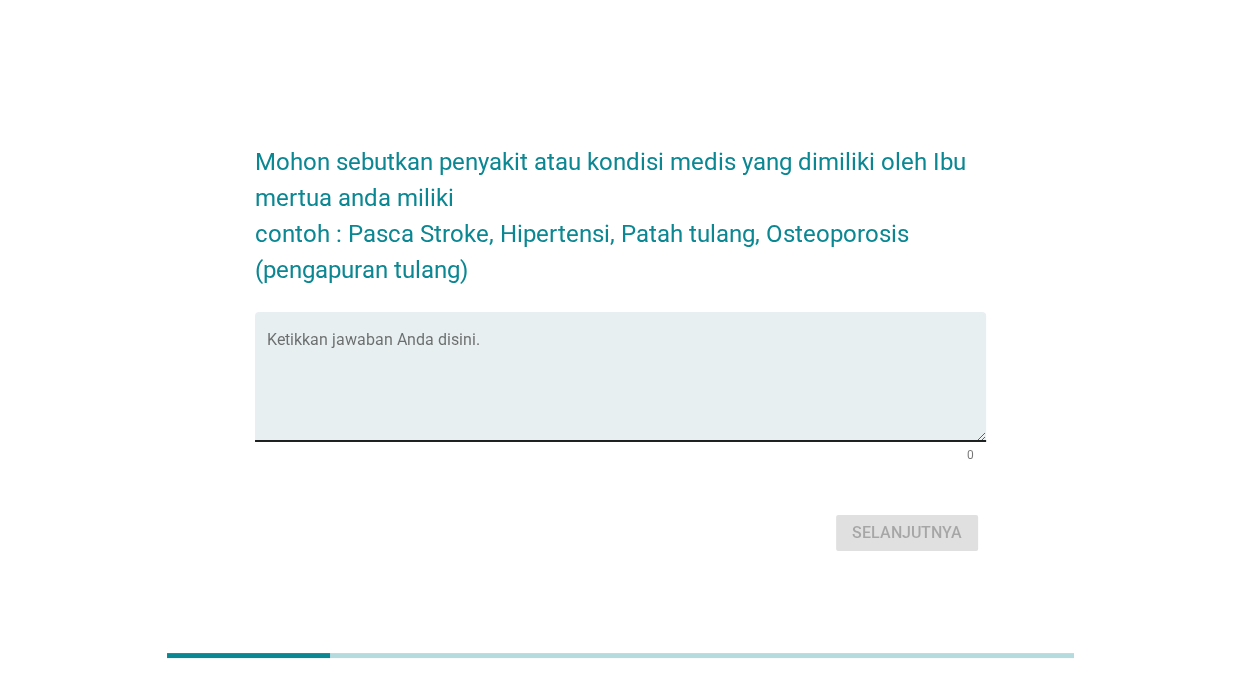 click at bounding box center [626, 388] 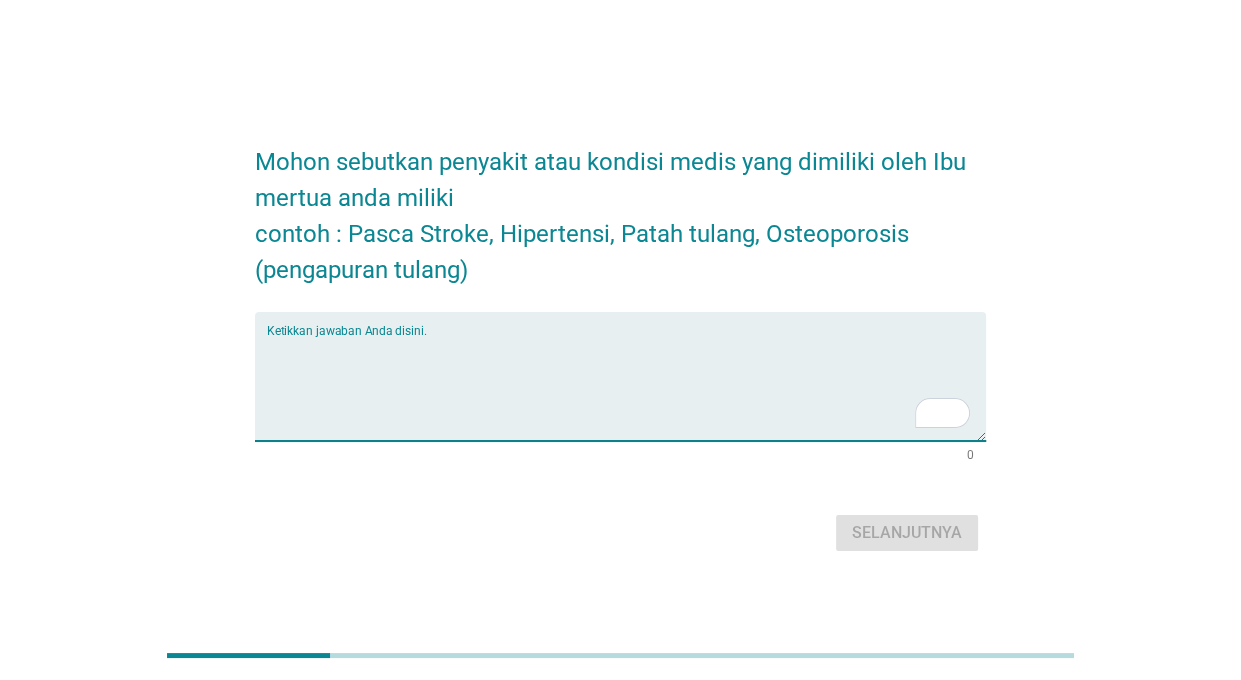 type on "P" 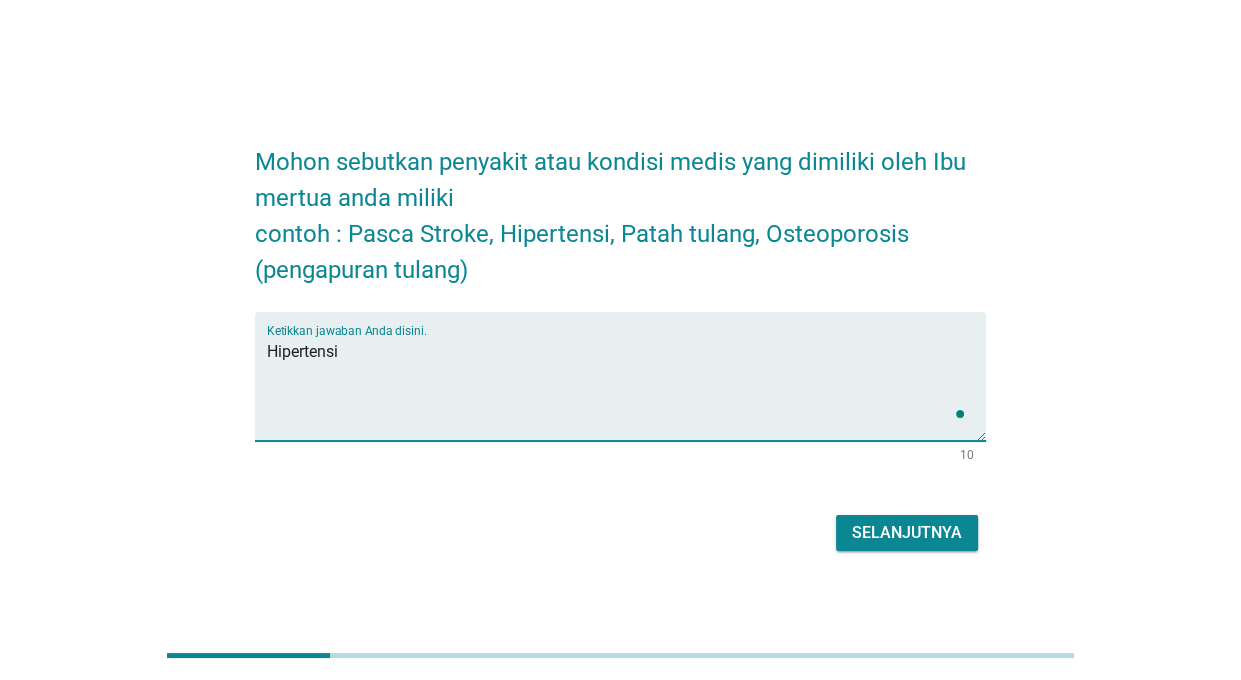 type on "Hipertensi" 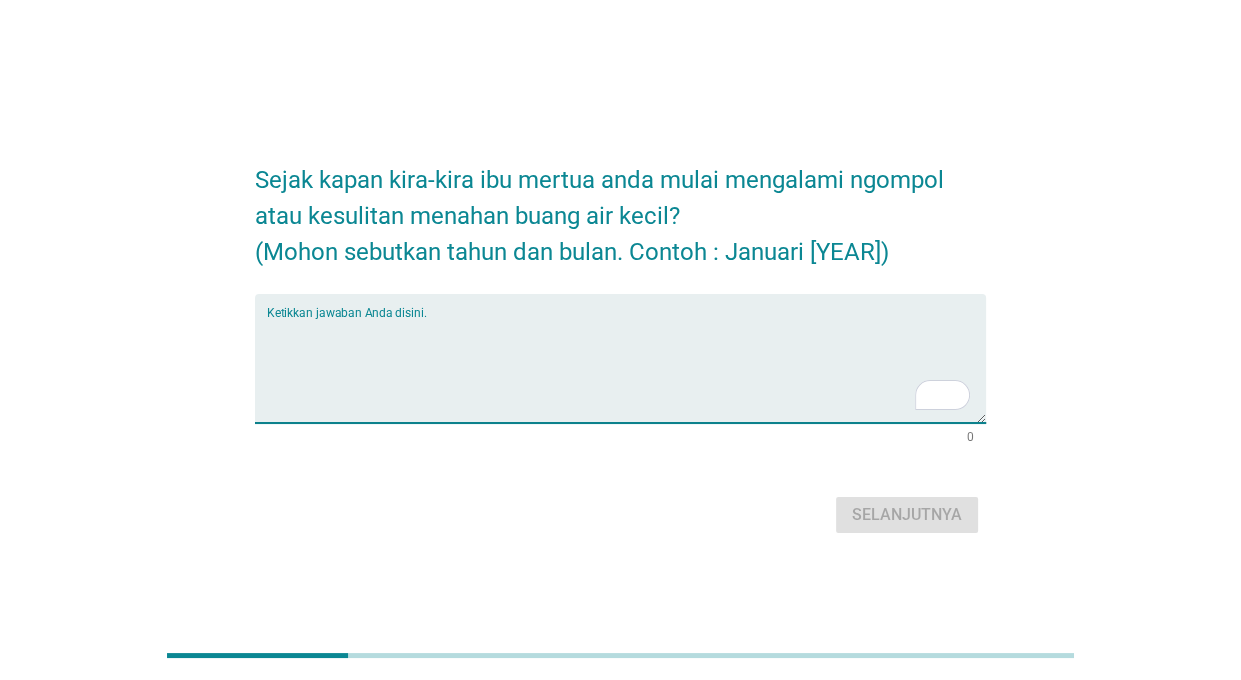 click at bounding box center [626, 370] 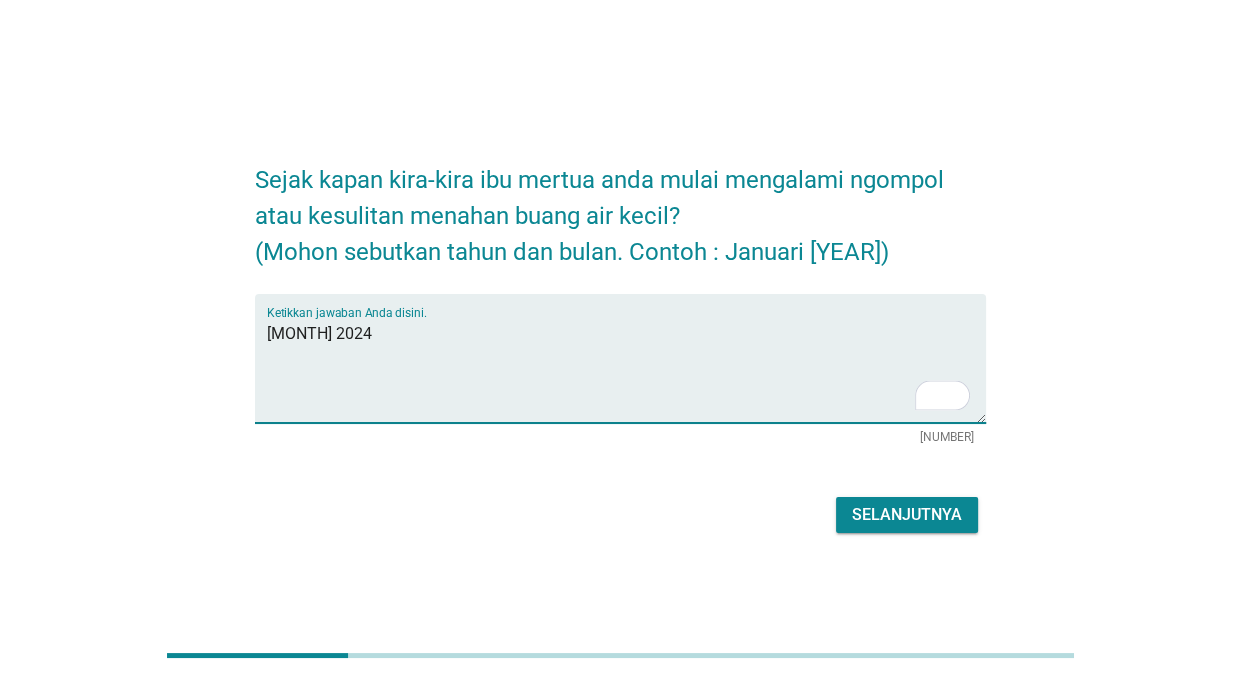click on "[MONTH] 2024" at bounding box center [626, 370] 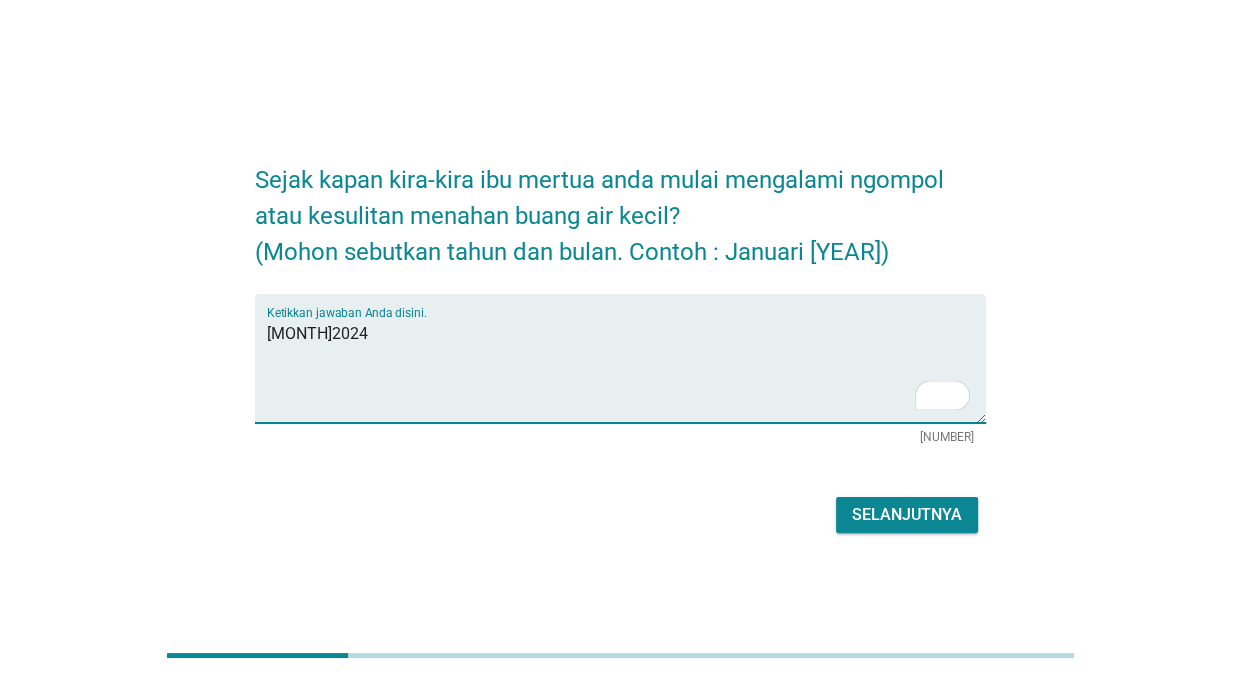 click on "[MONTH]2024" at bounding box center (626, 370) 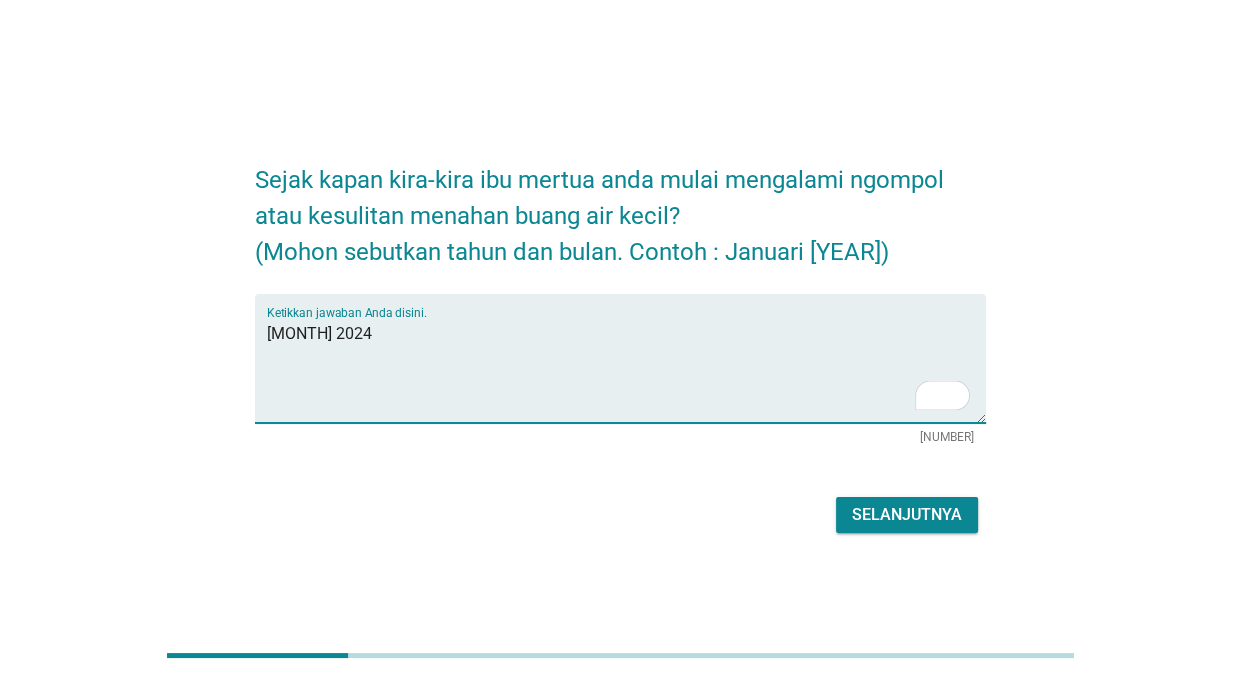 type on "[MONTH] 2024" 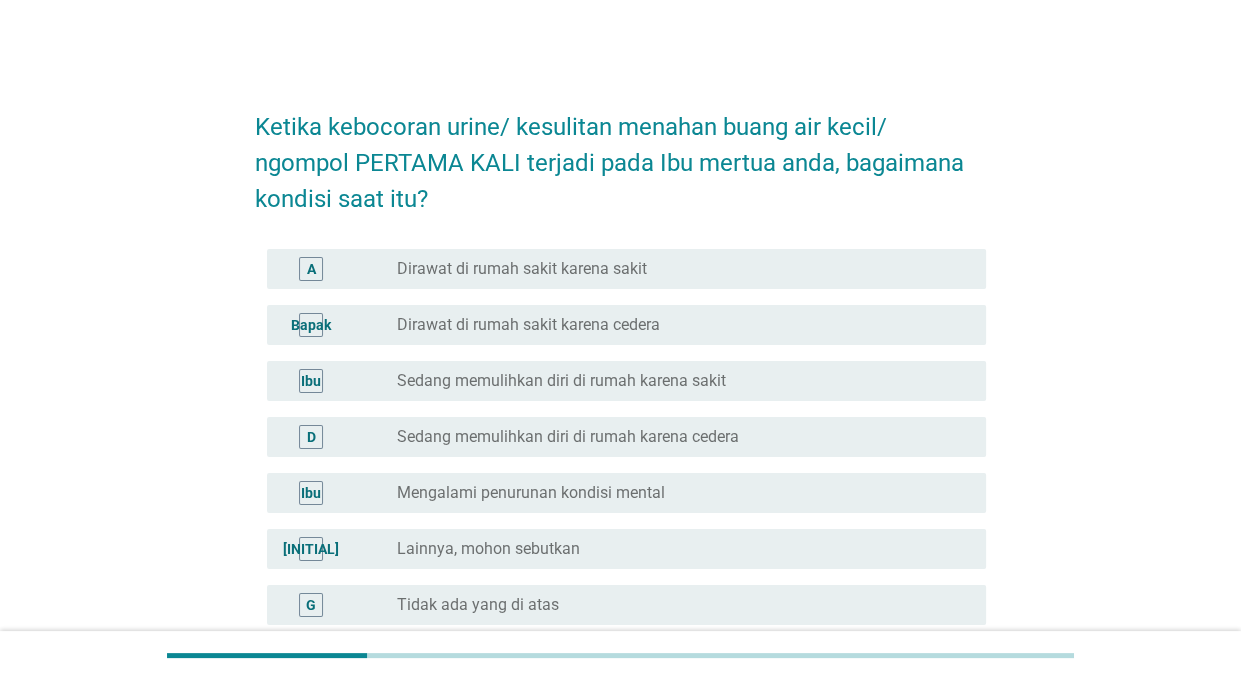 drag, startPoint x: 437, startPoint y: 134, endPoint x: 434, endPoint y: 189, distance: 55.081757 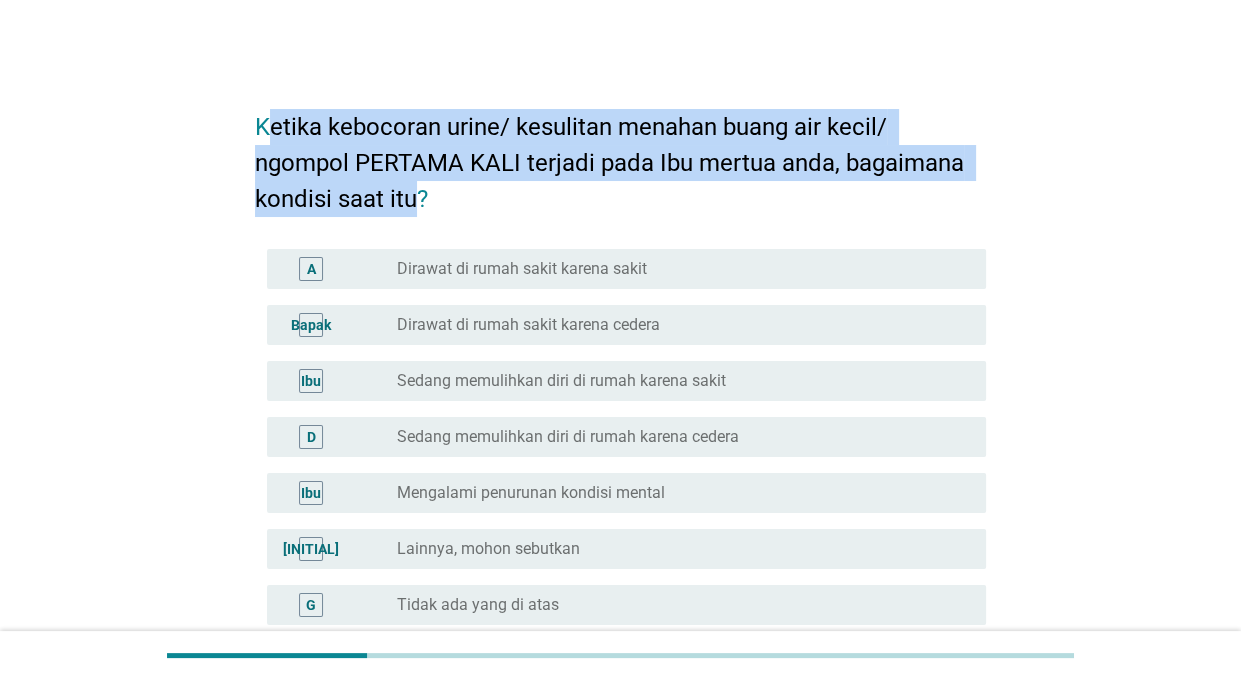 drag, startPoint x: 270, startPoint y: 125, endPoint x: 414, endPoint y: 196, distance: 160.55217 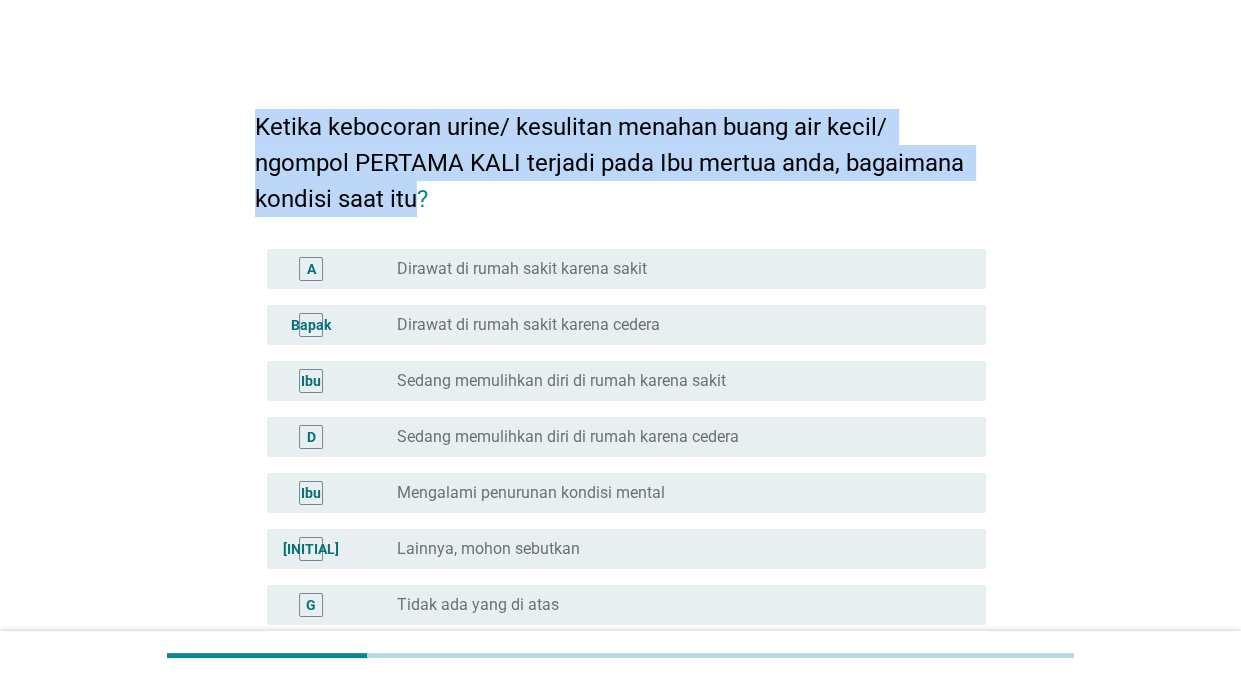 drag, startPoint x: 417, startPoint y: 197, endPoint x: 259, endPoint y: 132, distance: 170.84789 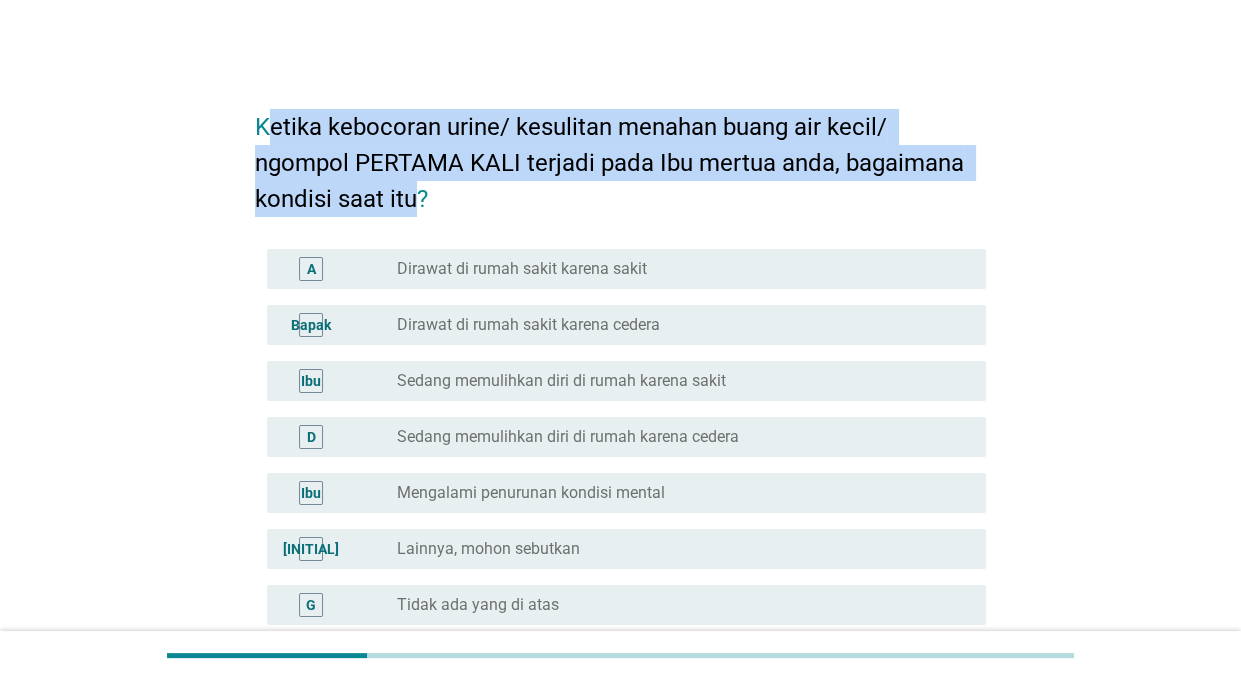 drag, startPoint x: 270, startPoint y: 125, endPoint x: 415, endPoint y: 201, distance: 163.71011 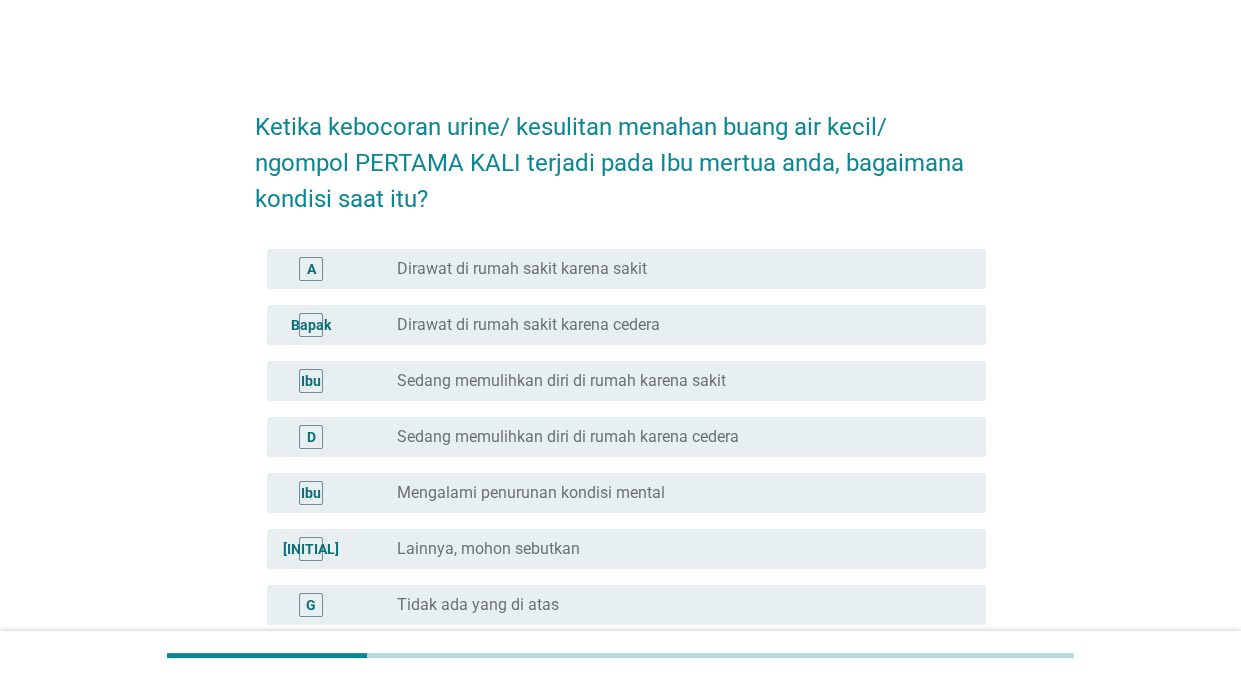drag, startPoint x: 454, startPoint y: 197, endPoint x: 259, endPoint y: 134, distance: 204.92438 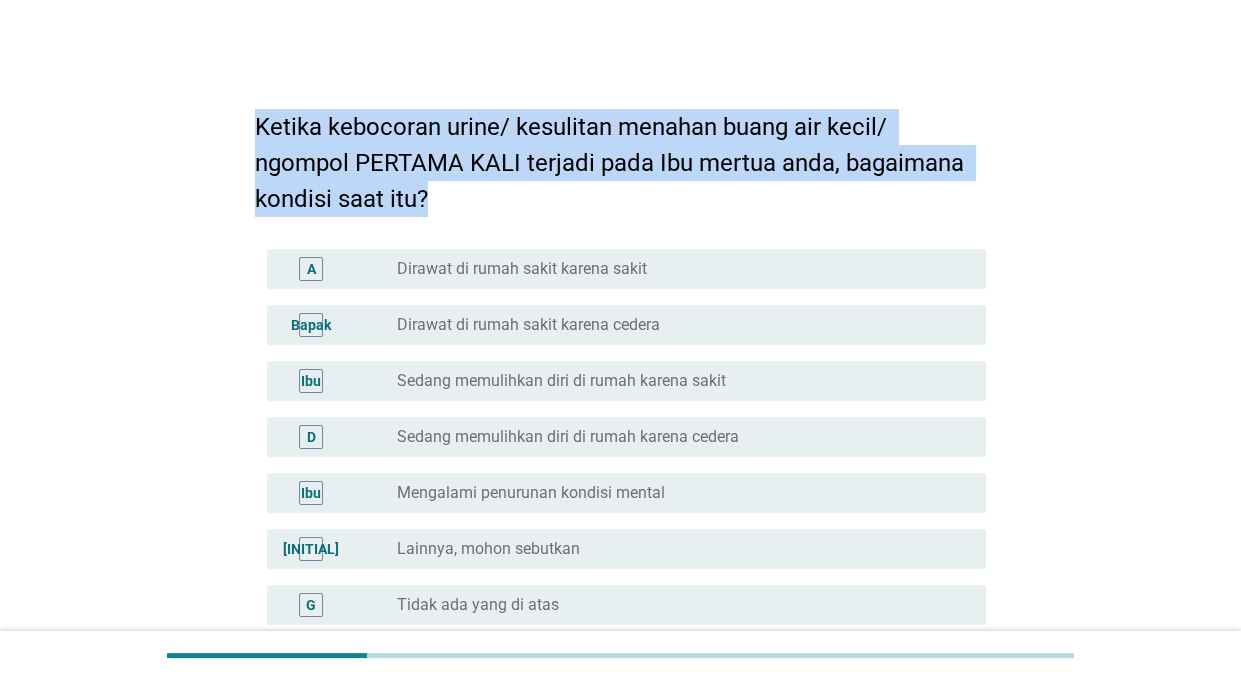 drag, startPoint x: 258, startPoint y: 118, endPoint x: 428, endPoint y: 201, distance: 189.17981 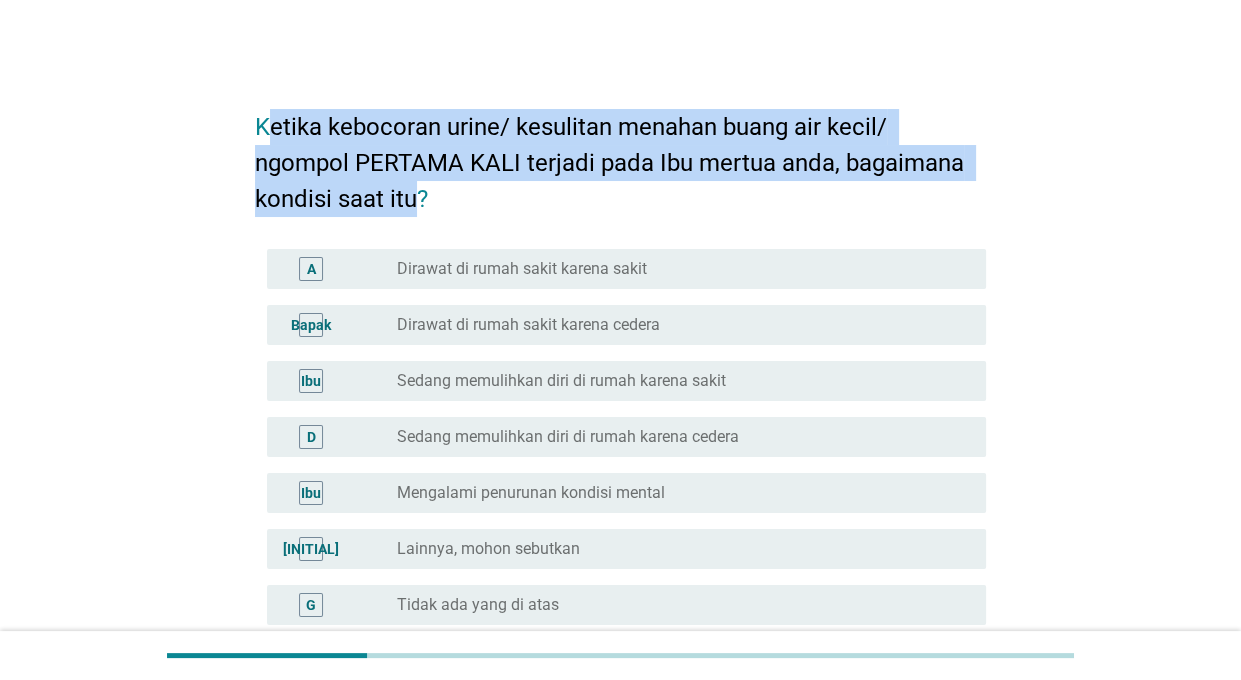 drag, startPoint x: 416, startPoint y: 194, endPoint x: 273, endPoint y: 129, distance: 157.0796 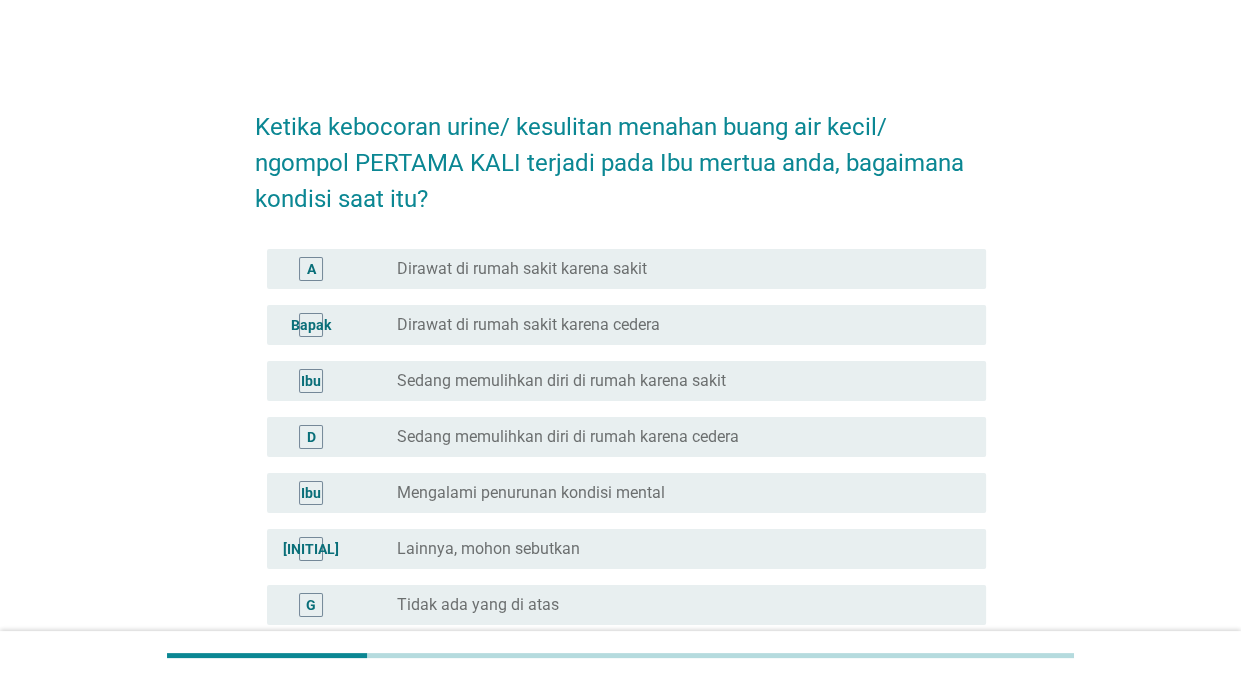 drag, startPoint x: 308, startPoint y: 122, endPoint x: 433, endPoint y: 204, distance: 149.49582 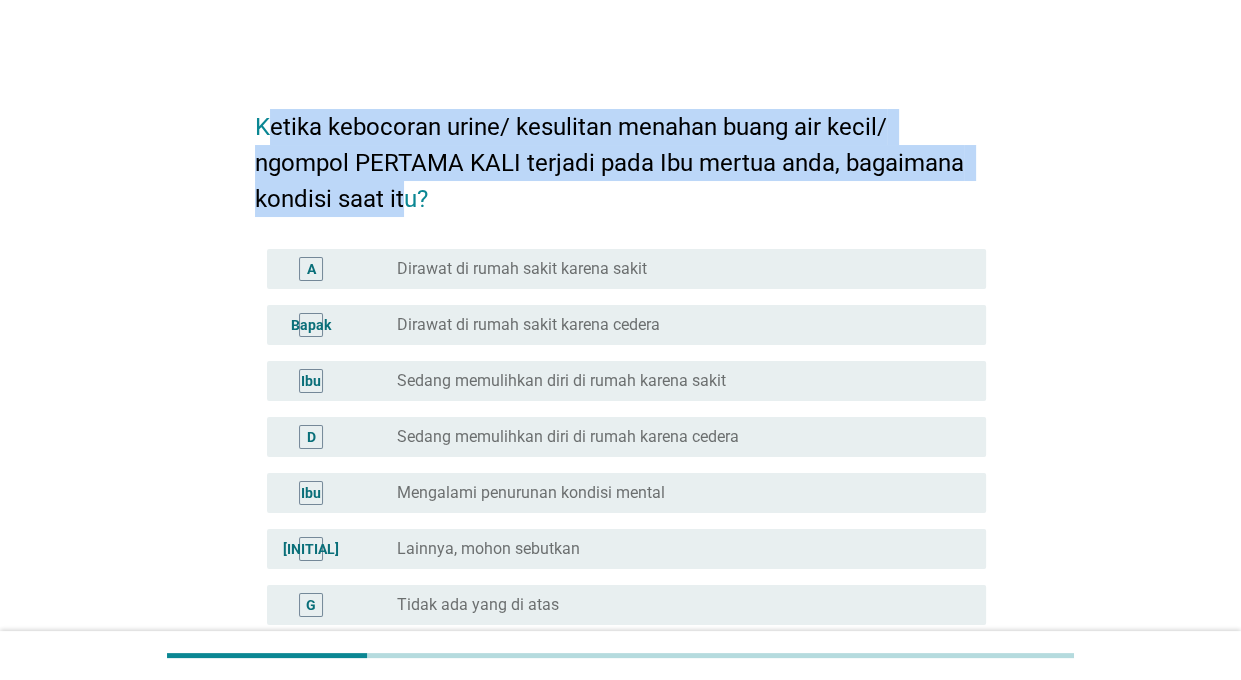 drag, startPoint x: 270, startPoint y: 132, endPoint x: 410, endPoint y: 195, distance: 153.52199 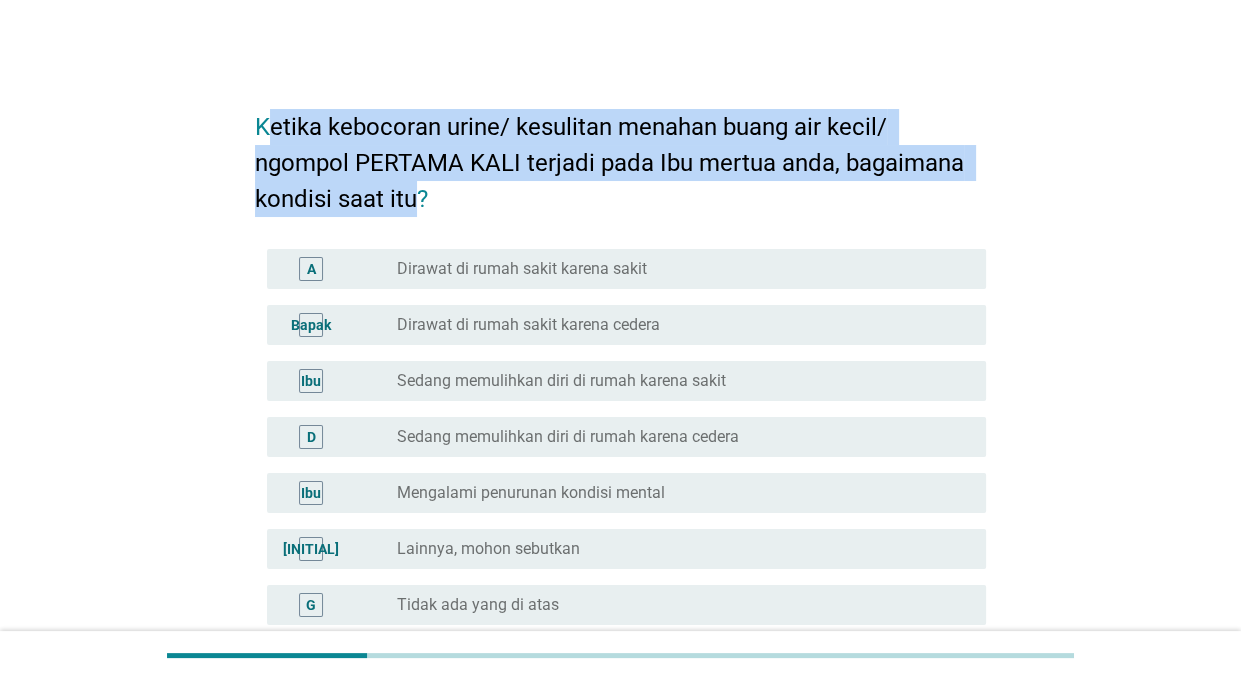 drag, startPoint x: 416, startPoint y: 192, endPoint x: 270, endPoint y: 122, distance: 161.91356 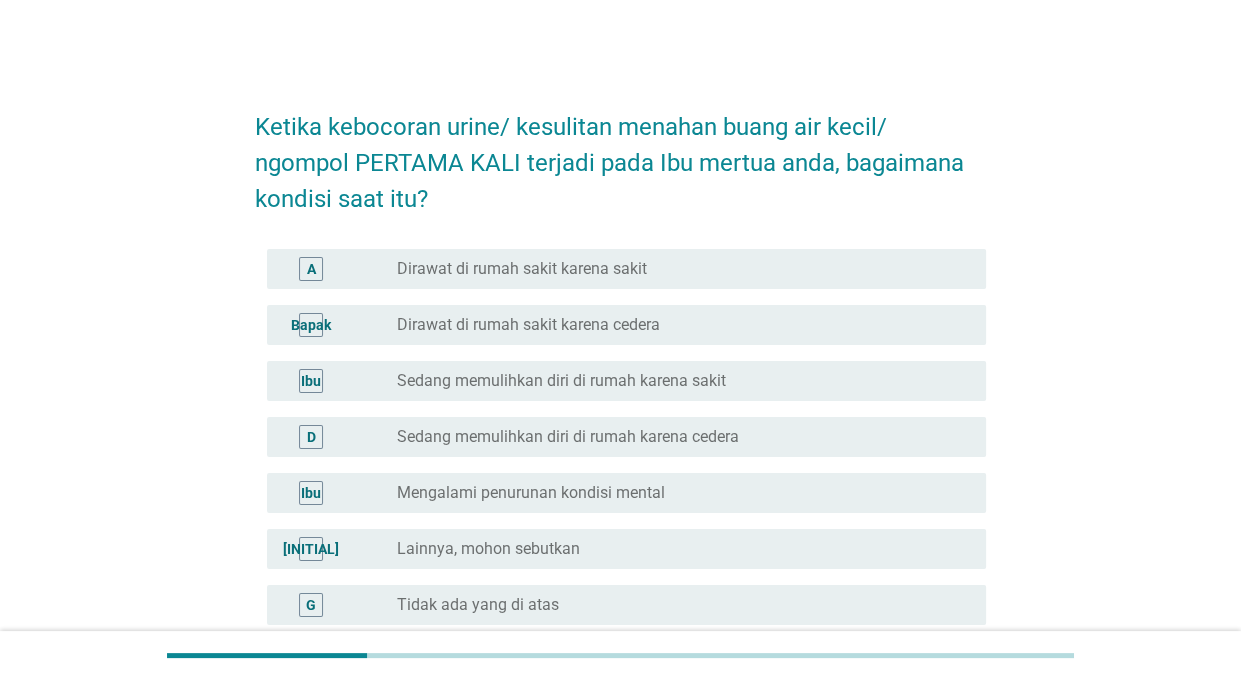click on "B     [BOOLEAN] Dirawat di rumah sakit karena cedera" at bounding box center (626, 325) 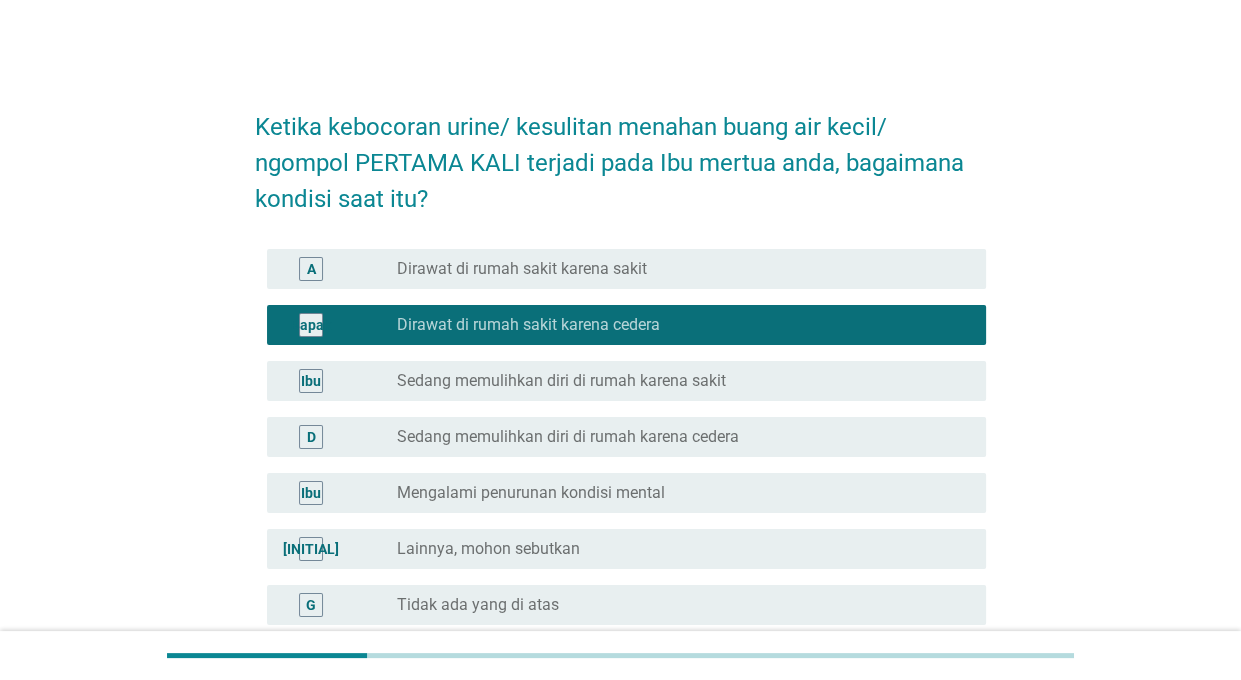 click on "Dirawat di rumah sakit karena sakit" at bounding box center (522, 269) 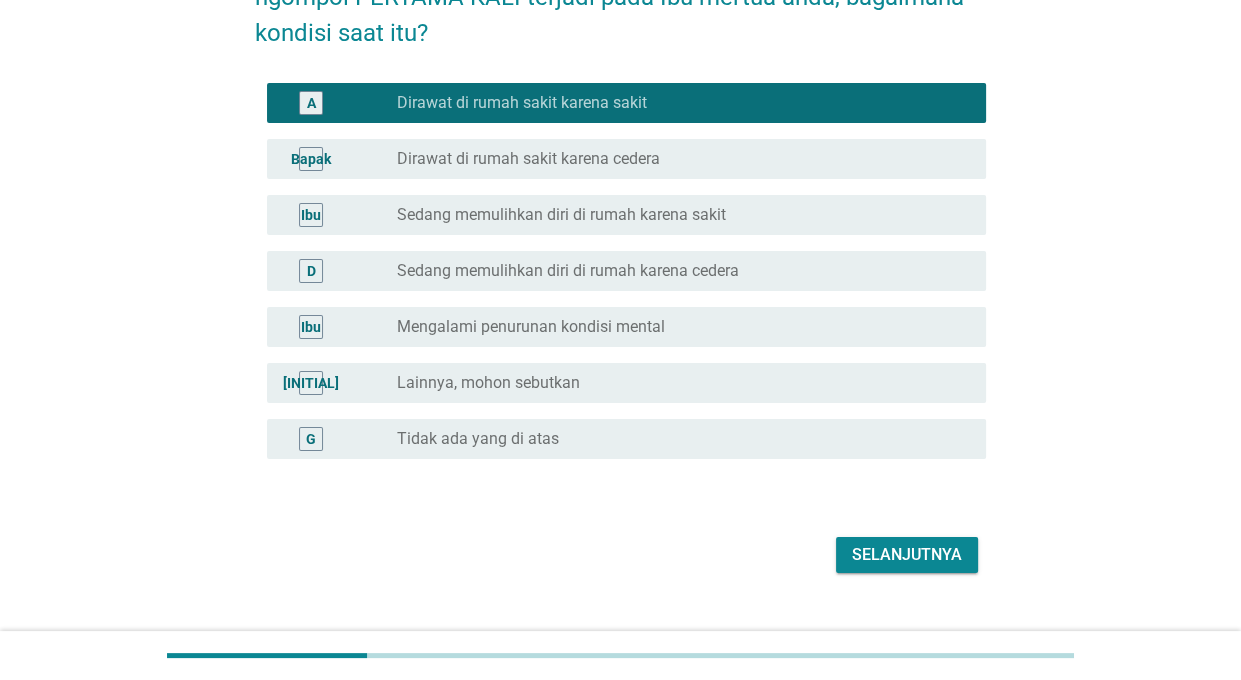 scroll, scrollTop: 201, scrollLeft: 0, axis: vertical 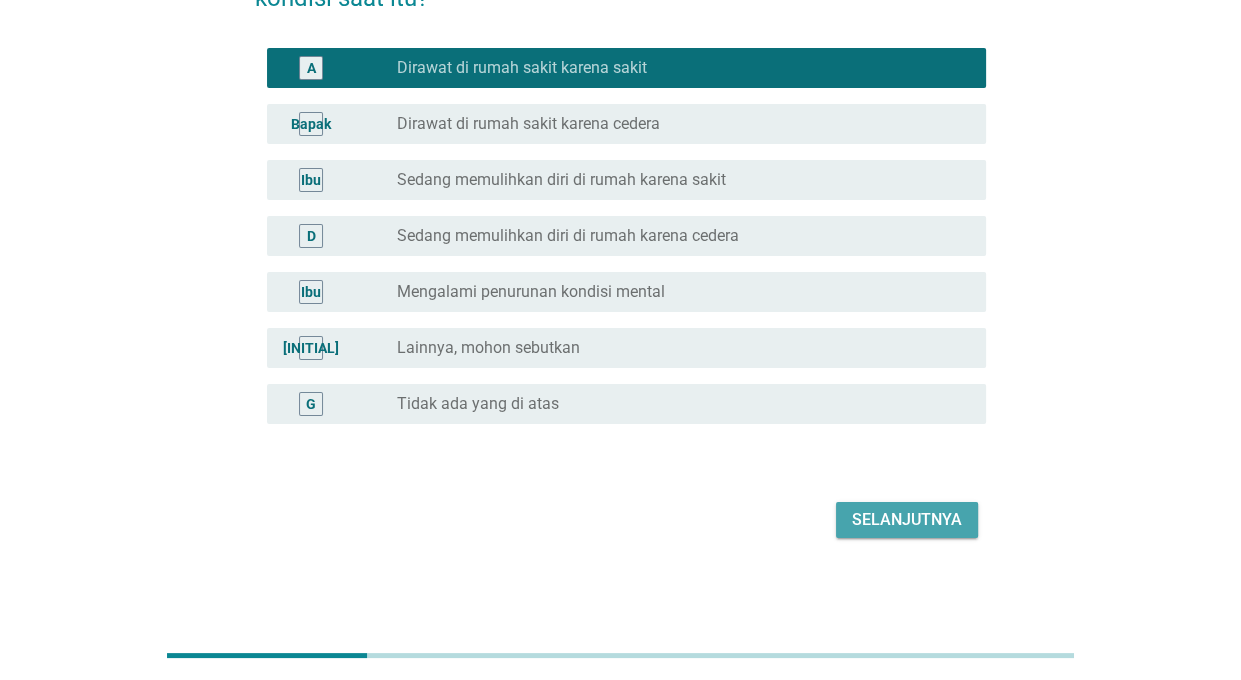 click on "Selanjutnya" at bounding box center [907, 520] 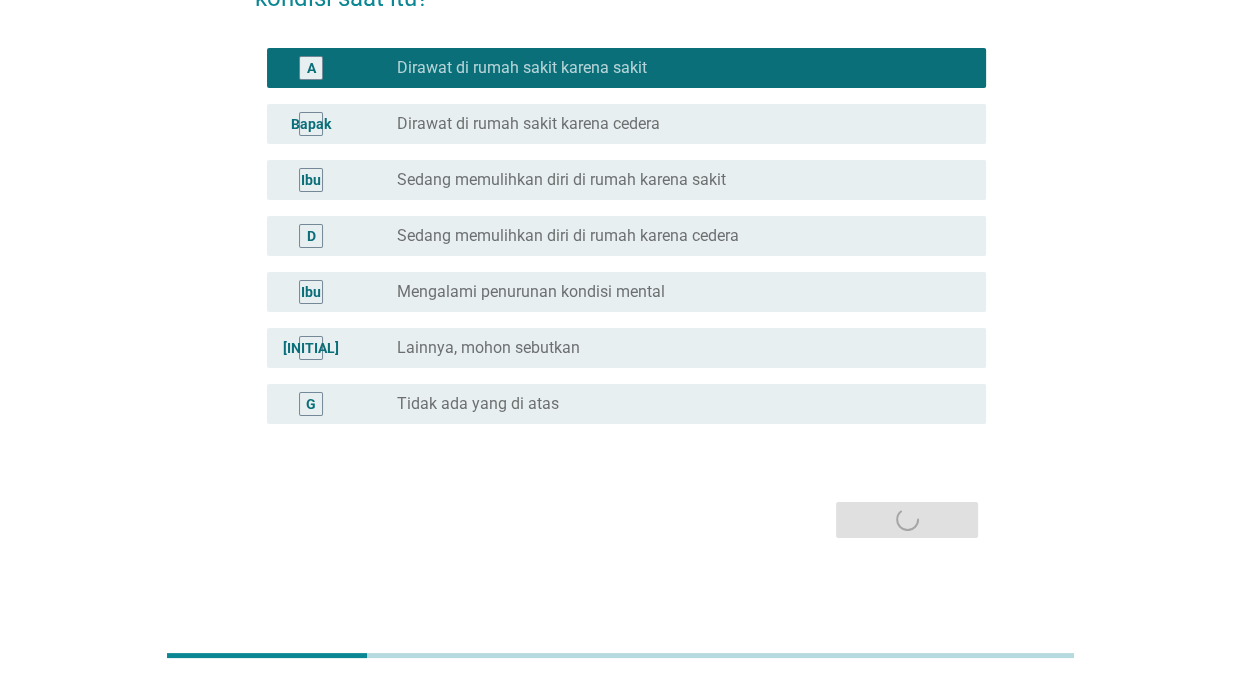scroll, scrollTop: 0, scrollLeft: 0, axis: both 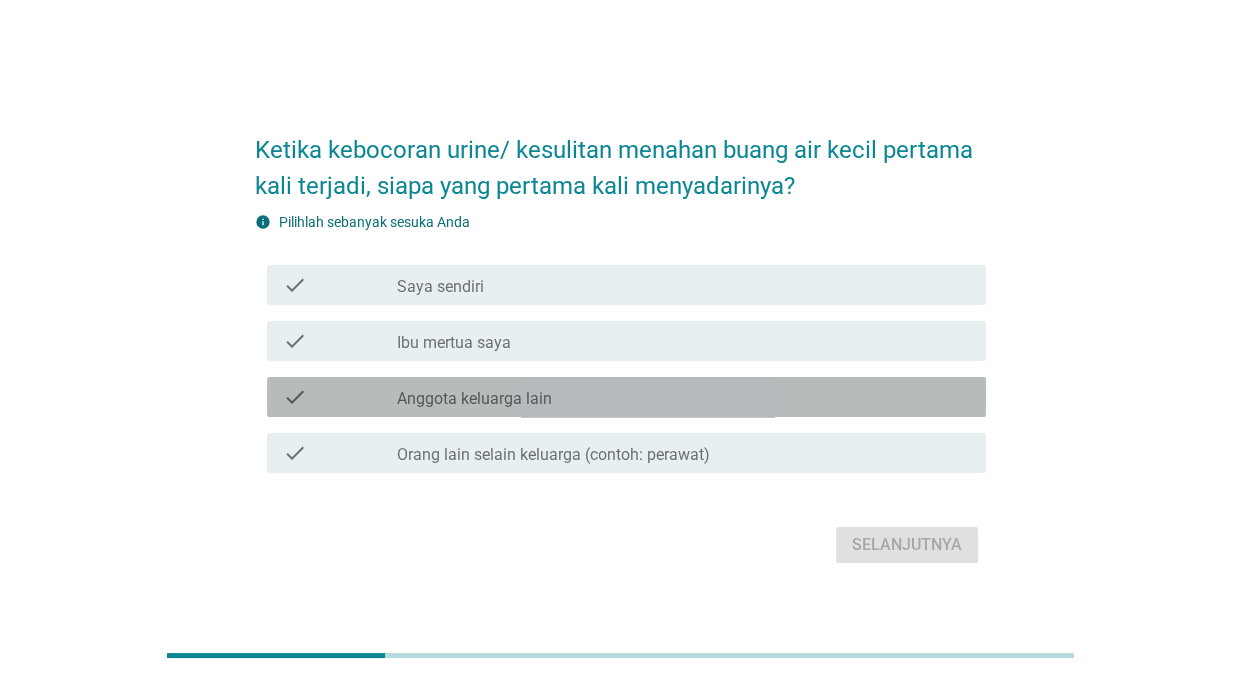 click on "check     check_box_outline_blank Anggota keluarga lain" at bounding box center [626, 397] 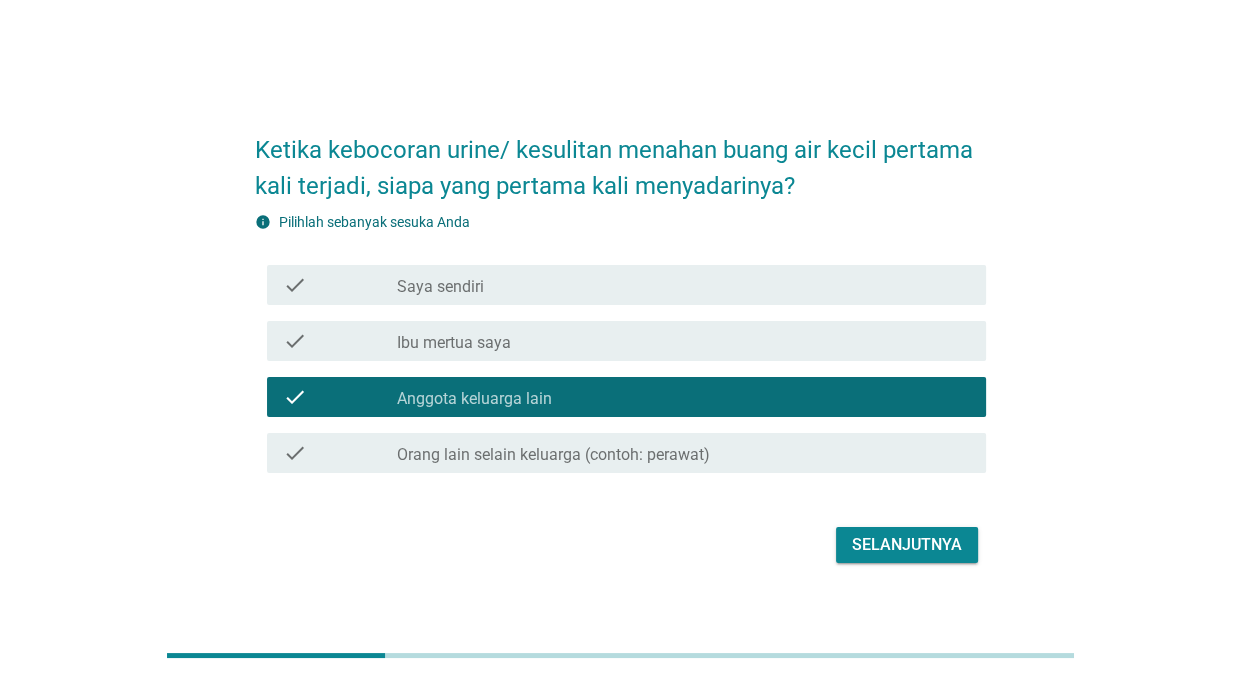 click on "check_box_outline_blank Saya sendiri" at bounding box center (683, 285) 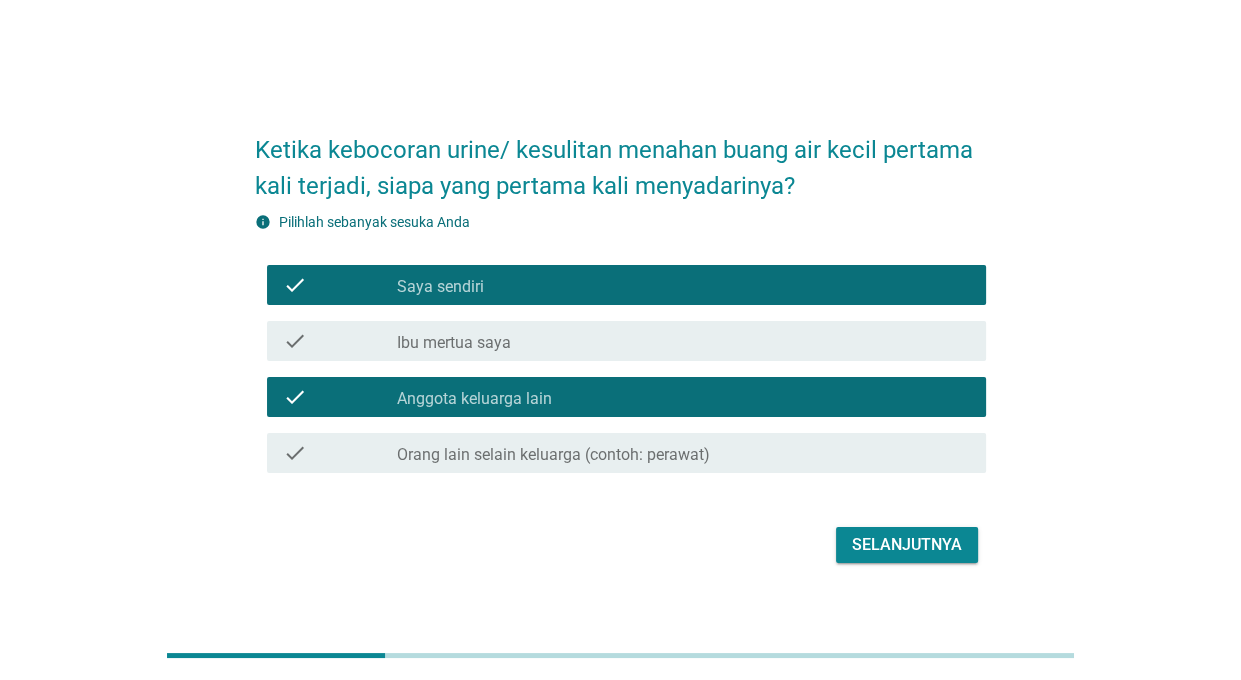 drag, startPoint x: 617, startPoint y: 341, endPoint x: 688, endPoint y: 382, distance: 81.9878 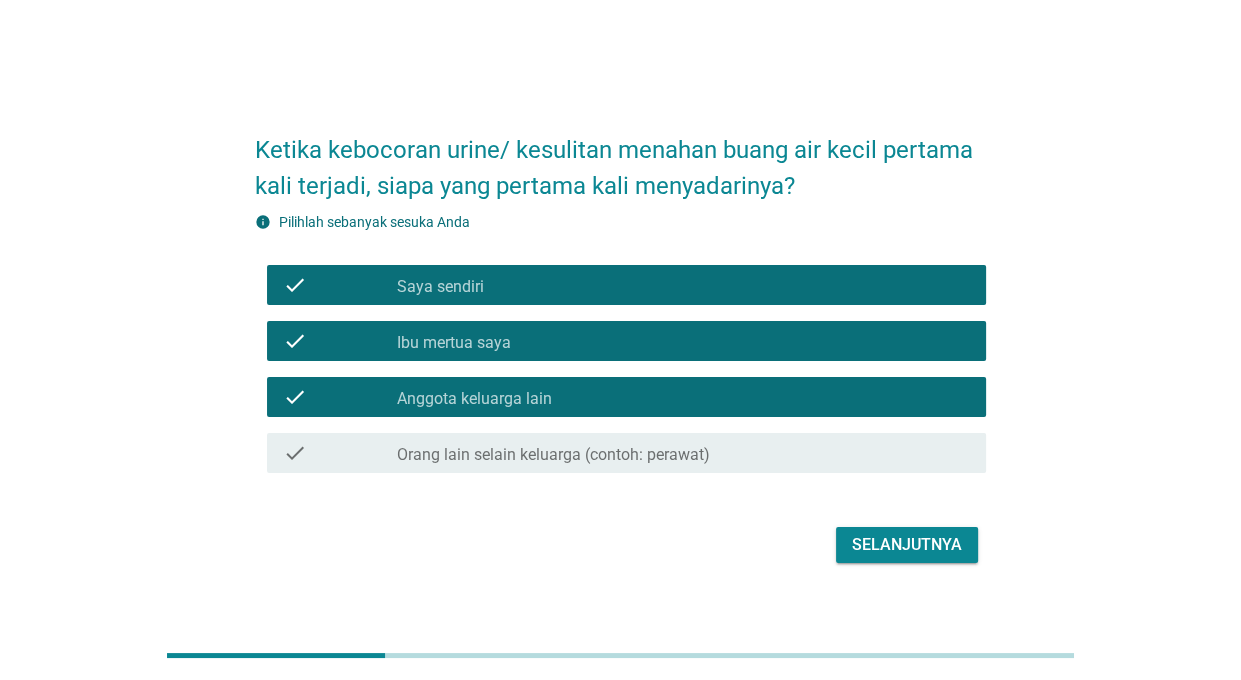click on "Selanjutnya" at bounding box center (907, 545) 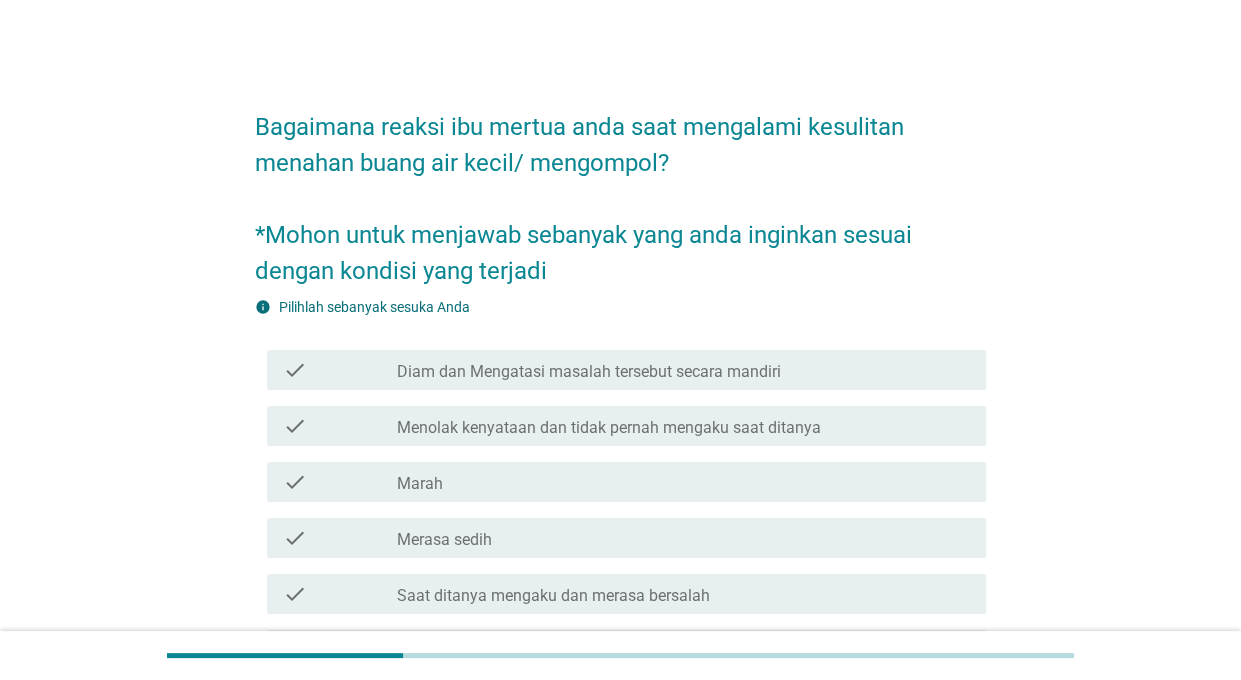 click on "Diam dan Mengatasi masalah tersebut secara mandiri" at bounding box center (589, 372) 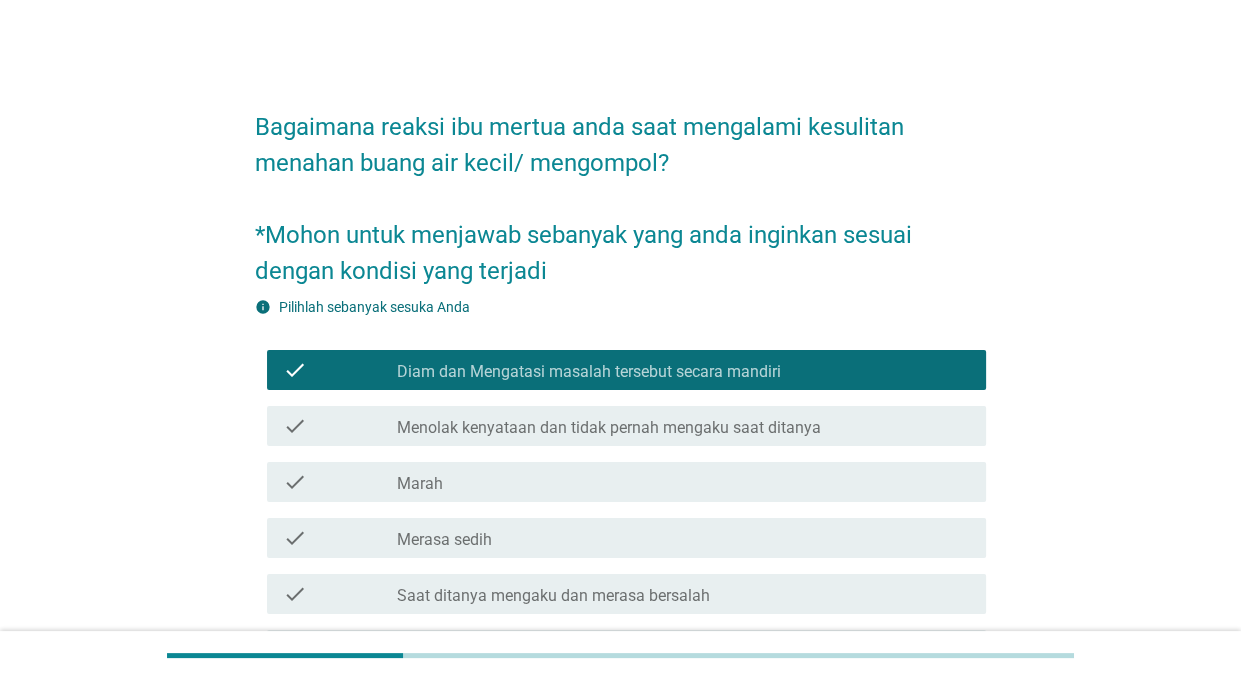 drag, startPoint x: 553, startPoint y: 447, endPoint x: 553, endPoint y: 496, distance: 49 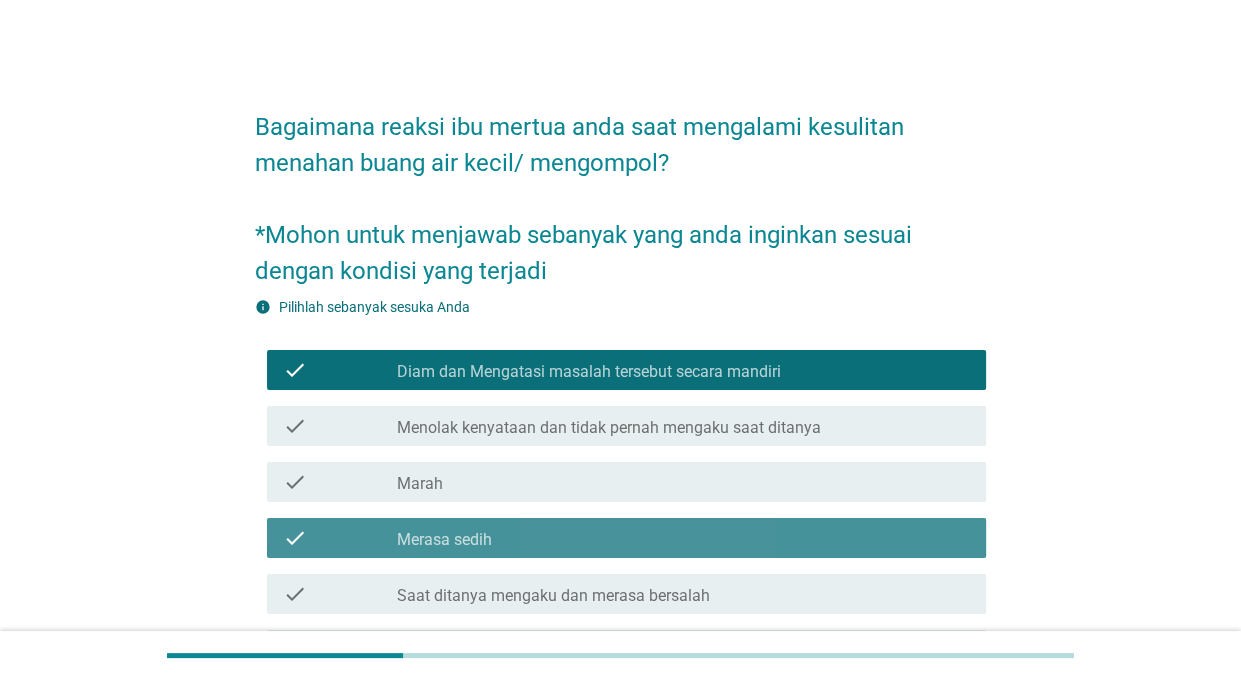 click on "check_box_outline_blank Merasa sedih" at bounding box center [683, 538] 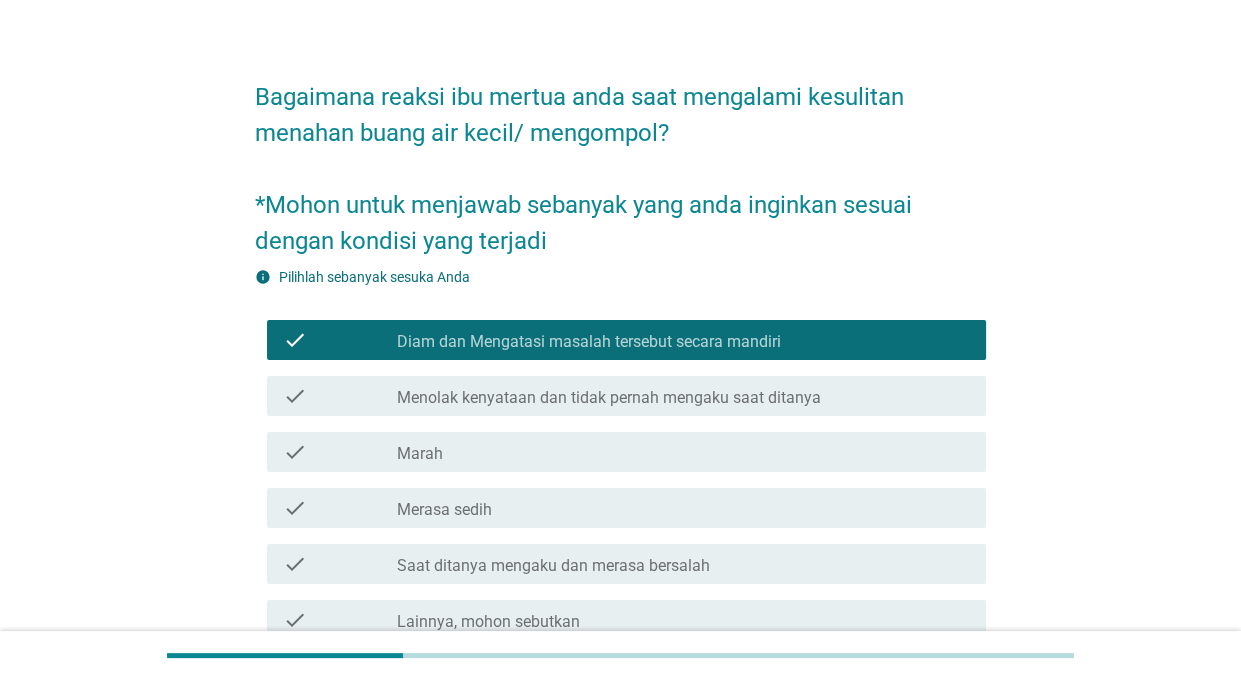 scroll, scrollTop: 0, scrollLeft: 0, axis: both 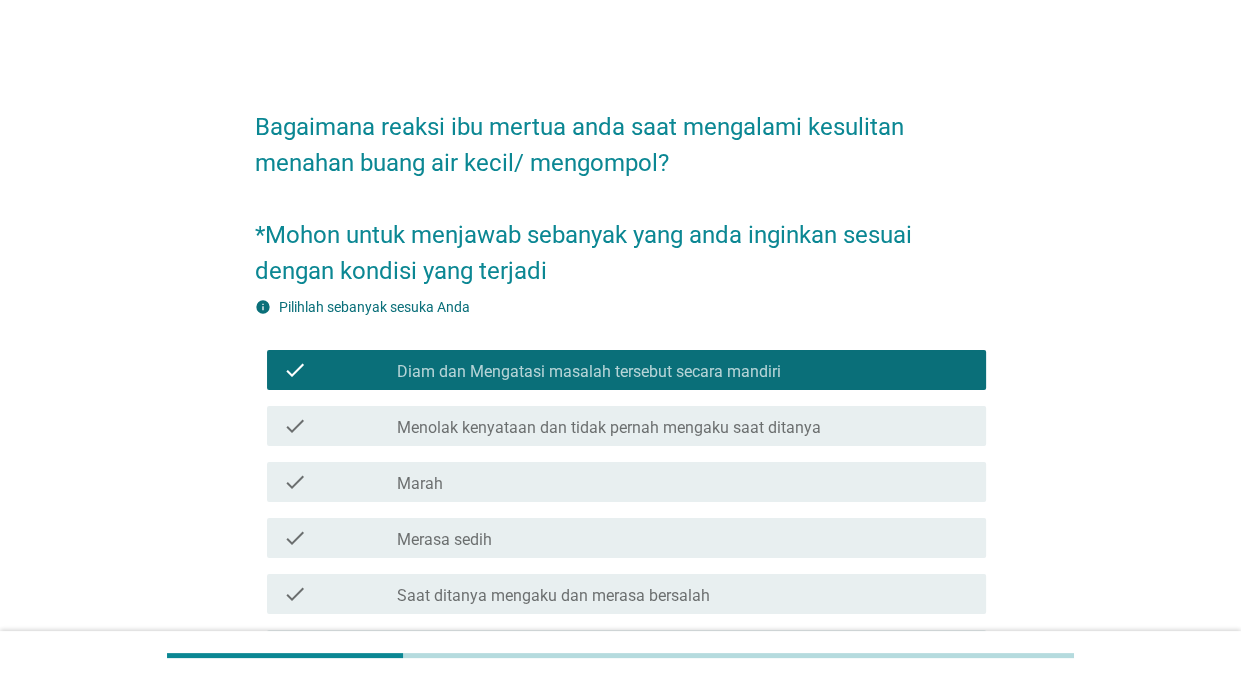 click on "check     check_box Diam dan Mengatasi masalah tersebut secara mandiri" at bounding box center (620, 370) 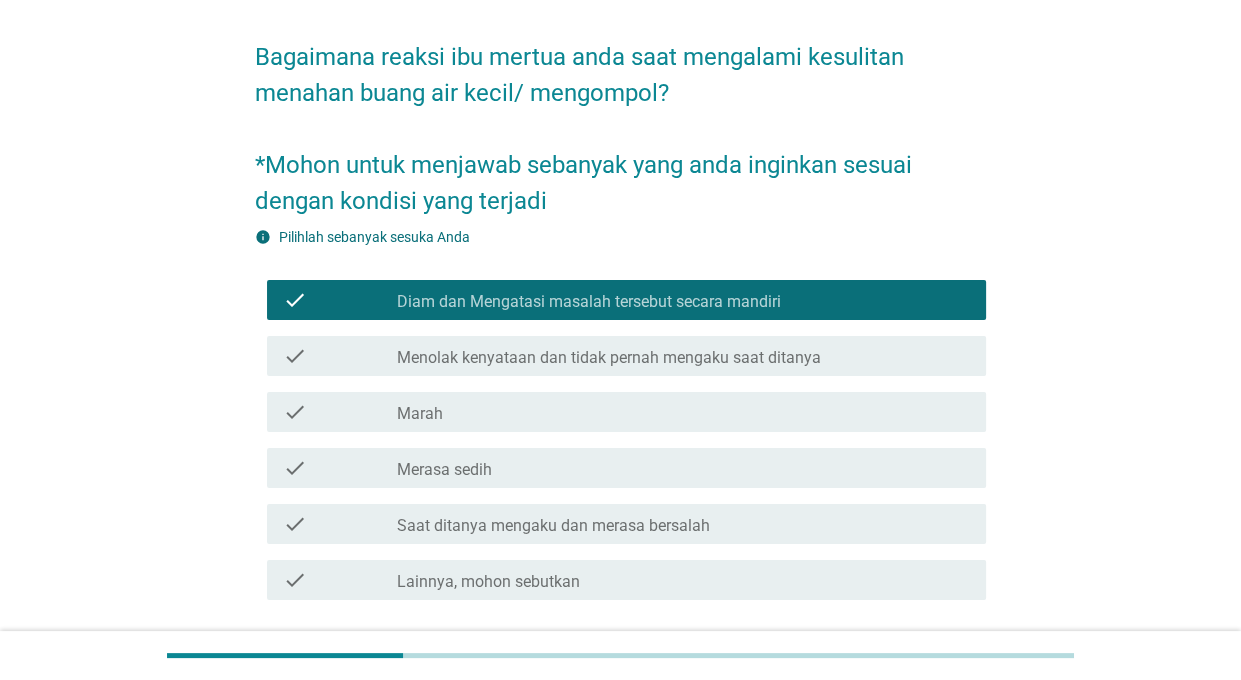scroll, scrollTop: 124, scrollLeft: 0, axis: vertical 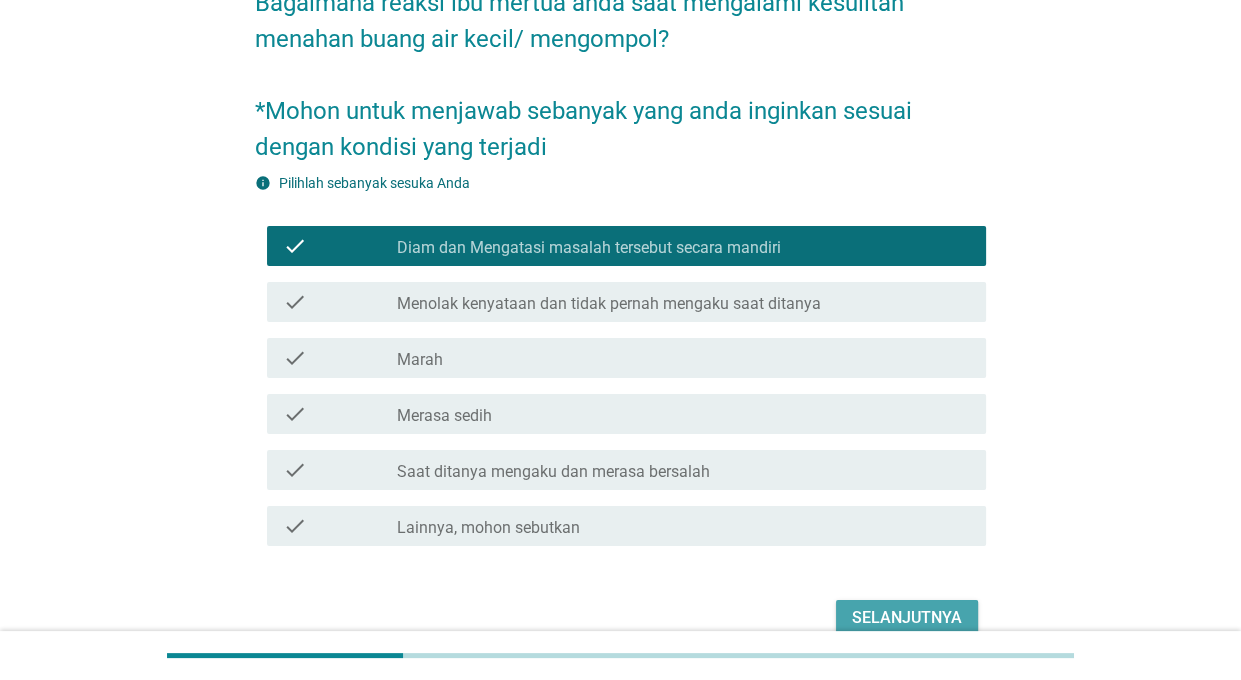 click on "Selanjutnya" at bounding box center (907, 618) 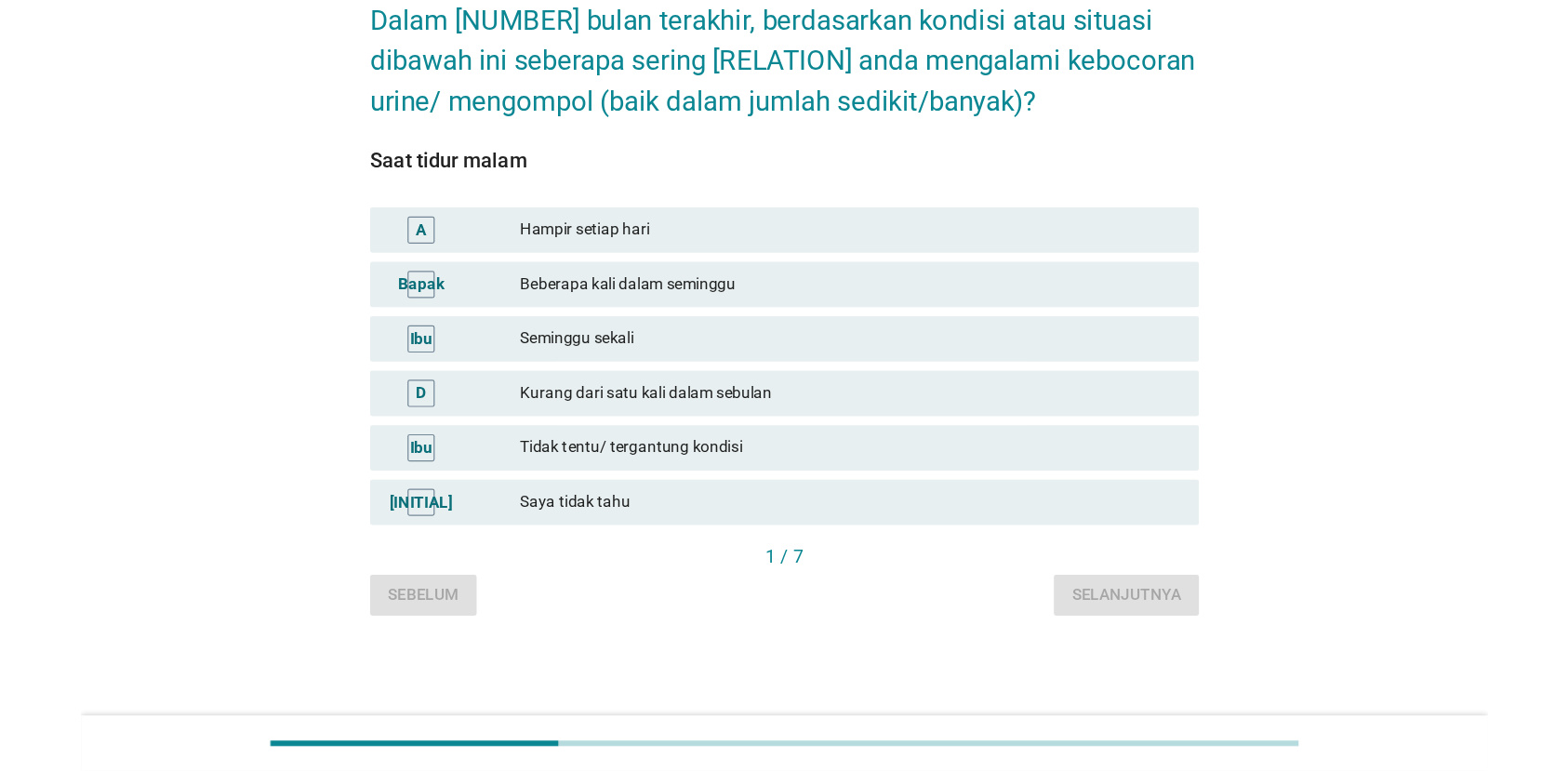scroll, scrollTop: 0, scrollLeft: 0, axis: both 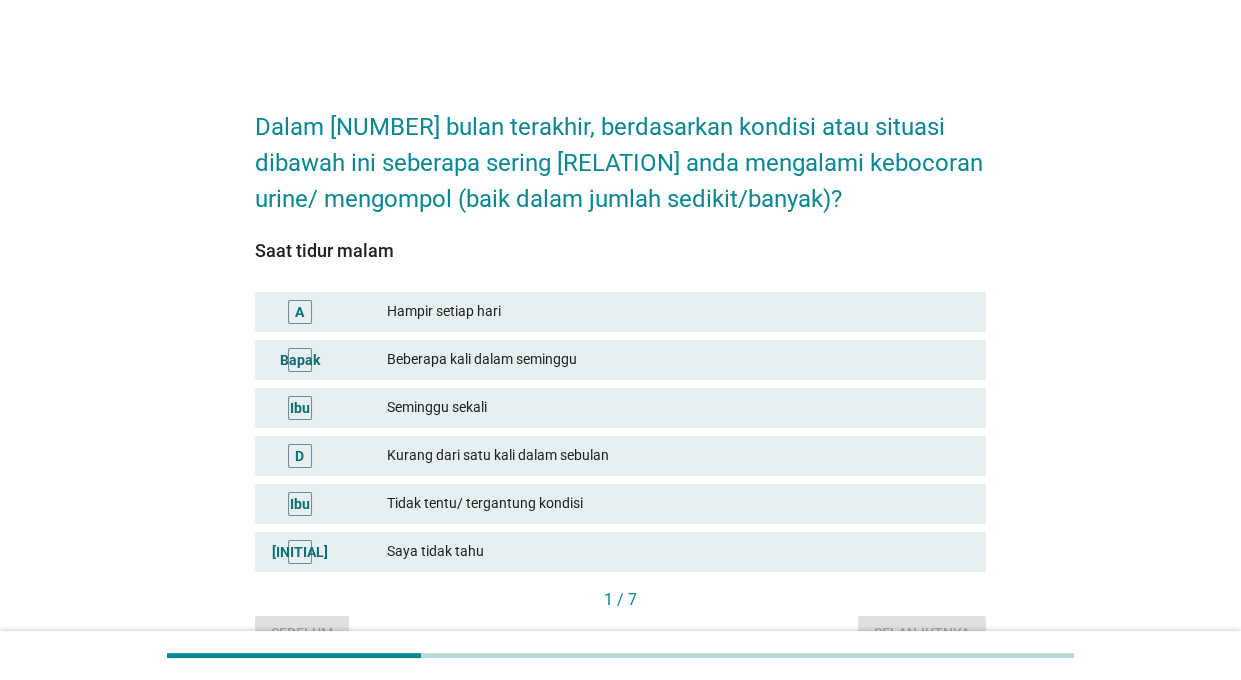 click on "Hampir setiap hari" at bounding box center [678, 312] 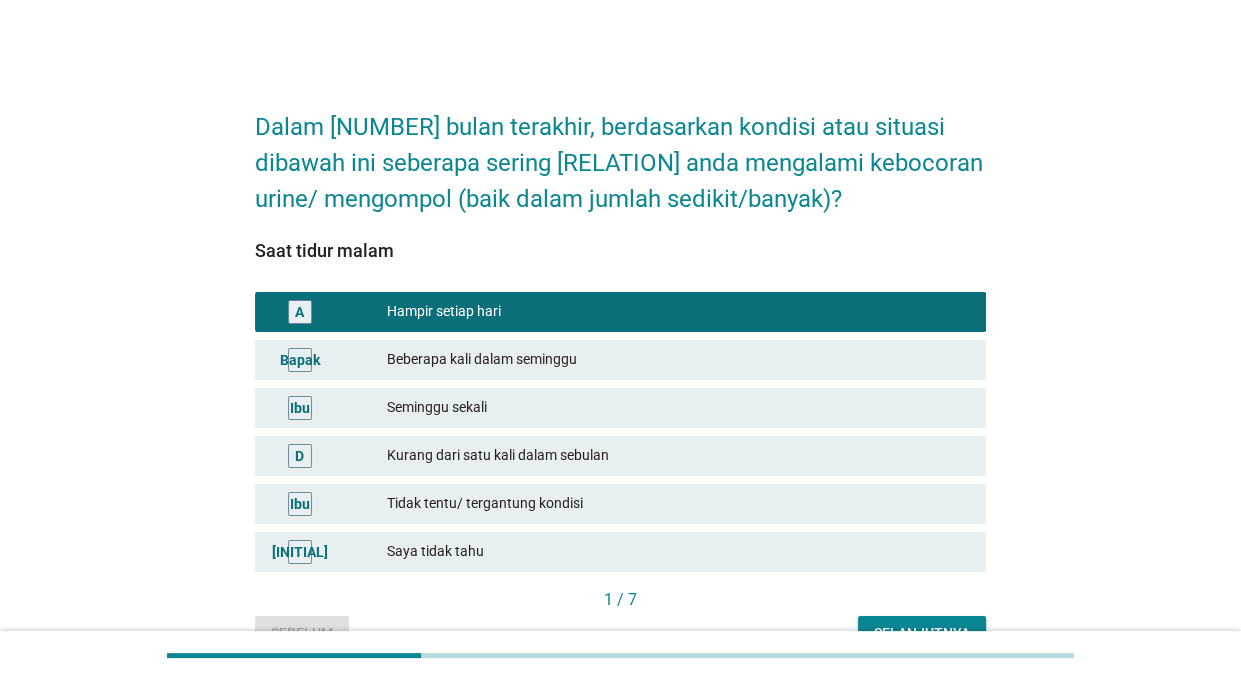 click on "Selanjutnya" at bounding box center (922, 634) 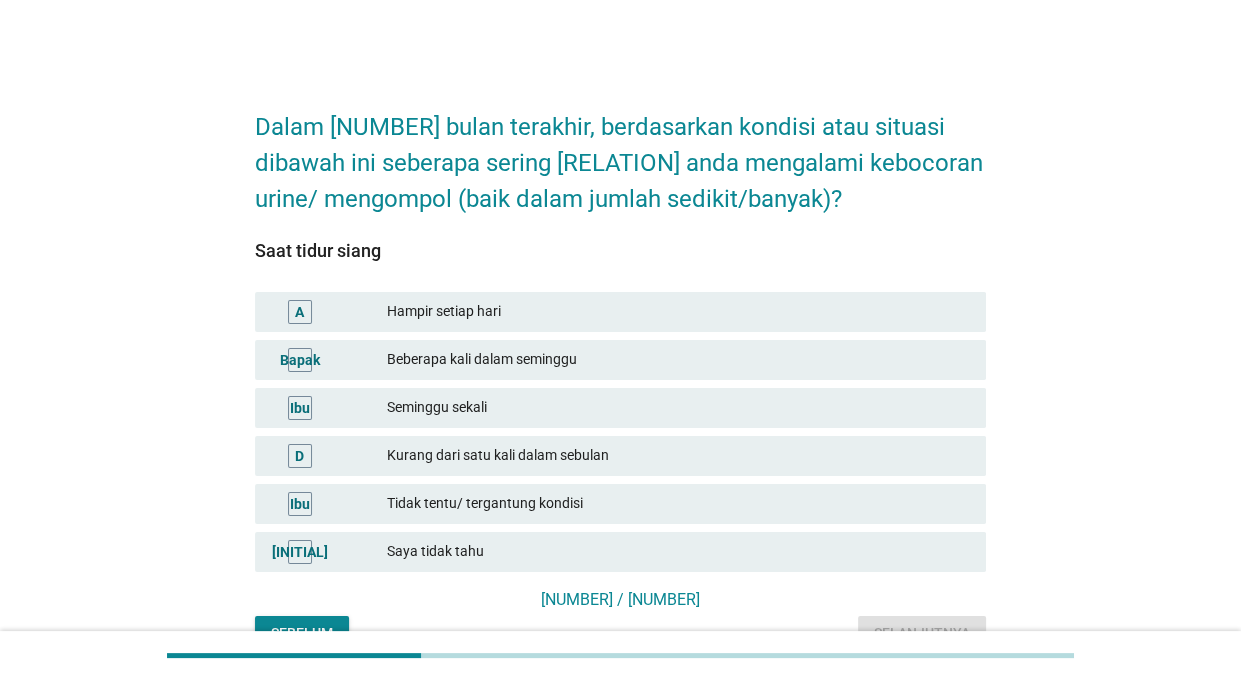 click on "Beberapa kali dalam seminggu" at bounding box center (678, 360) 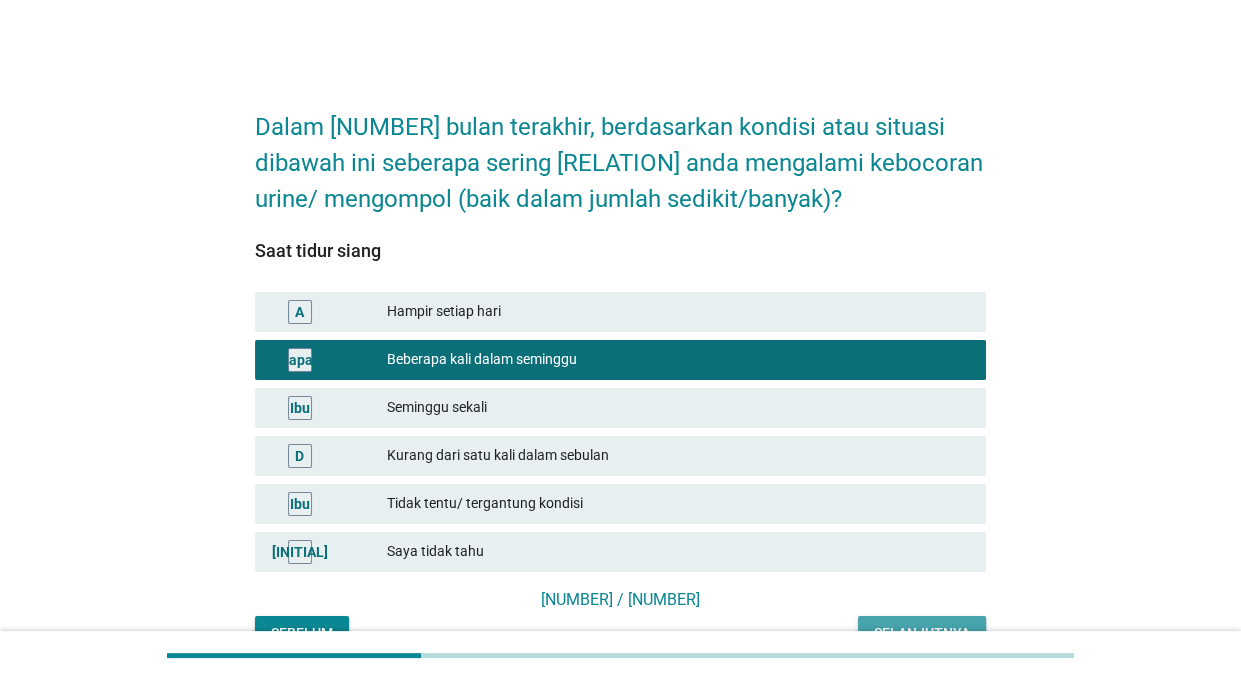 click on "Selanjutnya" at bounding box center (922, 634) 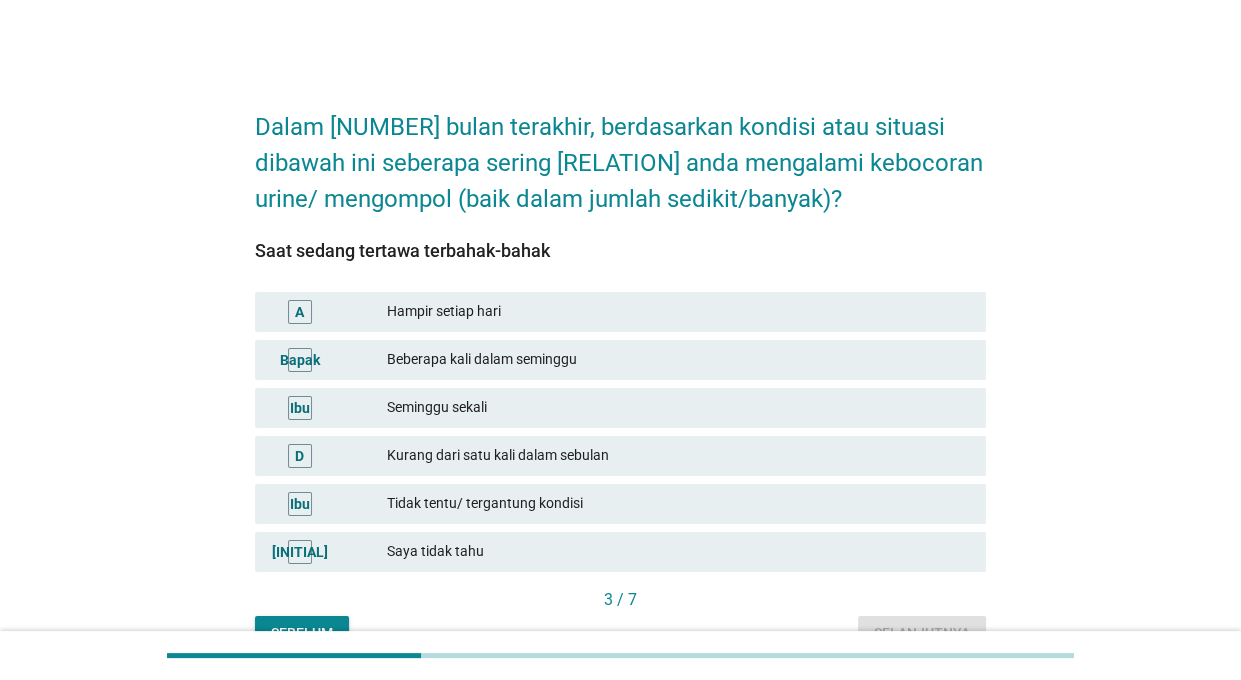 click on "Seminggu sekali" at bounding box center [678, 408] 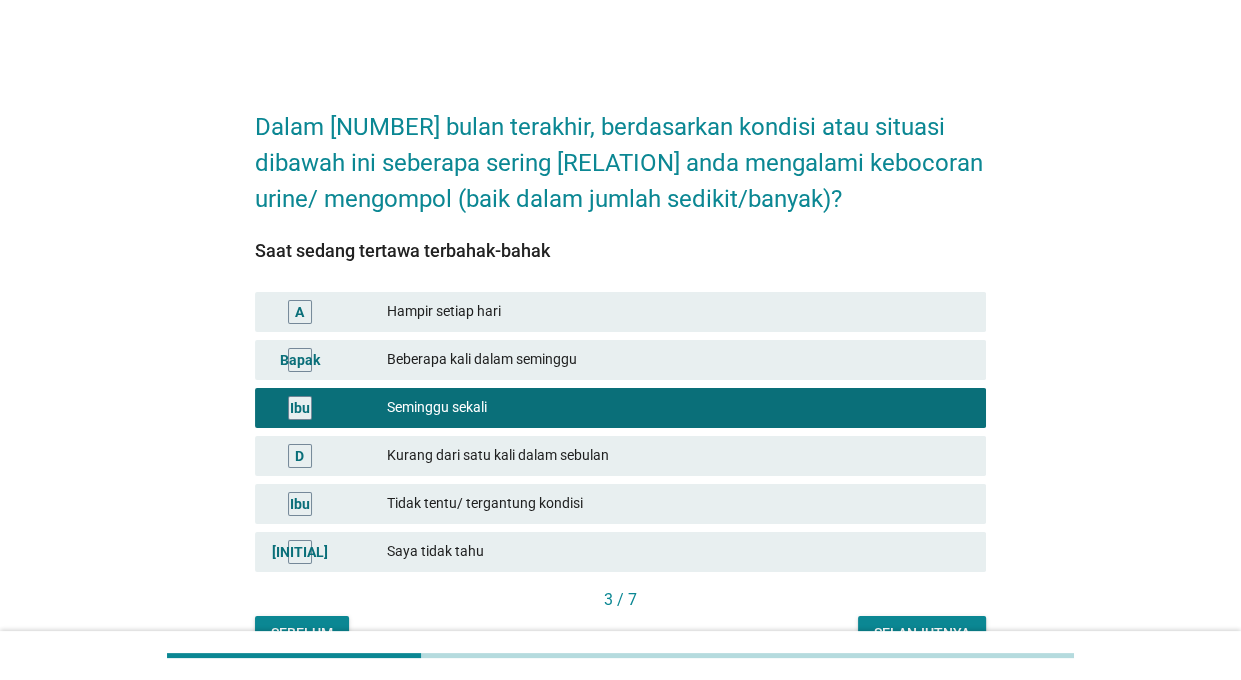 click on "Selanjutnya" at bounding box center [922, 633] 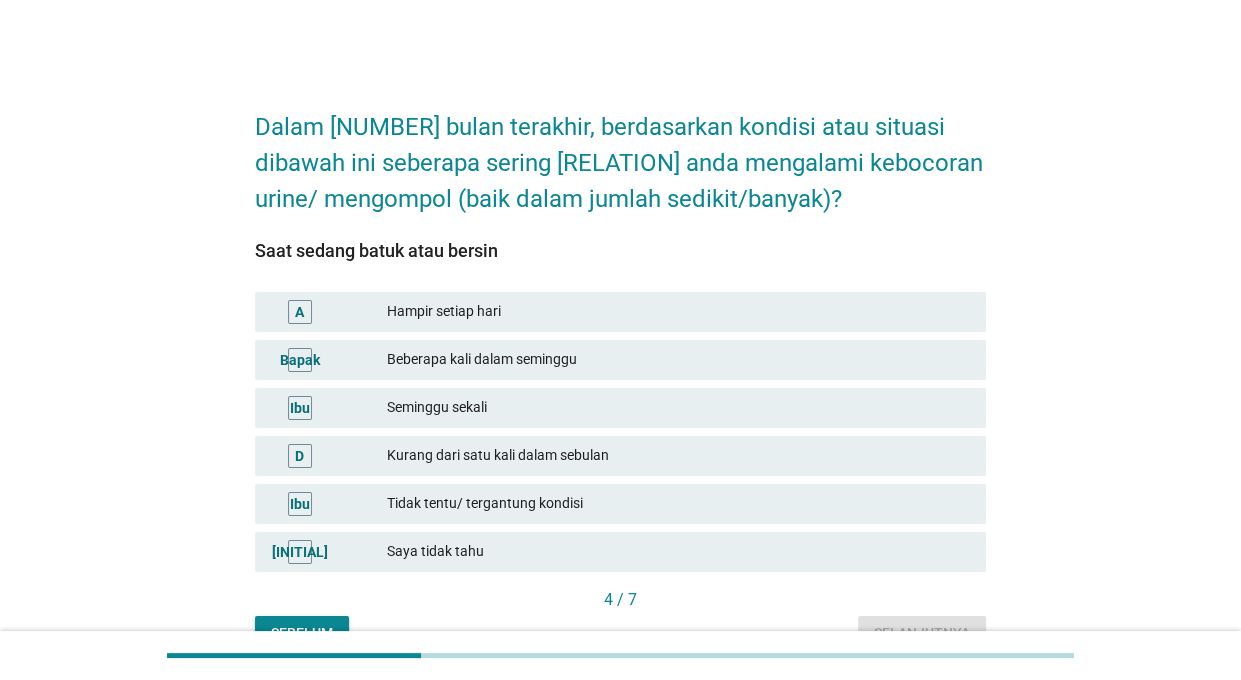 click on "Kurang dari satu kali dalam sebulan" at bounding box center (678, 456) 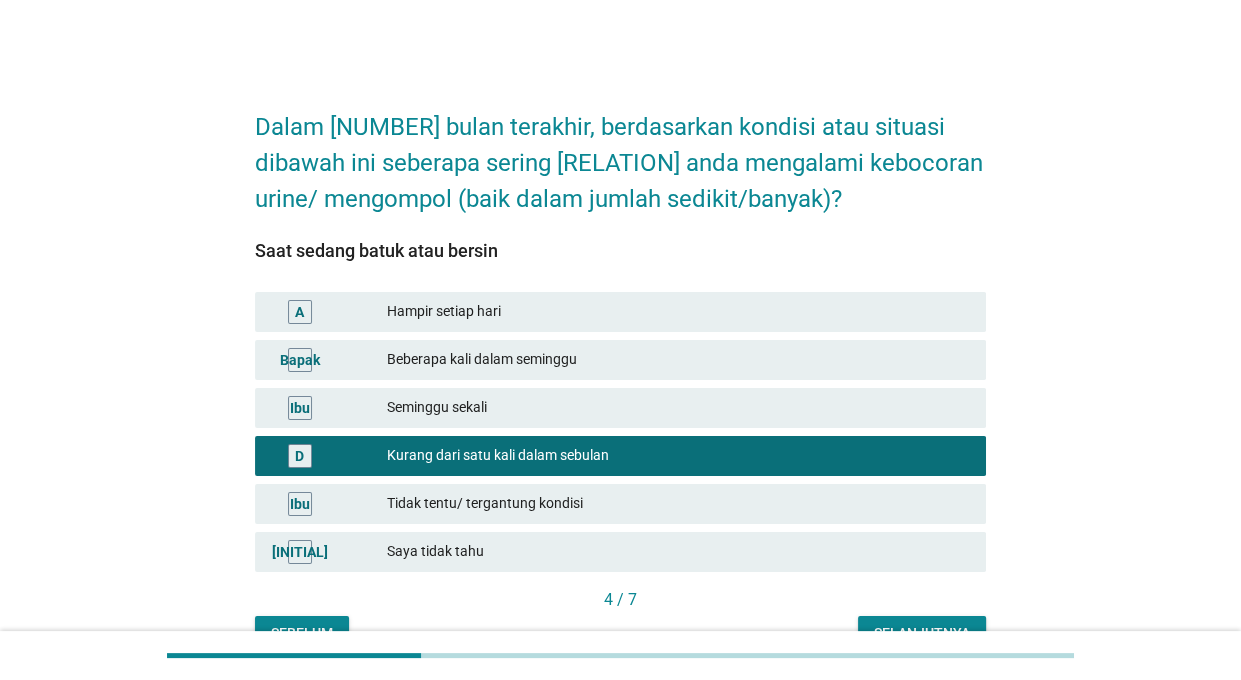 click on "Selanjutnya" at bounding box center (922, 633) 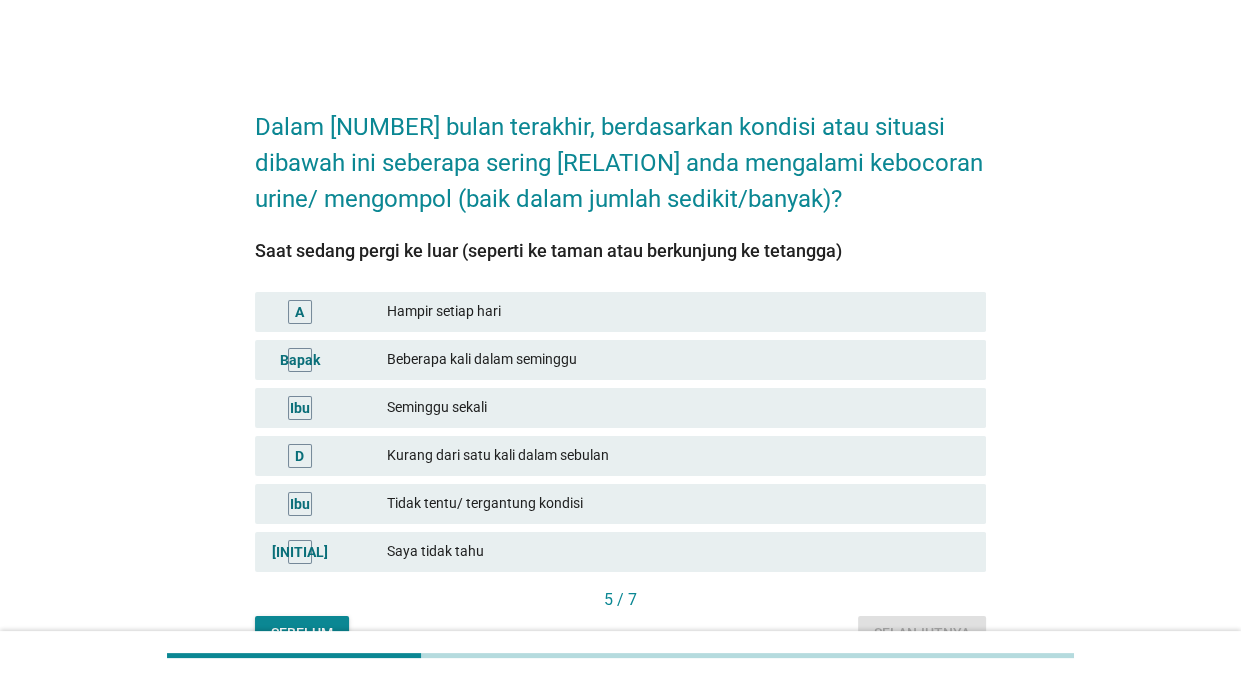 click on "A     Hampir setiap hari" at bounding box center [620, 312] 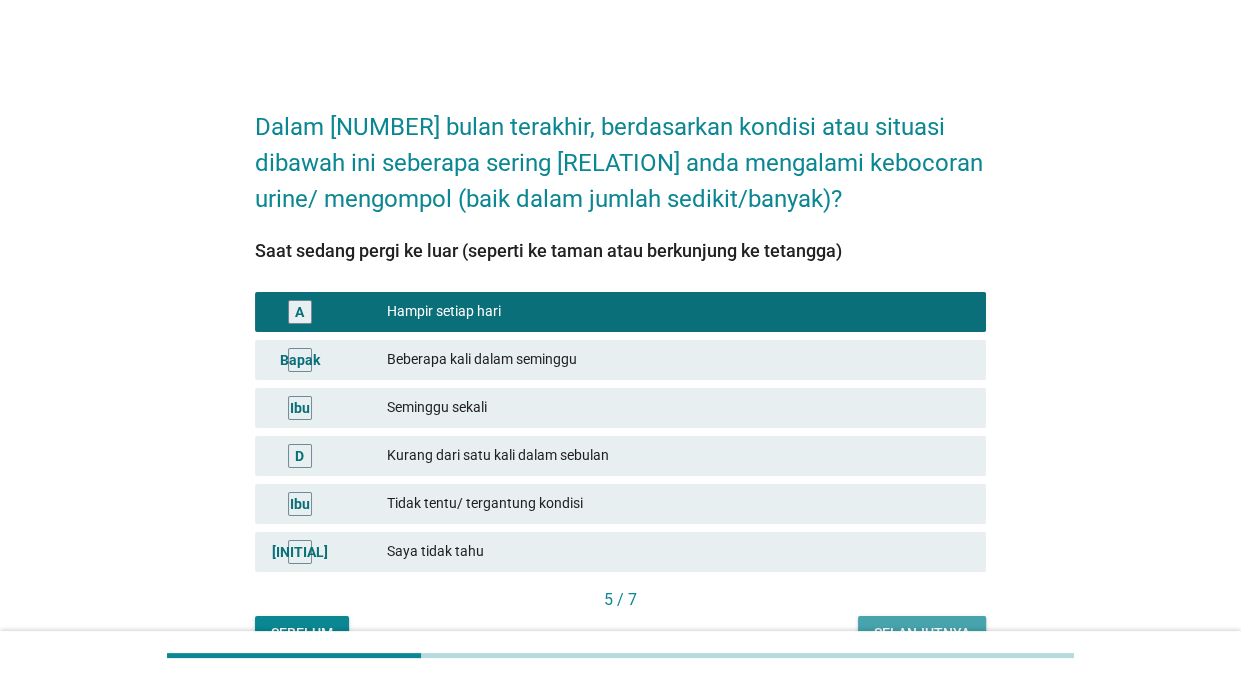 click on "Selanjutnya" at bounding box center [922, 633] 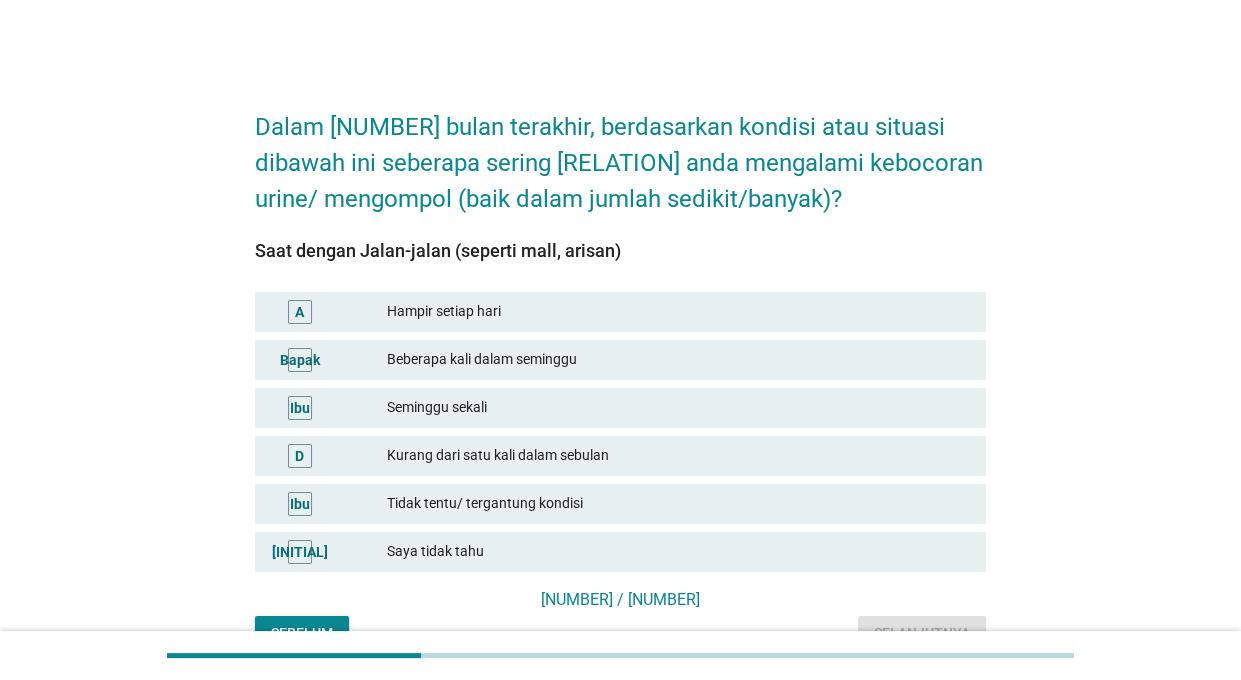 click on "B   Beberapa kali dalam seminggu" at bounding box center (620, 360) 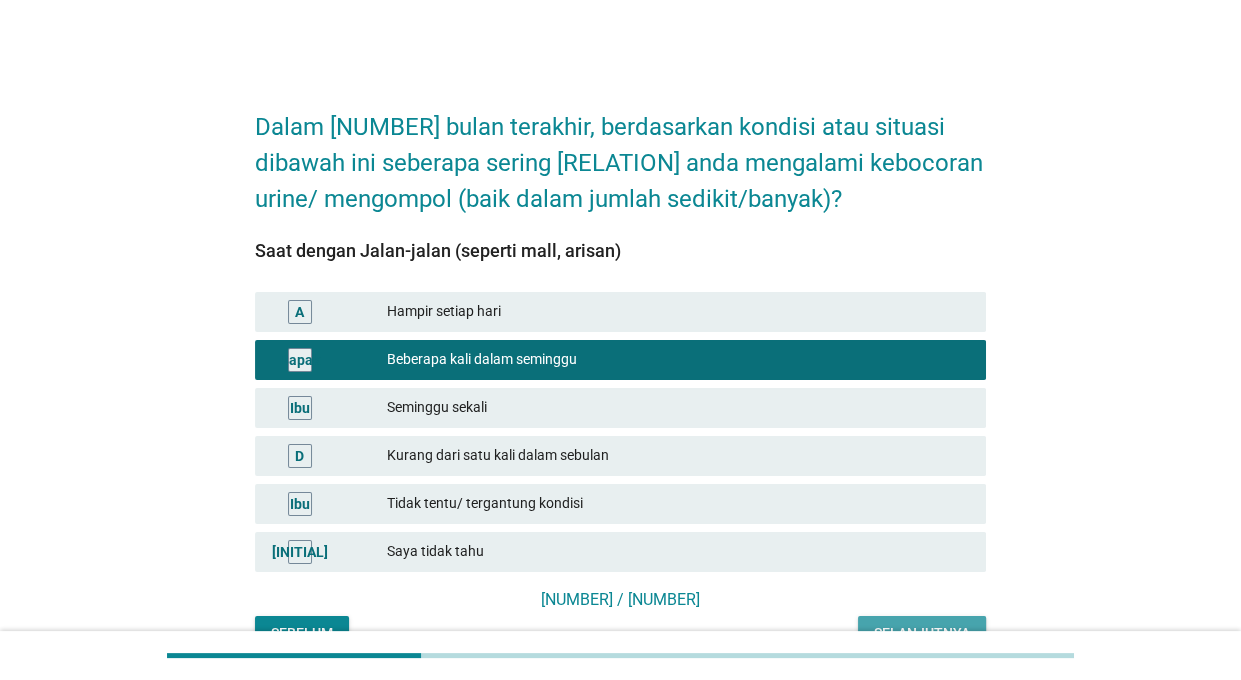 click on "Selanjutnya" at bounding box center (922, 634) 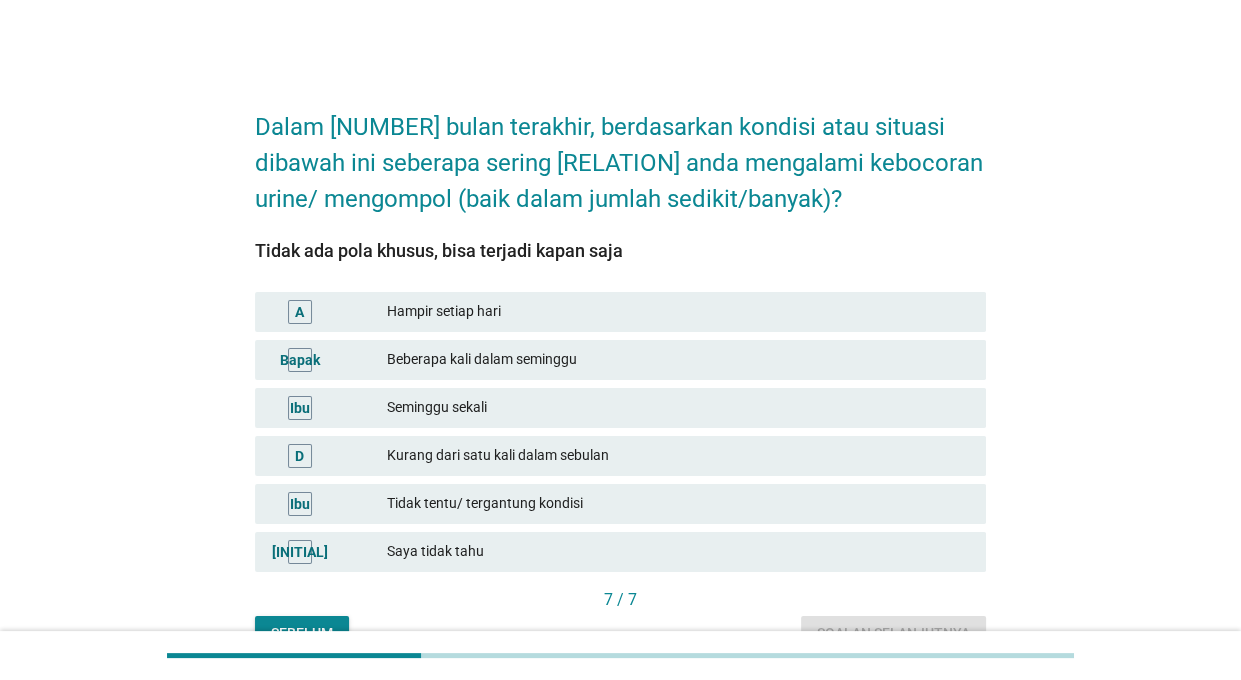 click on "Hampir setiap hari" at bounding box center [678, 312] 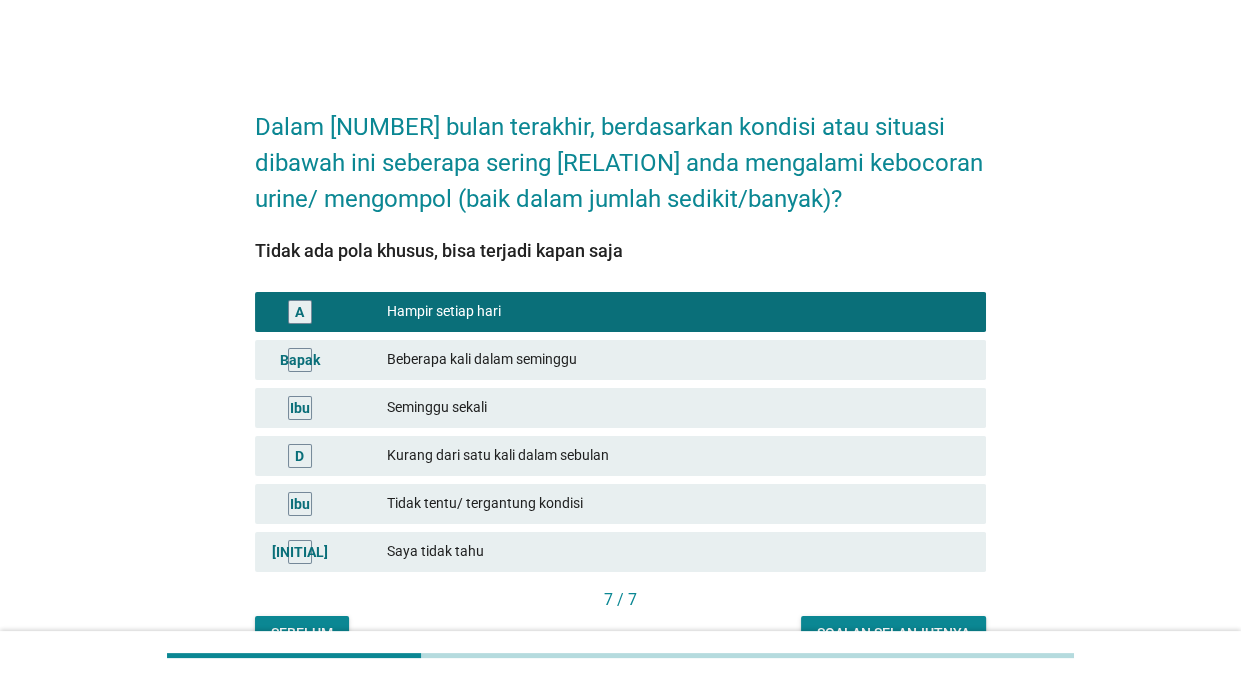 click on "Soalan selanjutnya" at bounding box center [893, 633] 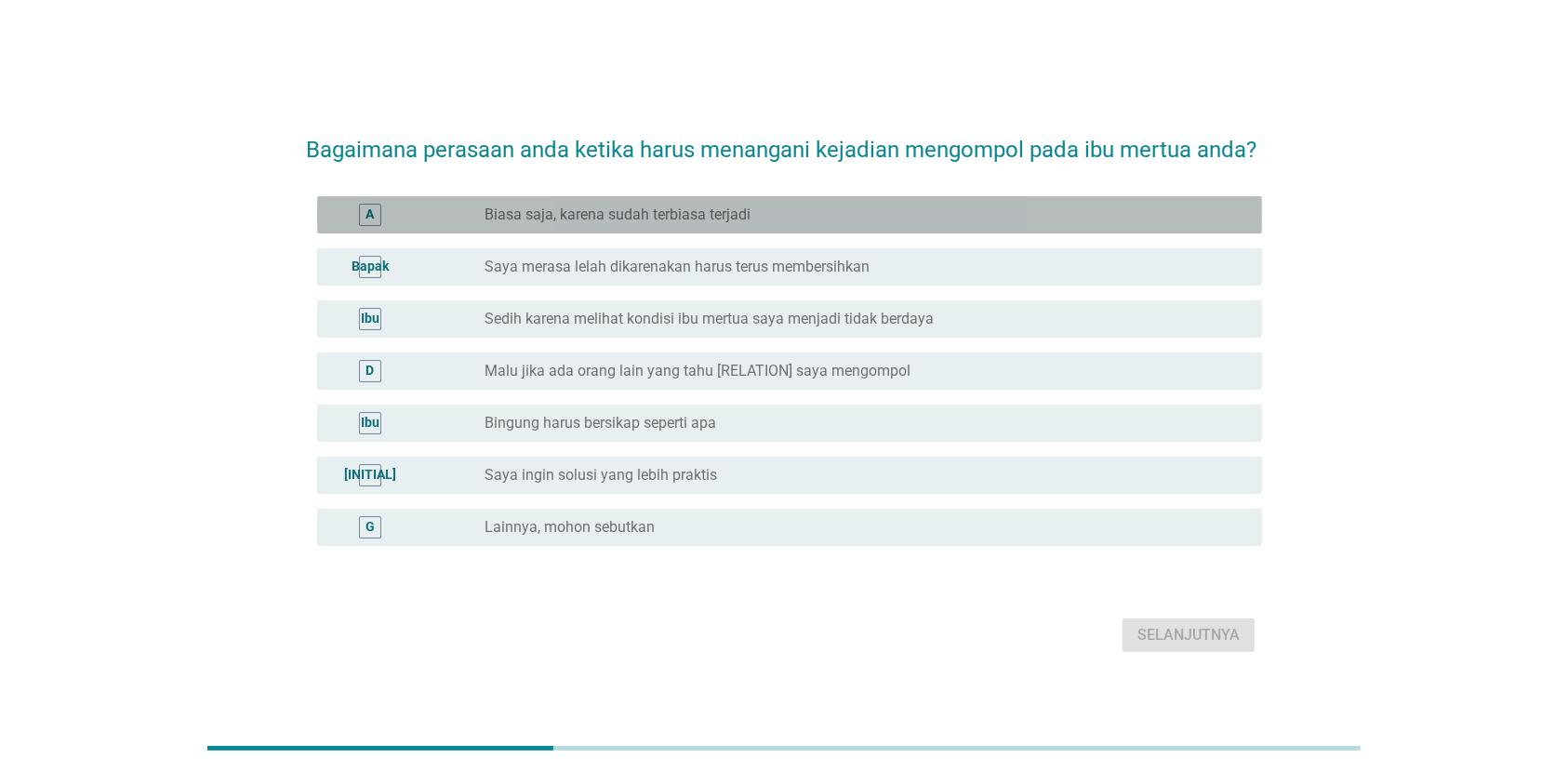 click on "[BOOLEAN] Biasa saja, karena sudah terbiasa terjadi" at bounding box center [858, 215] 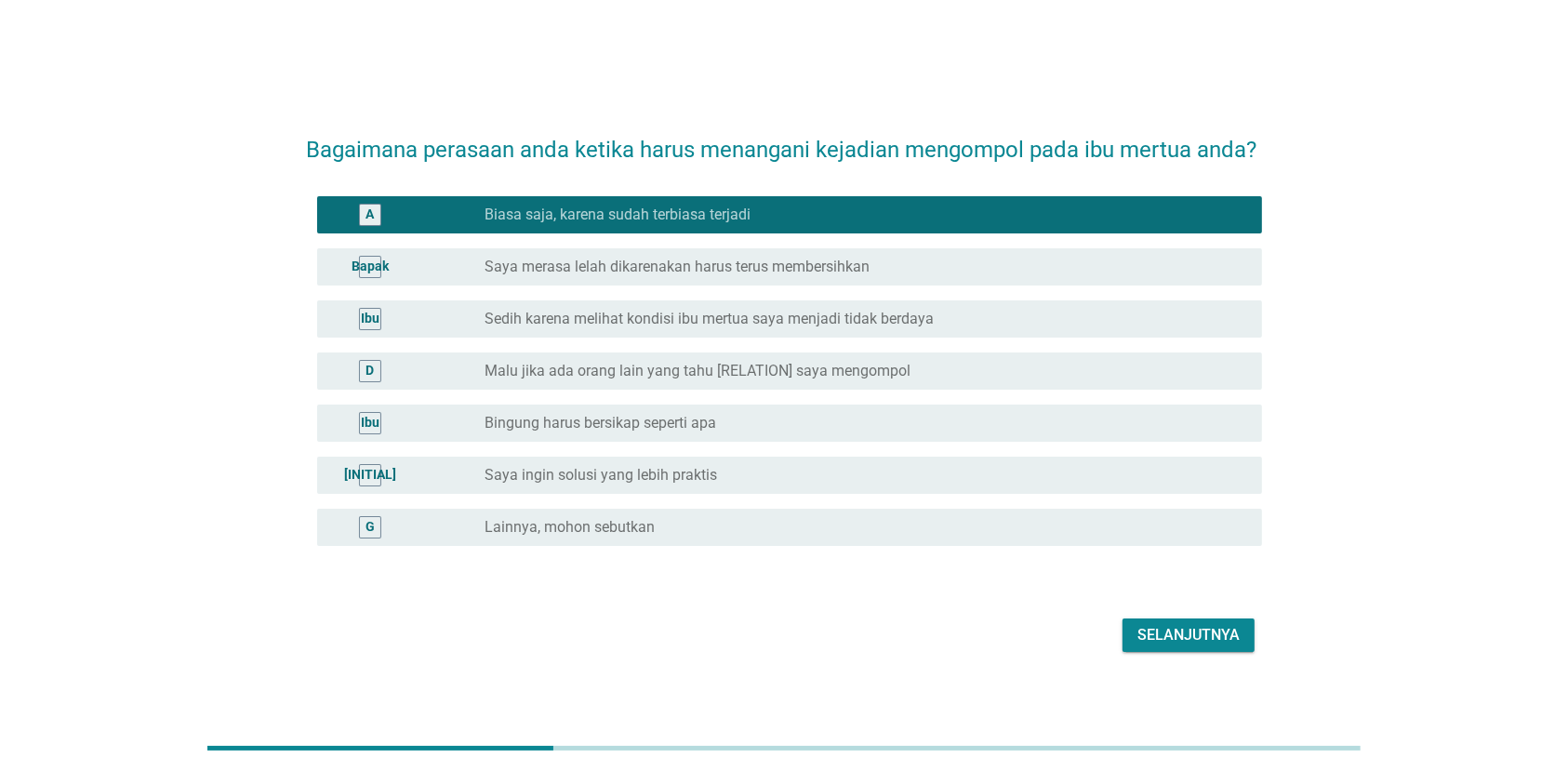click on "Selanjutnya" at bounding box center (1189, 635) 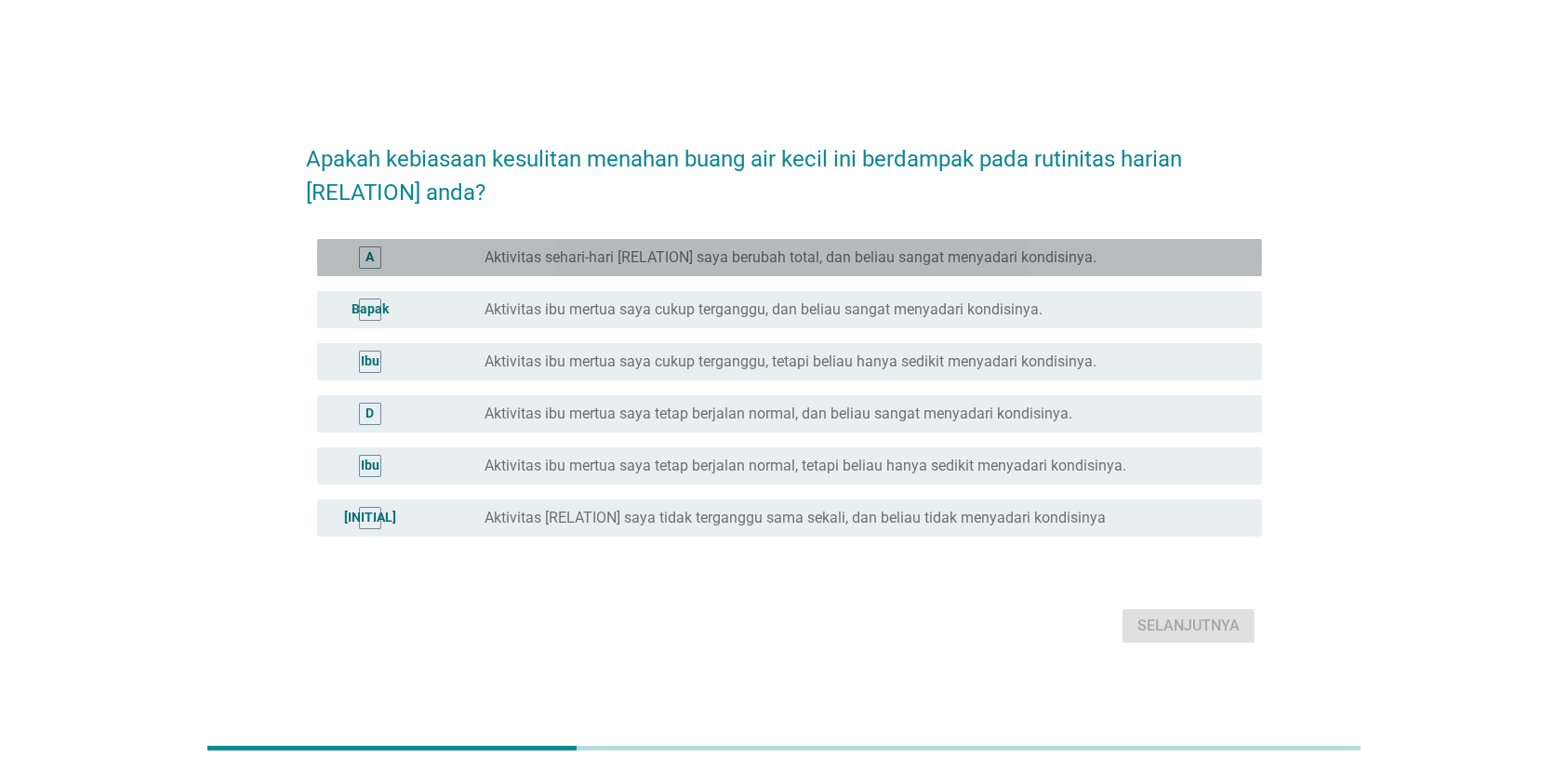 click on "Aktivitas sehari-hari [RELATION] saya berubah total, dan beliau sangat menyadari kondisinya." at bounding box center [791, 258] 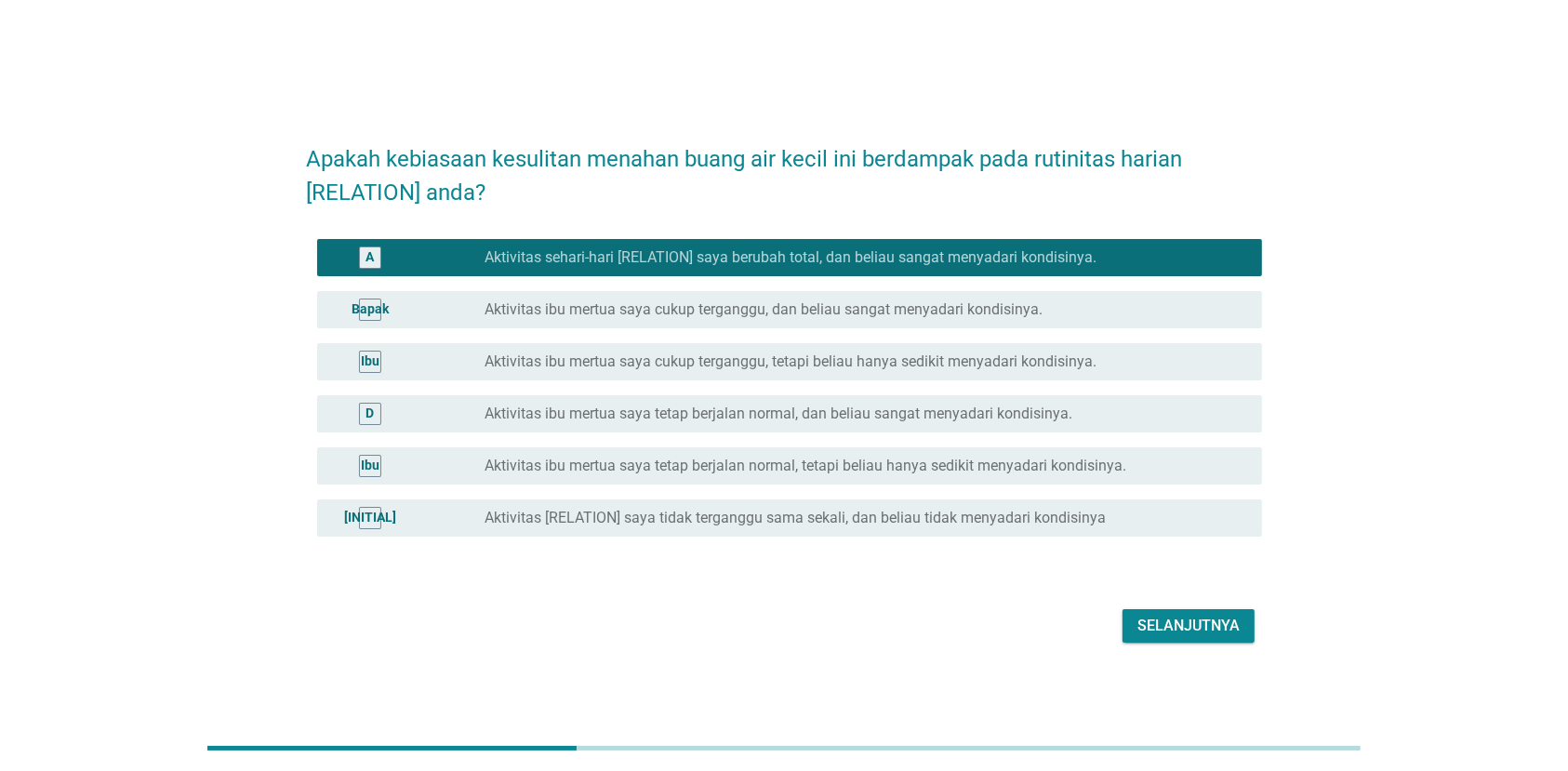 click on "Selanjutnya" at bounding box center [1189, 626] 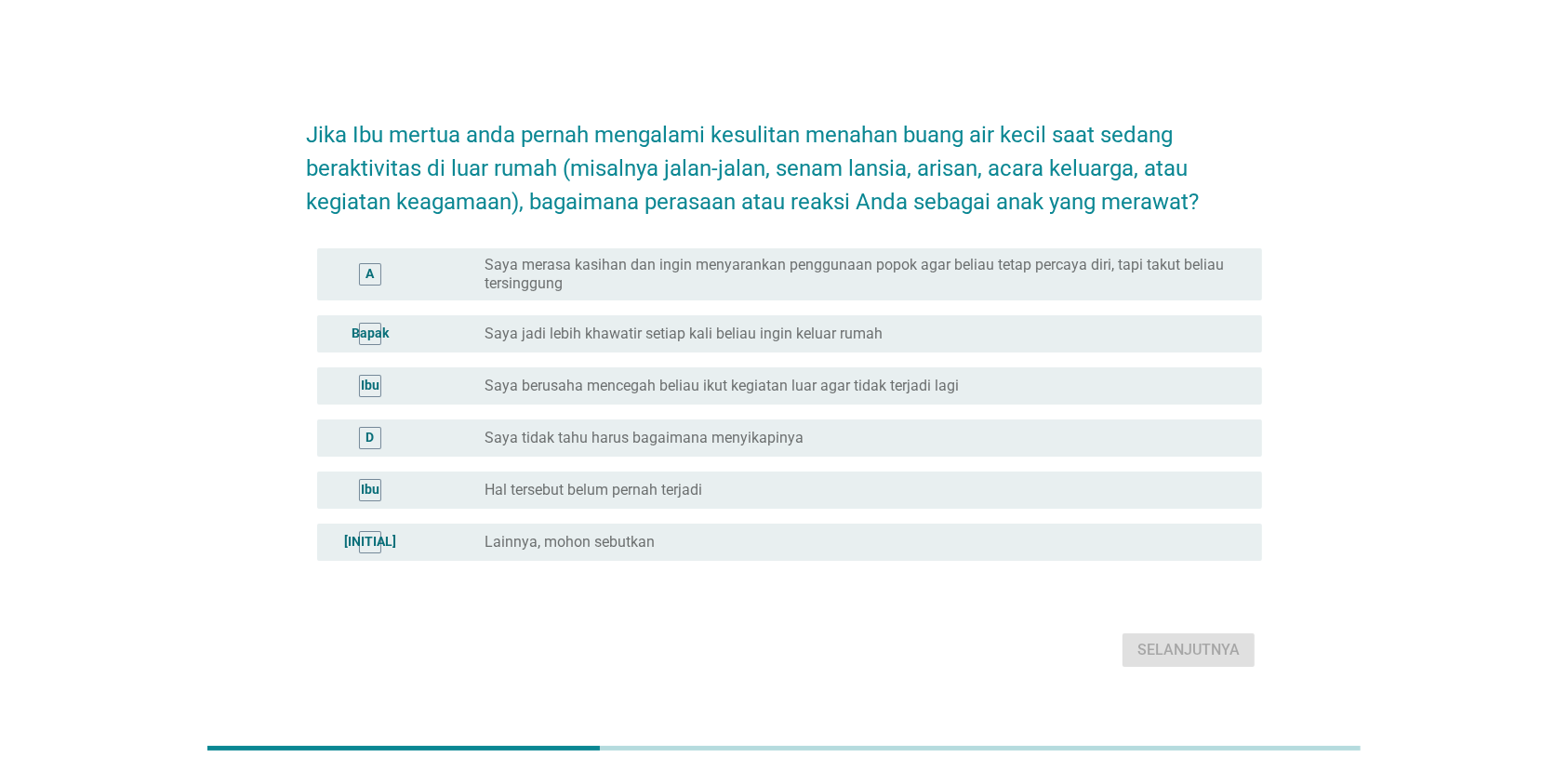 click on "Saya merasa kasihan dan ingin menyarankan penggunaan popok agar beliau tetap percaya diri, tapi takut beliau tersinggung" at bounding box center [858, 274] 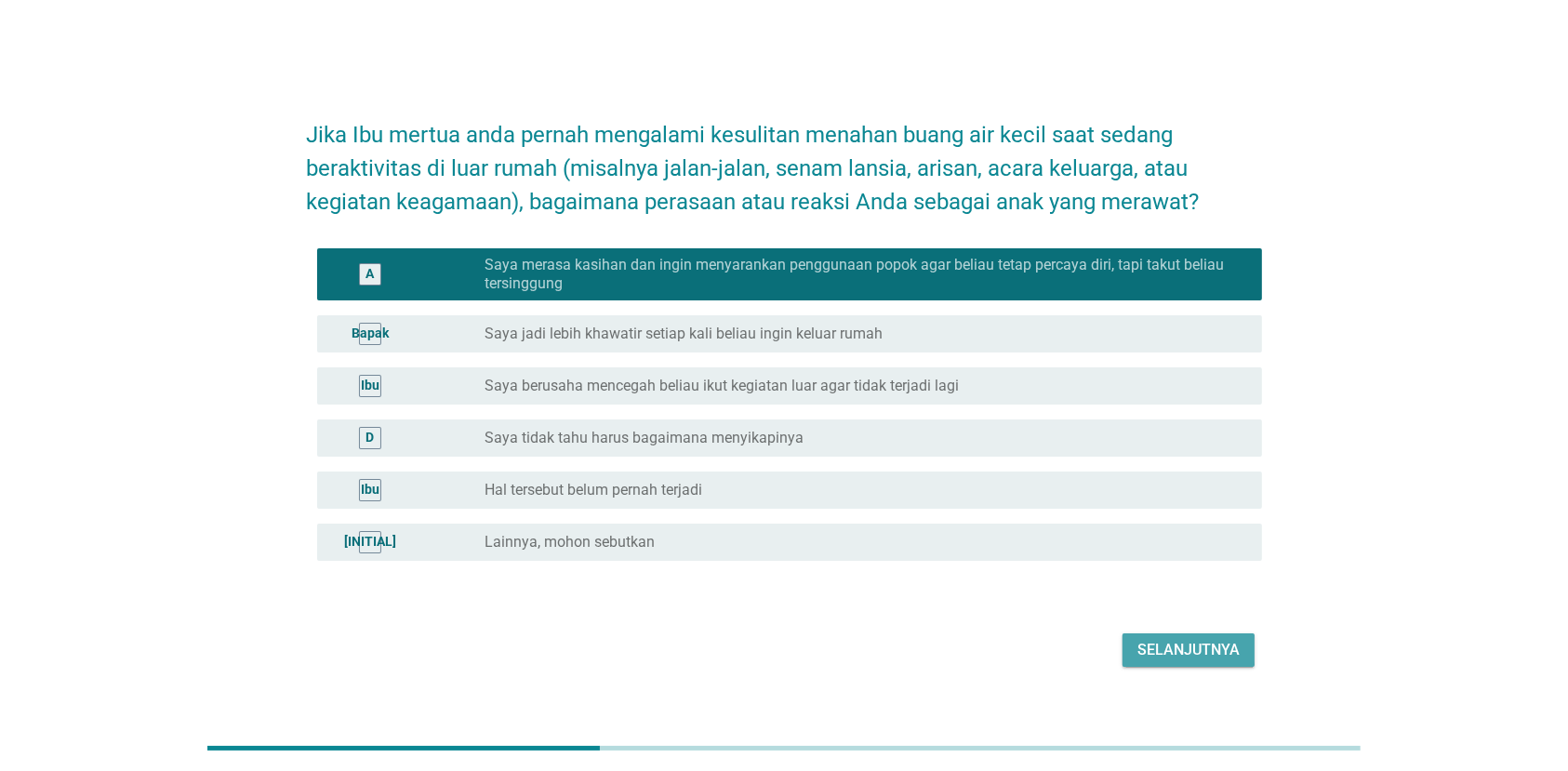 click on "Selanjutnya" at bounding box center [1189, 650] 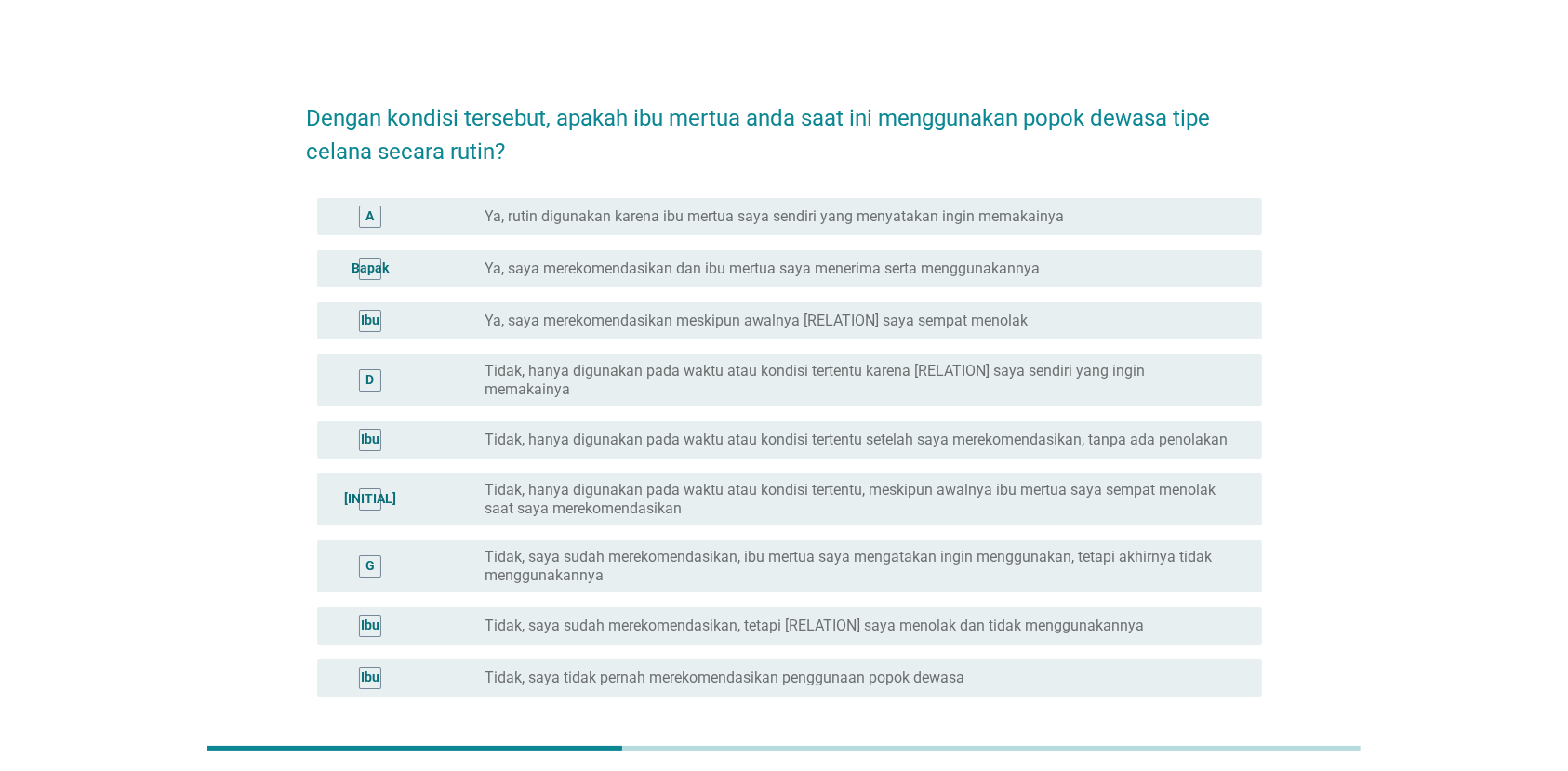 click on "A     [BOOLEAN] Ya, rutin digunakan karena [RELATION] saya sendiri yang menyatakan ingin memakainya" at bounding box center [790, 217] 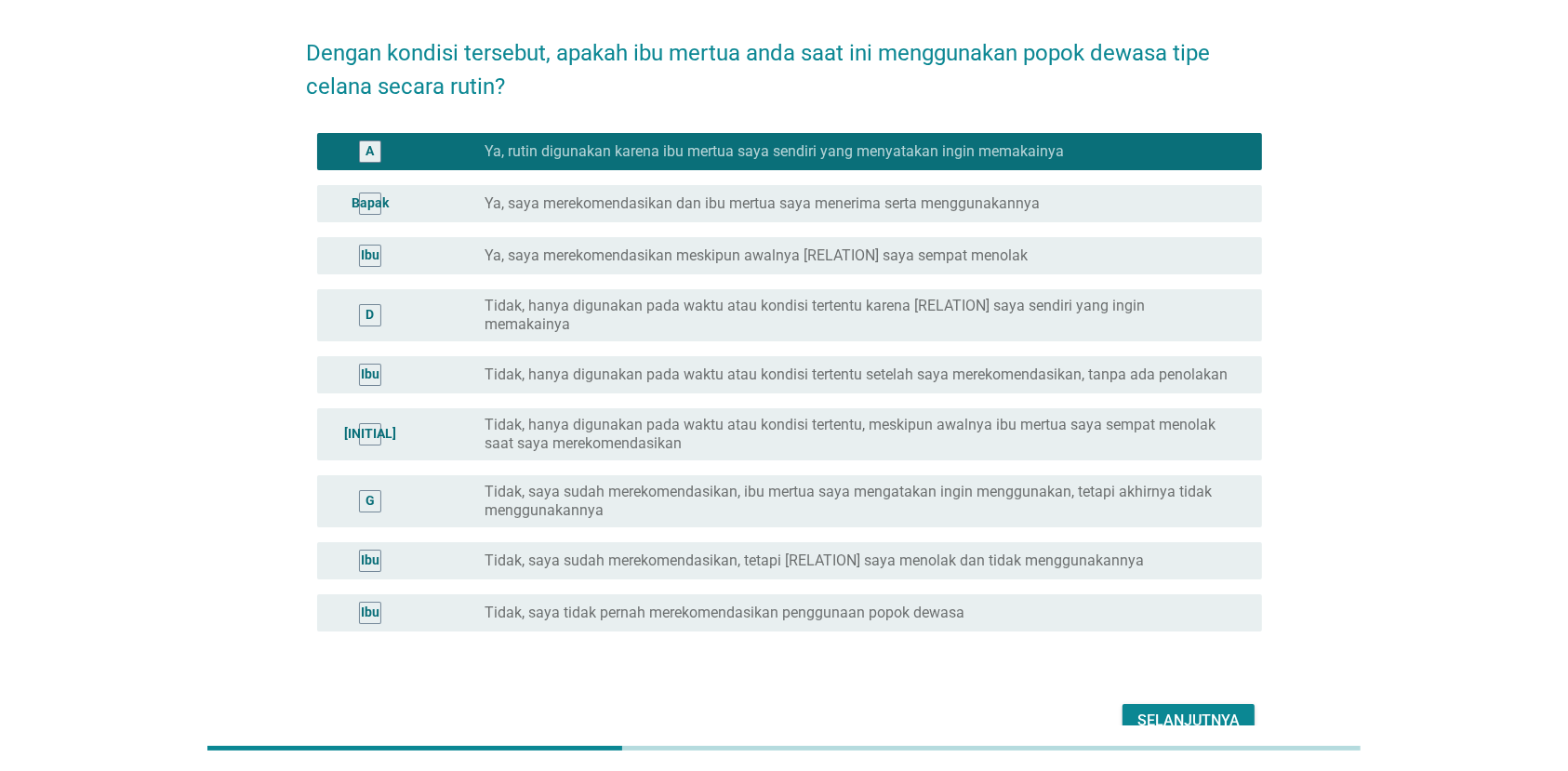 scroll, scrollTop: 149, scrollLeft: 0, axis: vertical 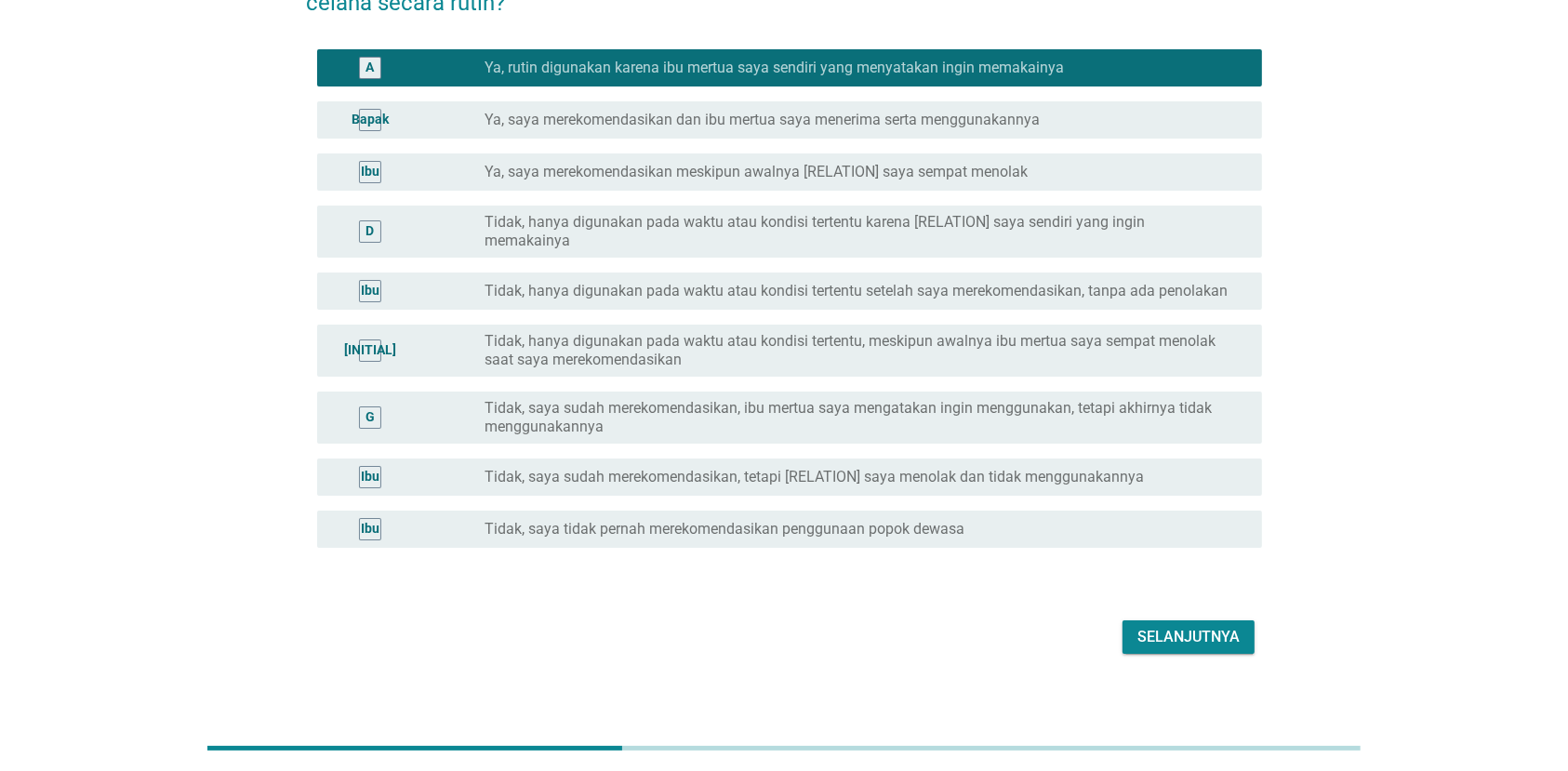 click on "Selanjutnya" at bounding box center [1189, 637] 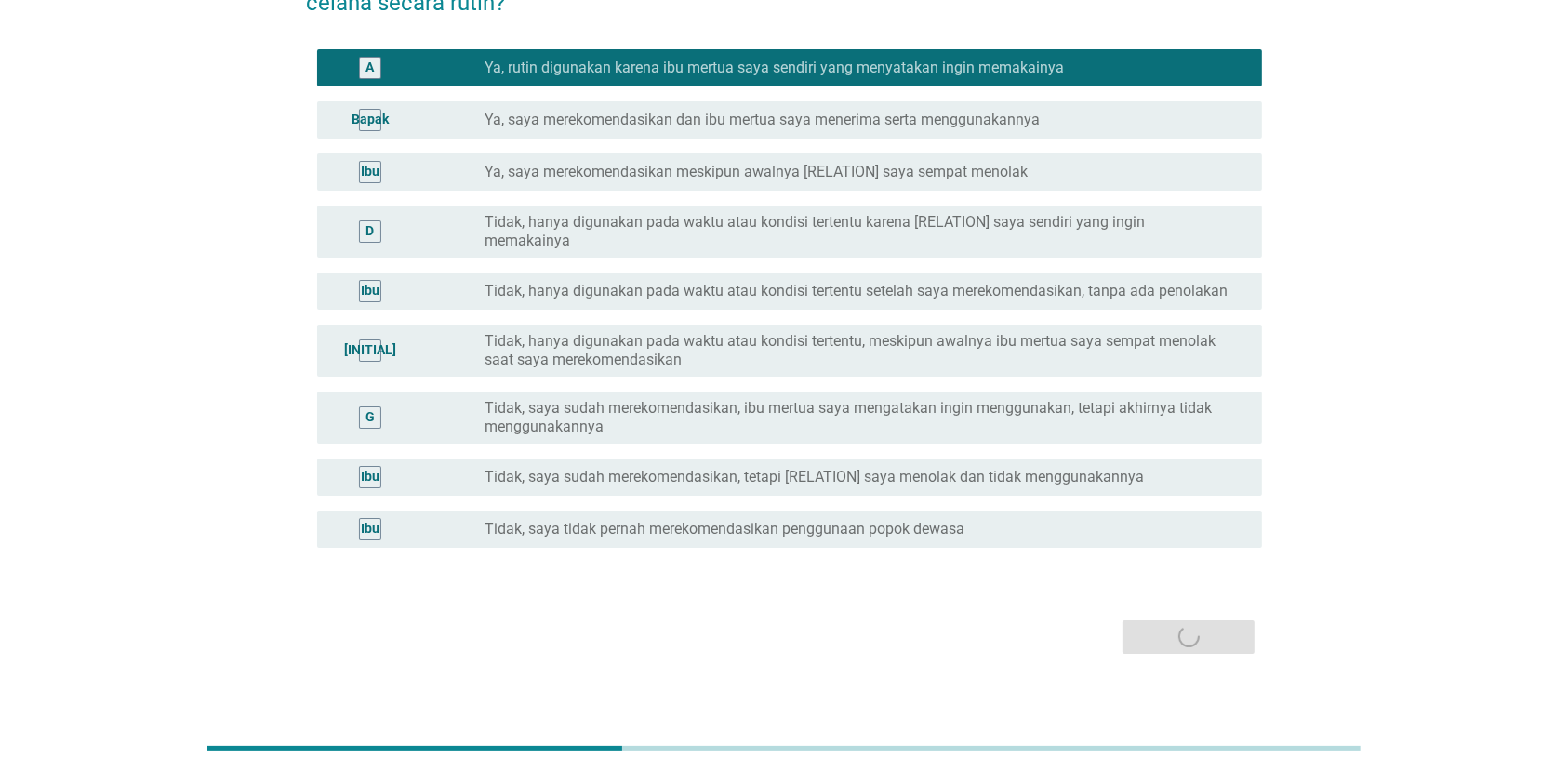 scroll, scrollTop: 0, scrollLeft: 0, axis: both 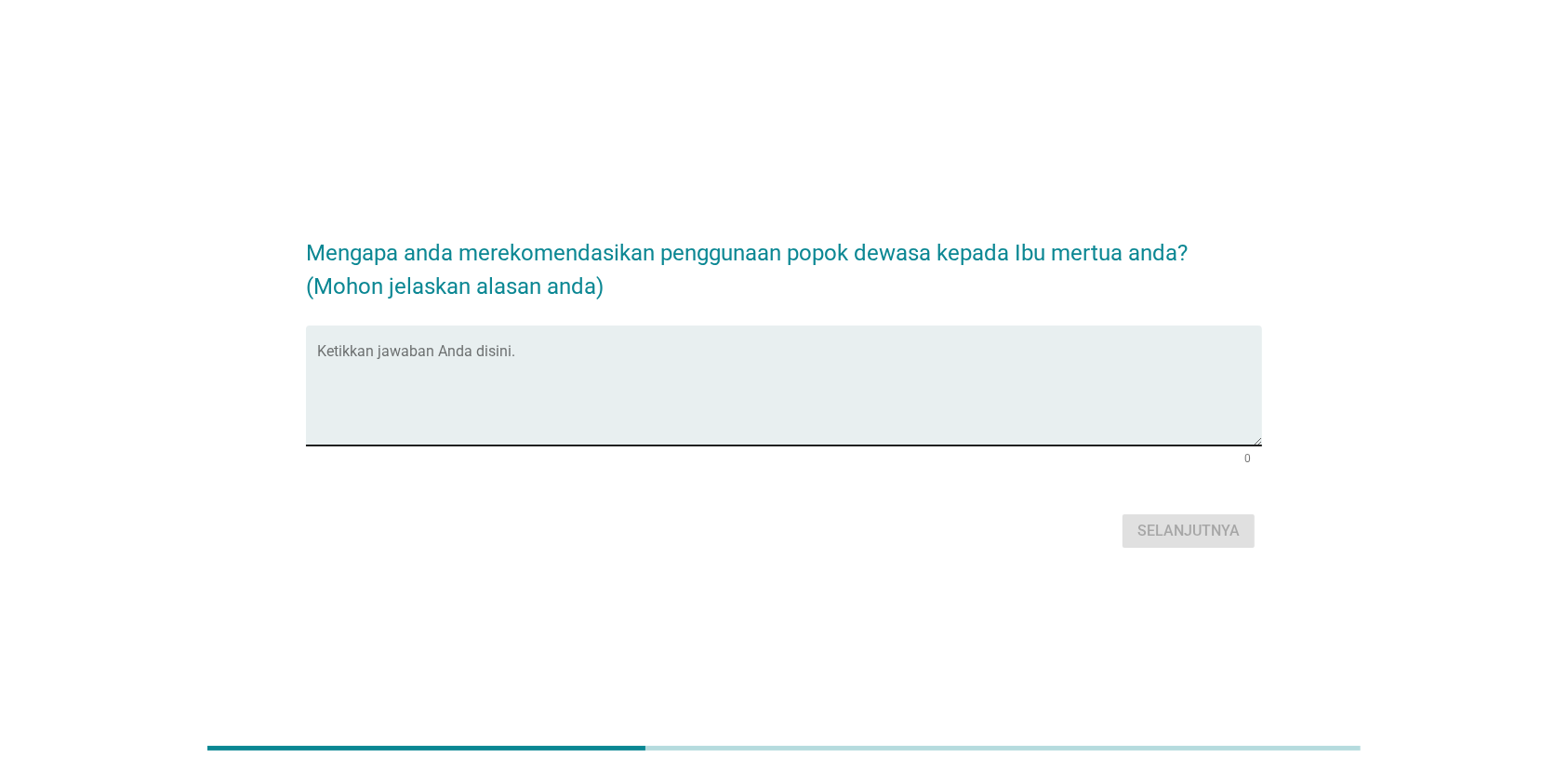 click on "Ketikkan jawaban Anda disini." at bounding box center (790, 385) 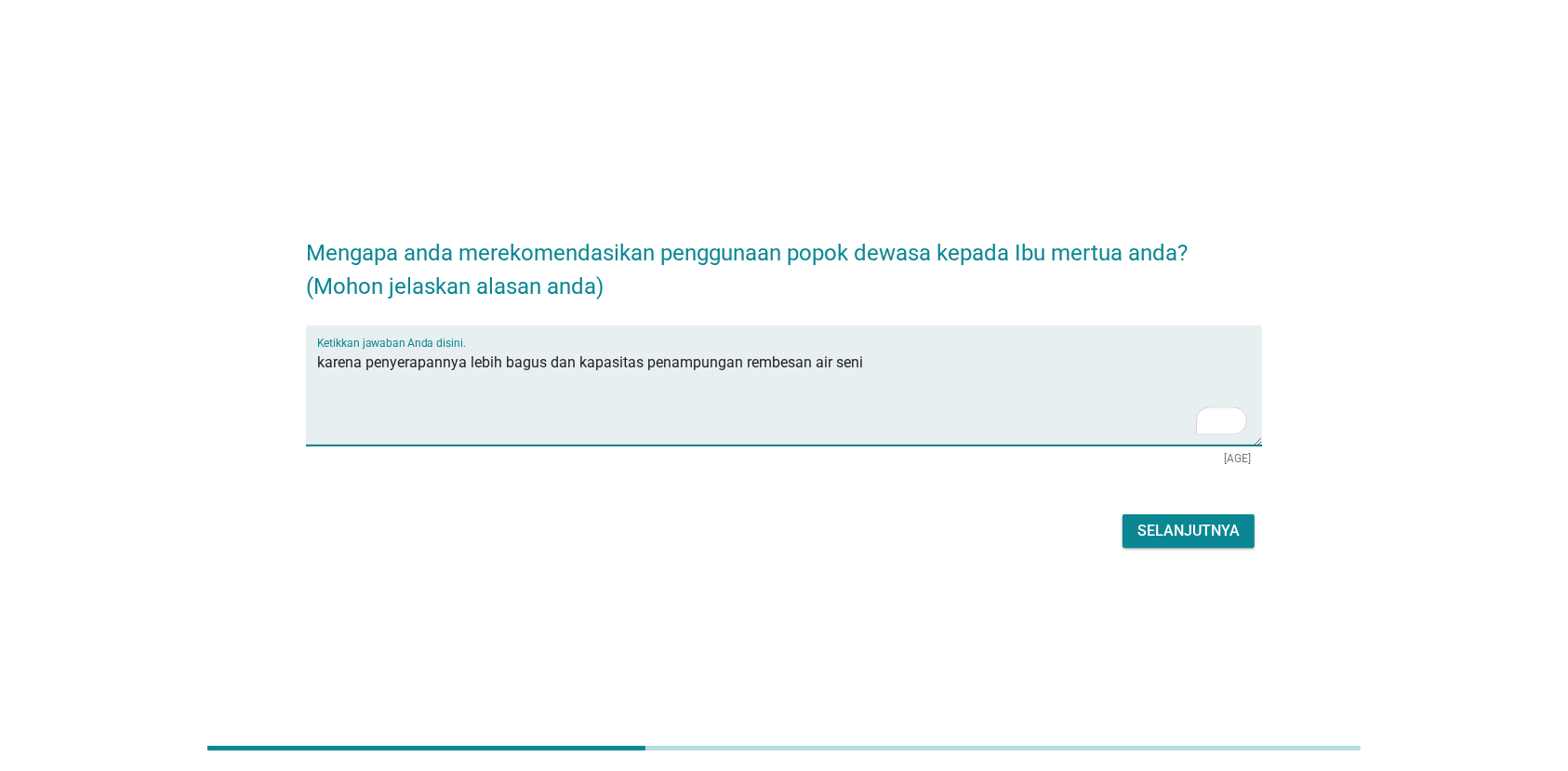 click on "karena penyerapannya lebih bagus dan kapasitas penampungan rembesan air seni" at bounding box center (790, 396) 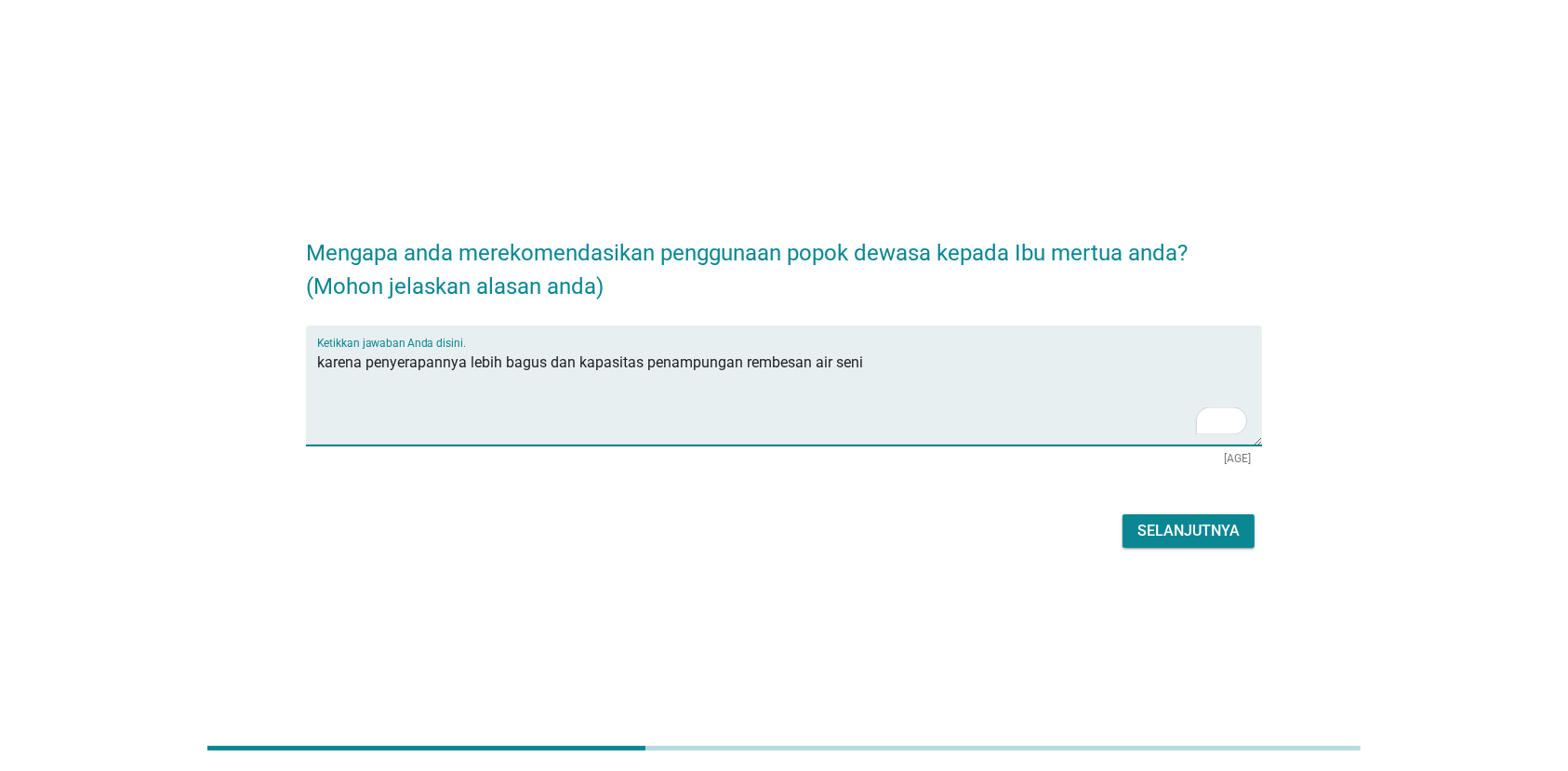 click on "karena penyerapannya lebih bagus dan kapasitas penampungan rembesan air seni" at bounding box center (790, 396) 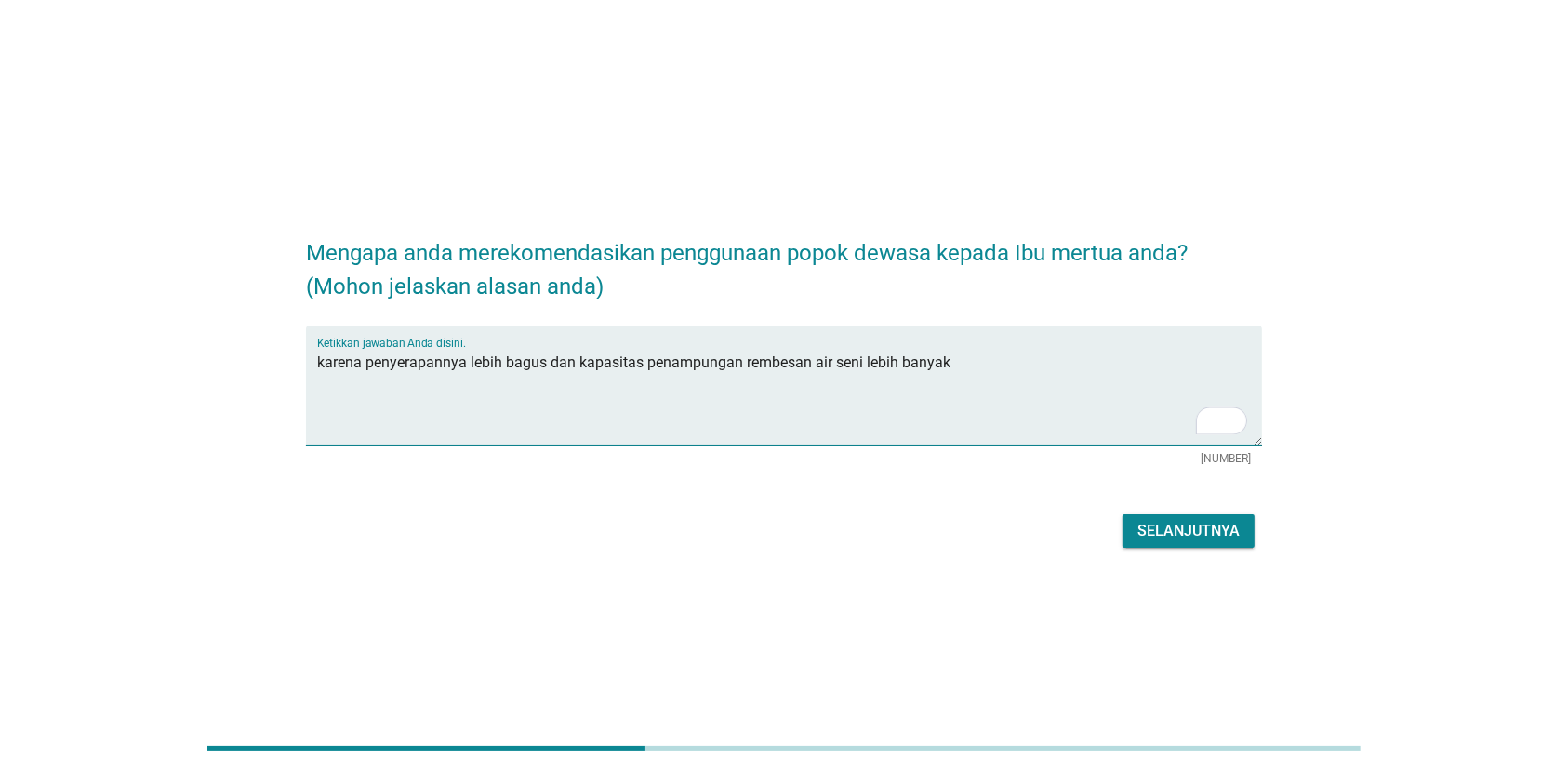click on "karena penyerapannya lebih bagus dan kapasitas penampungan rembesan air seni lebih banyak" at bounding box center (790, 396) 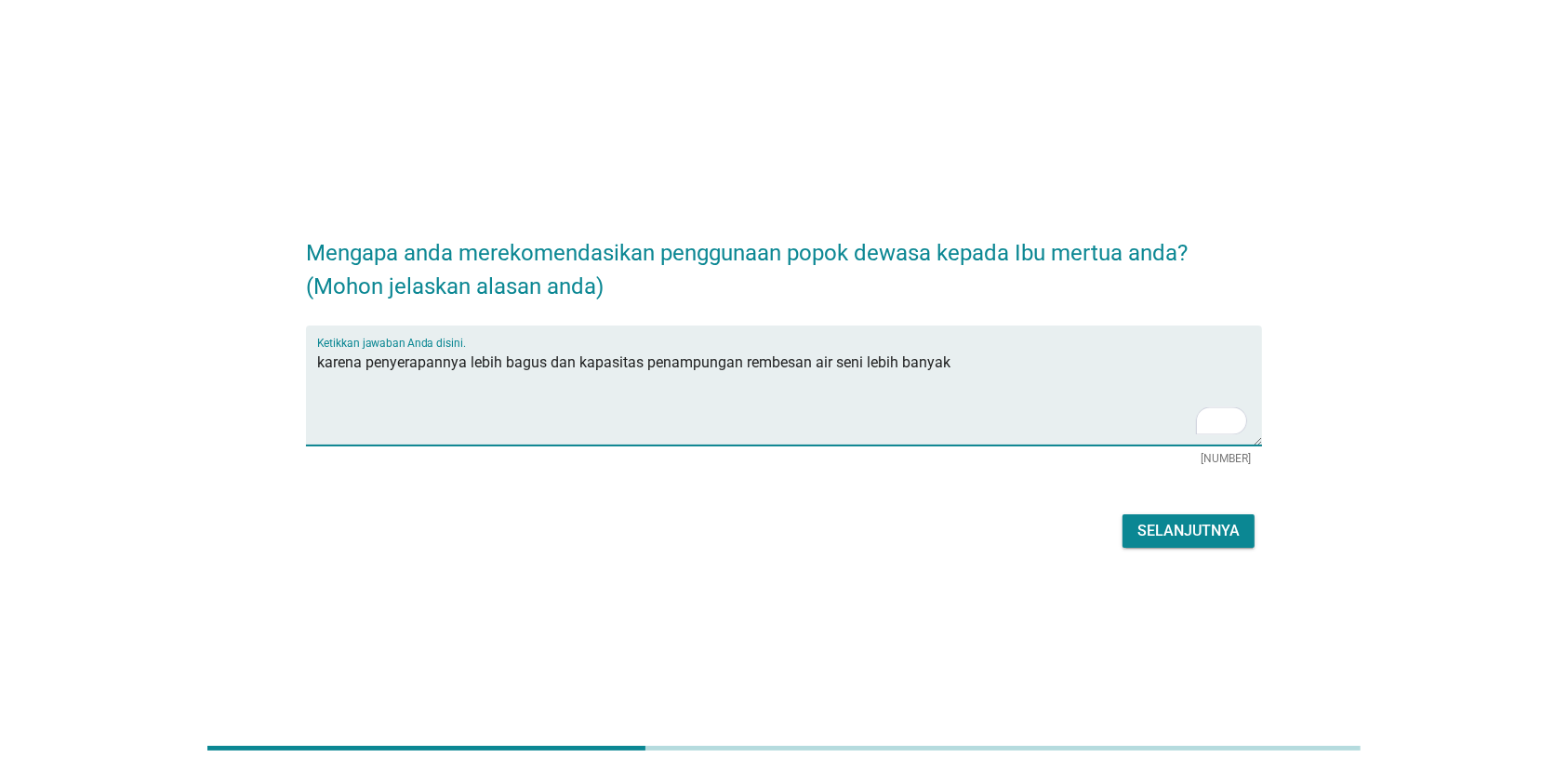 type on "karena penyerapannya lebih bagus dan kapasitas penampungan rembesan air seni lebih banyak" 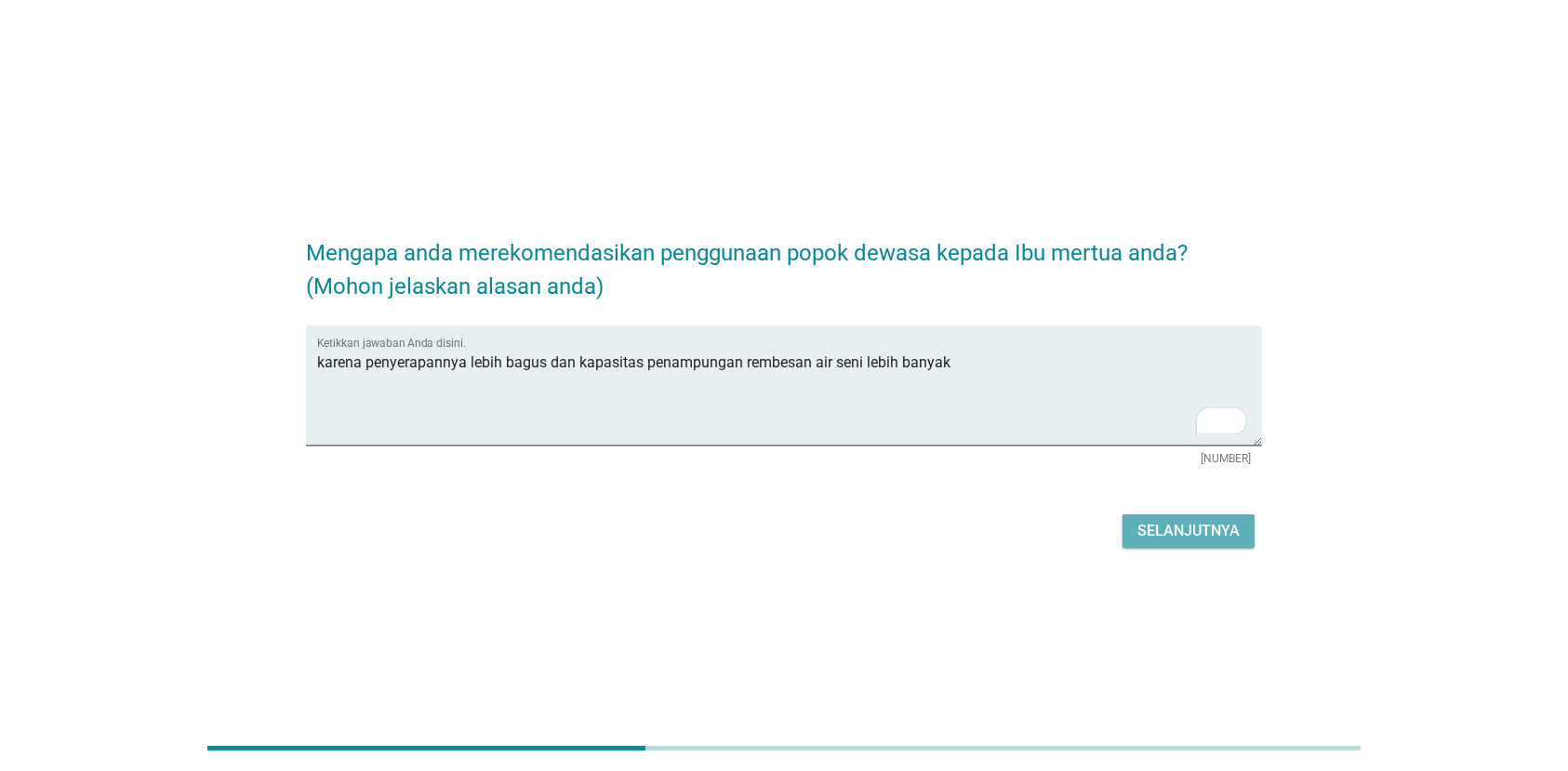 click on "Selanjutnya" at bounding box center [1189, 531] 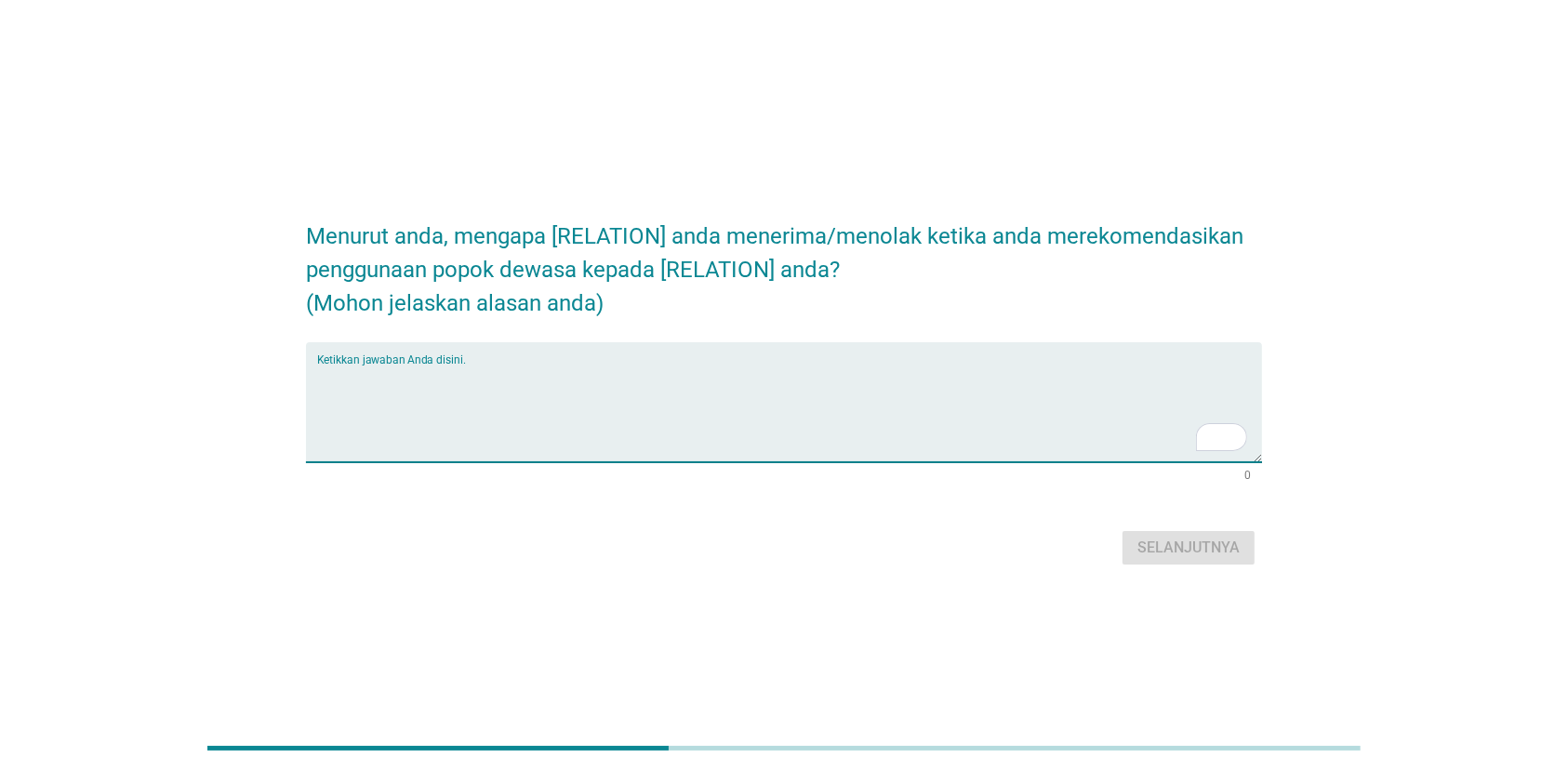 click at bounding box center [790, 413] 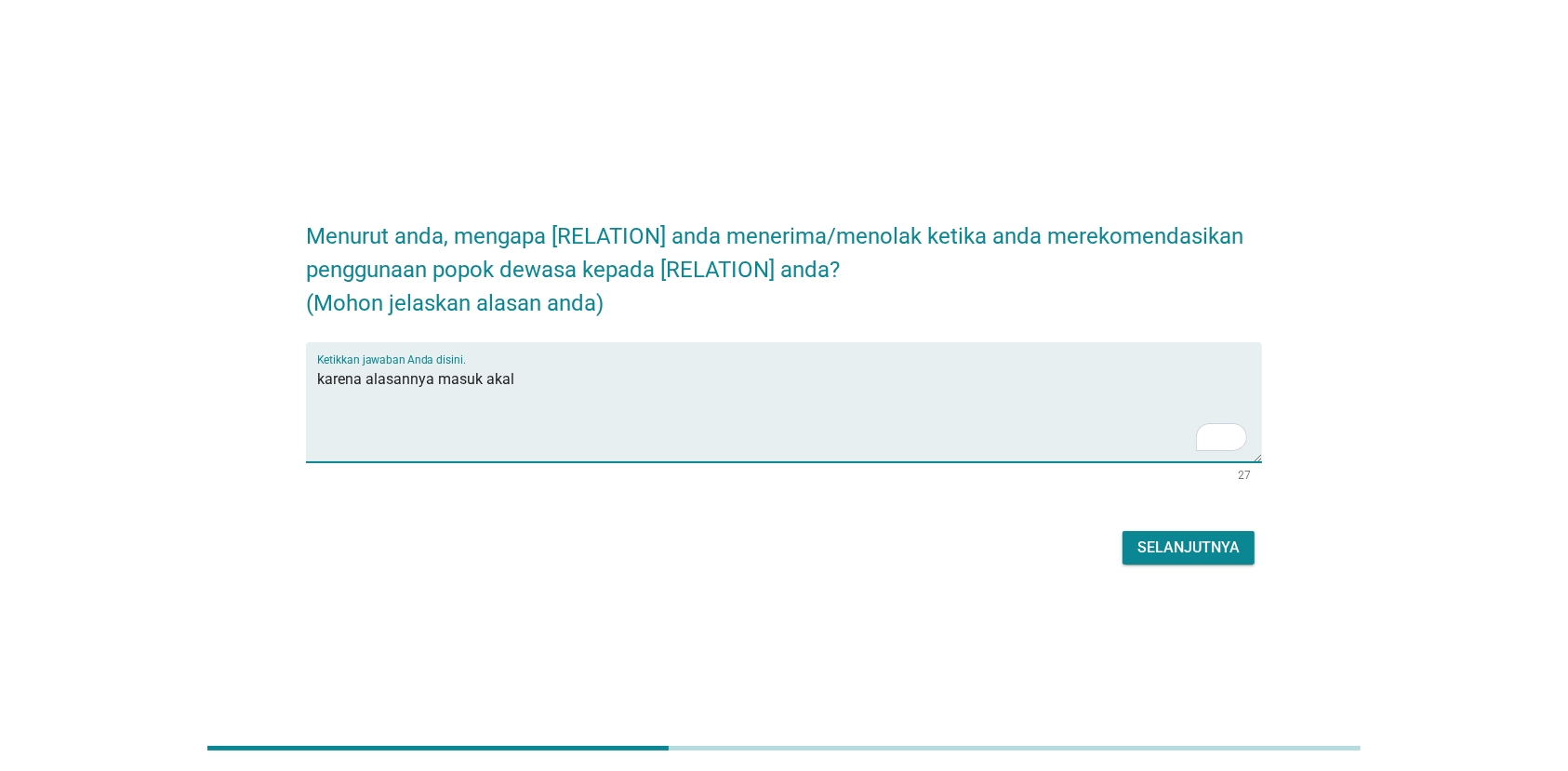 type on "karena alasannya masuk akal" 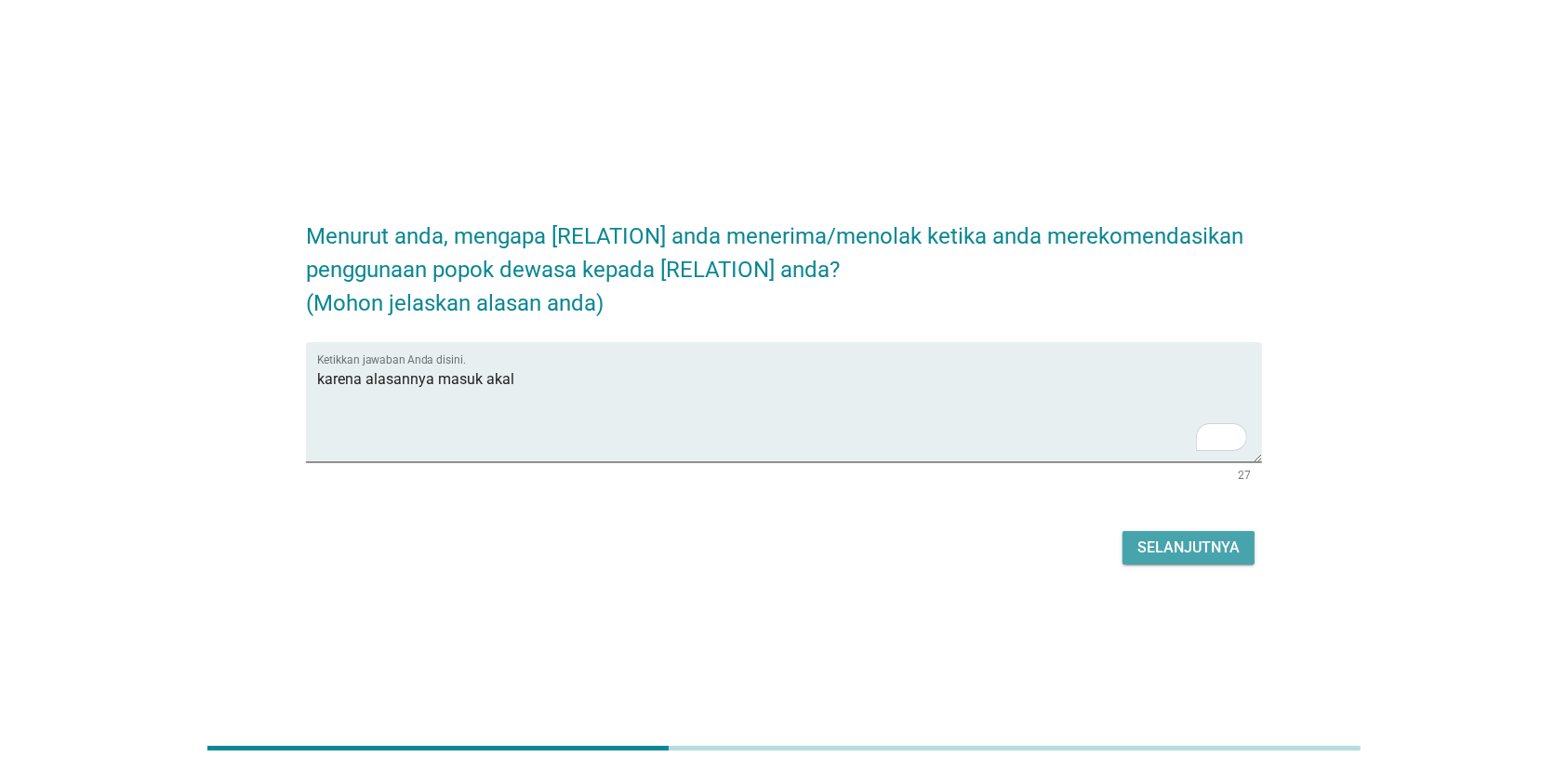 click on "Selanjutnya" at bounding box center (1189, 548) 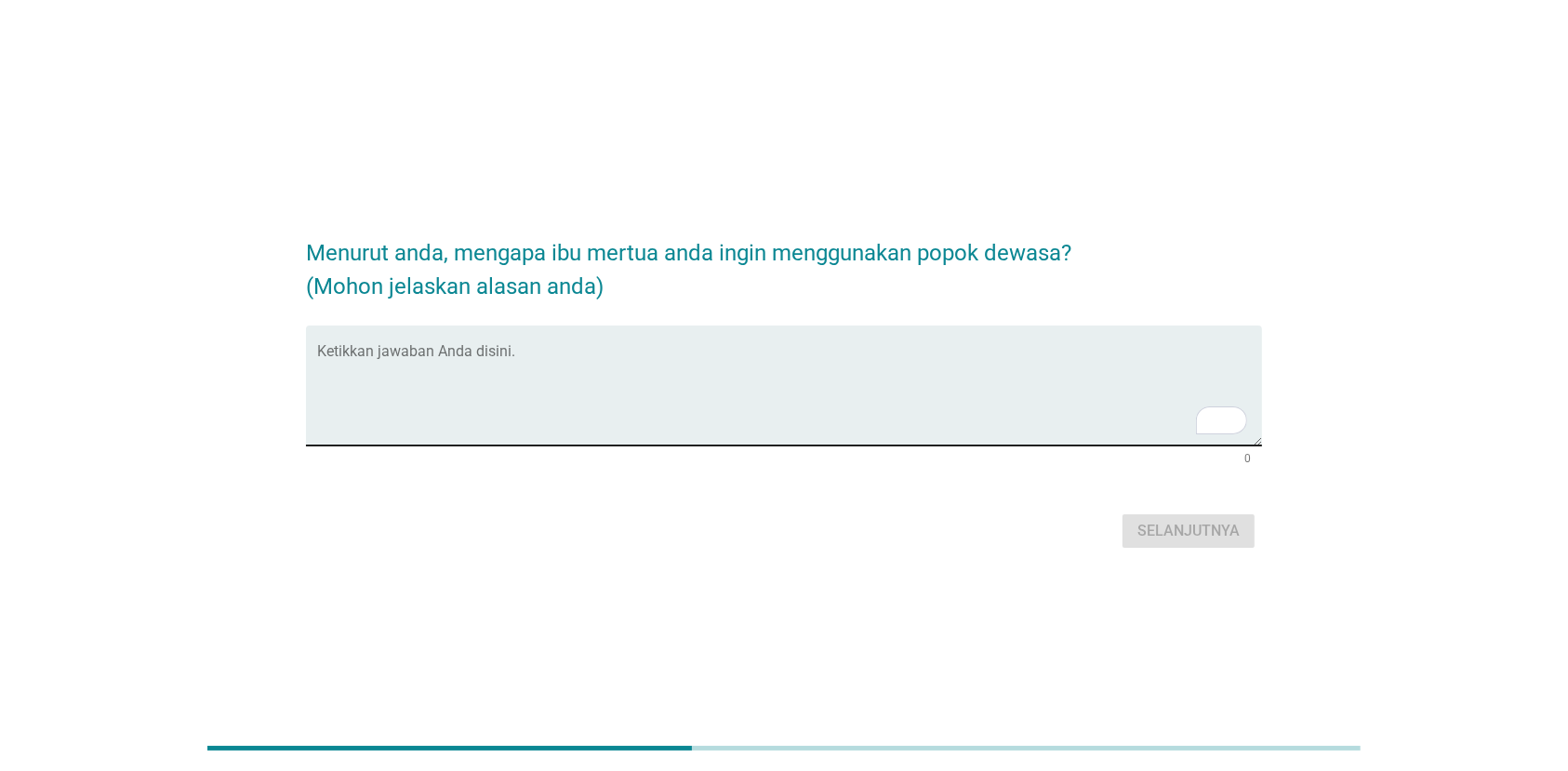 click at bounding box center (790, 396) 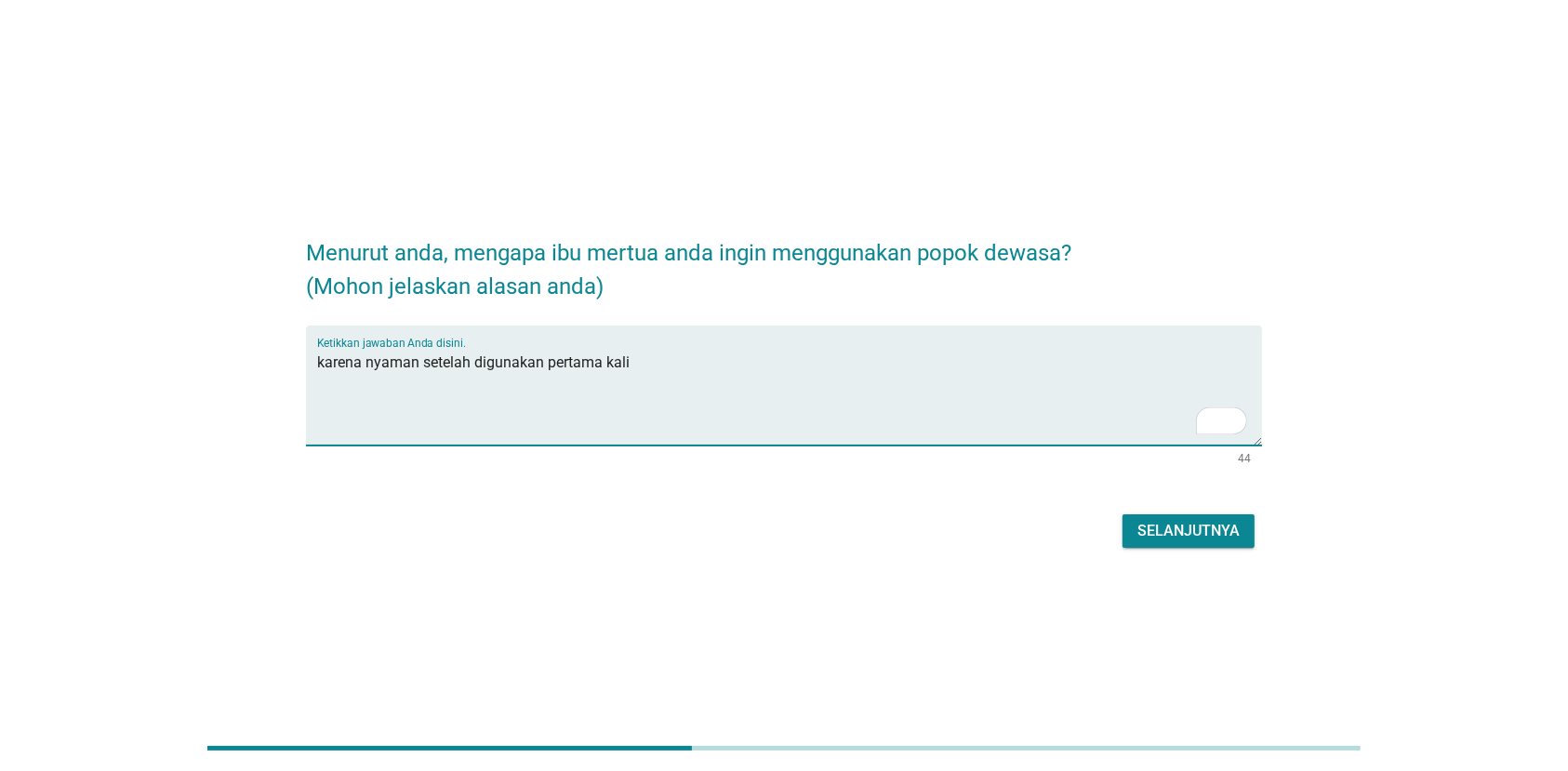 type on "karena nyaman setelah digunakan pertama kali" 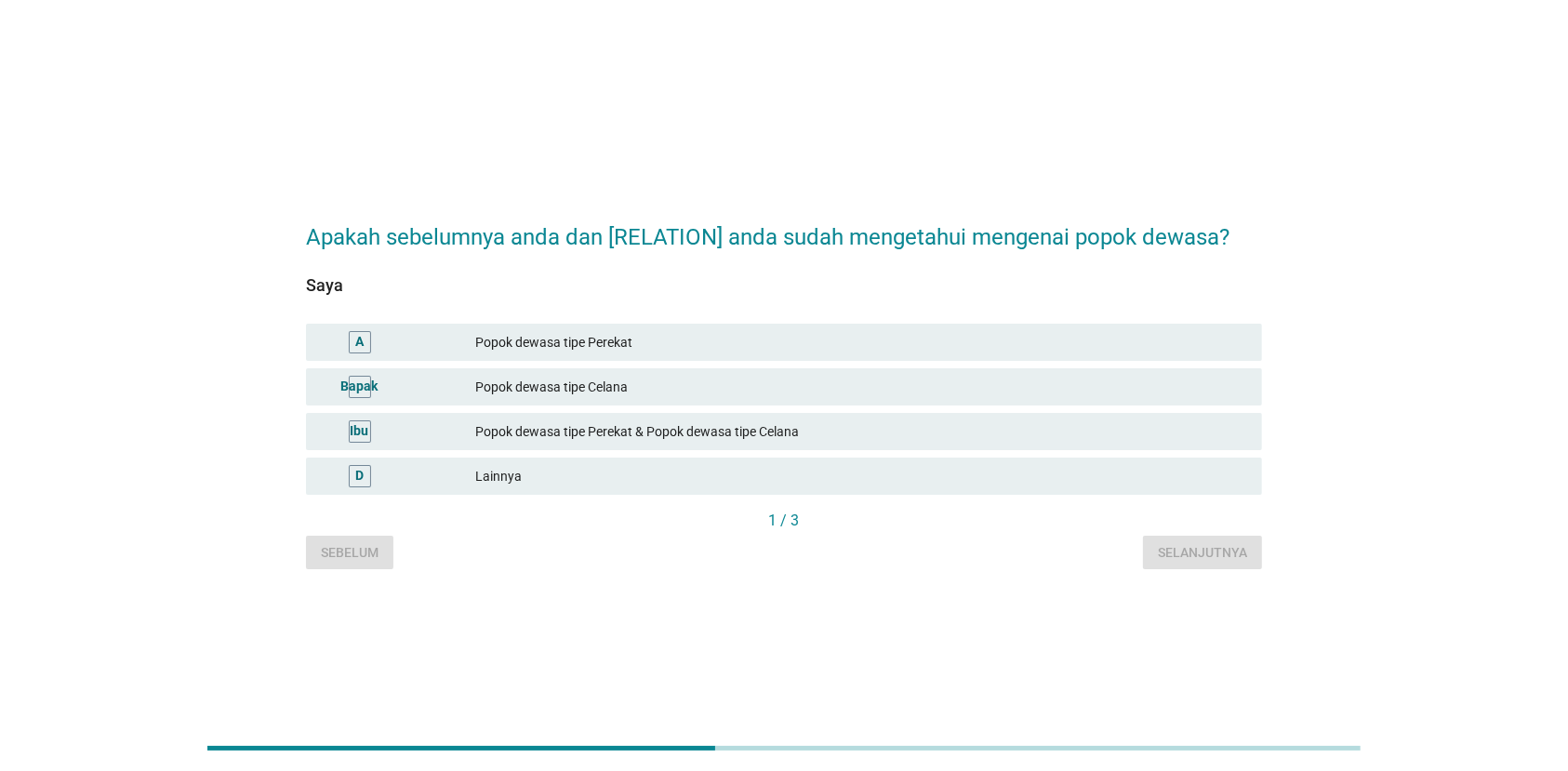 click on "Popok dewasa tipe Perekat" at bounding box center [861, 342] 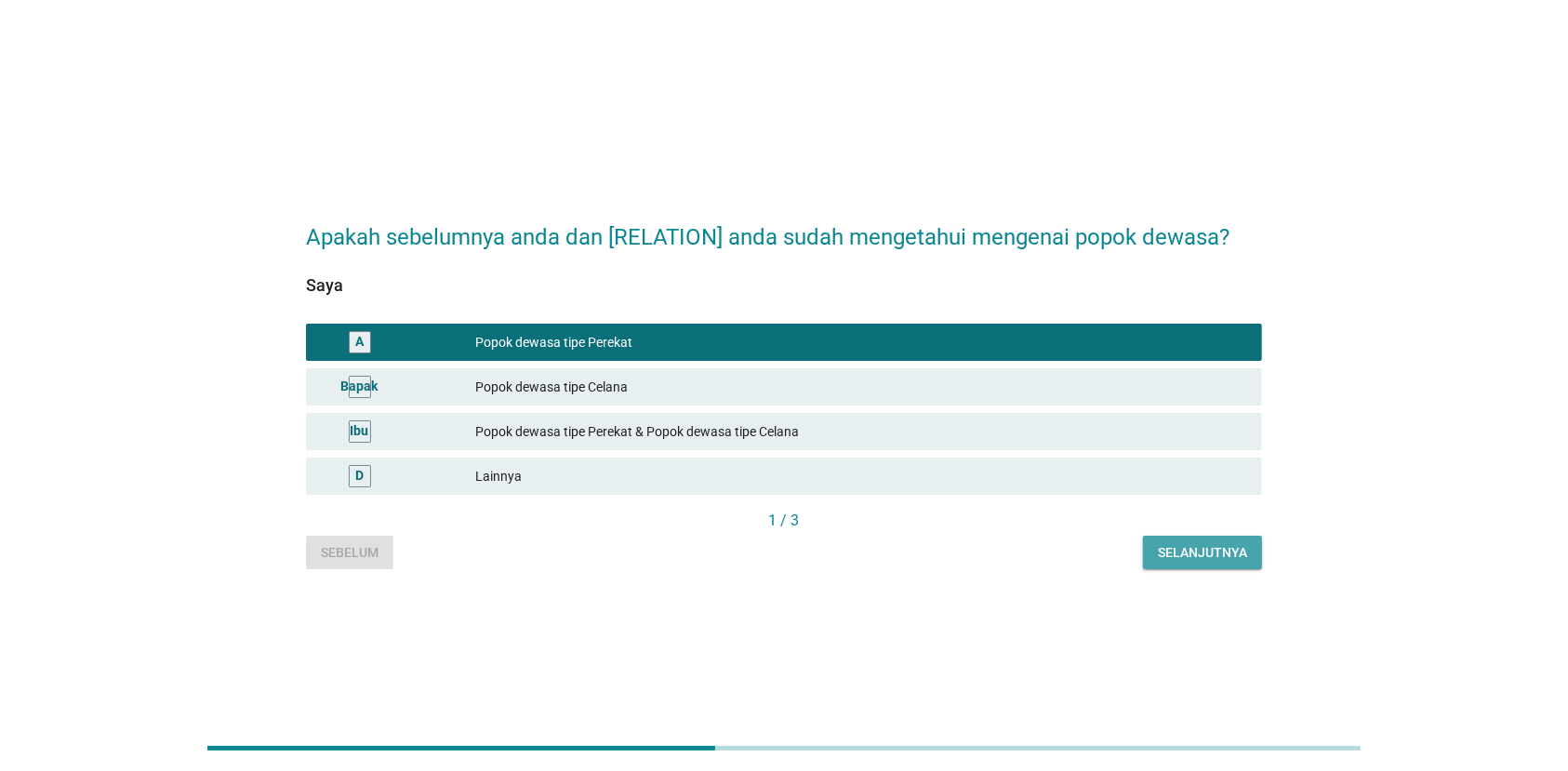 click on "Selanjutnya" at bounding box center [1203, 552] 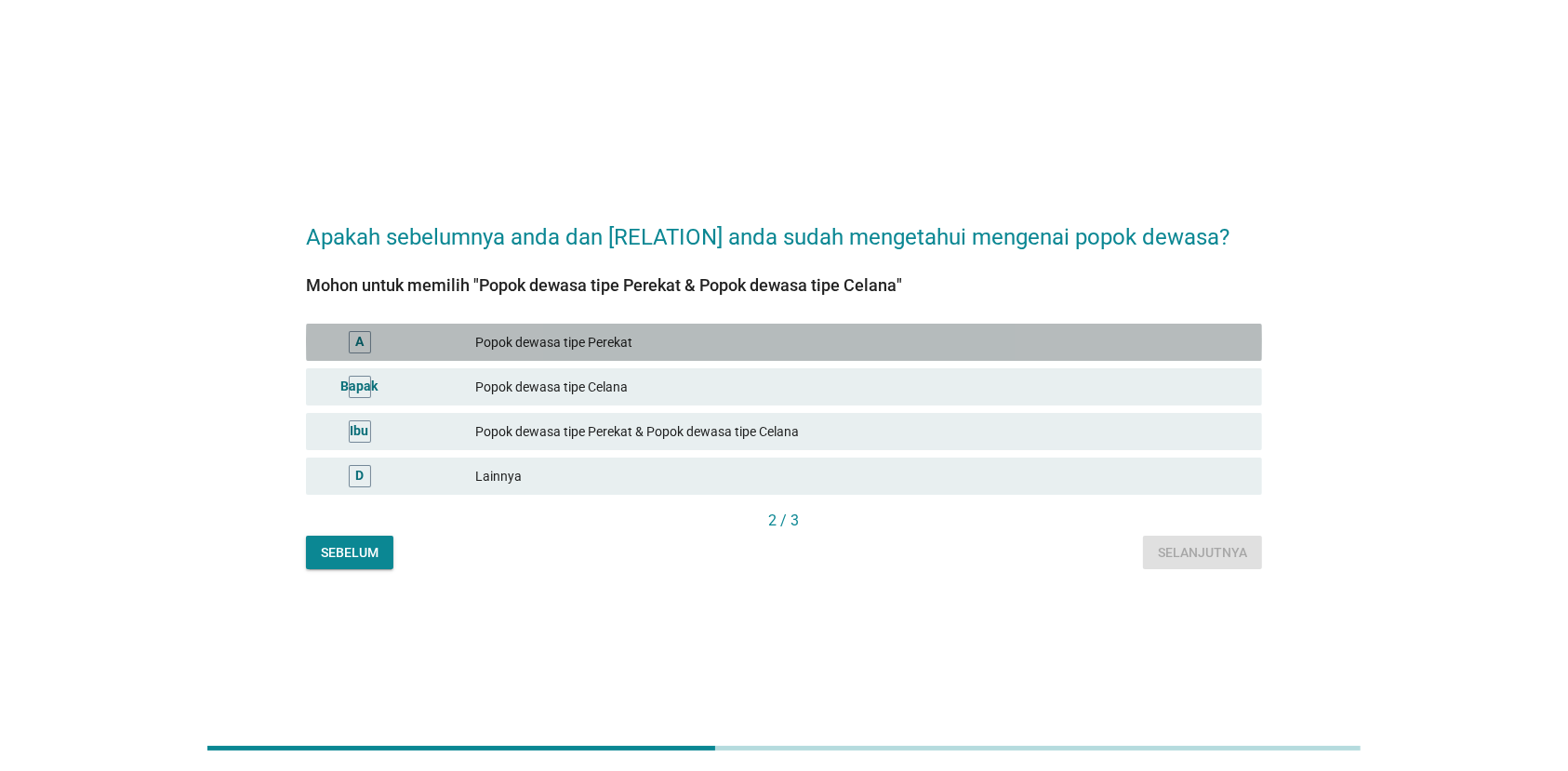 click on "Popok dewasa tipe Perekat" at bounding box center (861, 342) 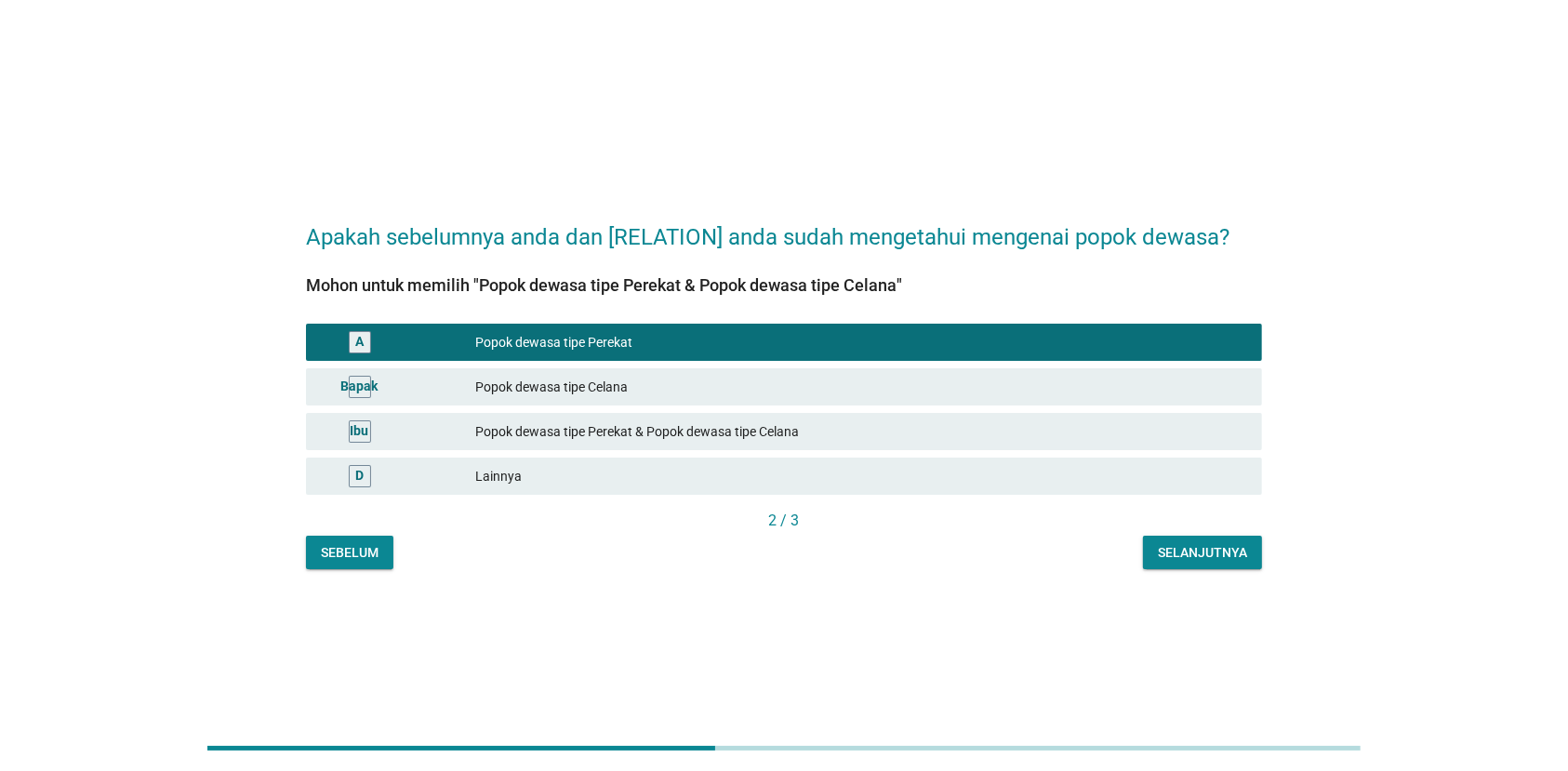 click on "Popok dewasa tipe Celana" at bounding box center [861, 387] 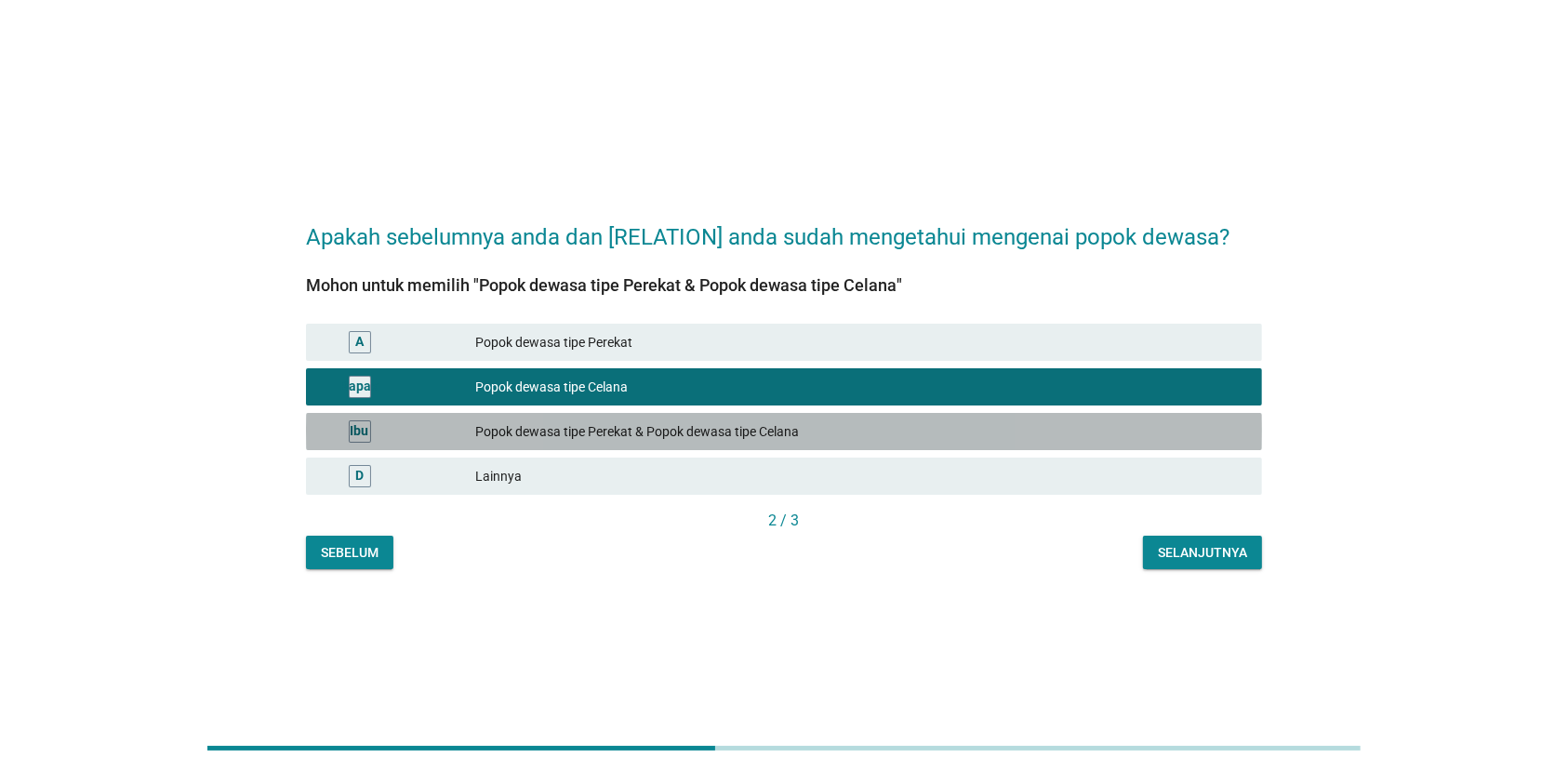 click on "C   Popok dewasa tipe Perekat & Popok dewasa tipe Celana" at bounding box center (784, 432) 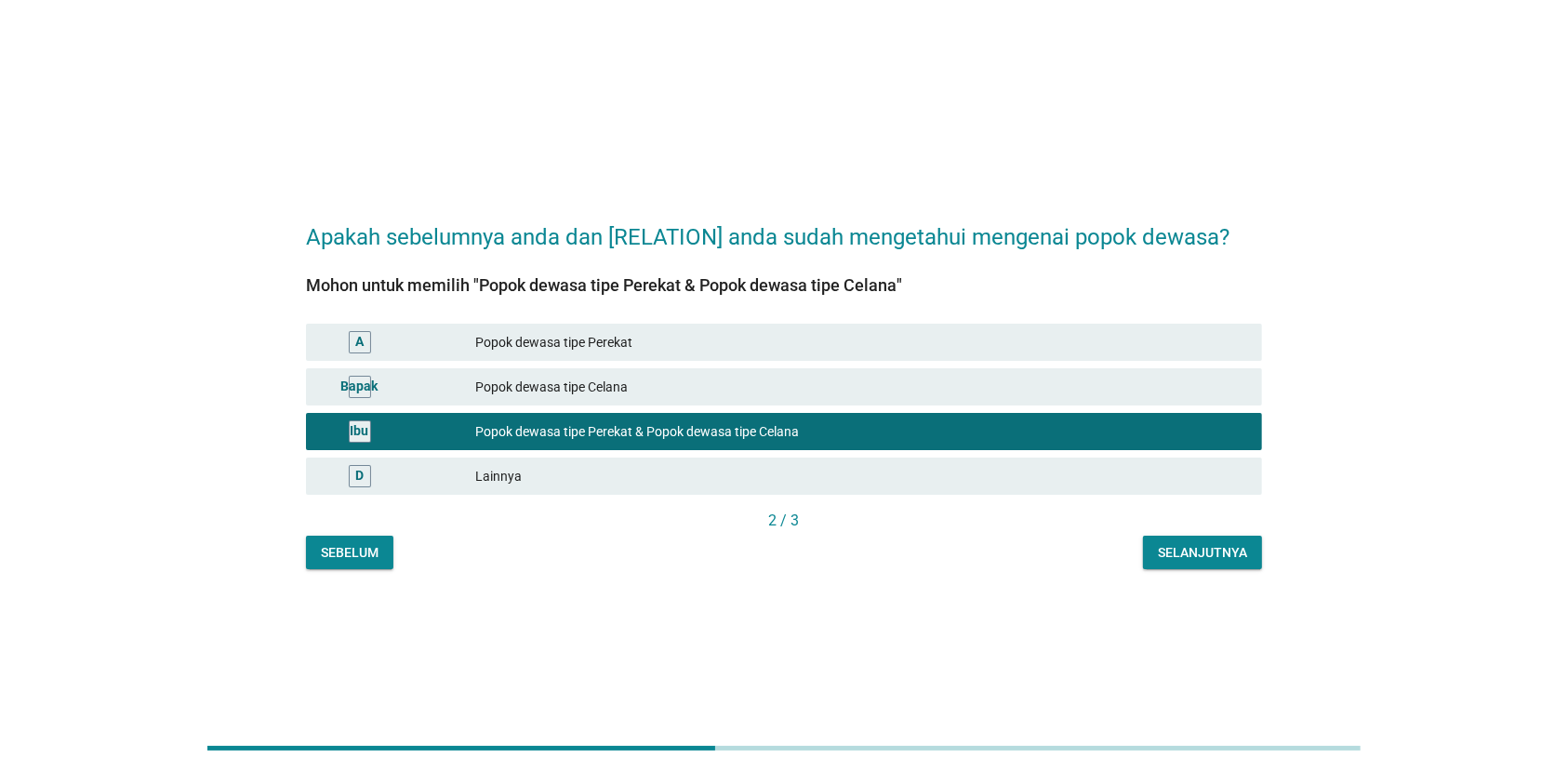 click on "Selanjutnya" at bounding box center (1203, 552) 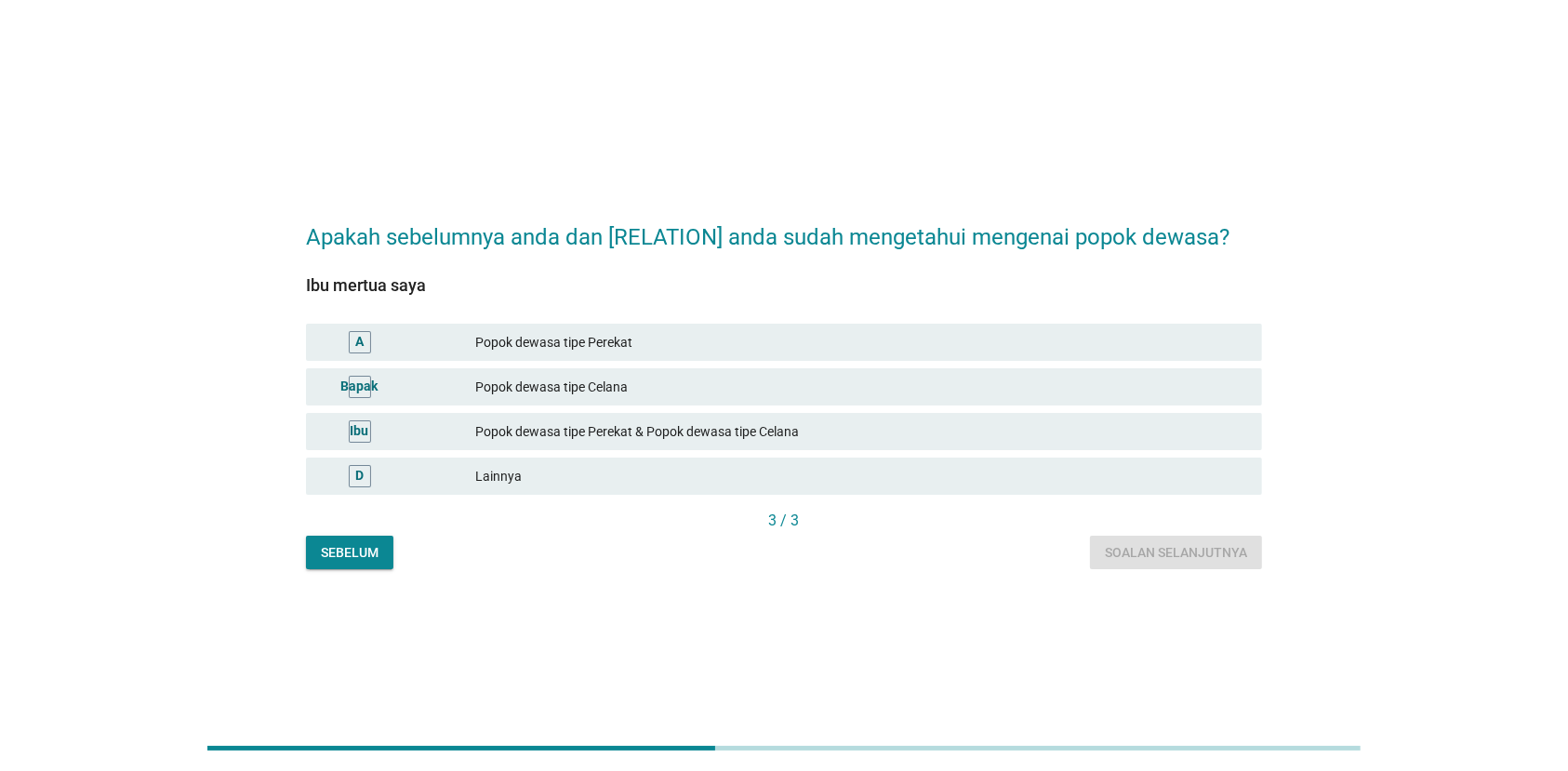 click on "Popok dewasa tipe Perekat" at bounding box center [861, 342] 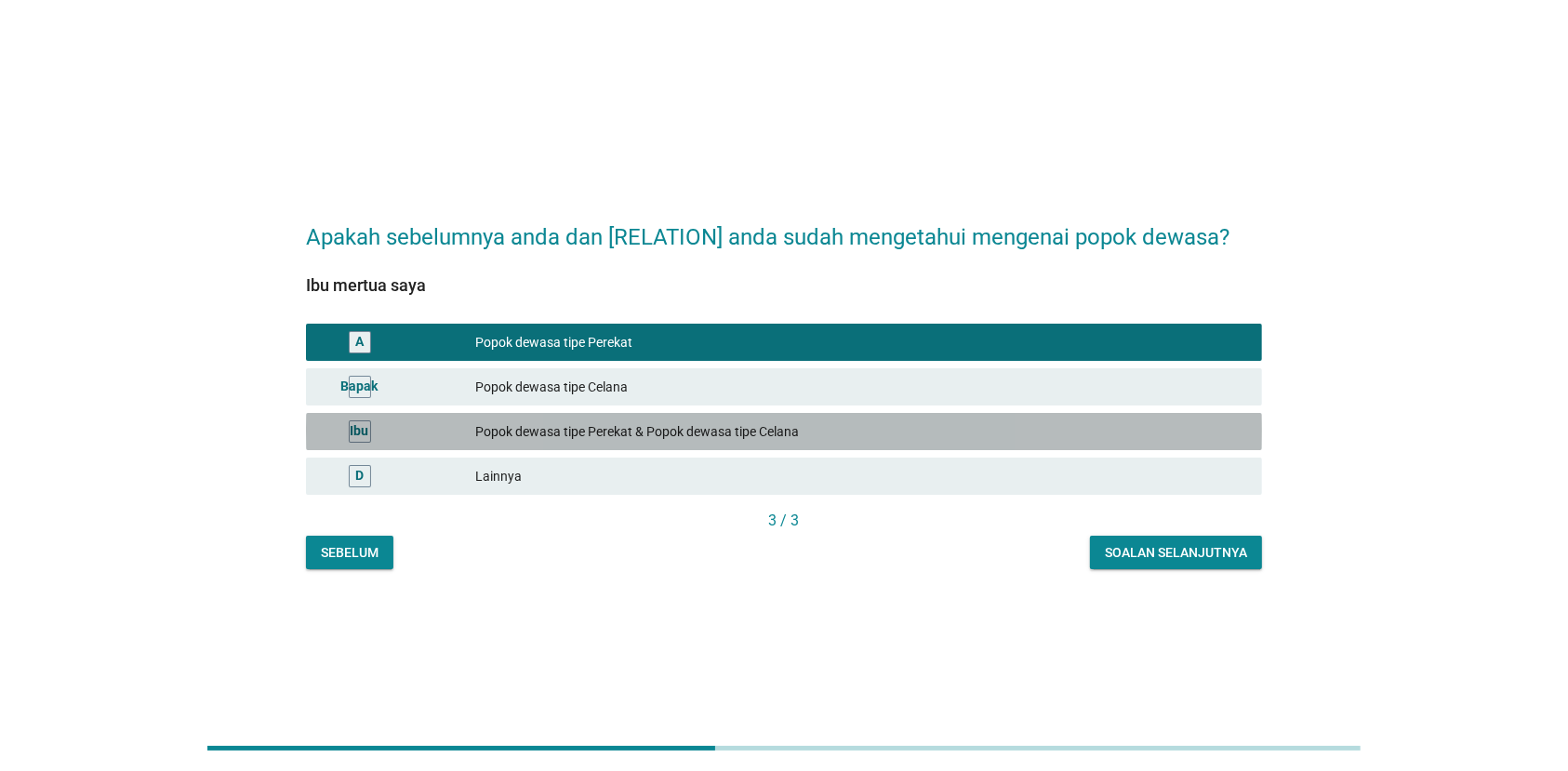 click on "Popok dewasa tipe Perekat & Popok dewasa tipe Celana" at bounding box center [861, 432] 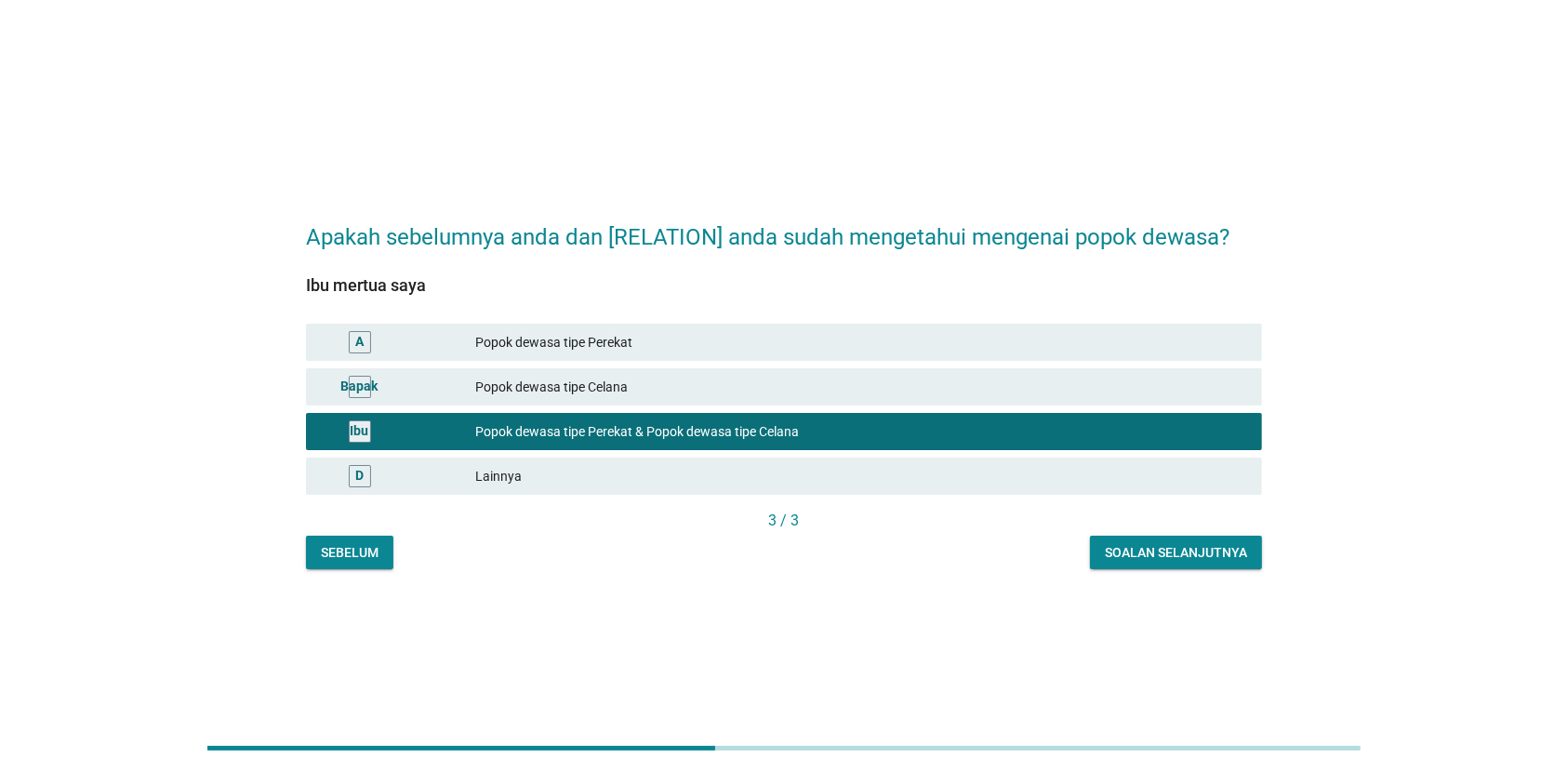 click on "Soalan selanjutnya" at bounding box center (1176, 552) 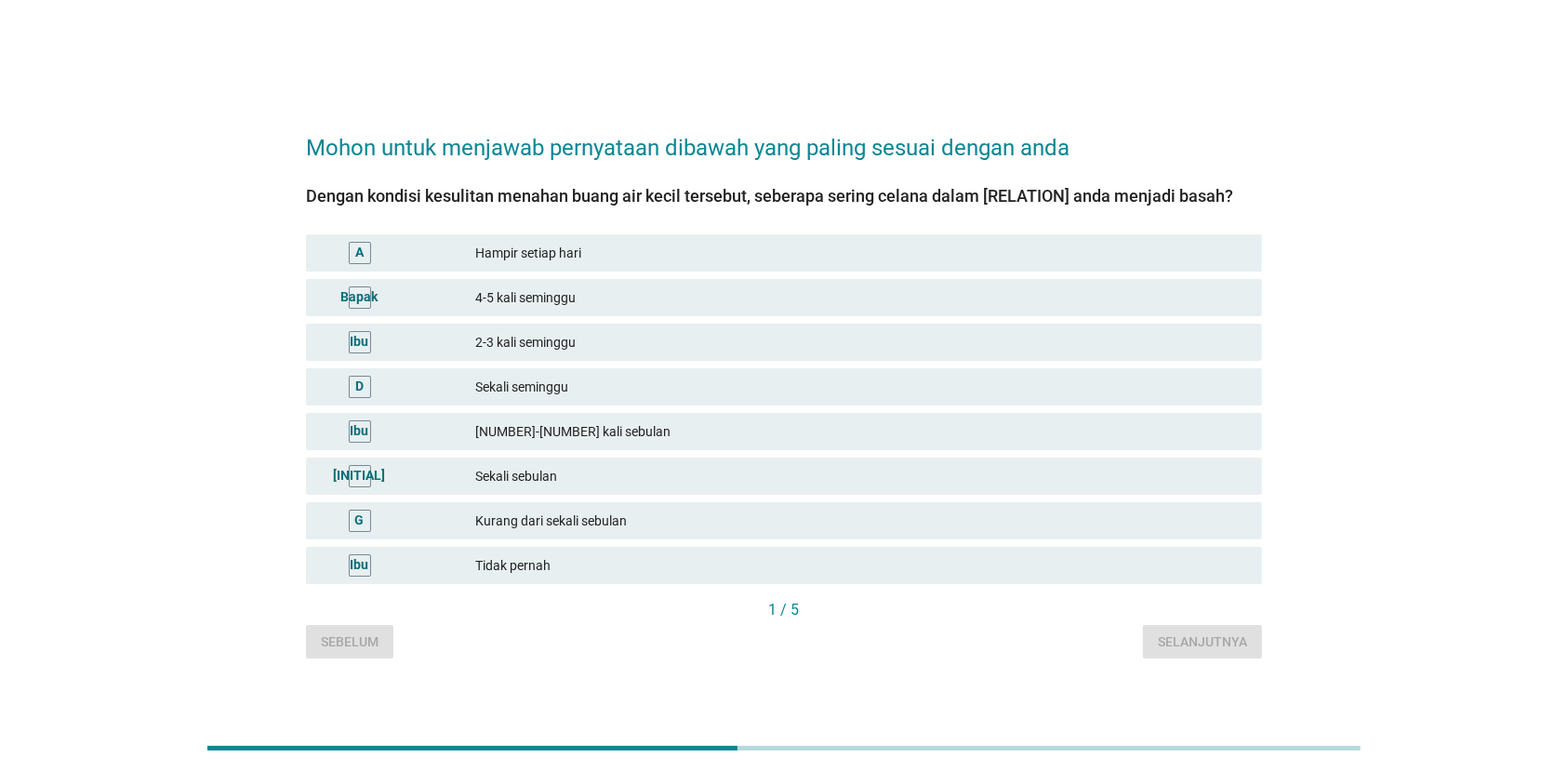 click on "Hampir setiap hari" at bounding box center [861, 253] 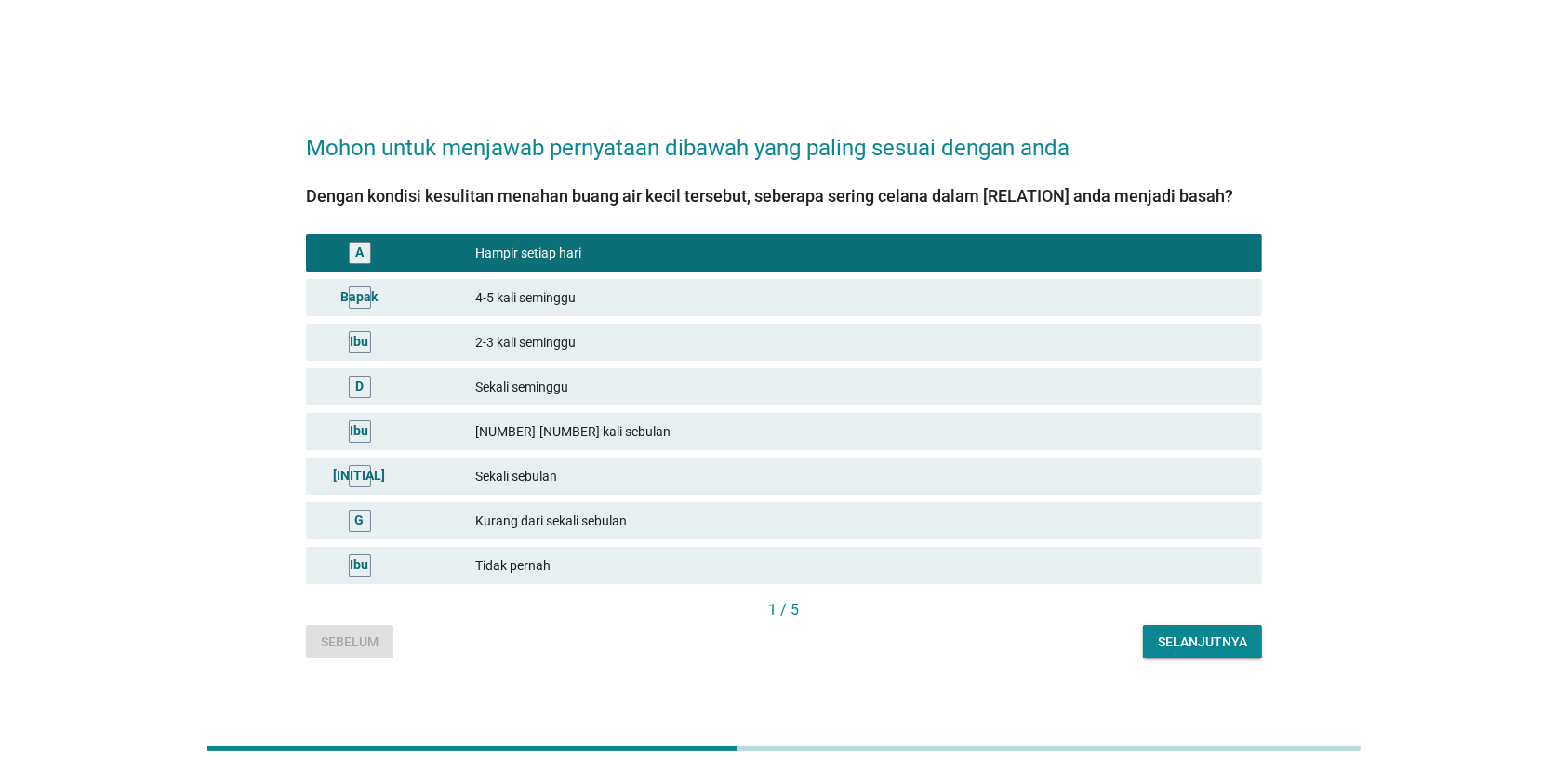 click on "Selanjutnya" at bounding box center [1203, 642] 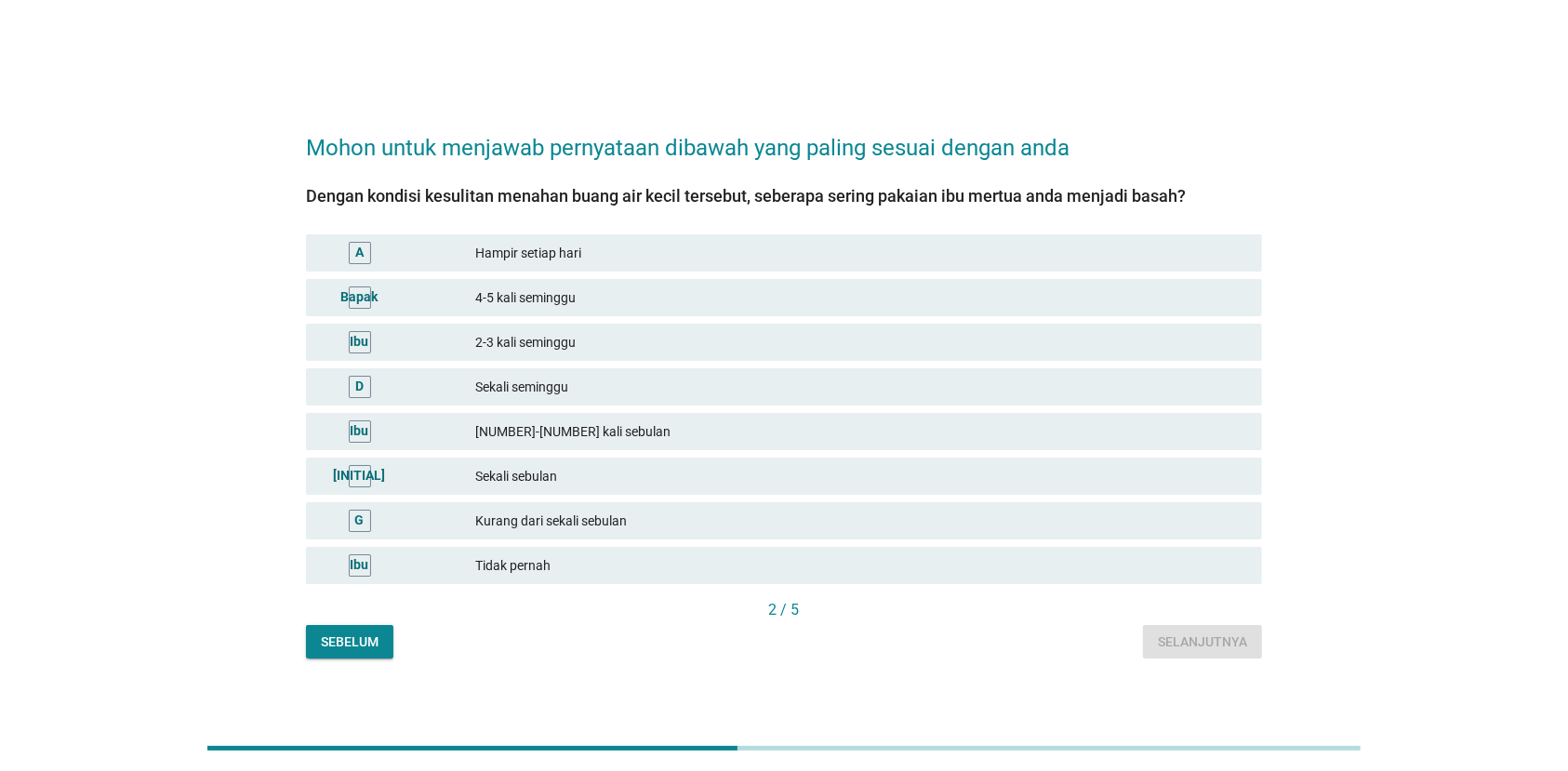 click on "4-5 kali seminggu" at bounding box center (861, 298) 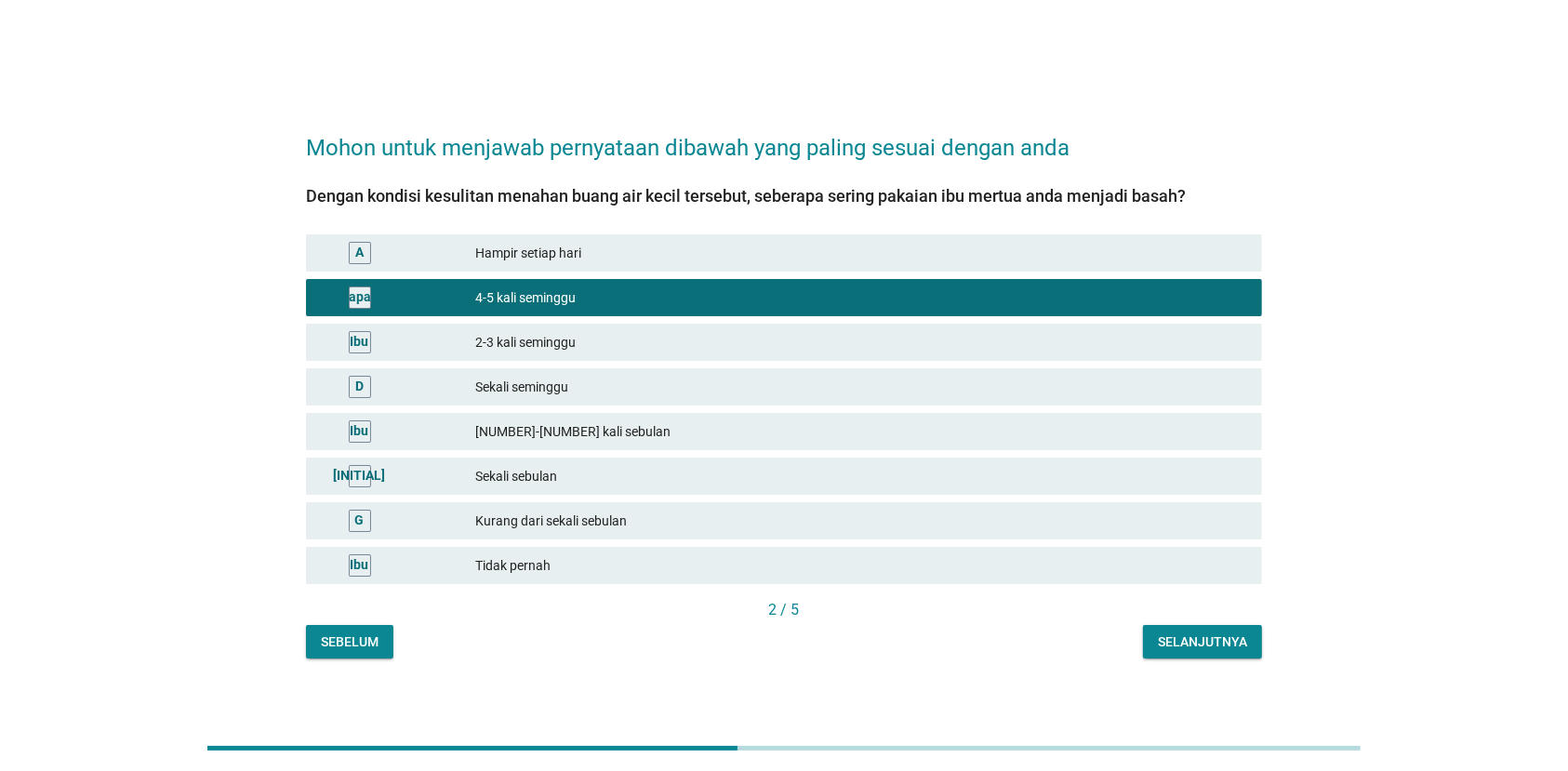 click on "Selanjutnya" at bounding box center (1203, 642) 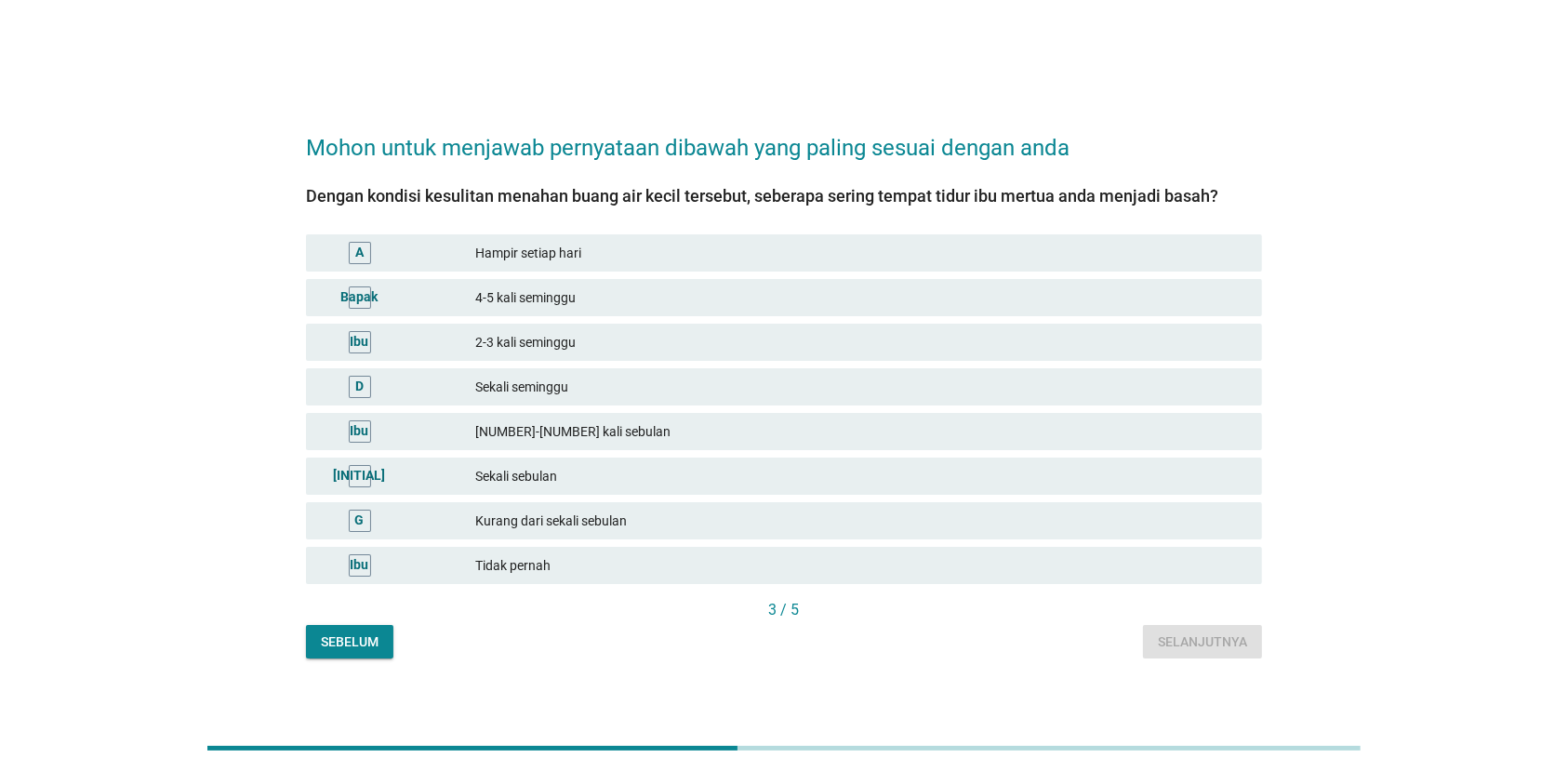 click on "B     [NUMBER]-[NUMBER] kali seminggu" at bounding box center [784, 298] 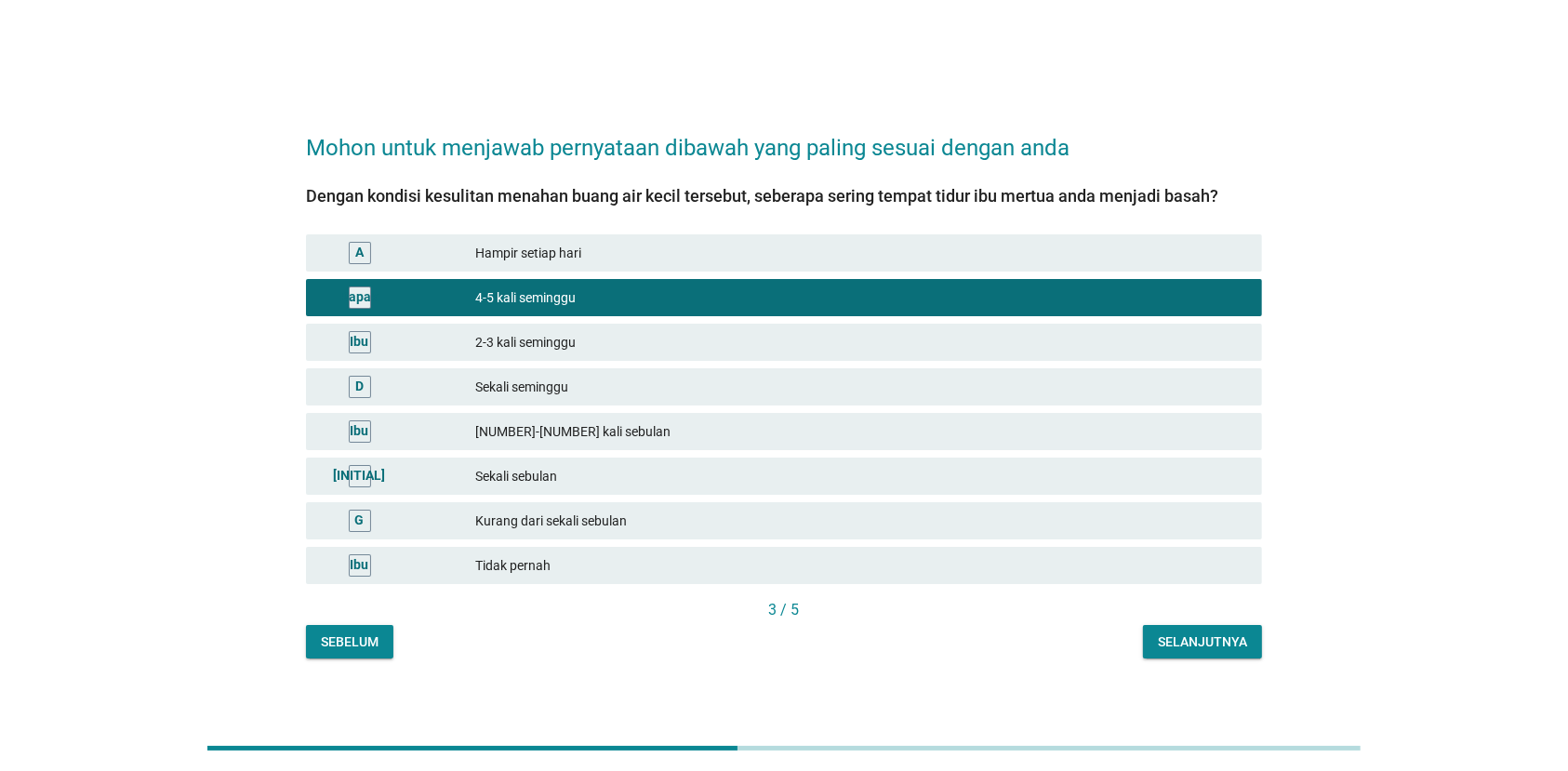click on "Selanjutnya" at bounding box center (1203, 642) 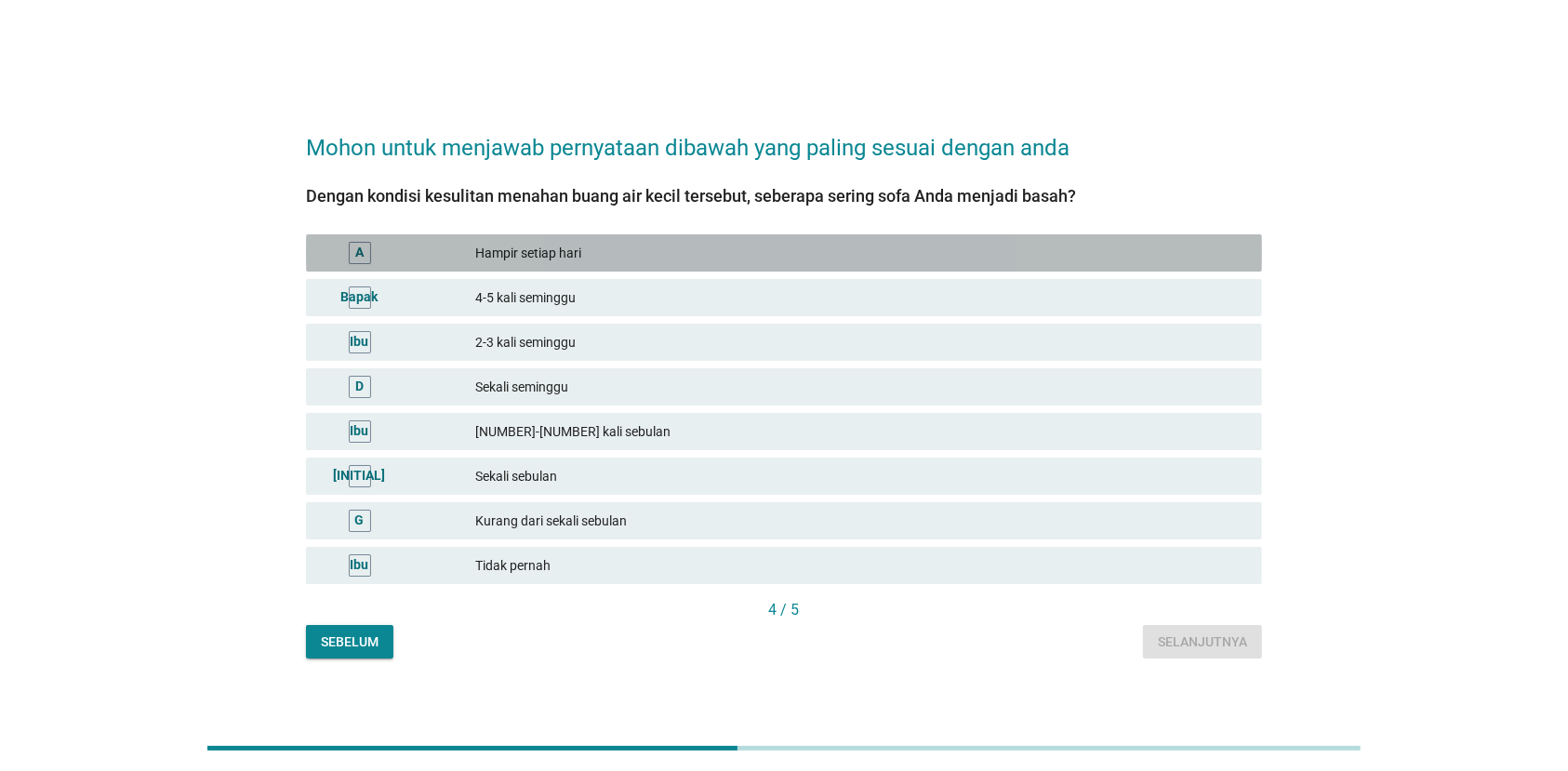 click on "A     Hampir setiap hari" at bounding box center [784, 253] 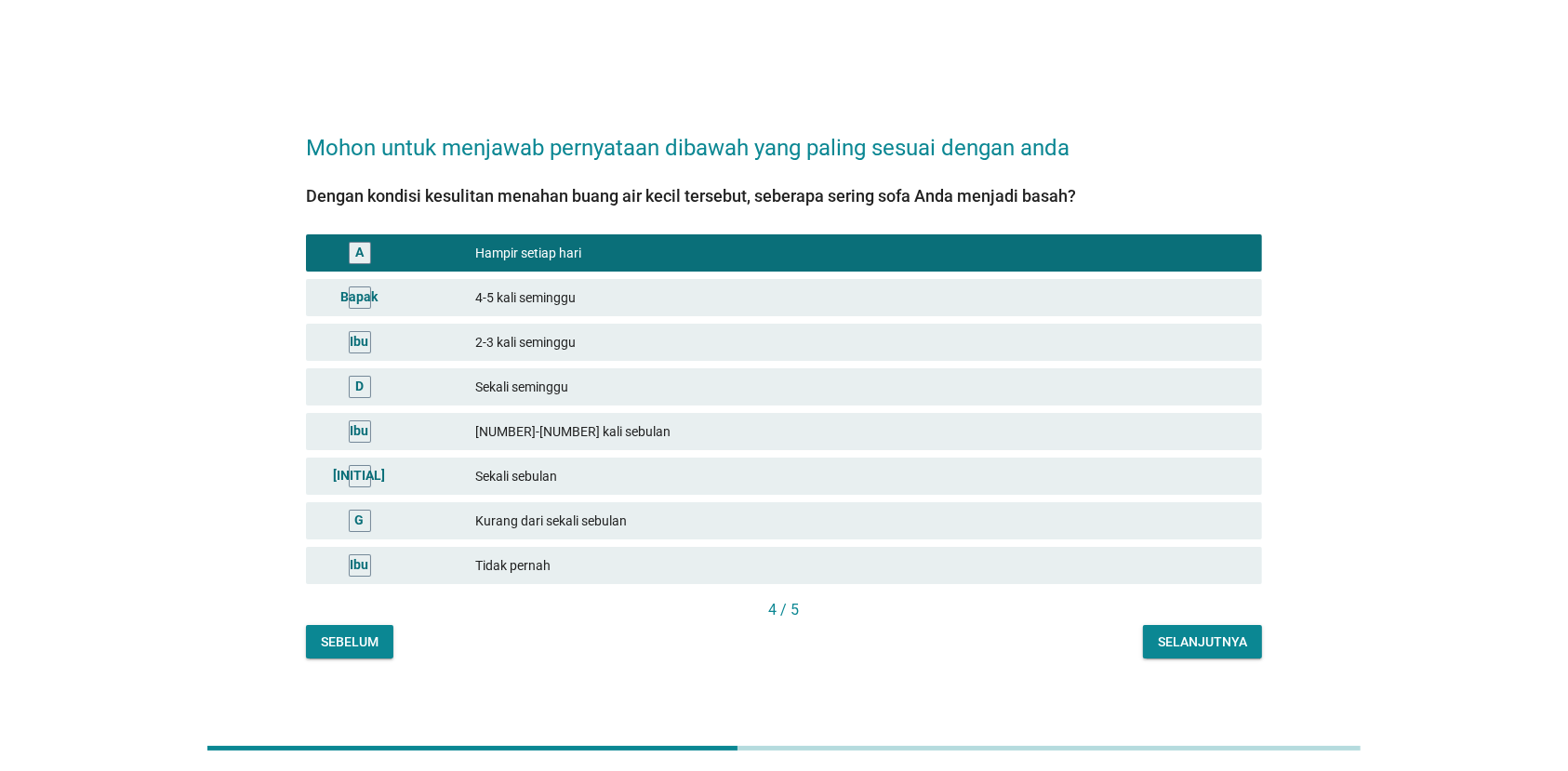 click on "B     [NUMBER]-[NUMBER] kali seminggu" at bounding box center [784, 298] 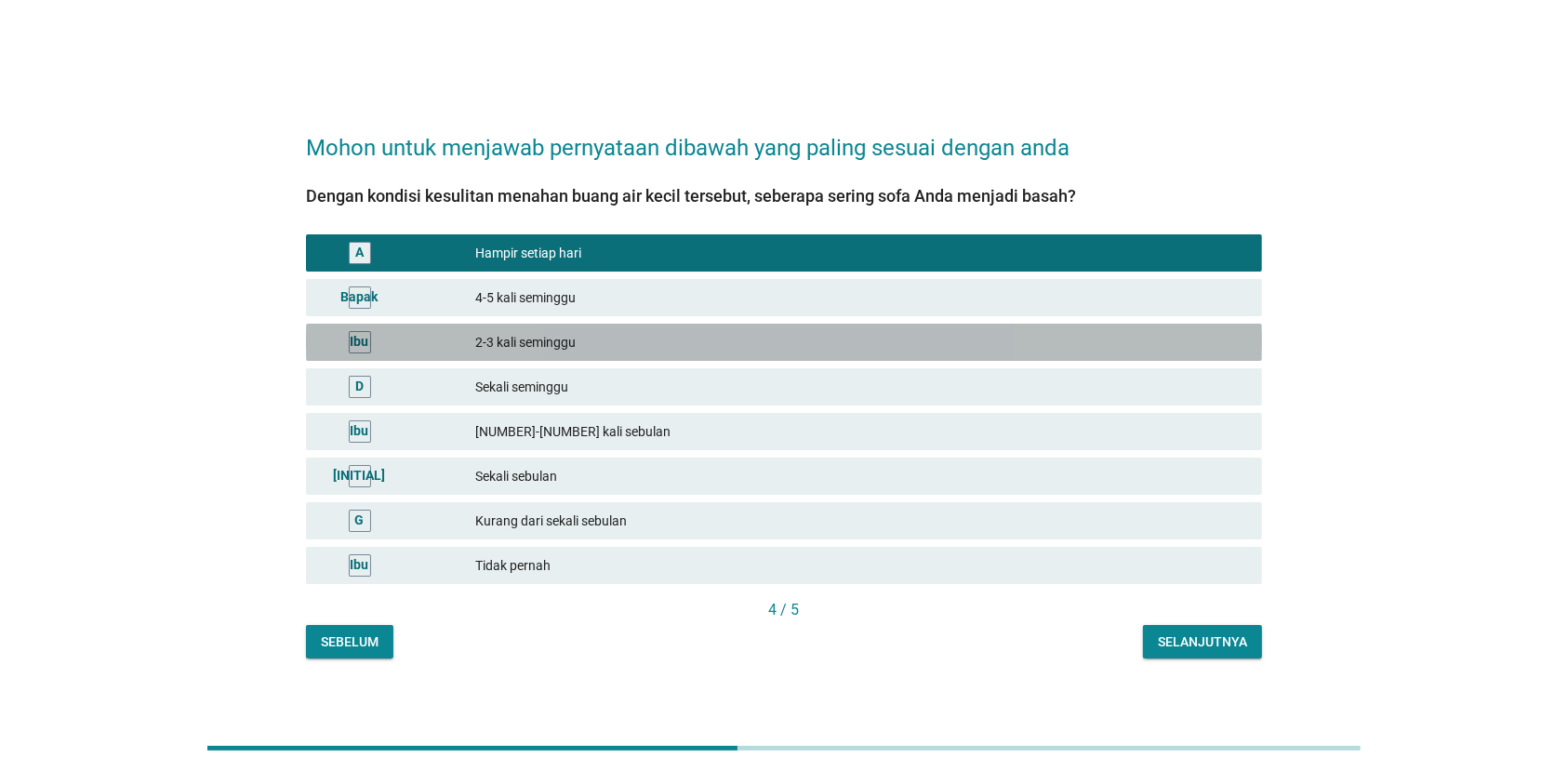 click on "2-3 kali seminggu" at bounding box center [861, 342] 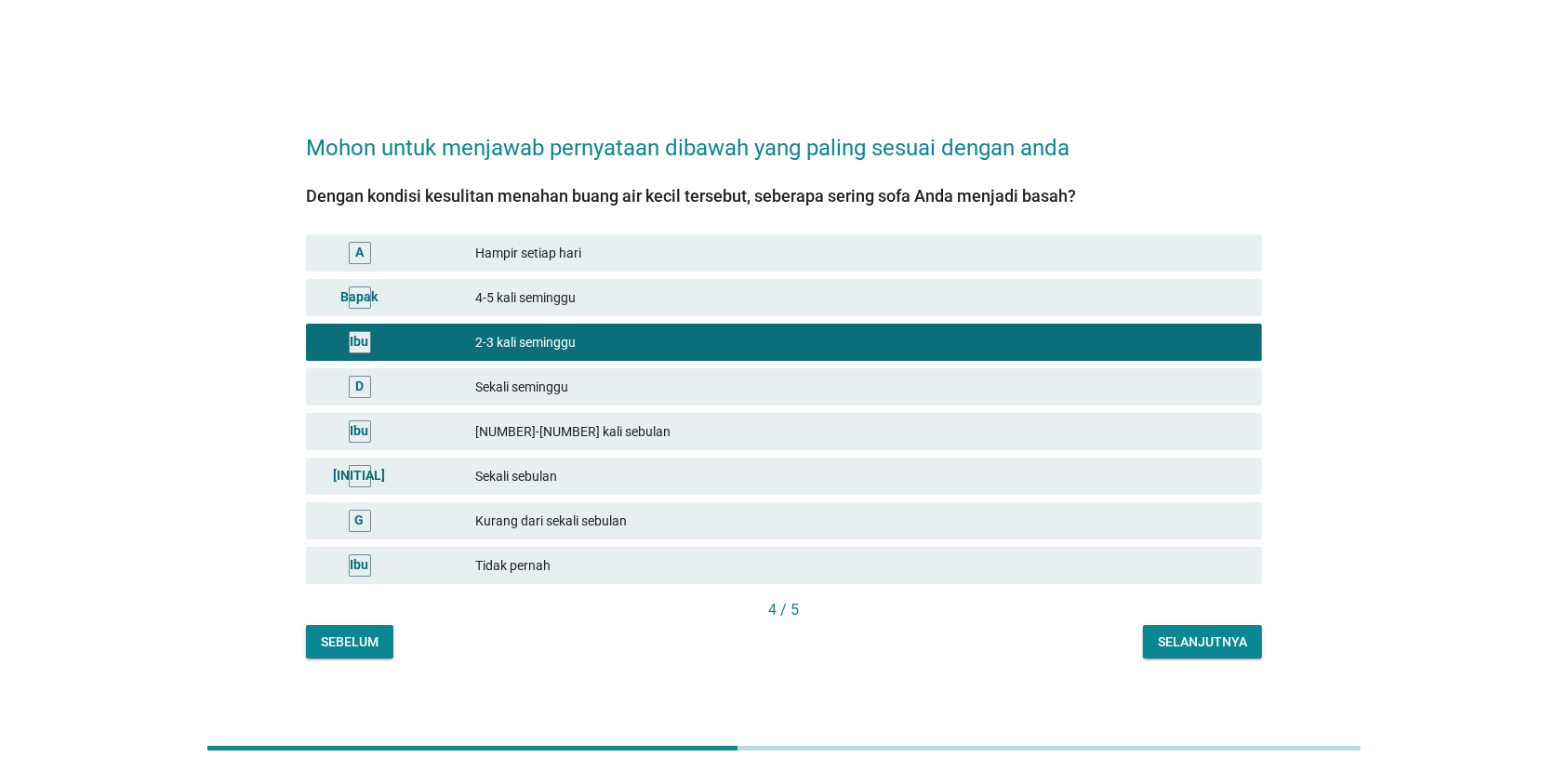 click on "Selanjutnya" at bounding box center [1203, 642] 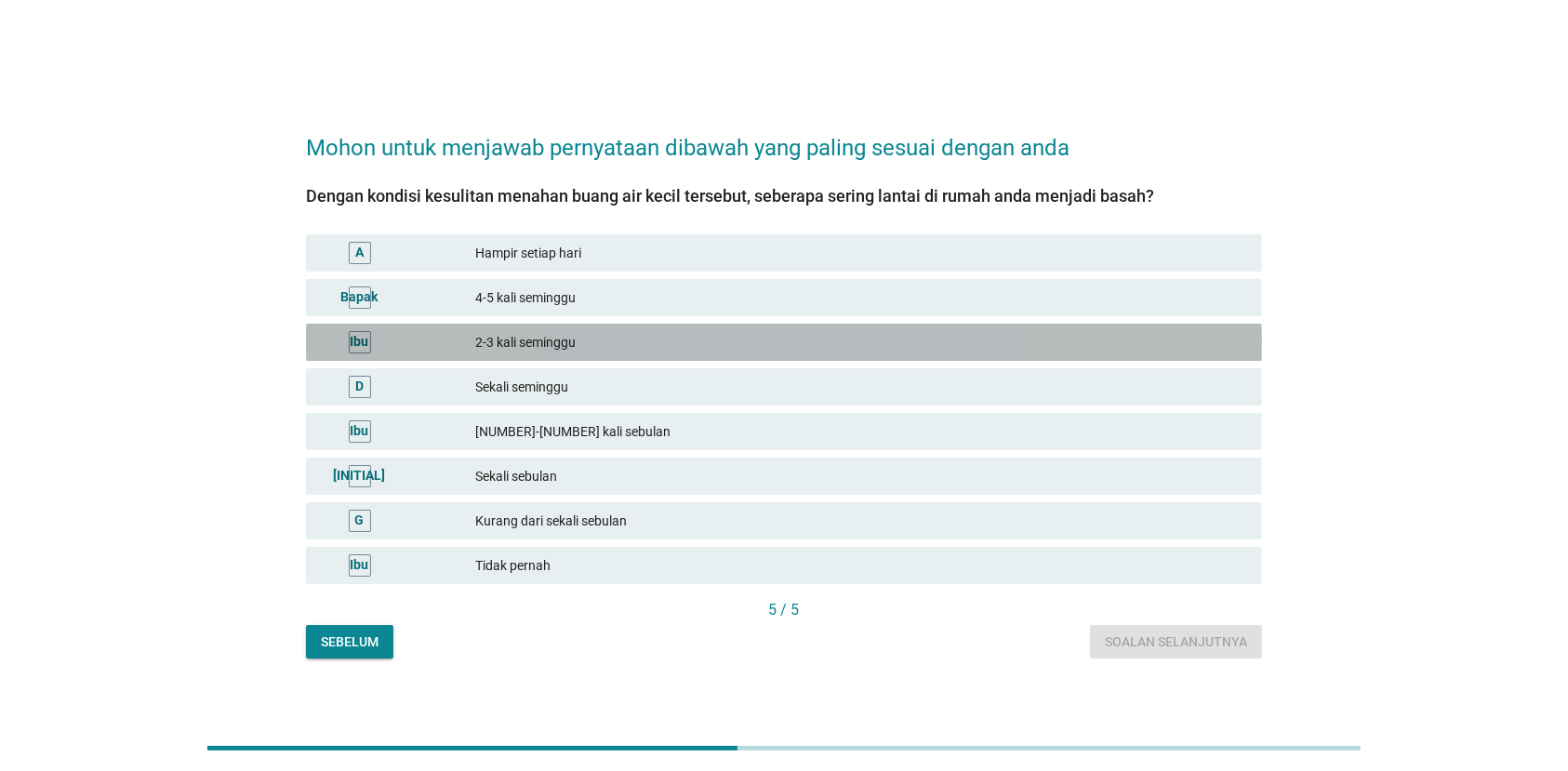 click on "C   2-3 kali seminggu" at bounding box center [784, 342] 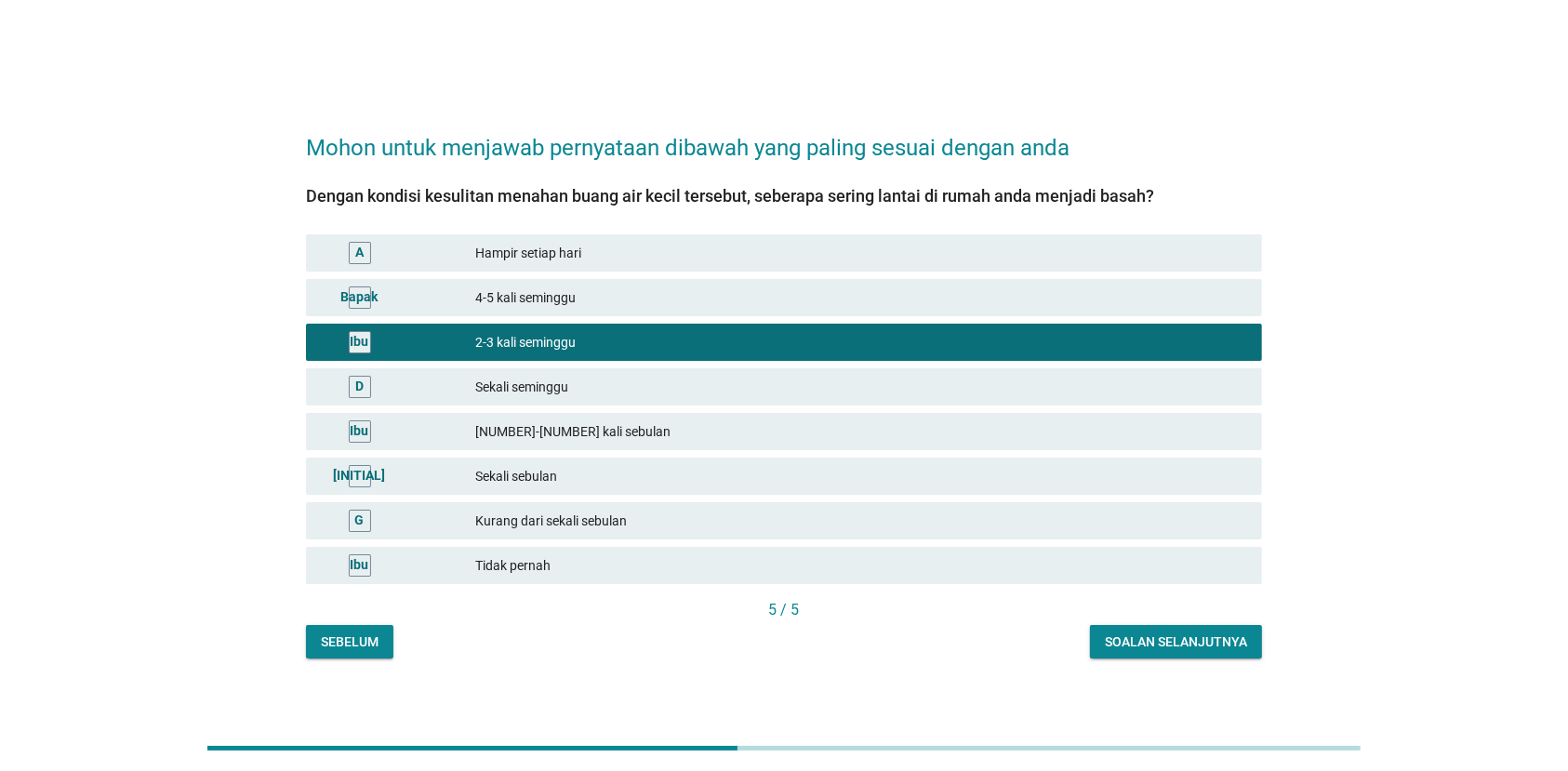 click on "Sekali seminggu" at bounding box center [861, 387] 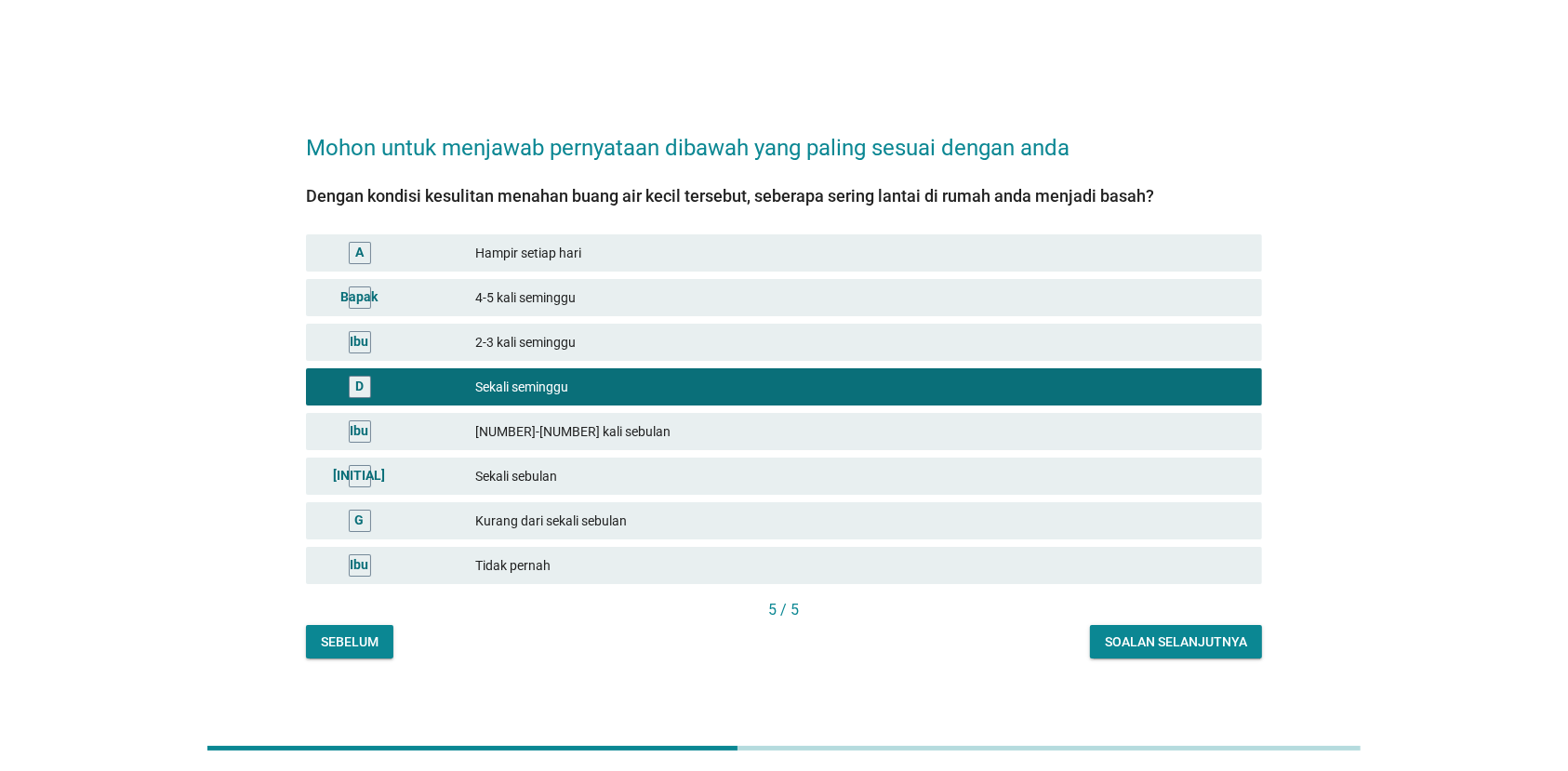 click on "Soalan selanjutnya" at bounding box center [1176, 642] 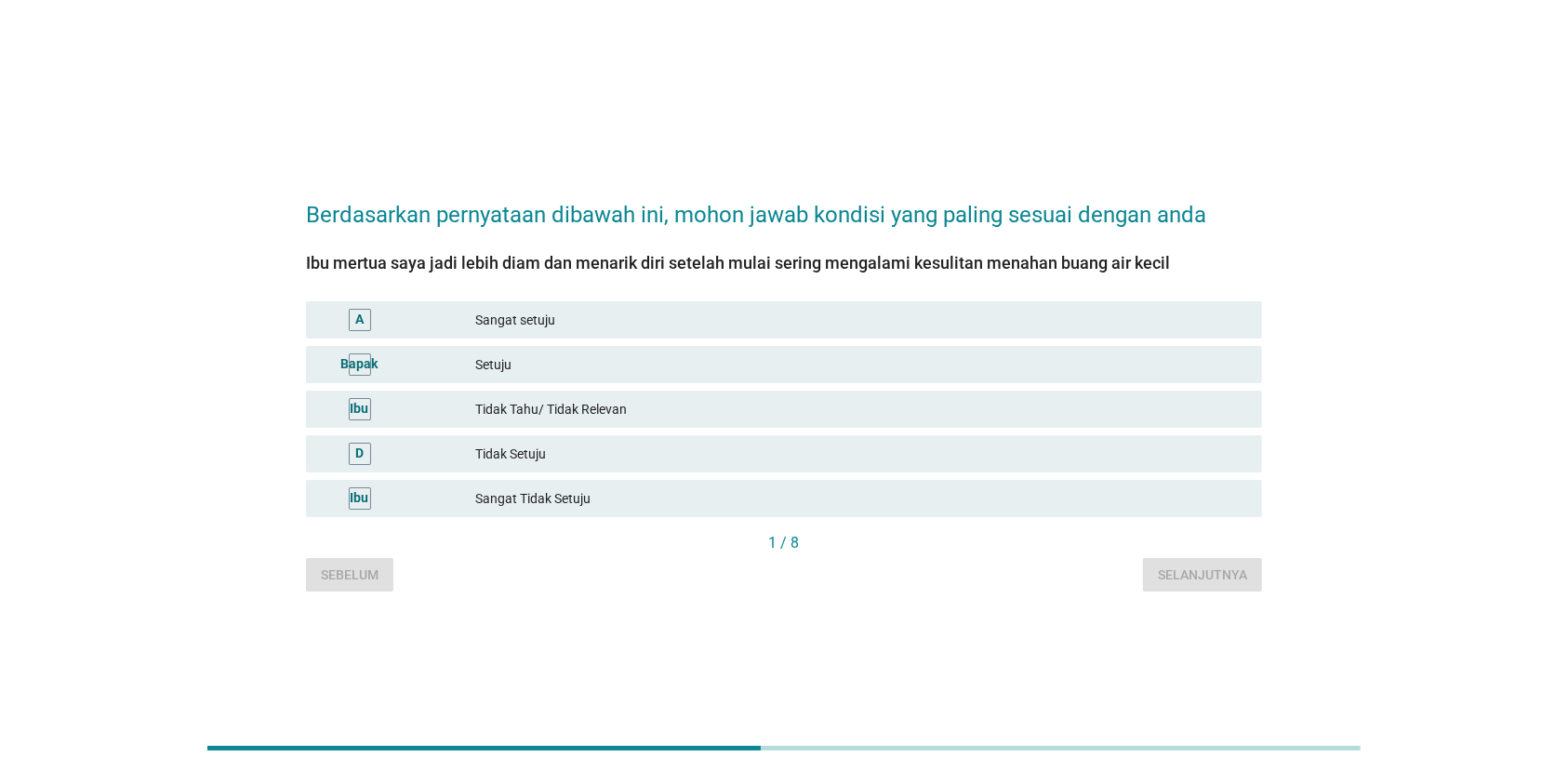 click on "Sangat setuju" at bounding box center (861, 320) 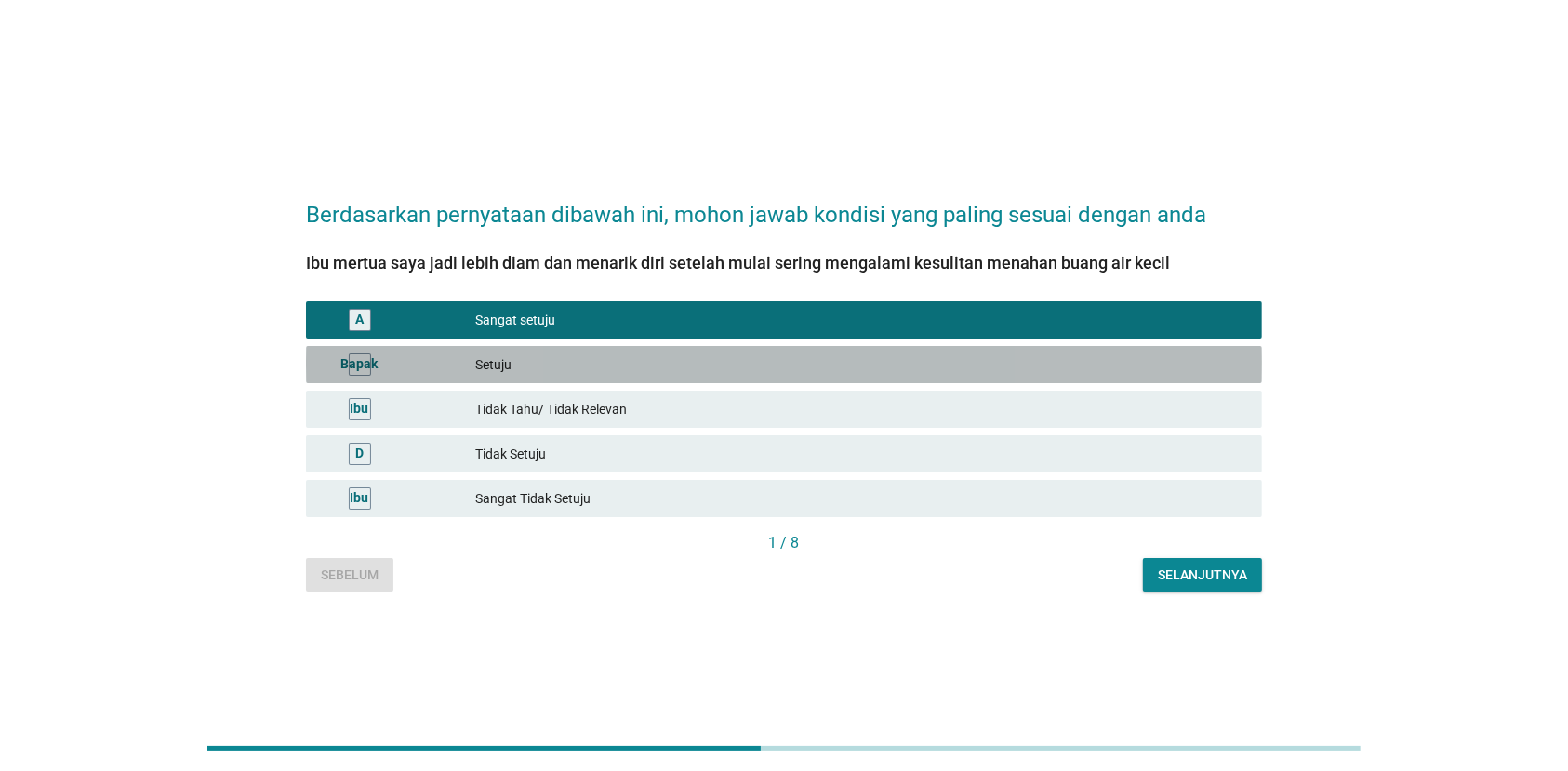 click on "Setuju" at bounding box center (861, 365) 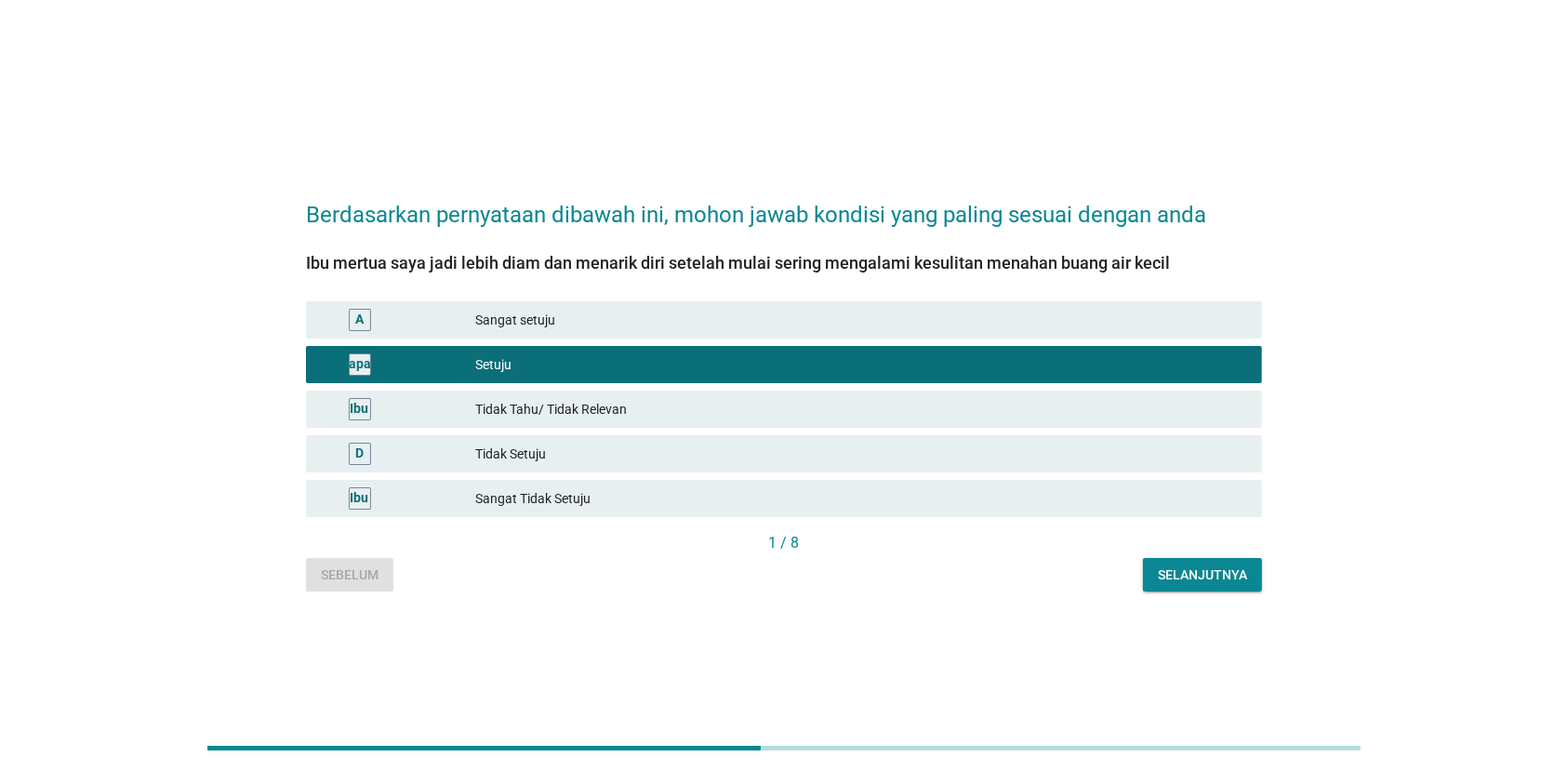 click on "Selanjutnya" at bounding box center [1203, 575] 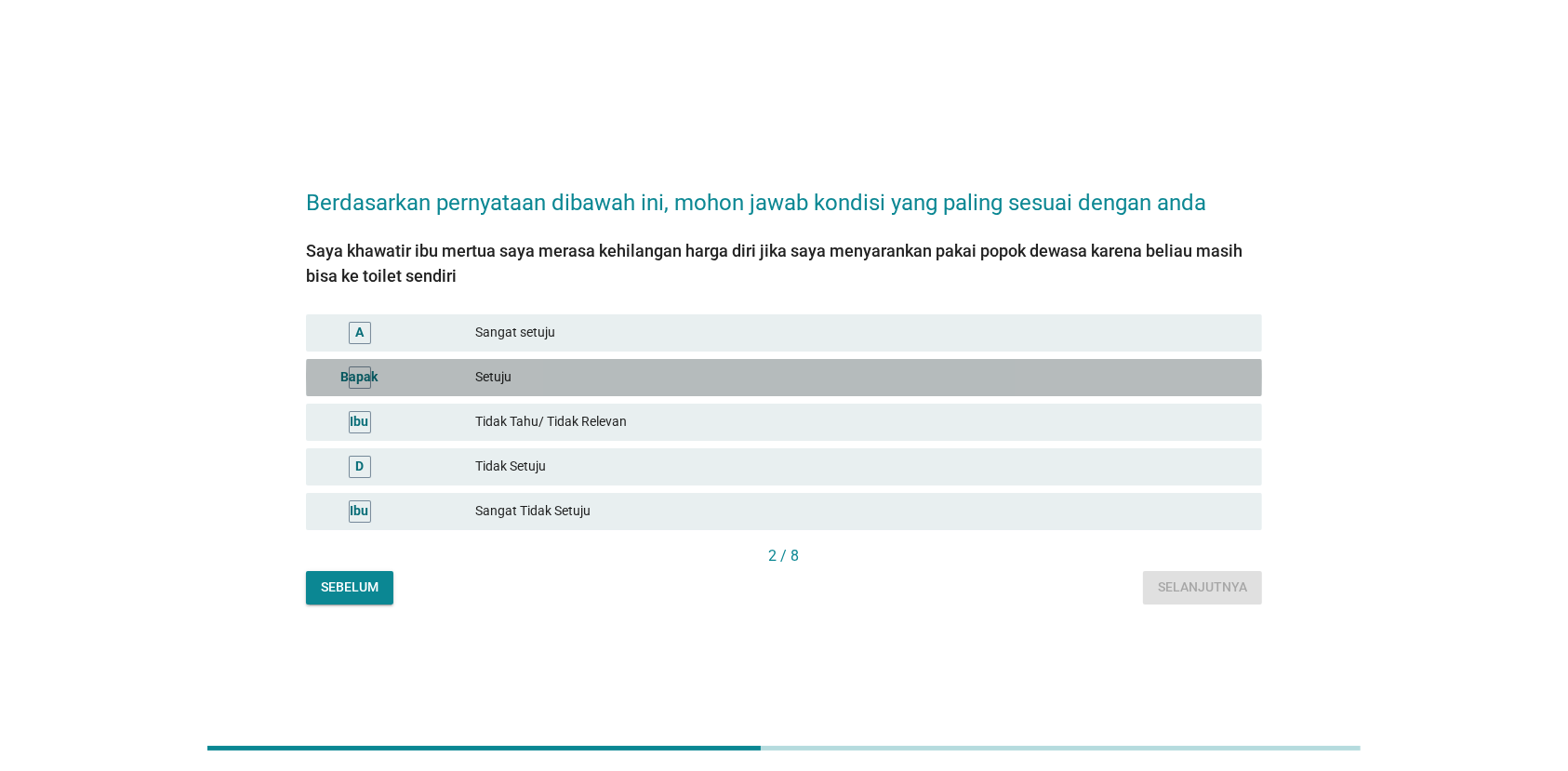 click on "Setuju" at bounding box center (861, 378) 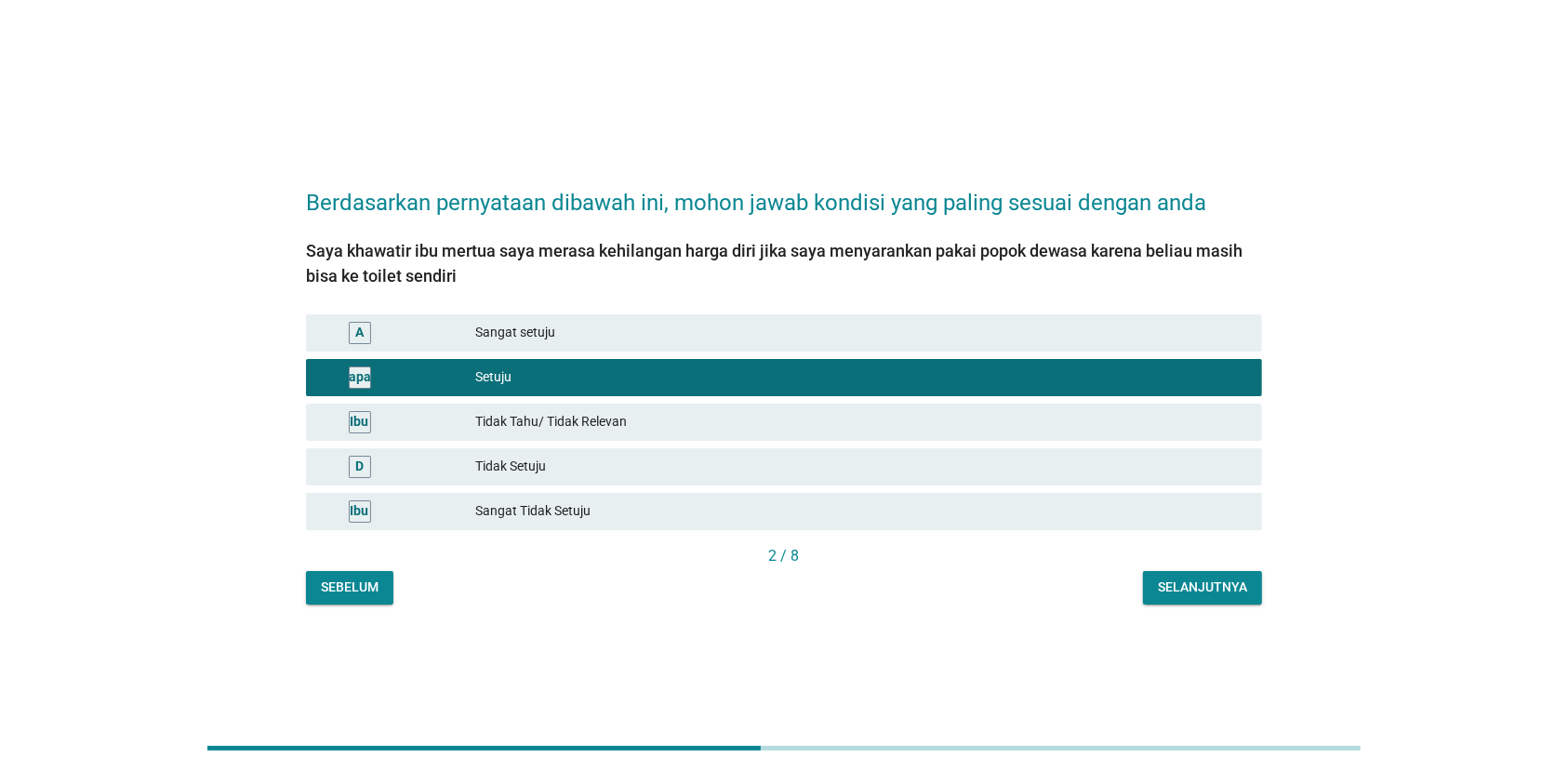 click on "Berdasarkan pernyataan dibawah ini, mohon jawab kondisi yang paling sesuai dengan anda
Saya khawatir [RELATION] saya merasa kehilangan harga diri jika saya menyarankan pakai popok dewasa karena beliau masih bisa ke toilet sendiri
A   Sangat setuju B   Setuju C   Tidak Tahu/ Tidak Relevan D   Tidak Setuju E   Sangat Tidak Setuju
[NUMBER] / [NUMBER]
Sebelum   Selanjutnya" at bounding box center (784, 386) 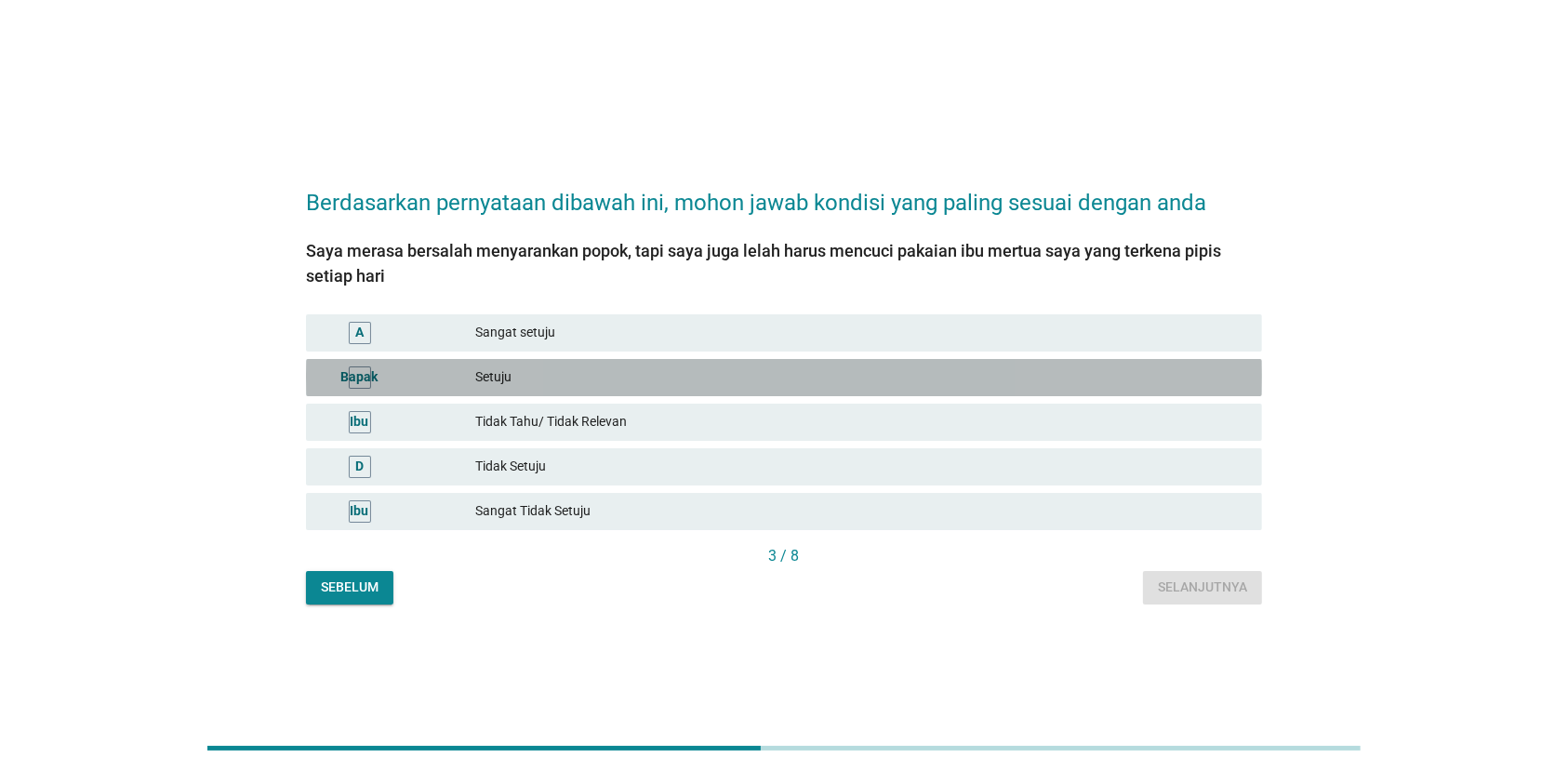 click on "Setuju" at bounding box center (861, 378) 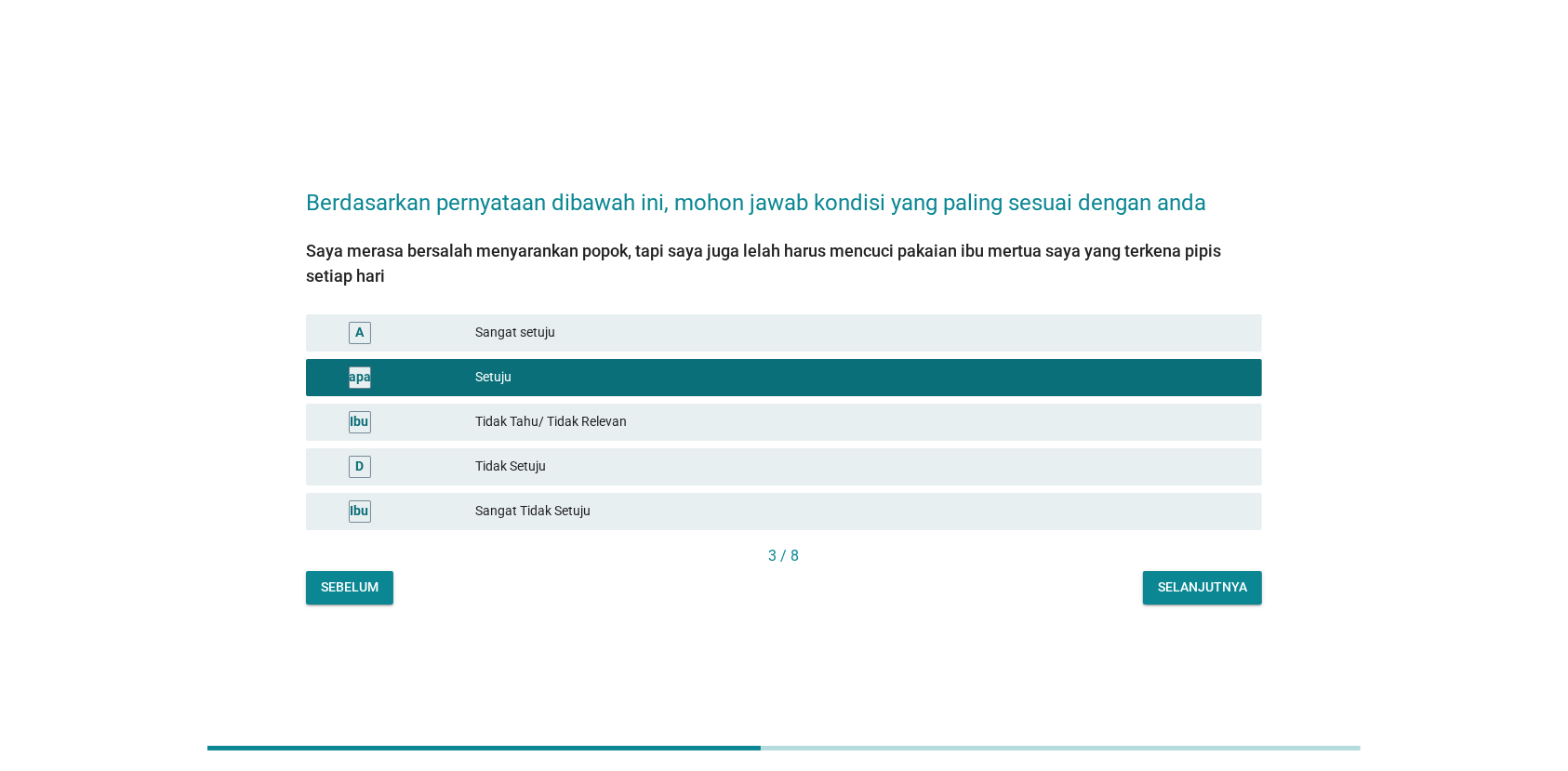 click on "Selanjutnya" at bounding box center (1203, 587) 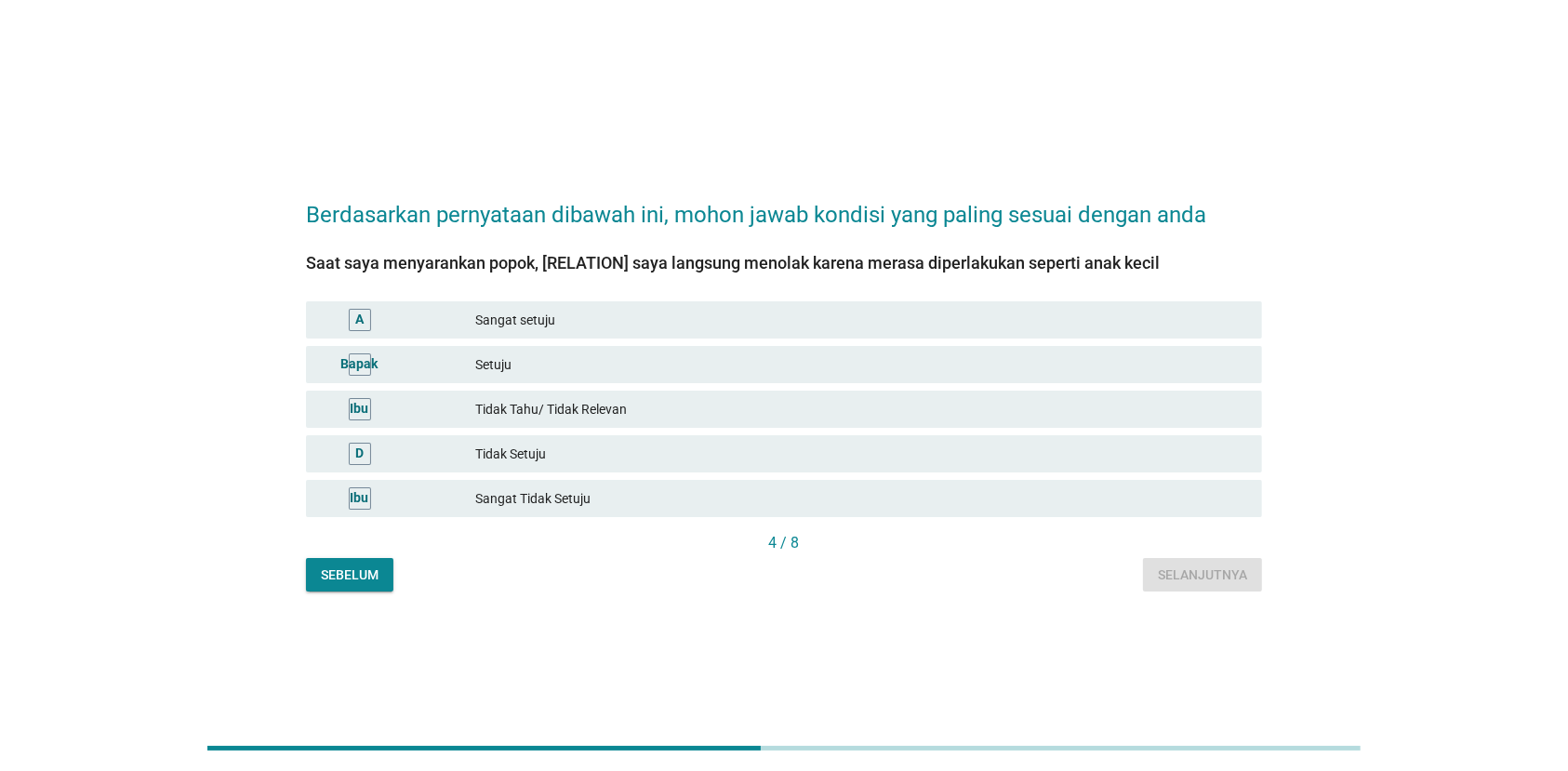 click on "Setuju" at bounding box center [861, 365] 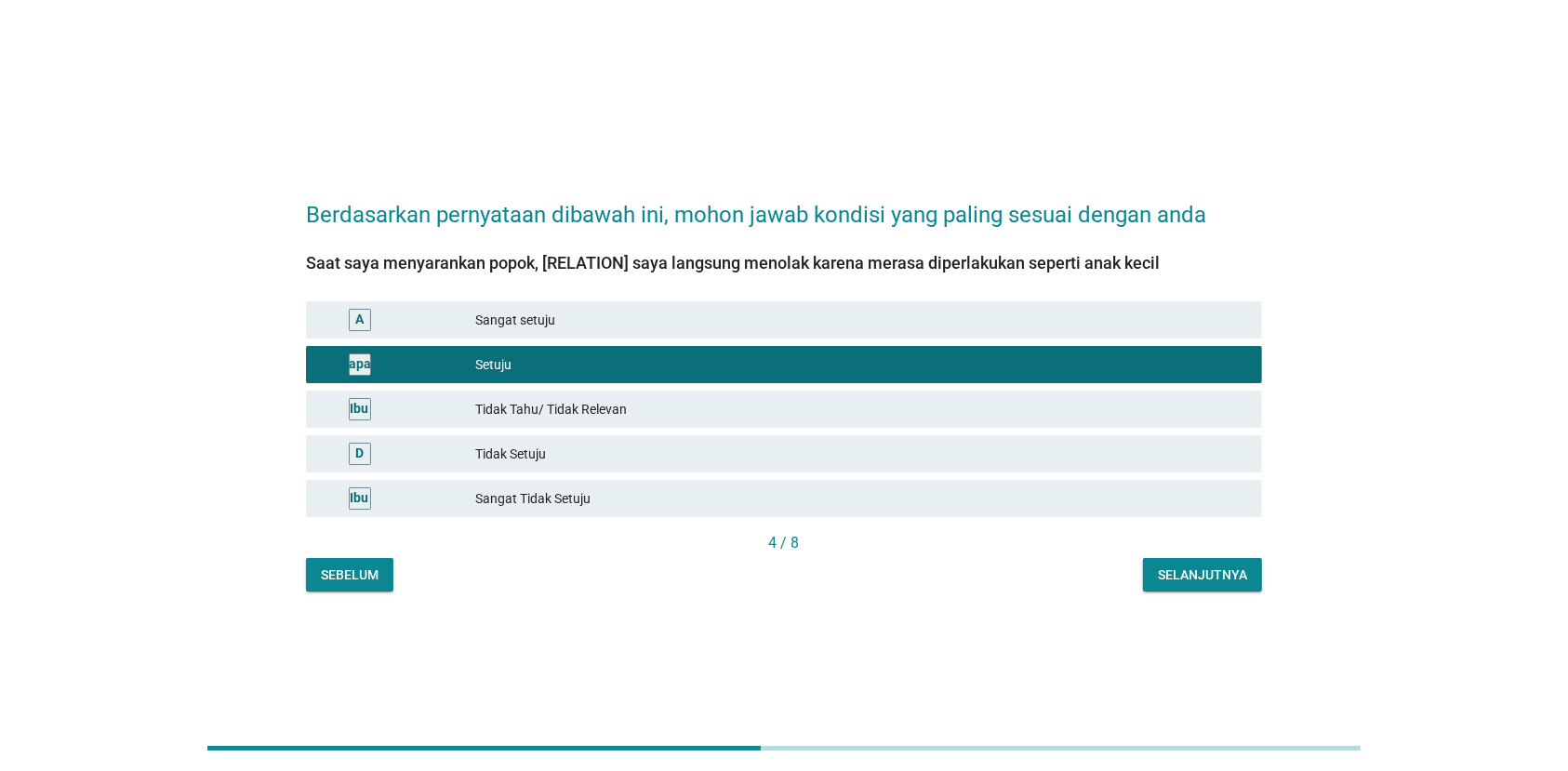click on "Tidak Setuju" at bounding box center (861, 454) 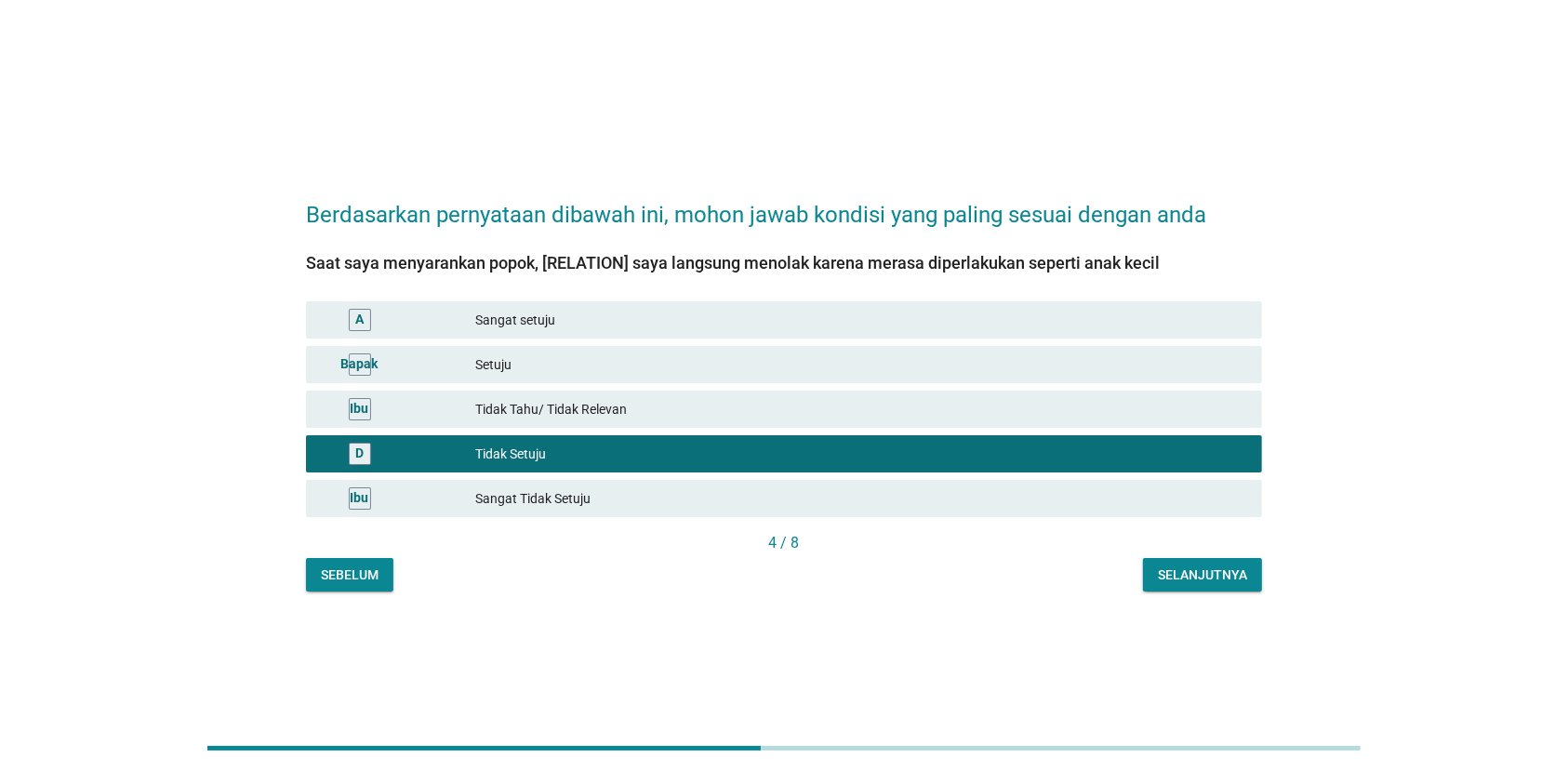 click on "Selanjutnya" at bounding box center [1203, 575] 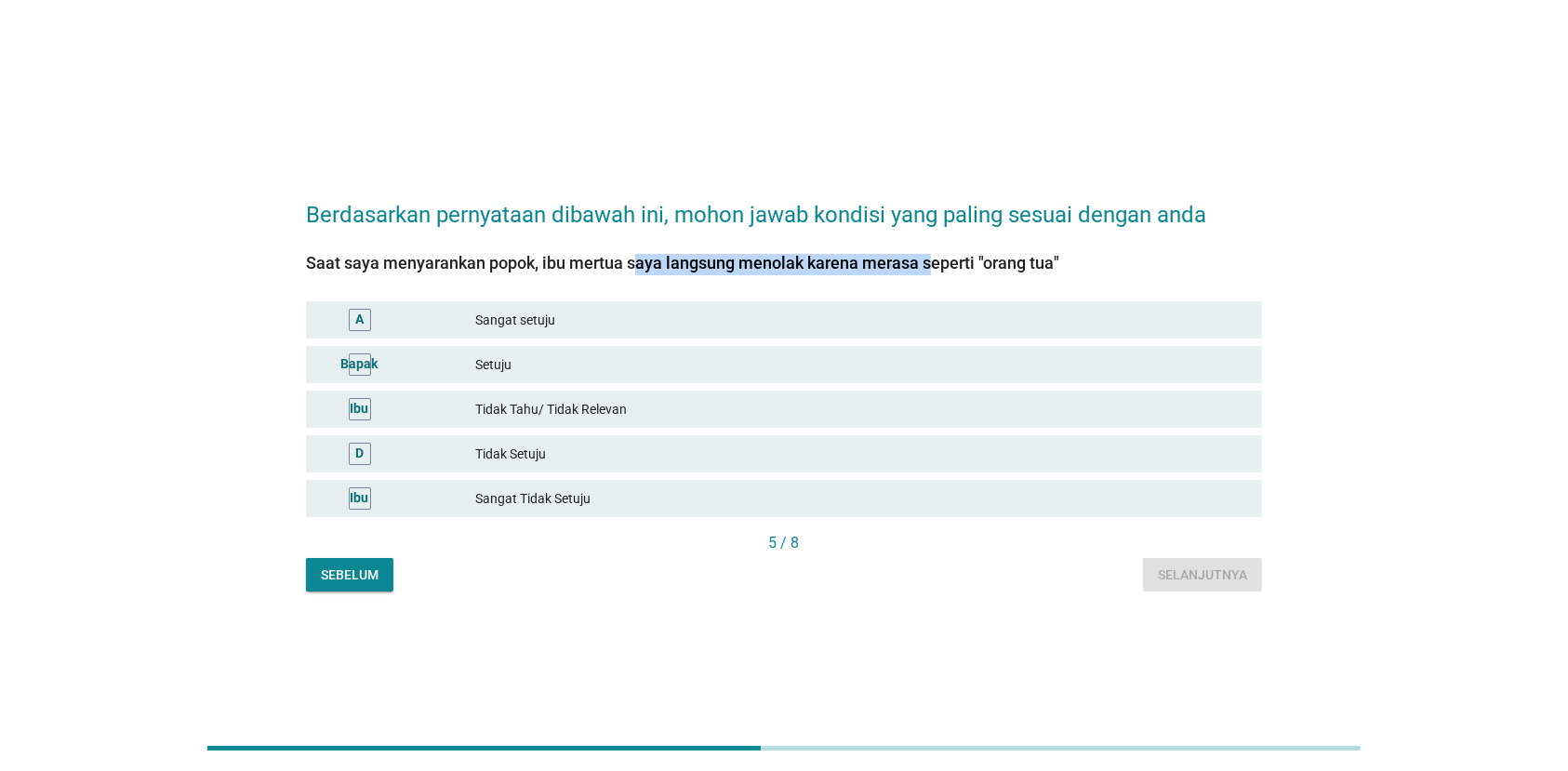 drag, startPoint x: 546, startPoint y: 270, endPoint x: 838, endPoint y: 273, distance: 292.01541 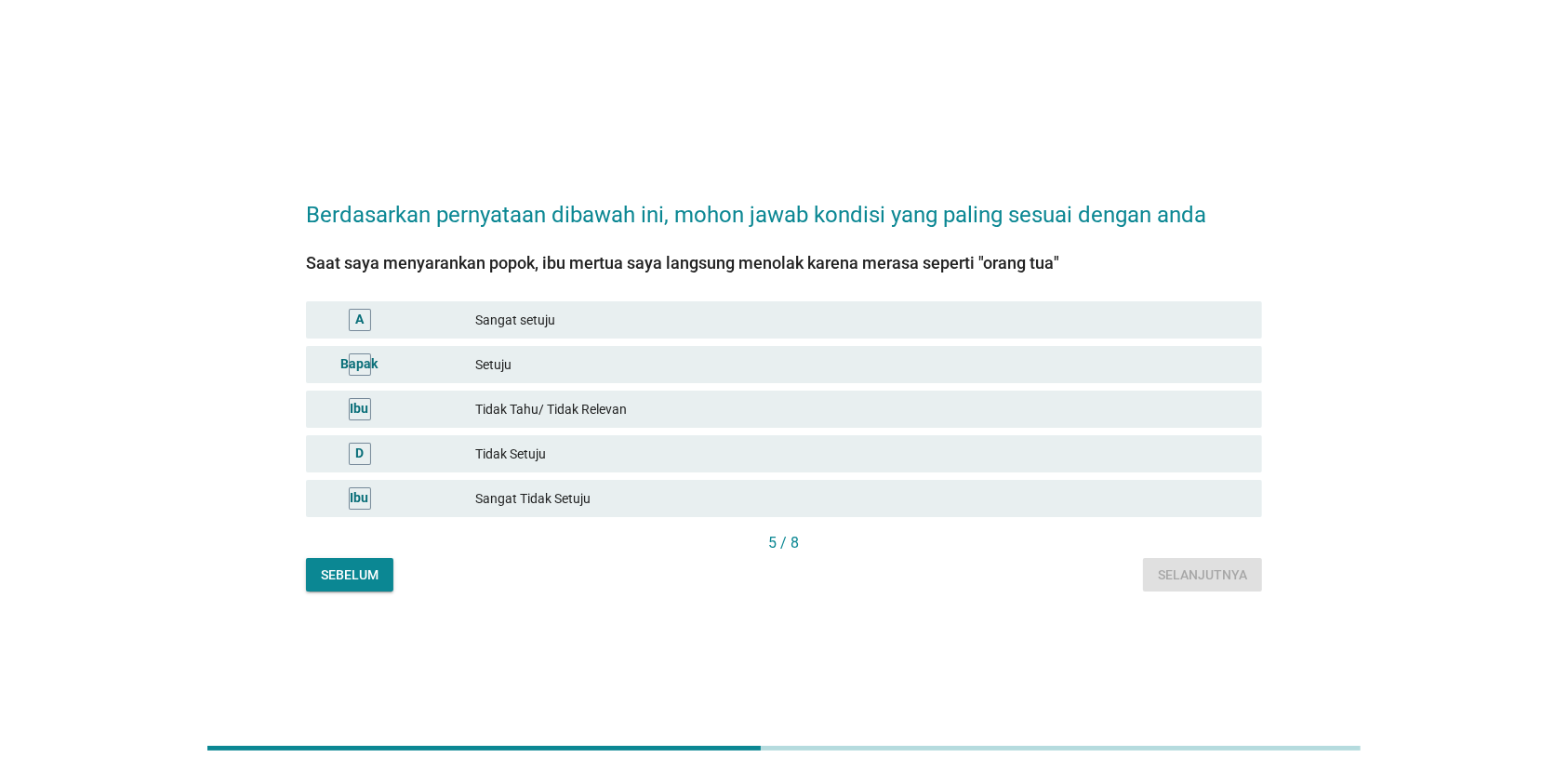 click on "Tidak Setuju" at bounding box center [861, 454] 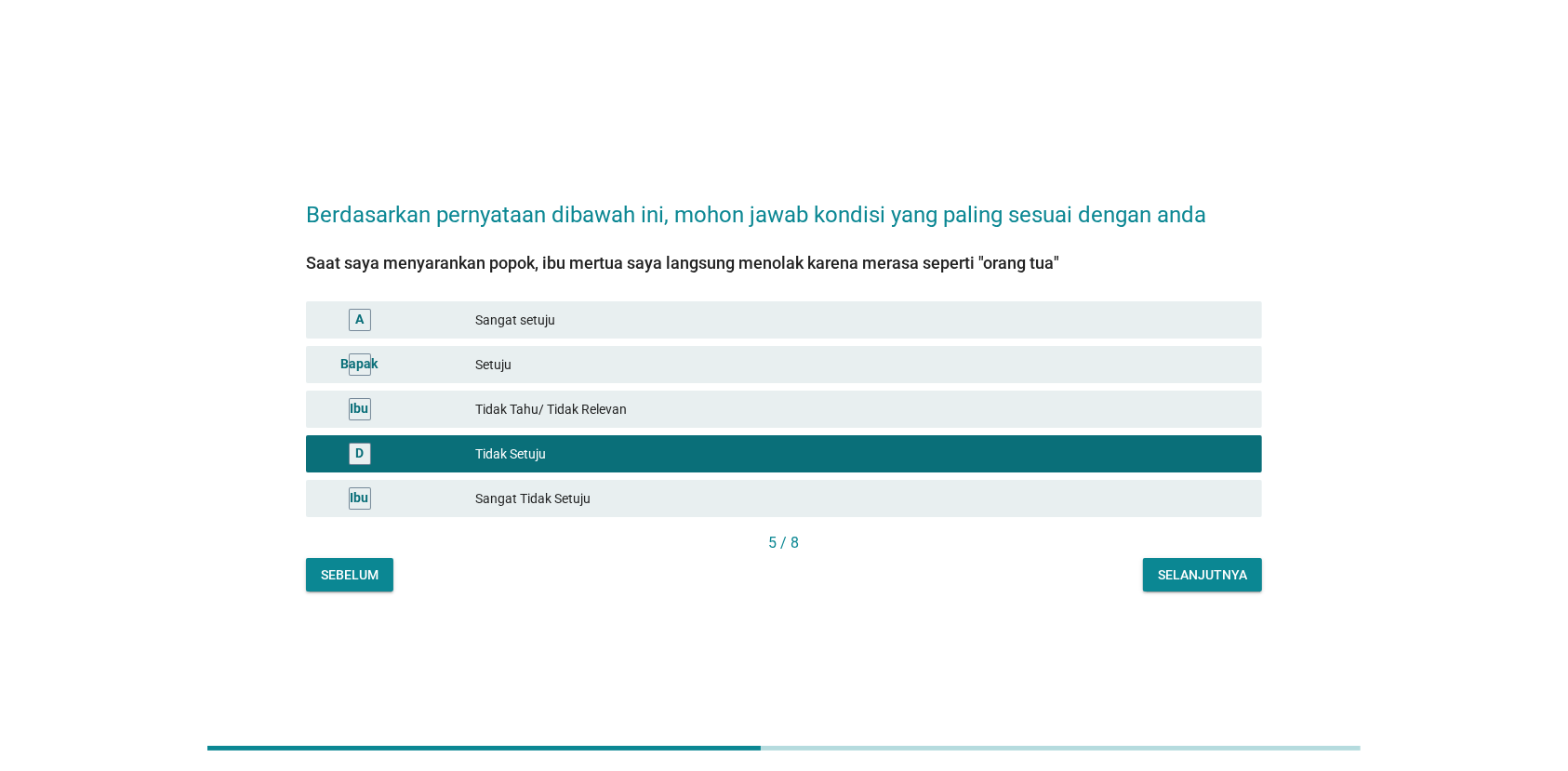 click on "B   Setuju" at bounding box center (784, 365) 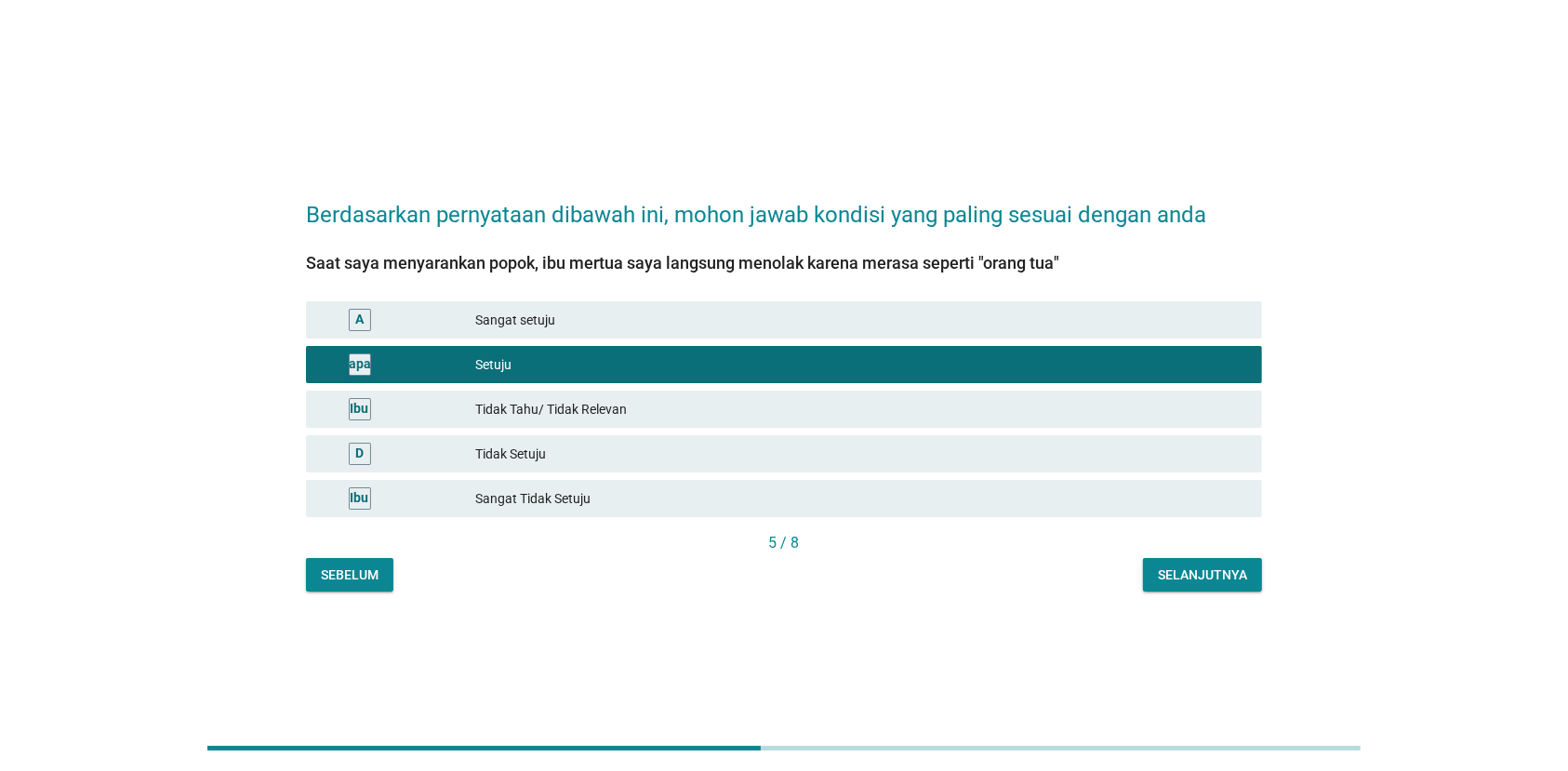 click on "Sangat setuju" at bounding box center [861, 320] 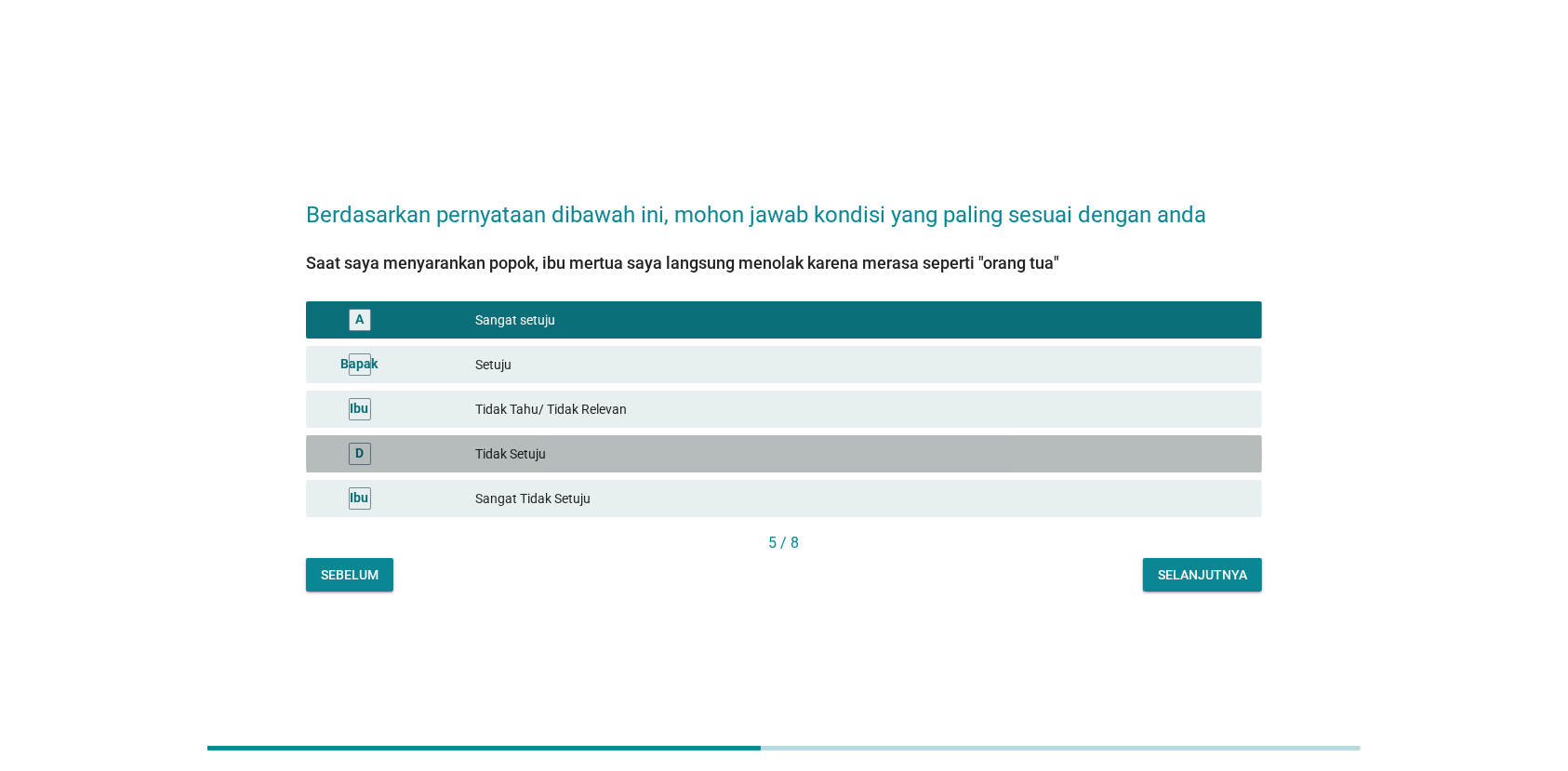 click on "Tidak Setuju" at bounding box center (861, 454) 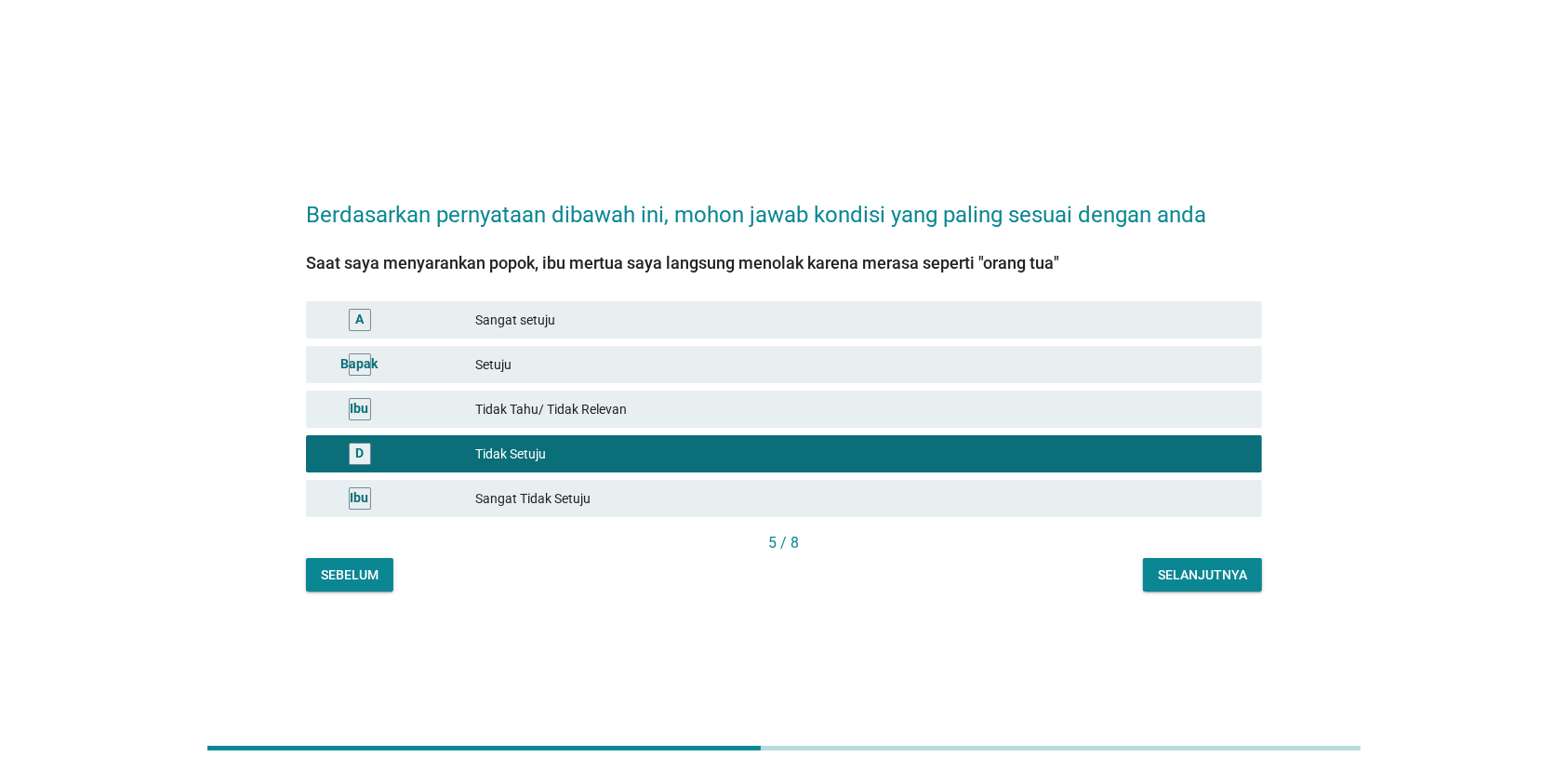 click on "Sangat Tidak Setuju" at bounding box center [861, 498] 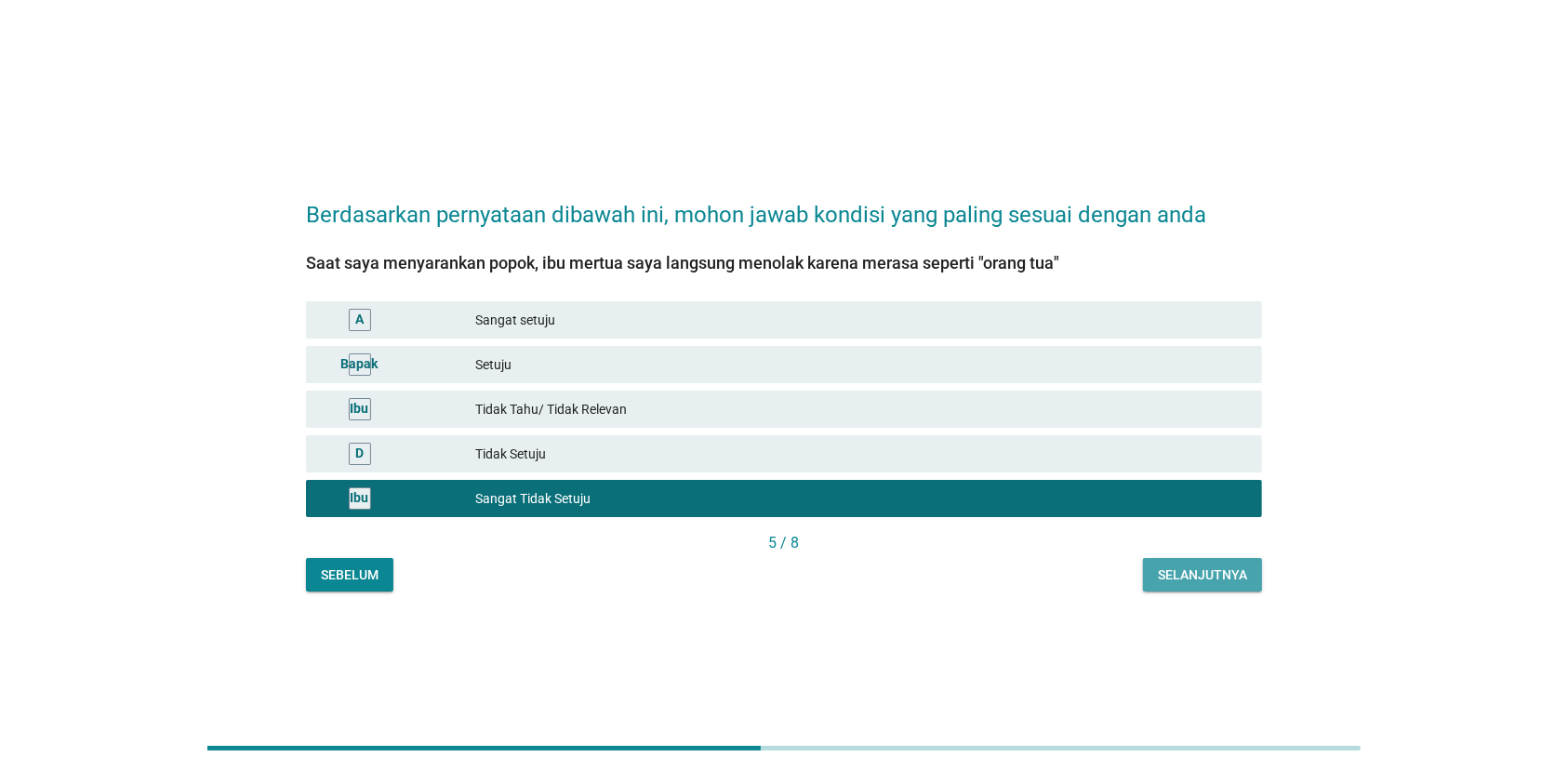 click on "Selanjutnya" at bounding box center [1203, 575] 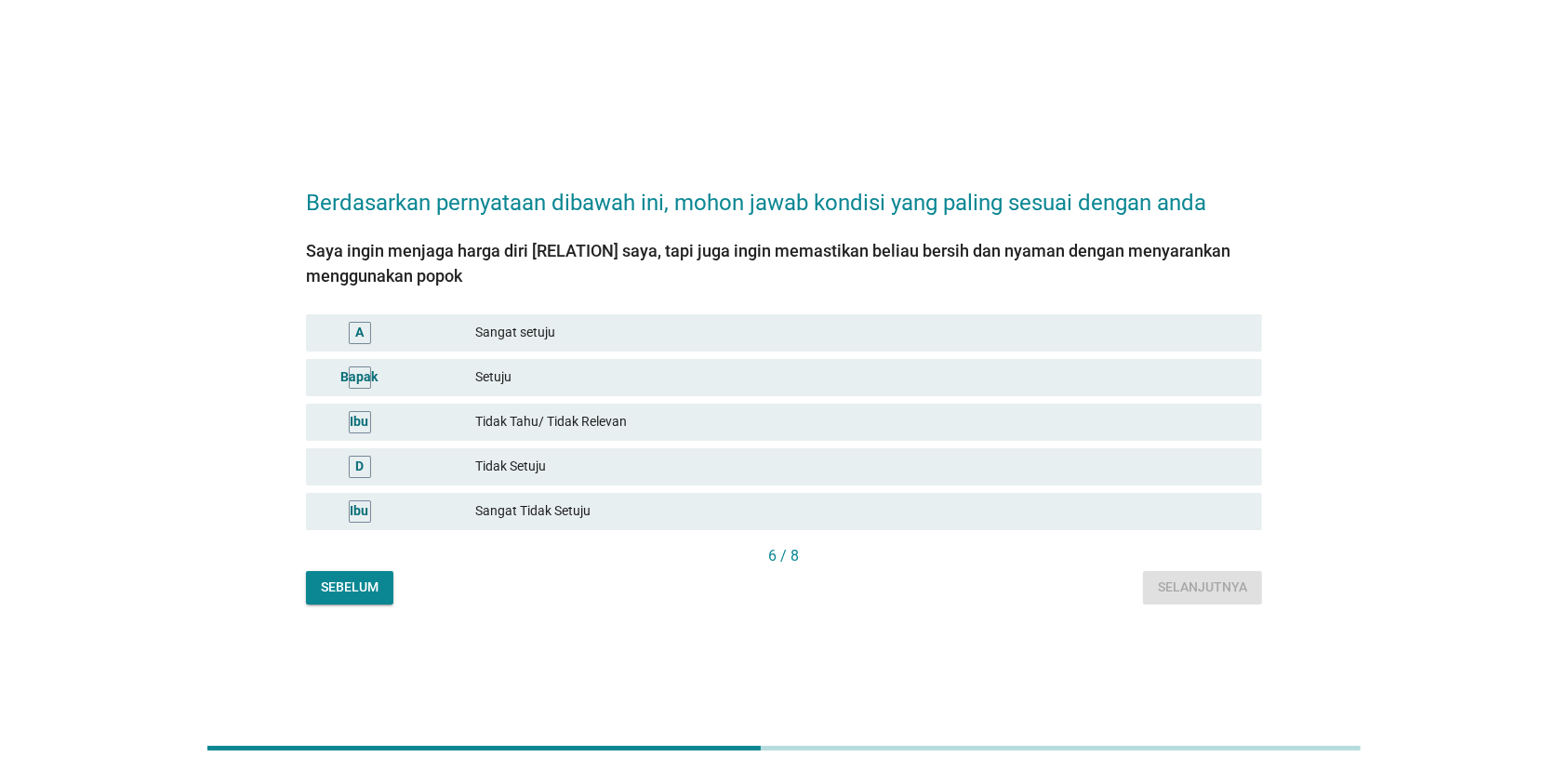 drag, startPoint x: 558, startPoint y: 246, endPoint x: 539, endPoint y: 268, distance: 29.069 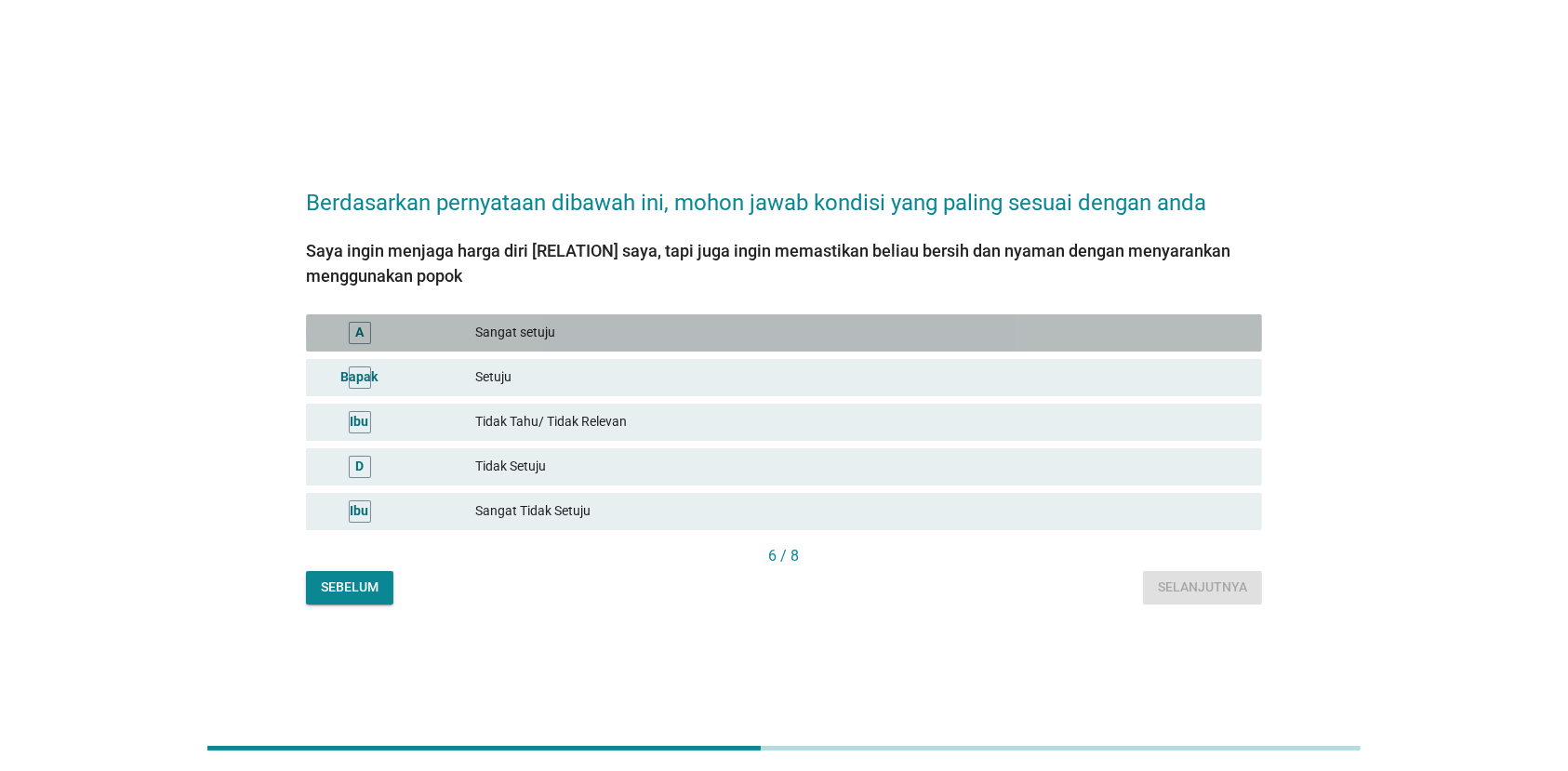 click on "Sangat setuju" at bounding box center (861, 333) 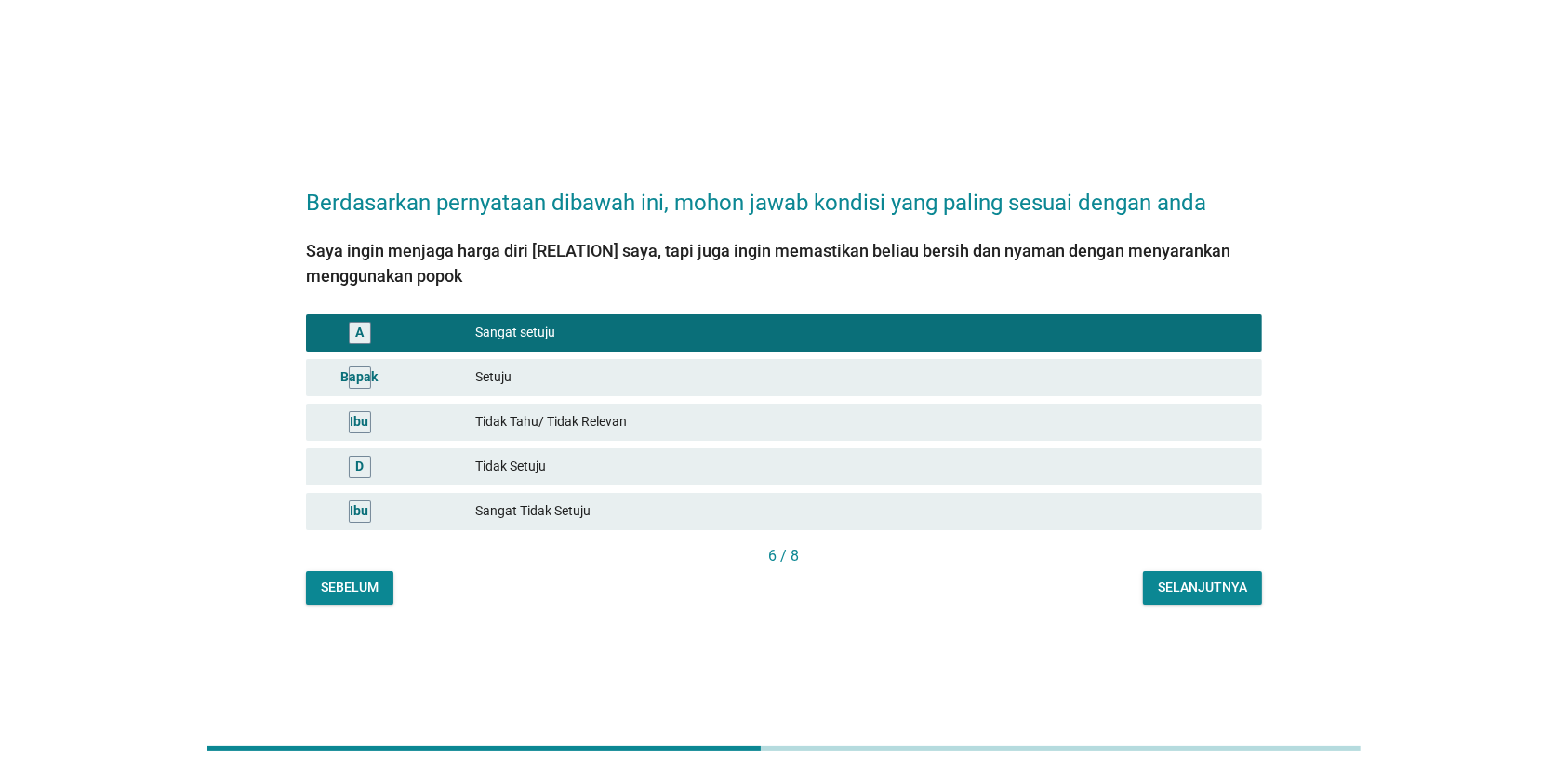 click on "Selanjutnya" at bounding box center [1203, 587] 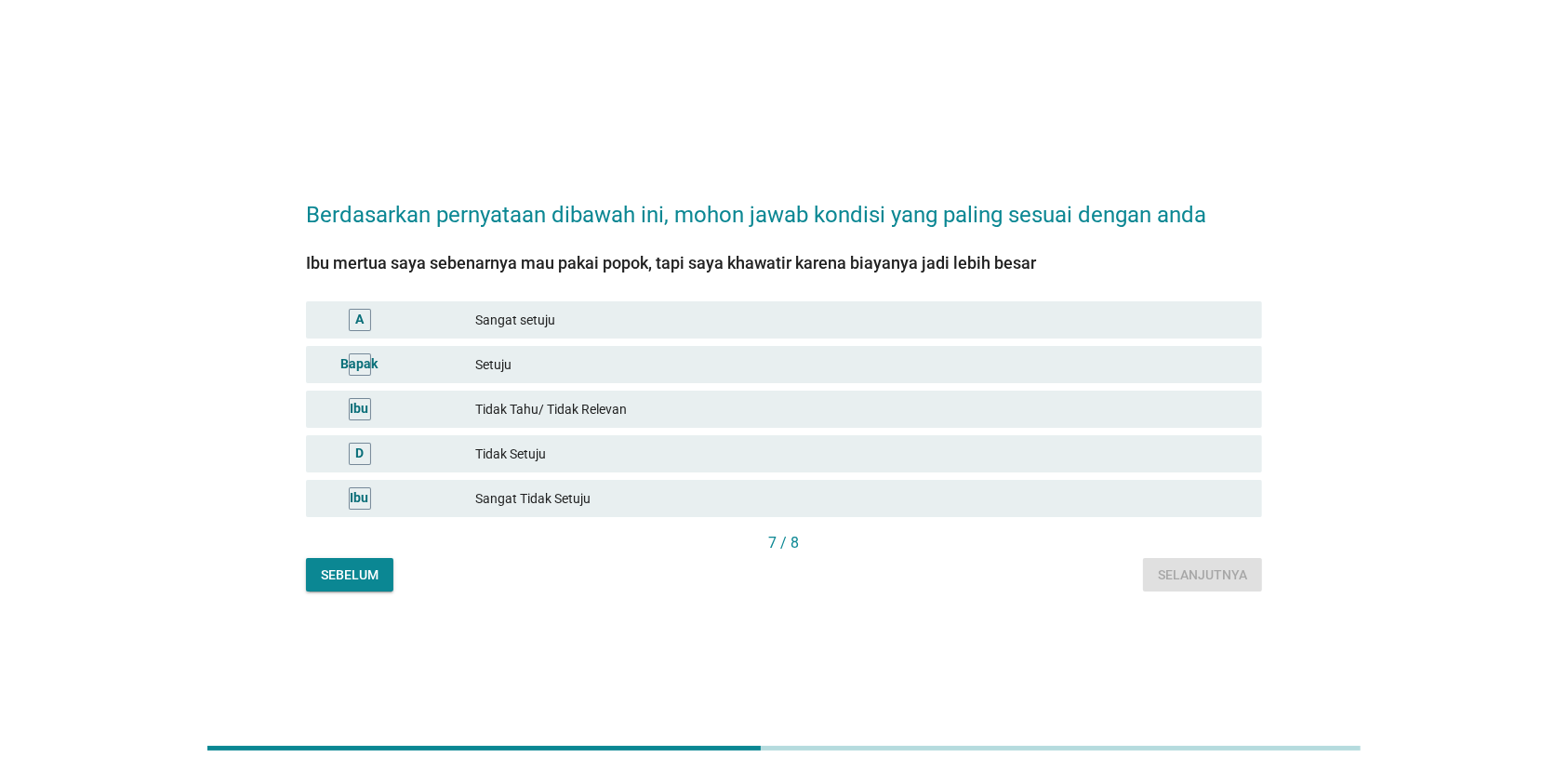 click on "Setuju" at bounding box center (861, 365) 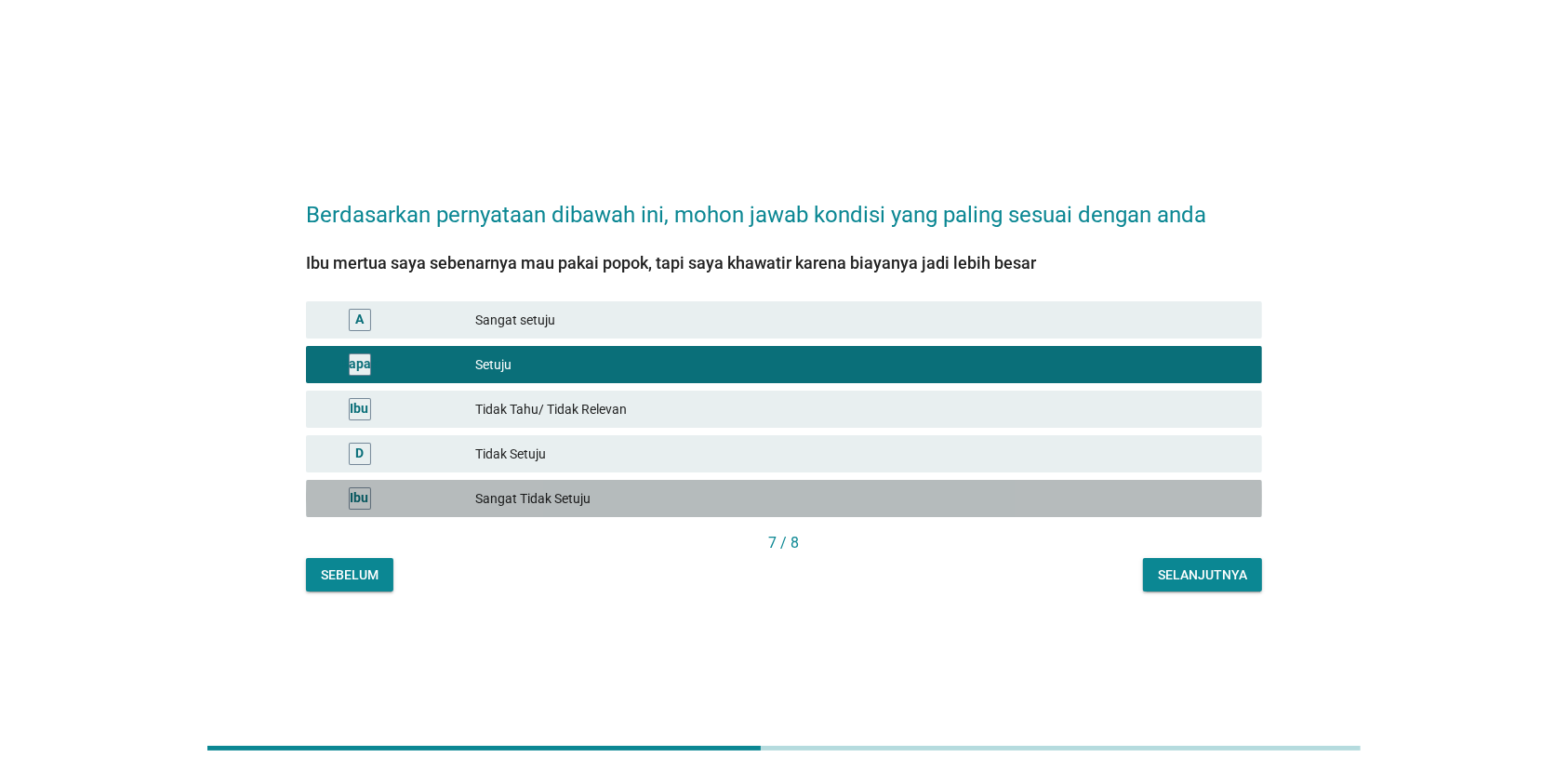 click on "Sangat Tidak Setuju" at bounding box center [861, 498] 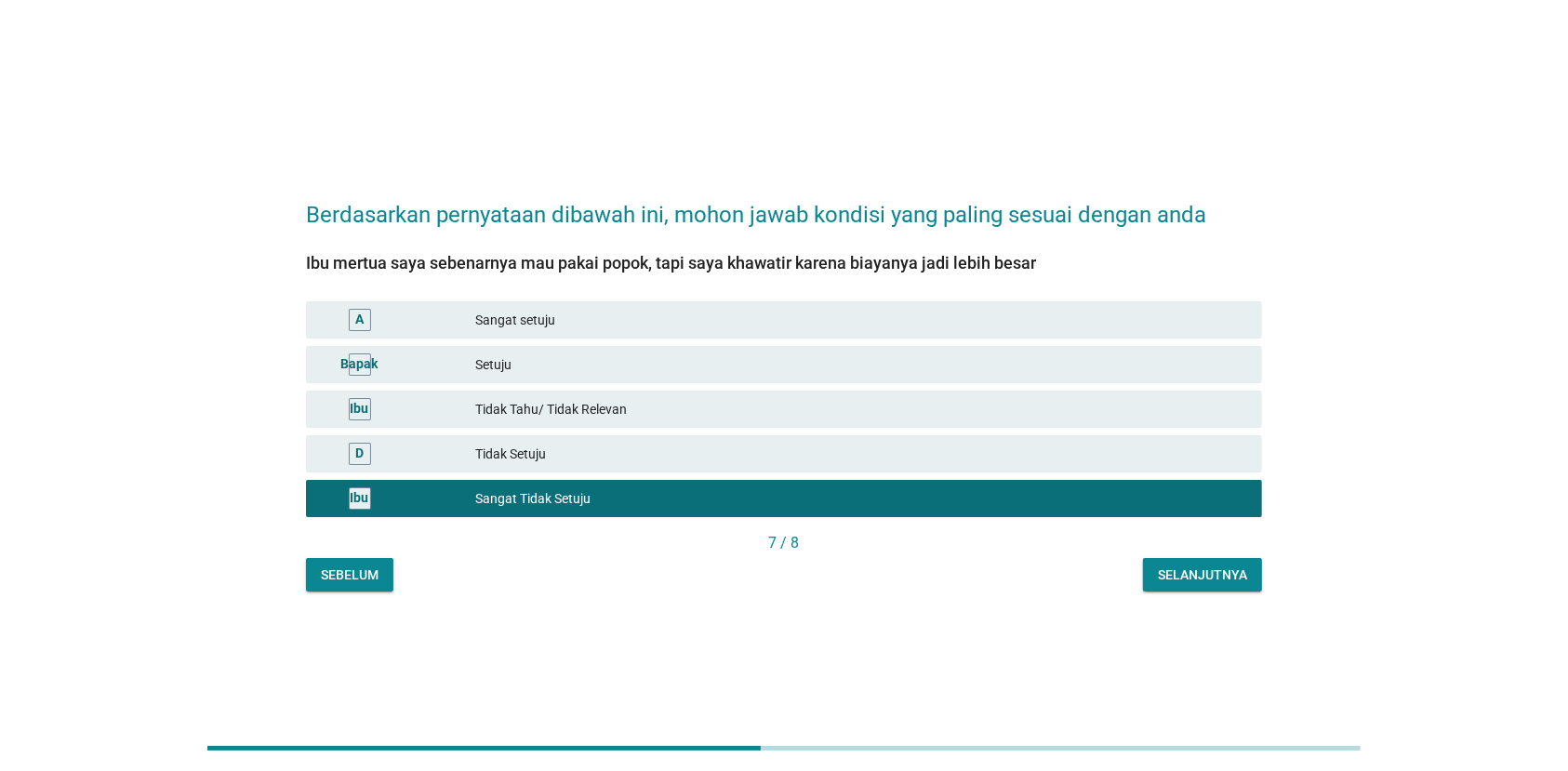 click on "Selanjutnya" at bounding box center [1203, 575] 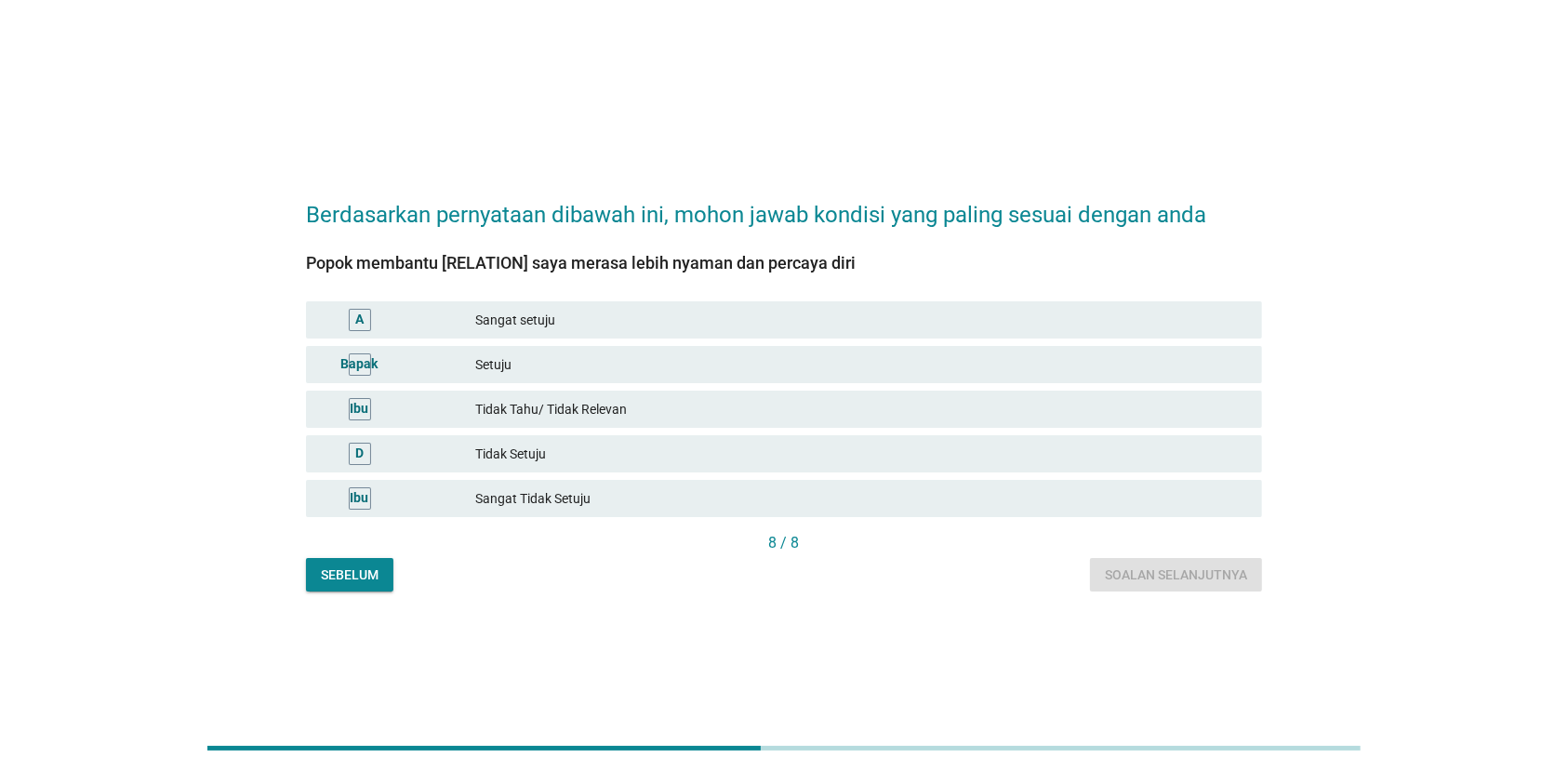 click on "Sangat setuju" at bounding box center (861, 320) 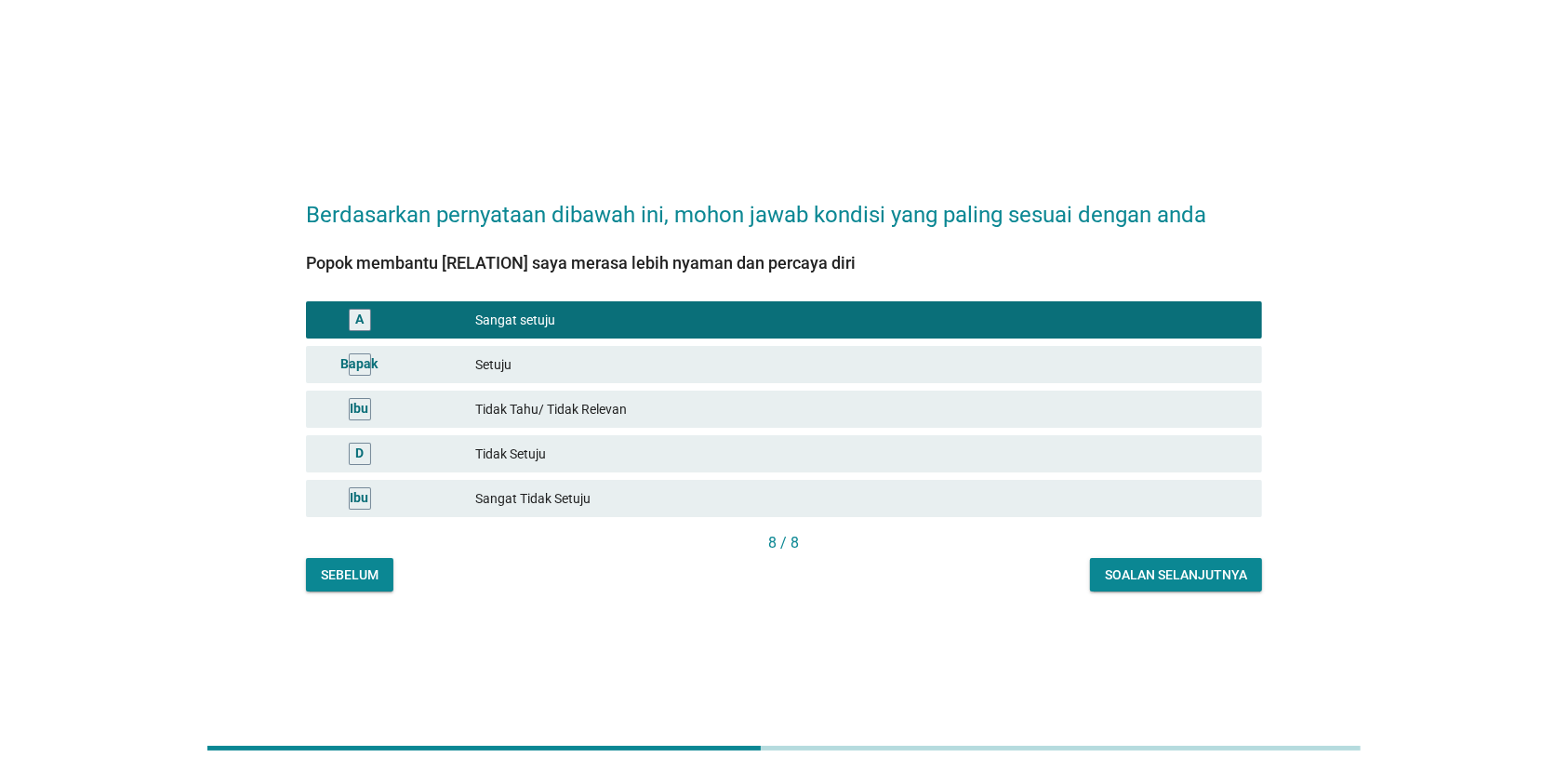 click on "Soalan selanjutnya" at bounding box center (1176, 575) 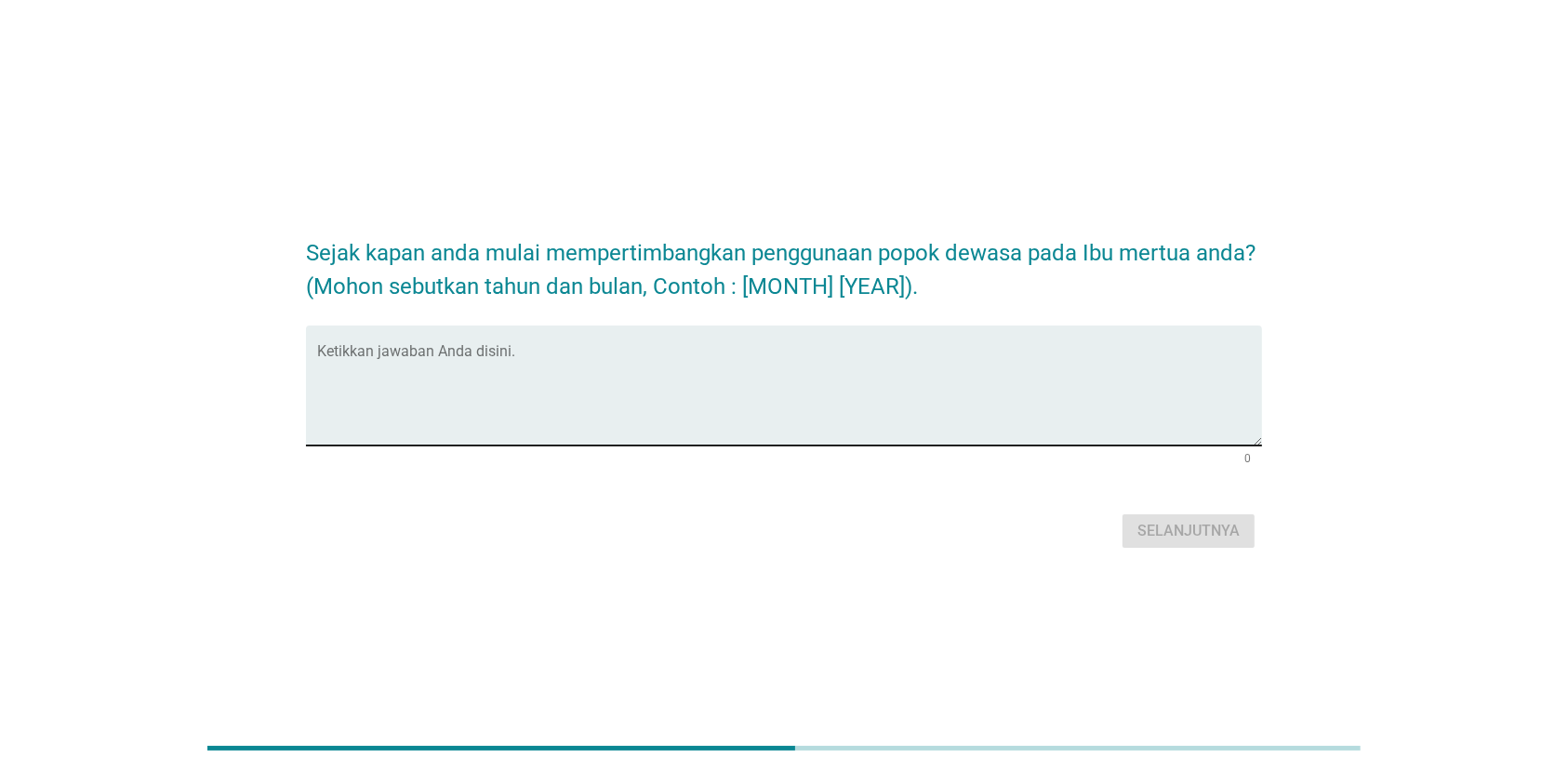 click at bounding box center (790, 396) 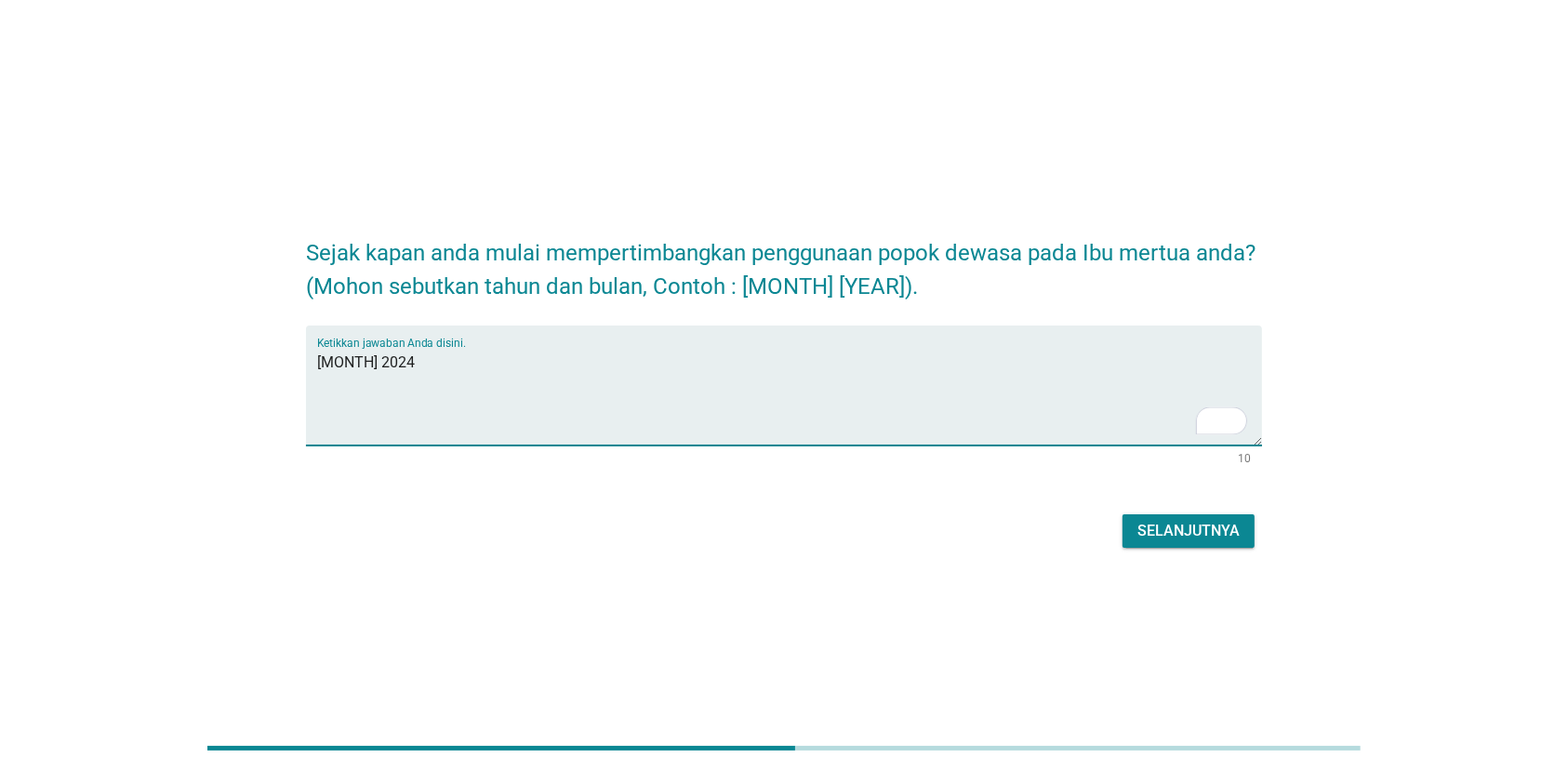 type on "[MONTH] 2024" 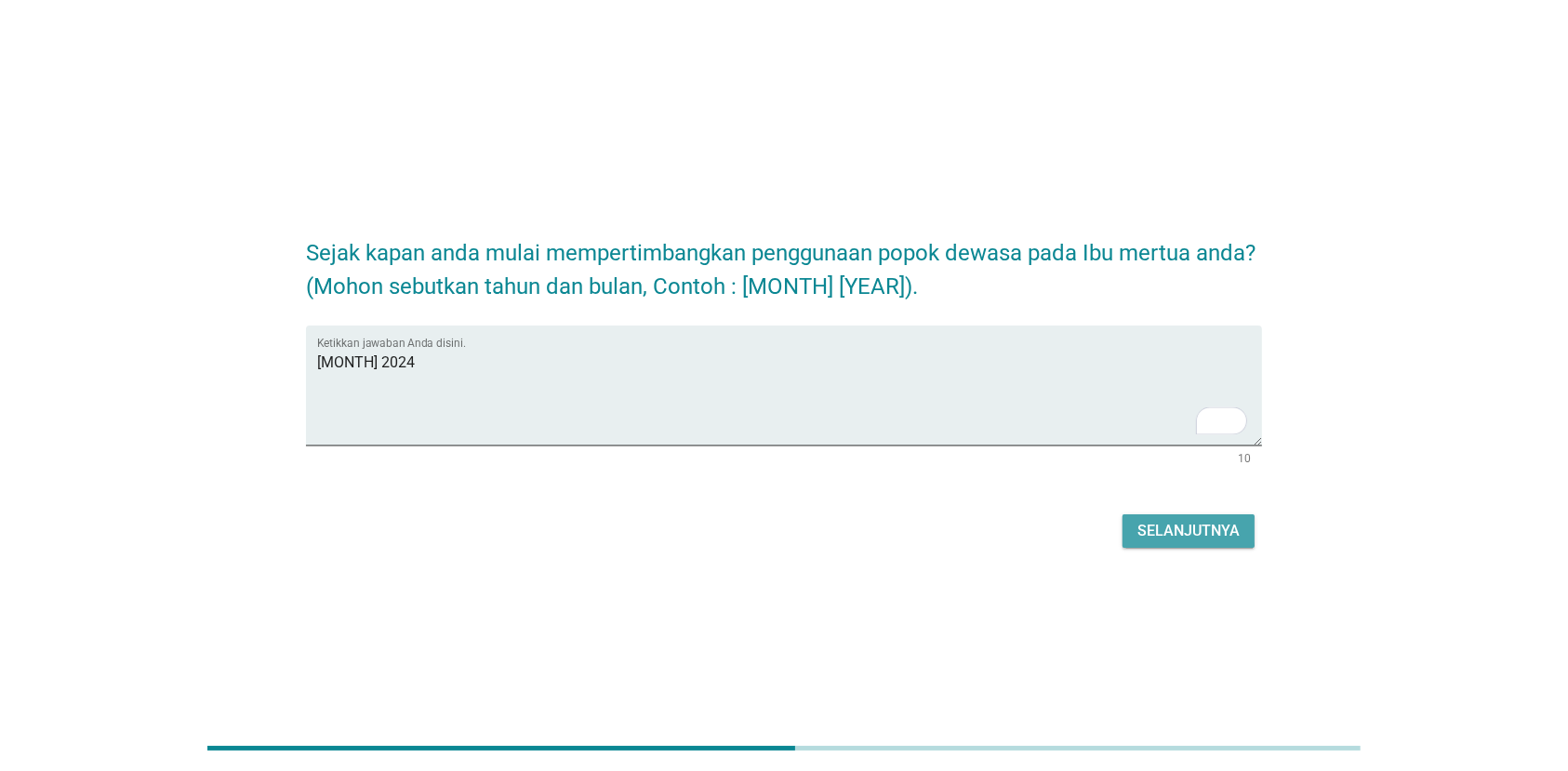 click on "Selanjutnya" at bounding box center (1189, 531) 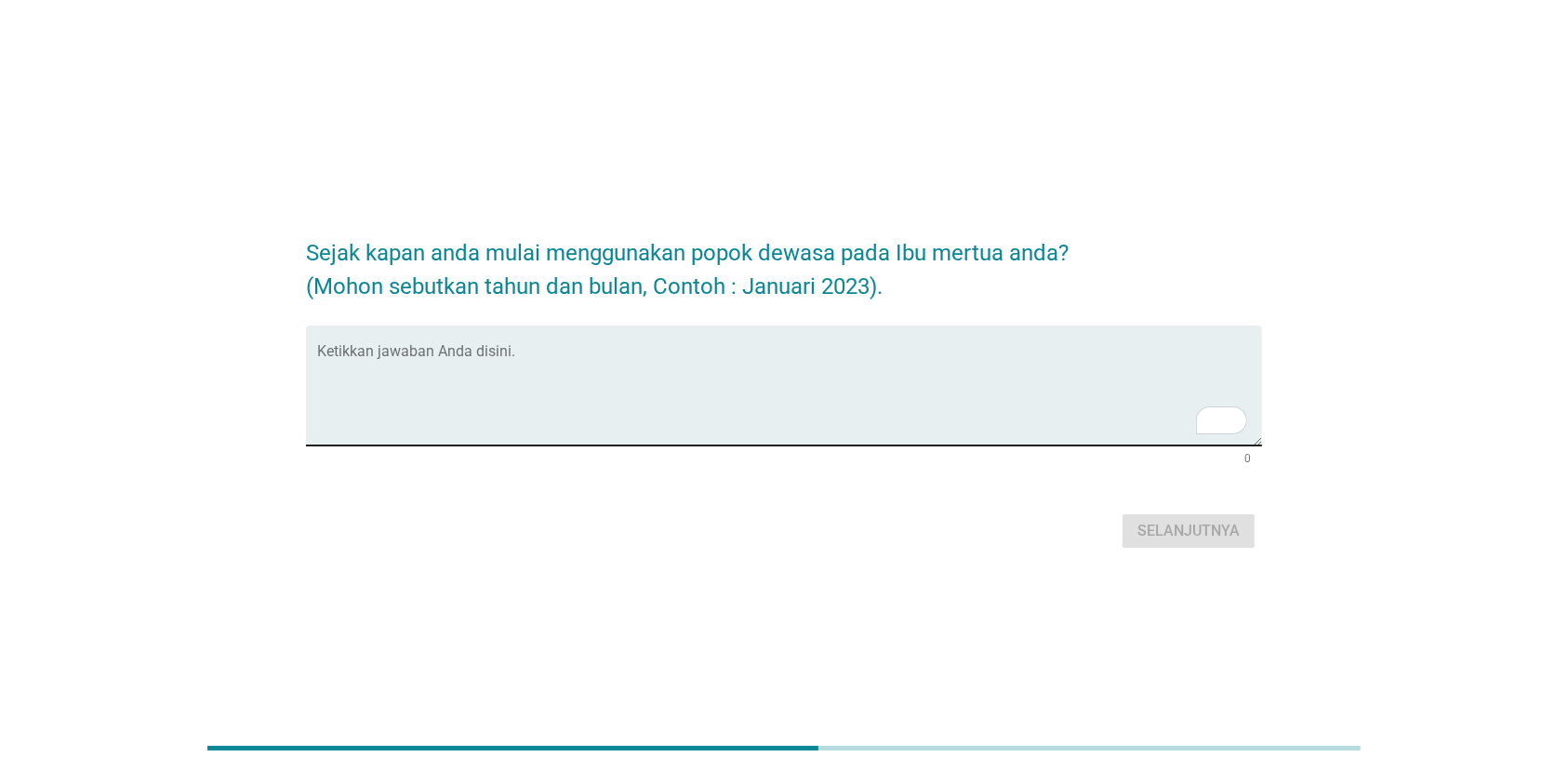 click at bounding box center [790, 396] 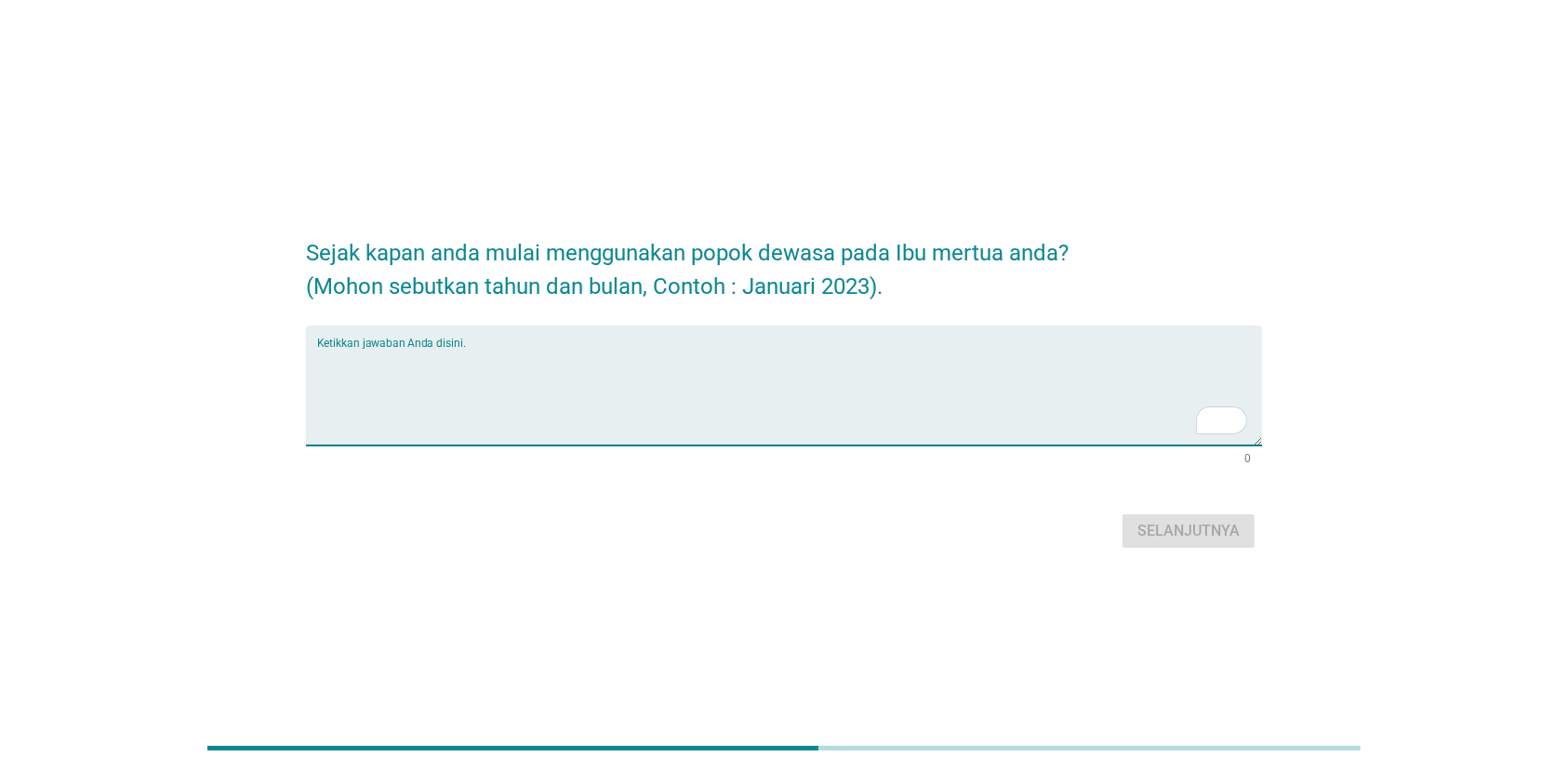 type on "M" 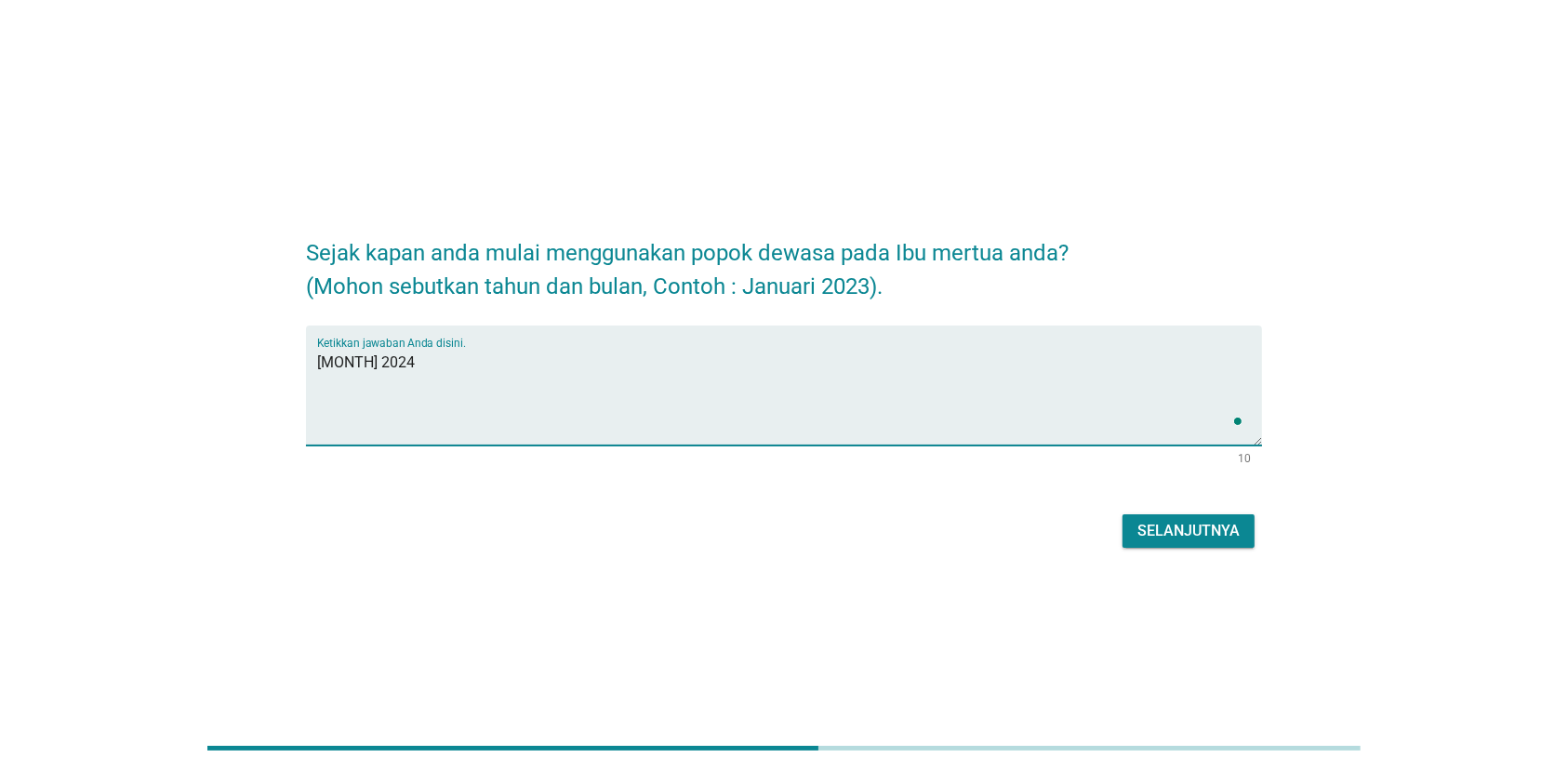 type on "[MONTH] 2024" 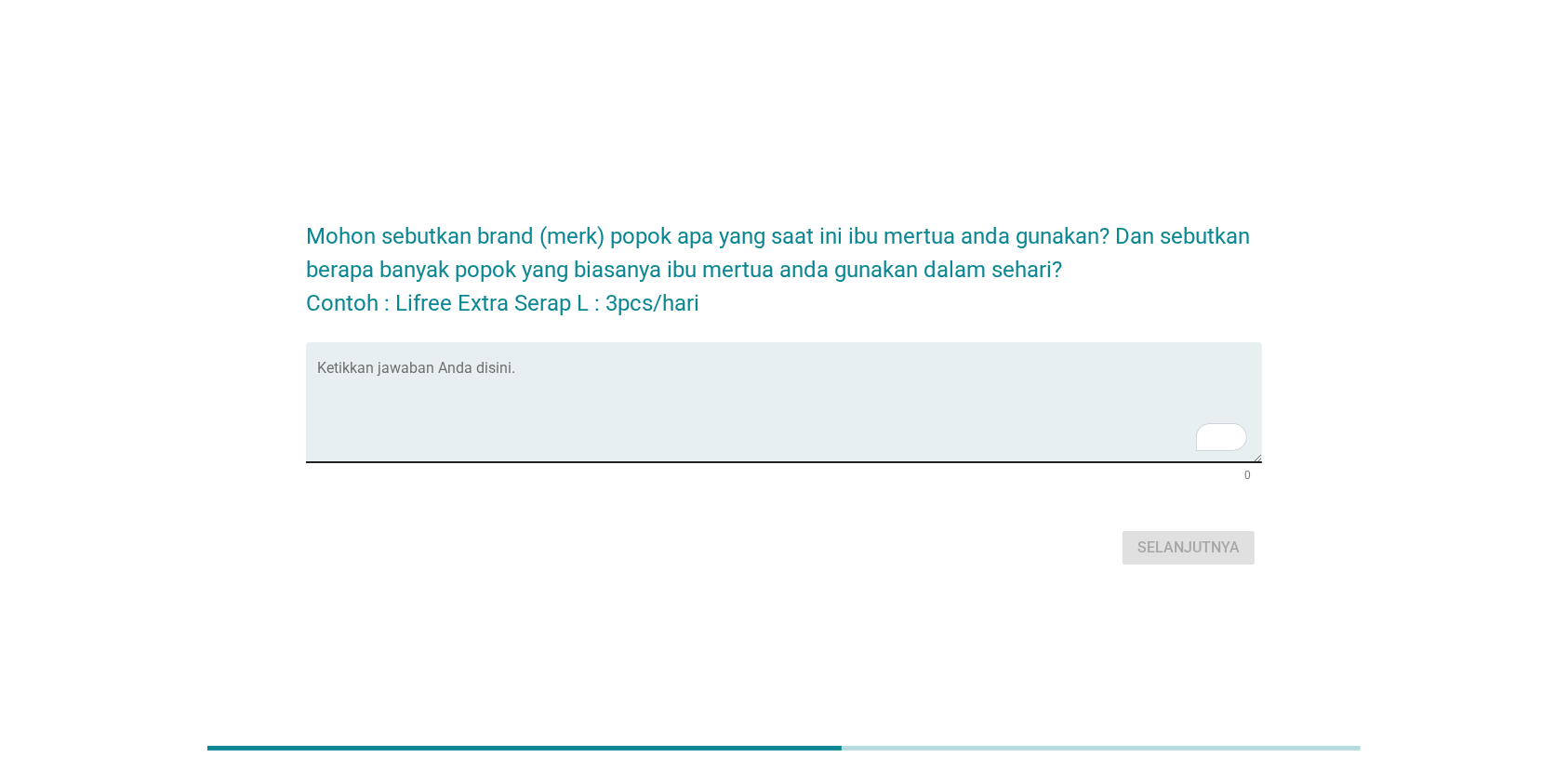 click at bounding box center (790, 413) 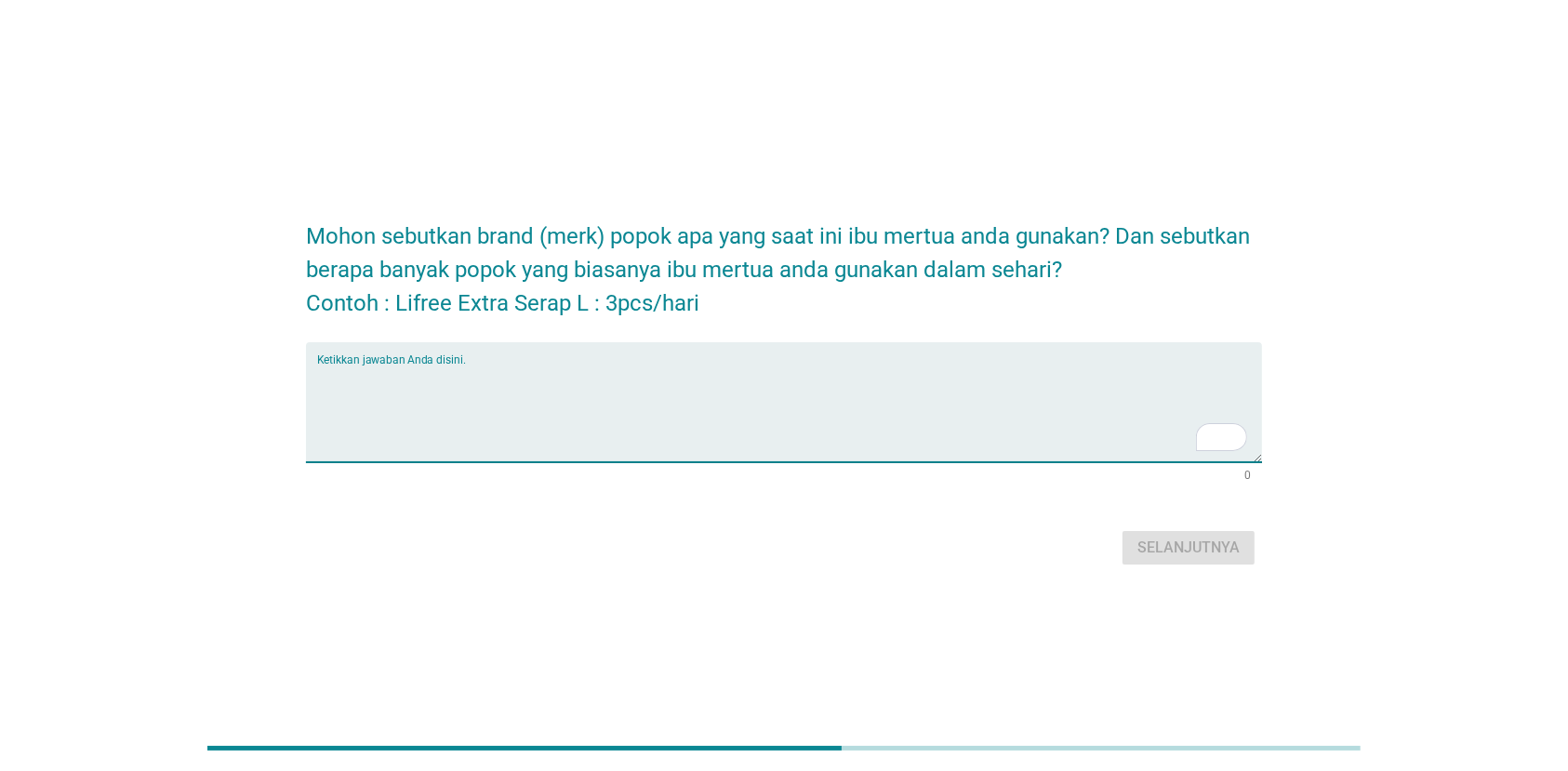 paste on "Confidence Adult Premium" 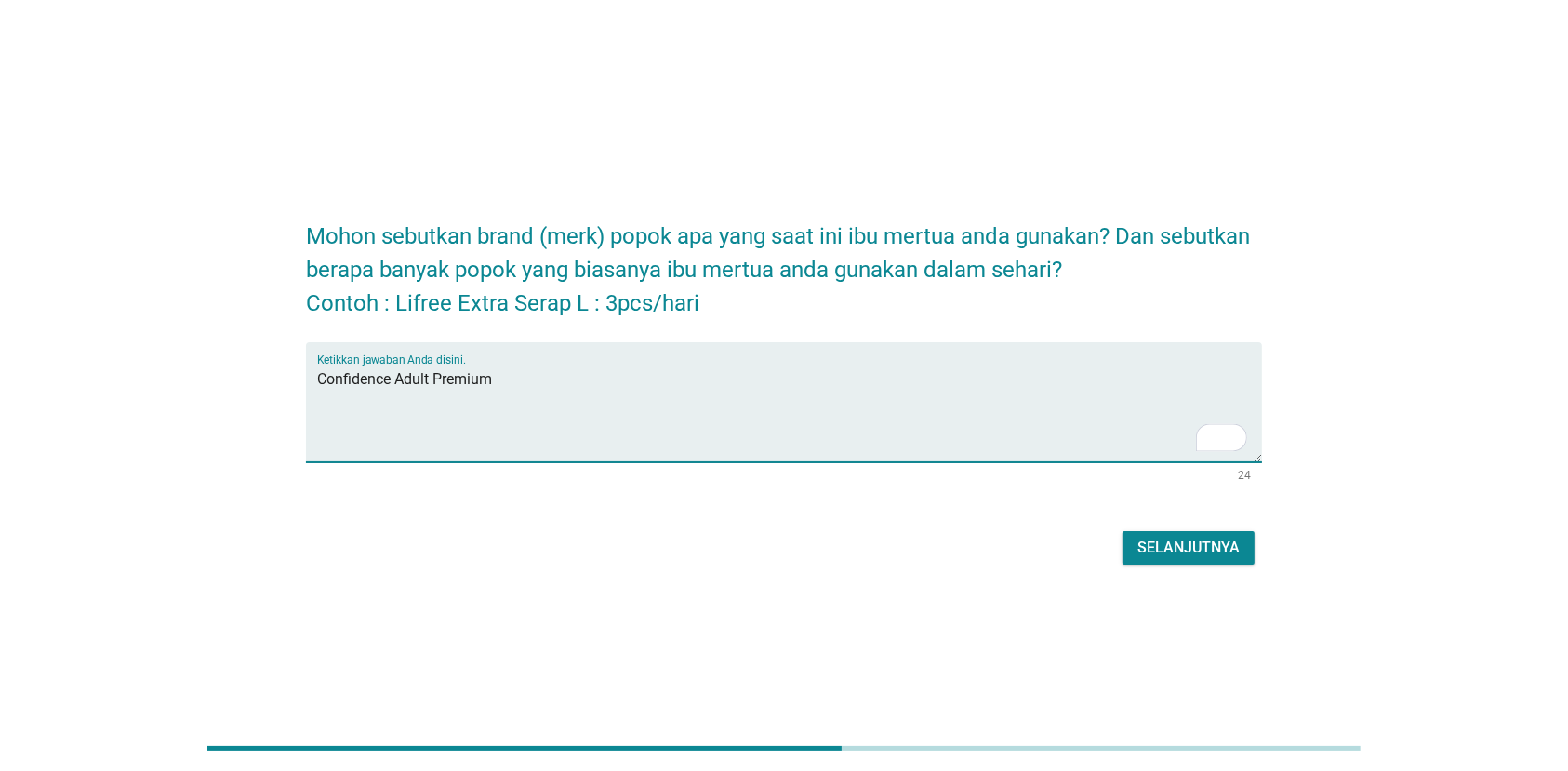 type on "Confidence Adult Premium" 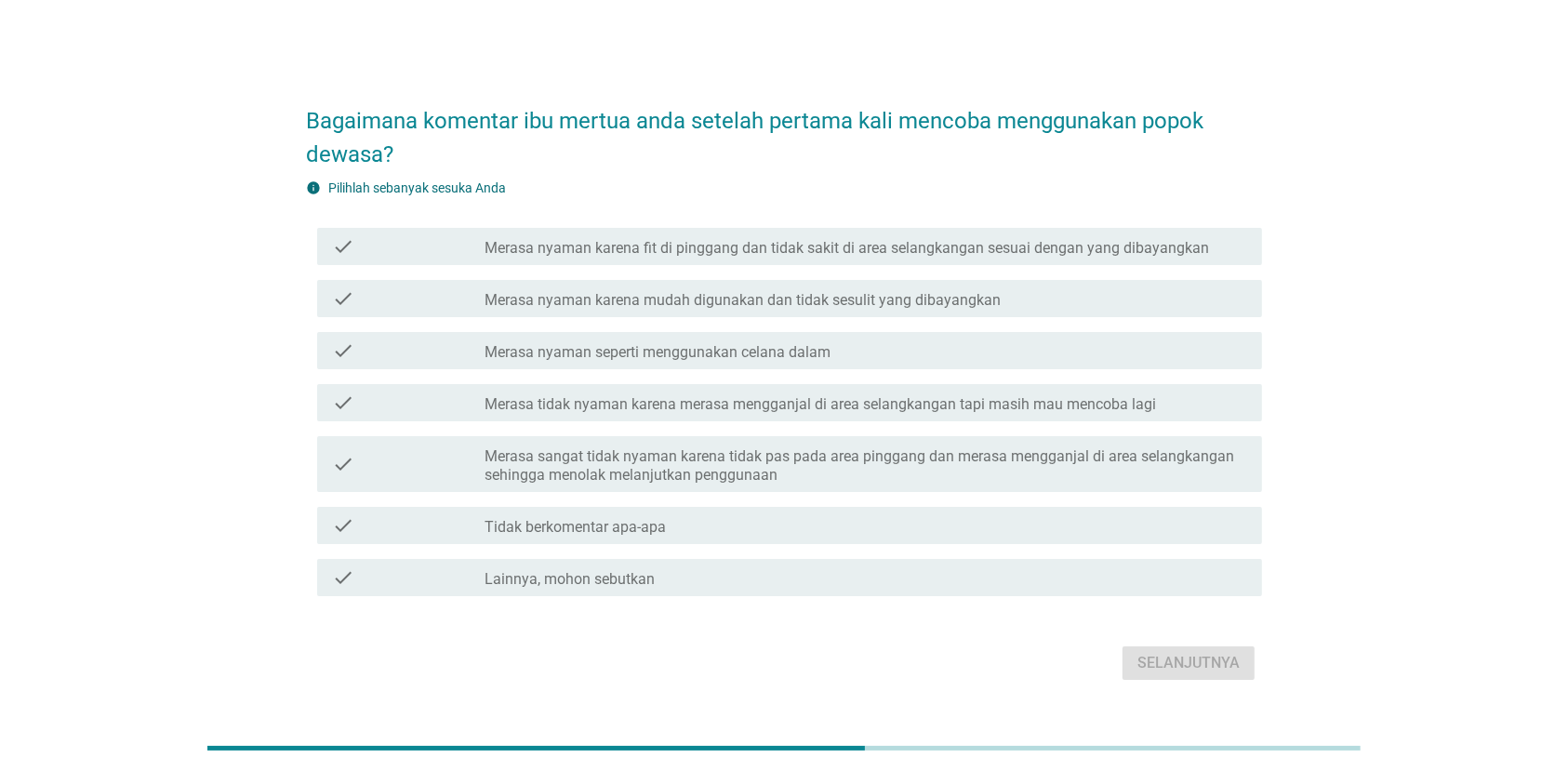 click on "check     check_box_outline_blank Merasa nyaman karena fit di pinggang dan tidak sakit di area selangkangan sesuai dengan yang dibayangkan" at bounding box center (790, 246) 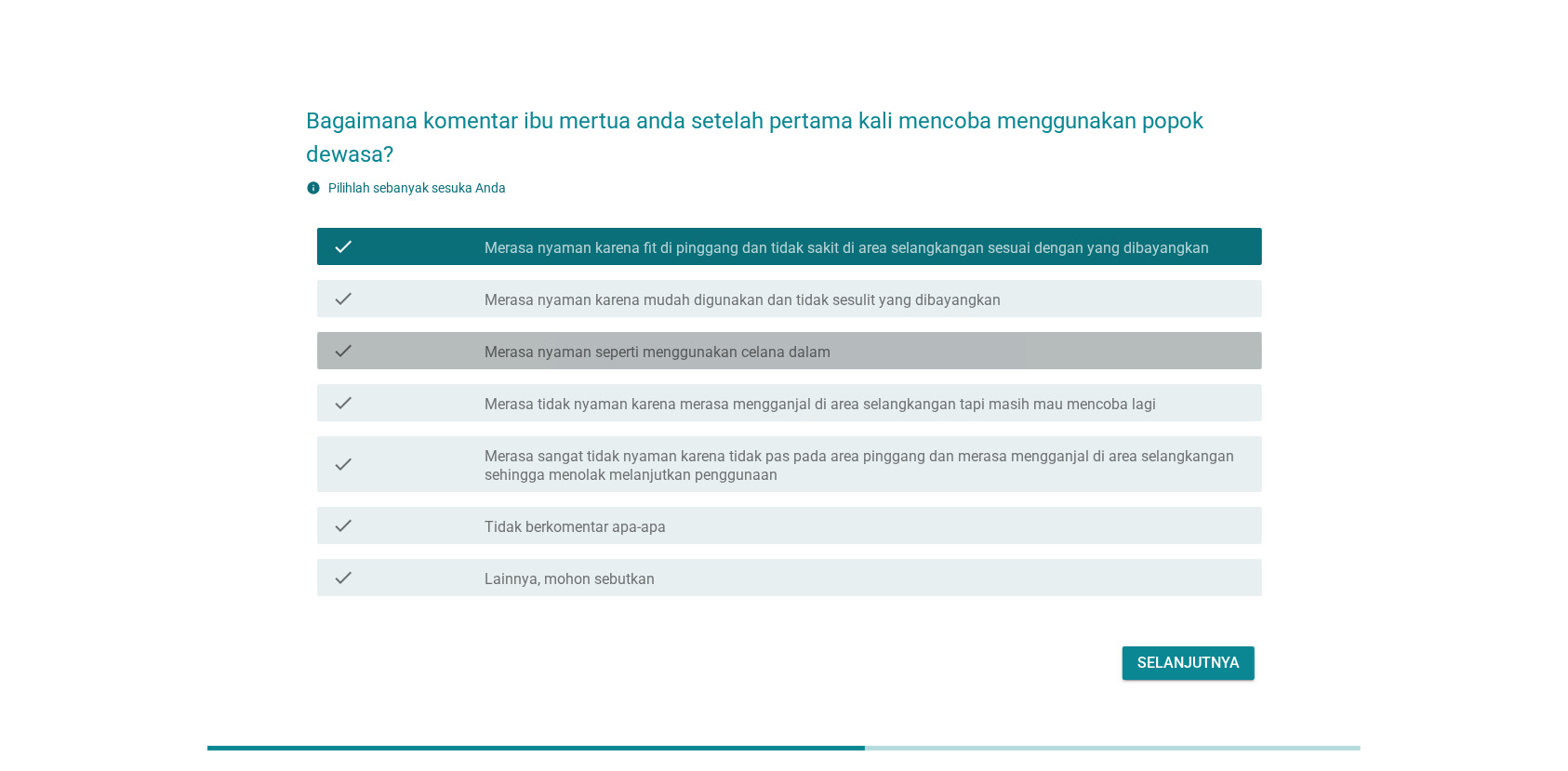 click on "check     check_box_outline_blank Merasa nyaman seperti menggunakan celana dalam" at bounding box center [790, 351] 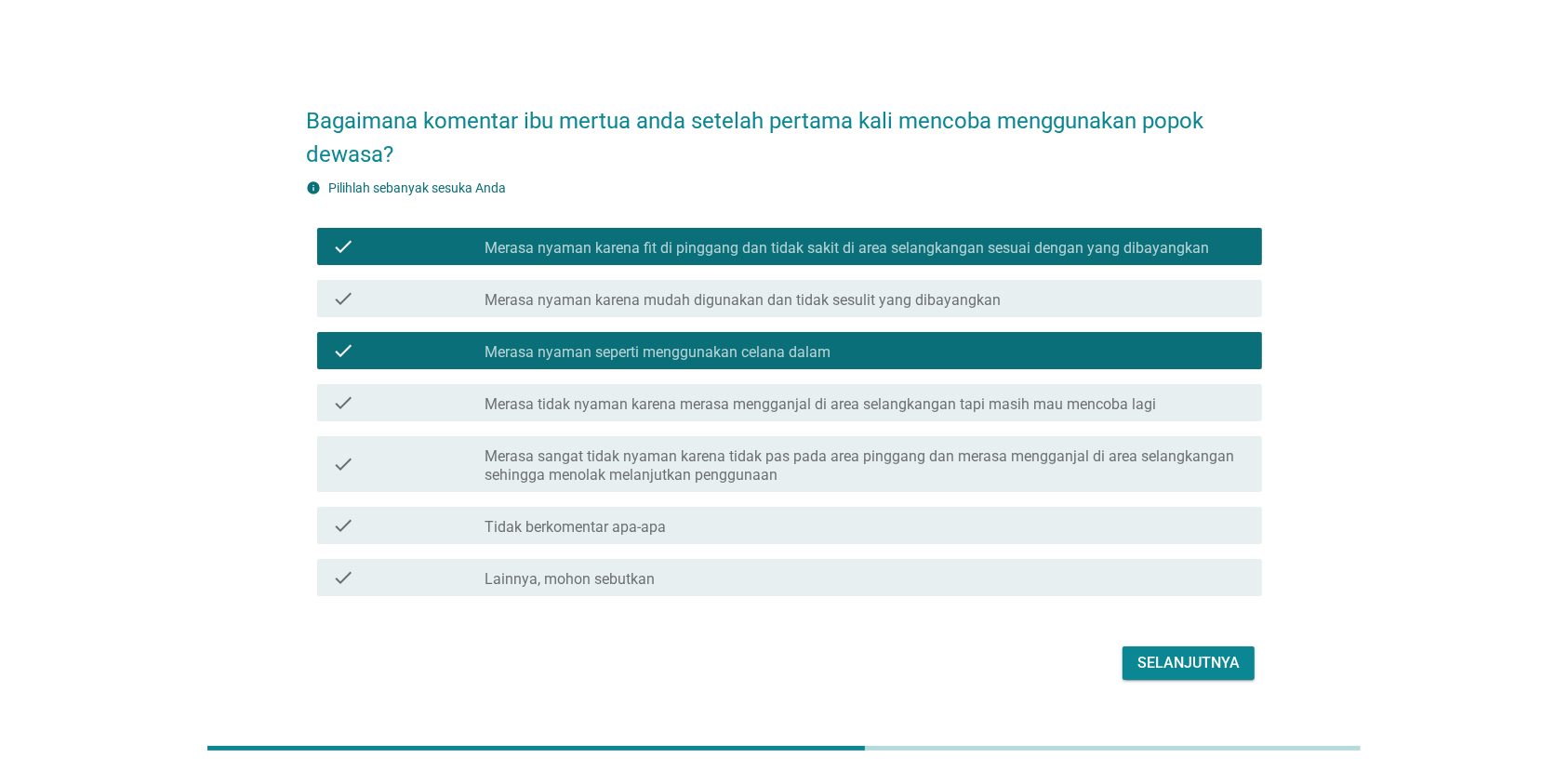 click on "Merasa sangat tidak nyaman karena tidak pas pada area pinggang dan merasa mengganjal di area selangkangan sehingga menolak melanjutkan penggunaan" at bounding box center (866, 466) 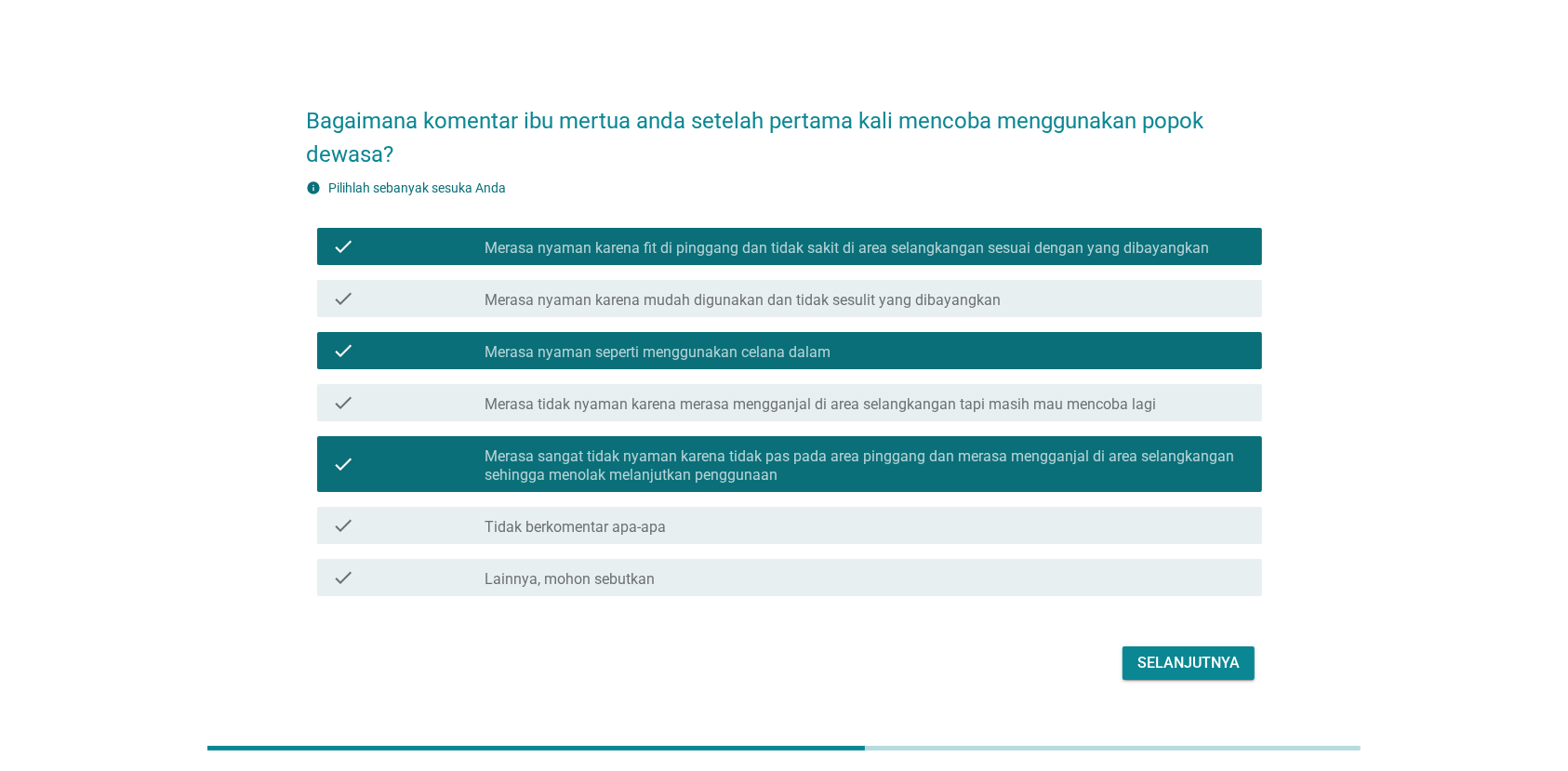 click on "[BOOLEAN] Merasa tidak nyaman karena merasa mengganjal di area selangkangan tapi masih mau mencoba lagi" at bounding box center [784, 403] 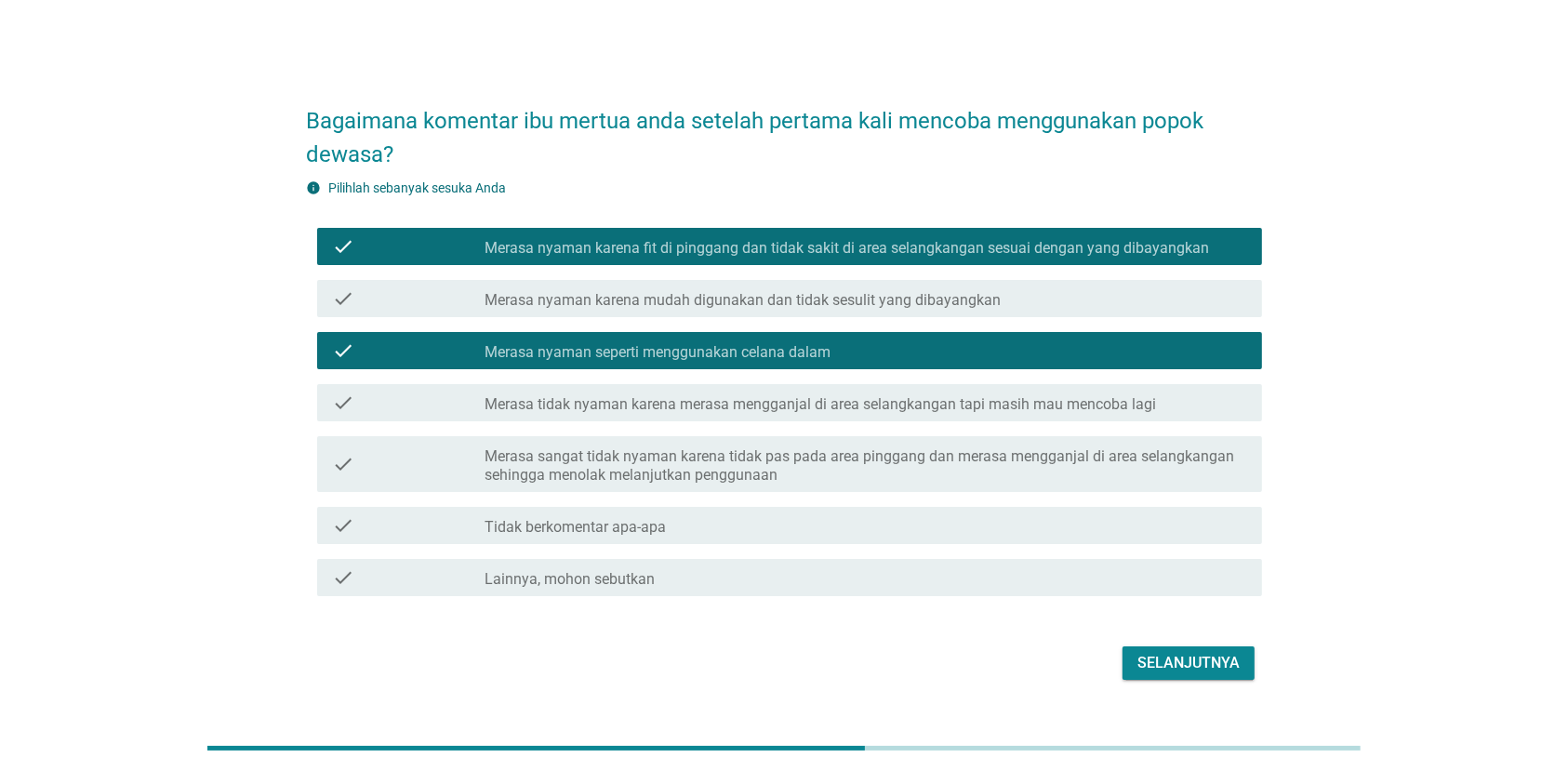 click on "check_box_outline_blank Merasa nyaman seperti menggunakan celana dalam" at bounding box center [866, 351] 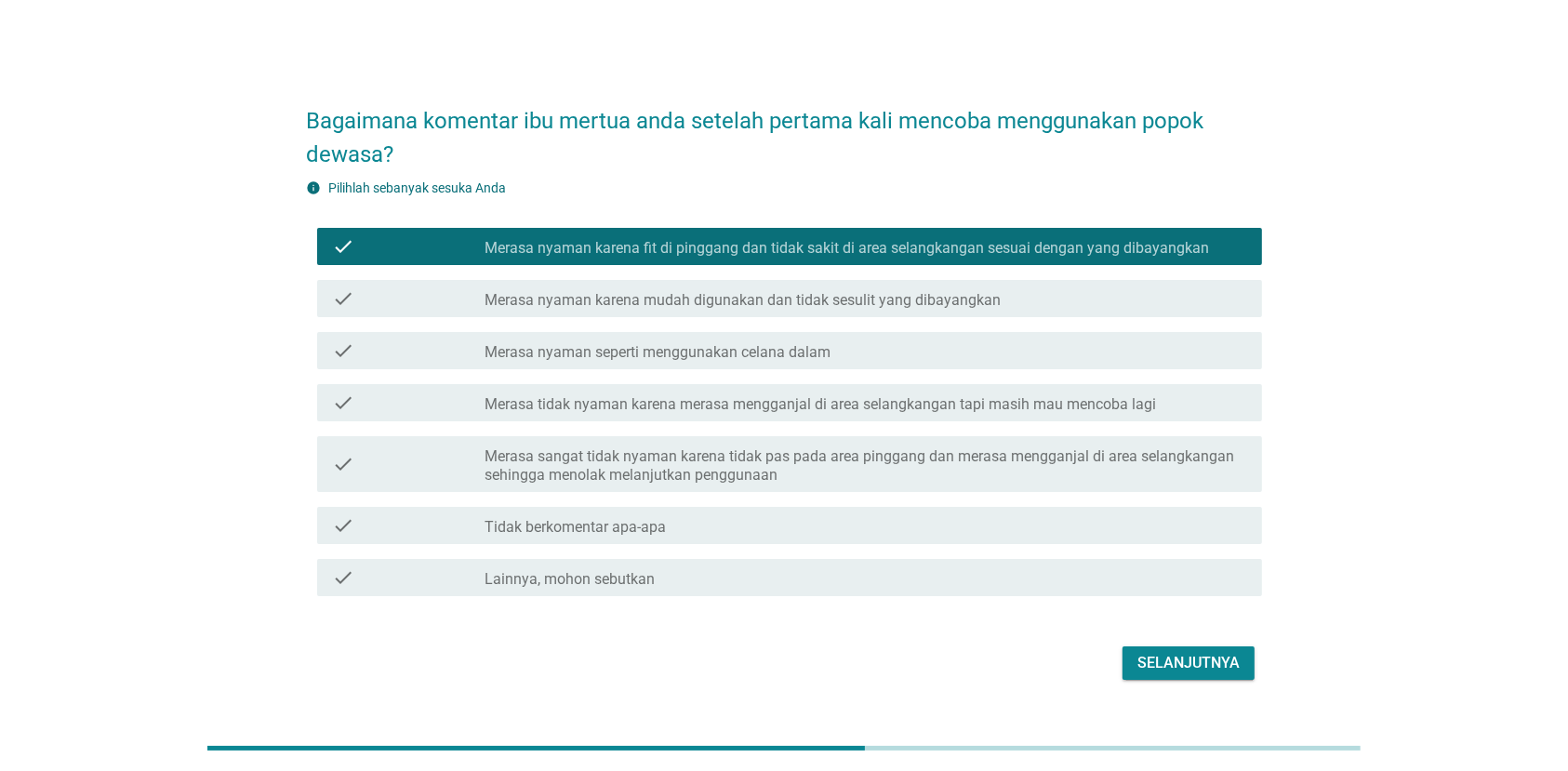 click on "Merasa nyaman karena mudah digunakan dan tidak sesulit yang dibayangkan" at bounding box center [742, 300] 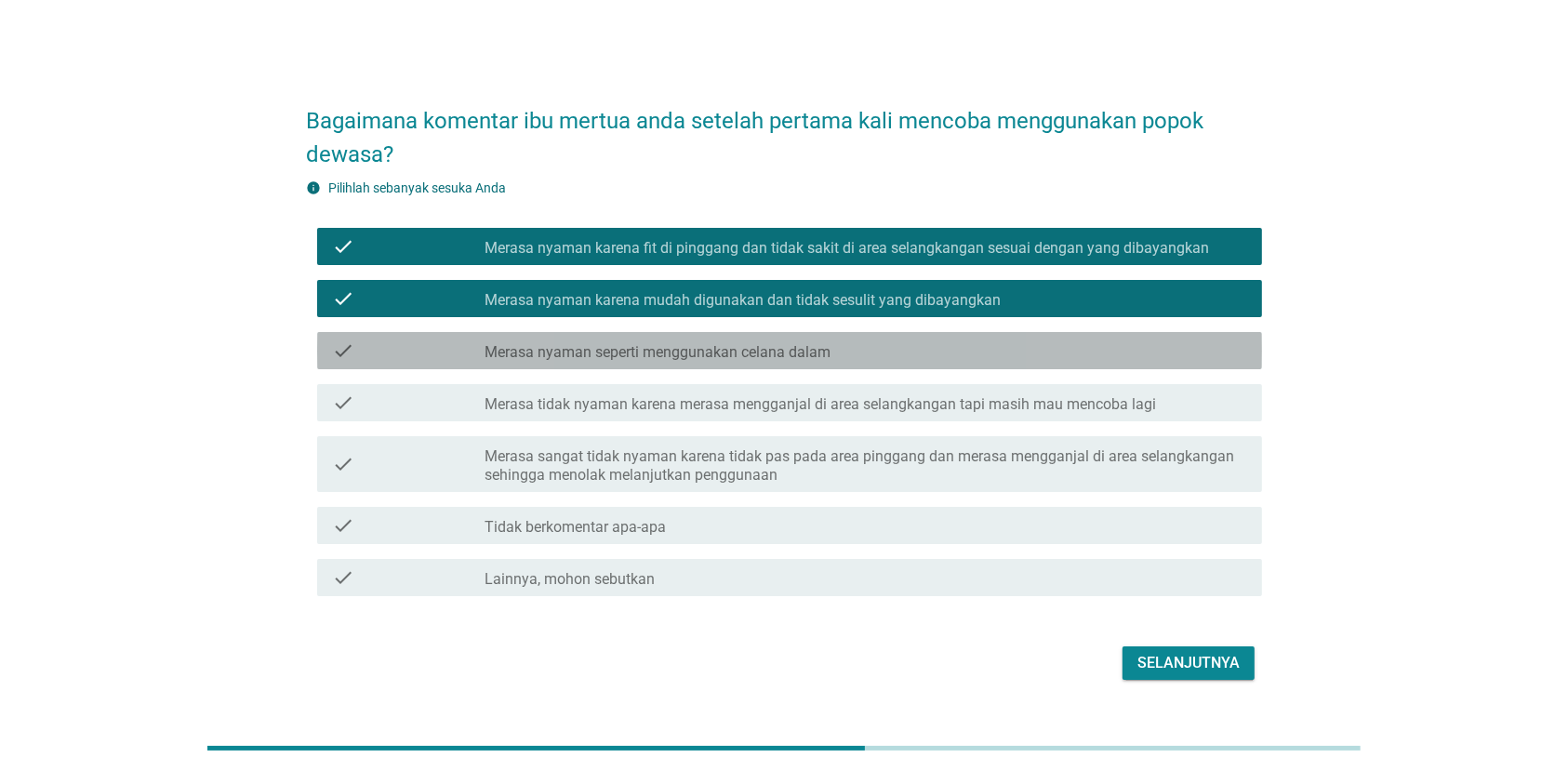 click on "check_box_outline_blank Merasa nyaman seperti menggunakan celana dalam" at bounding box center [866, 351] 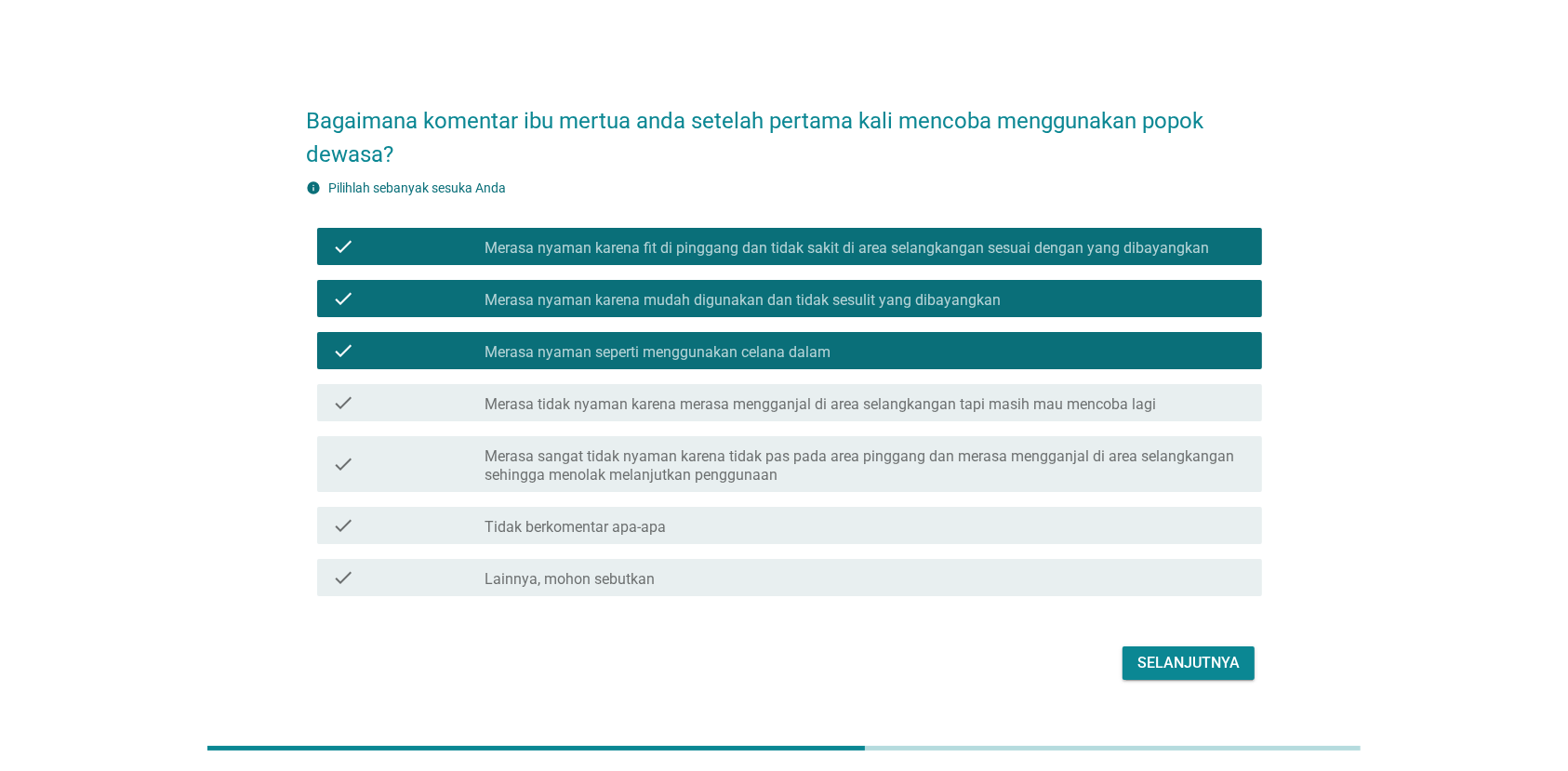 click on "Selanjutnya" at bounding box center (1189, 663) 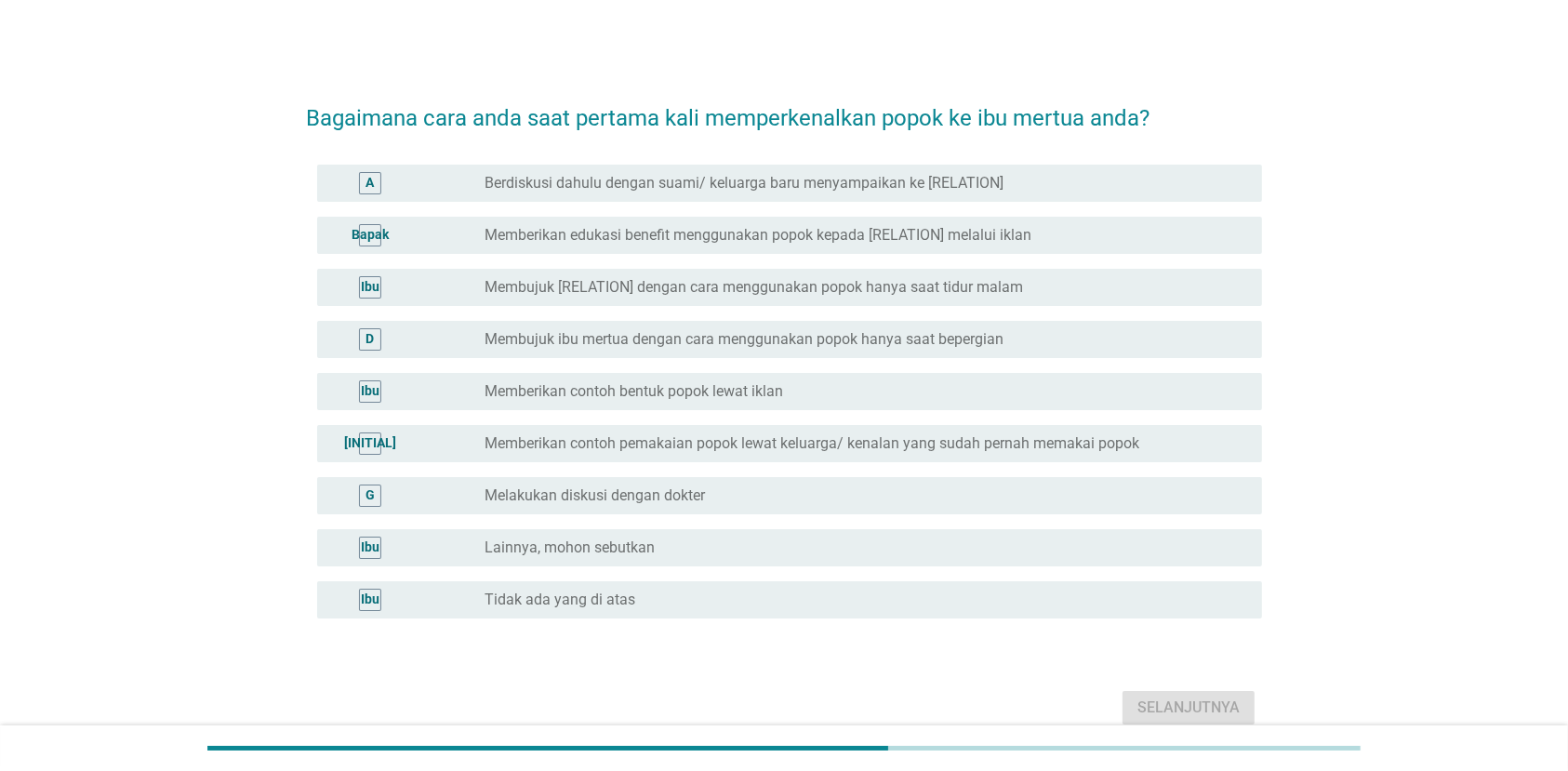 click on "radio_button_unchecked Berdiskusi dahulu dengan suami/ keluarga baru menyampaikan ke ibu mertua" at bounding box center [866, 183] 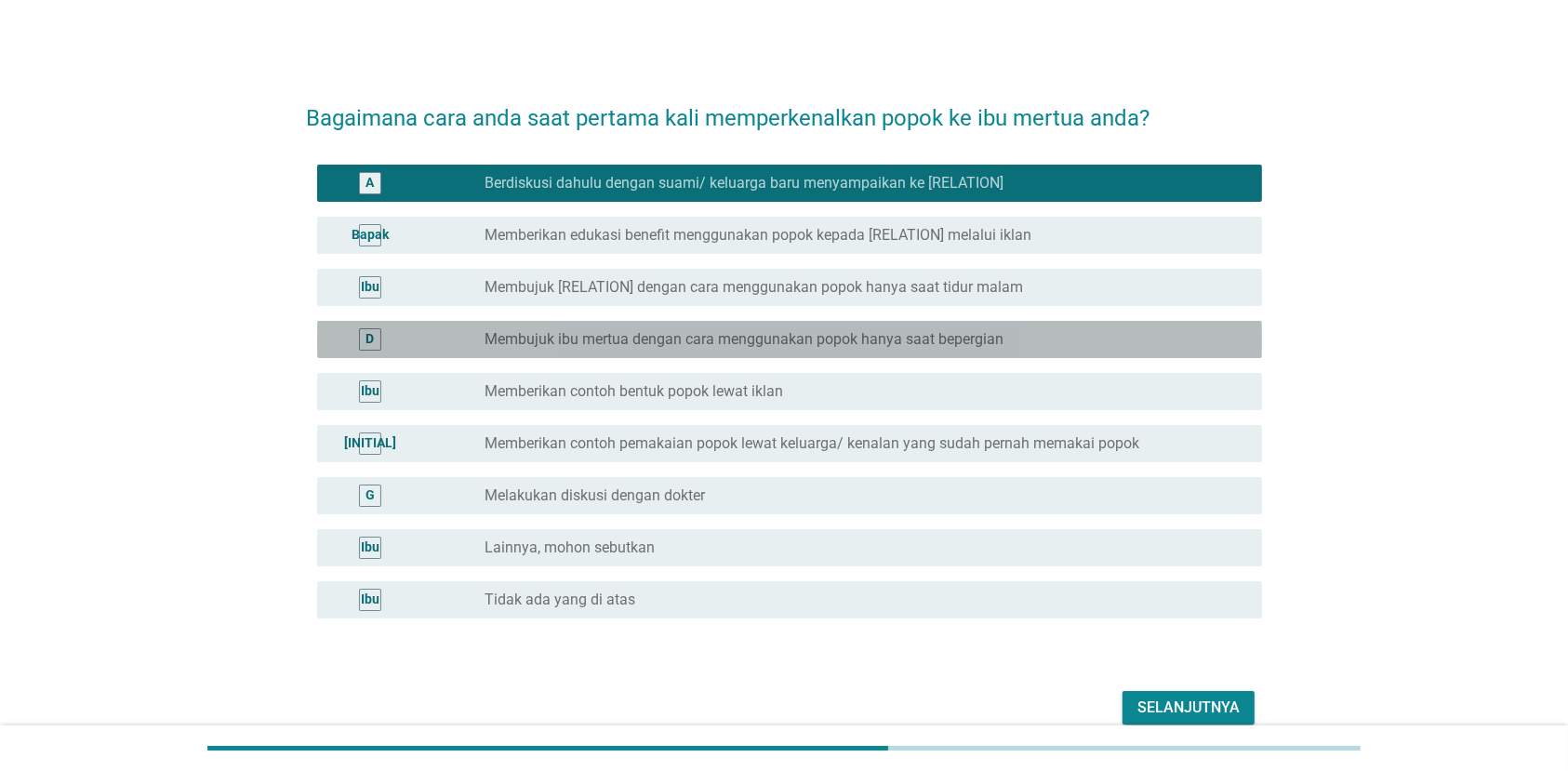 click on "Membujuk ibu mertua dengan cara menggunakan popok hanya saat bepergian" at bounding box center (744, 339) 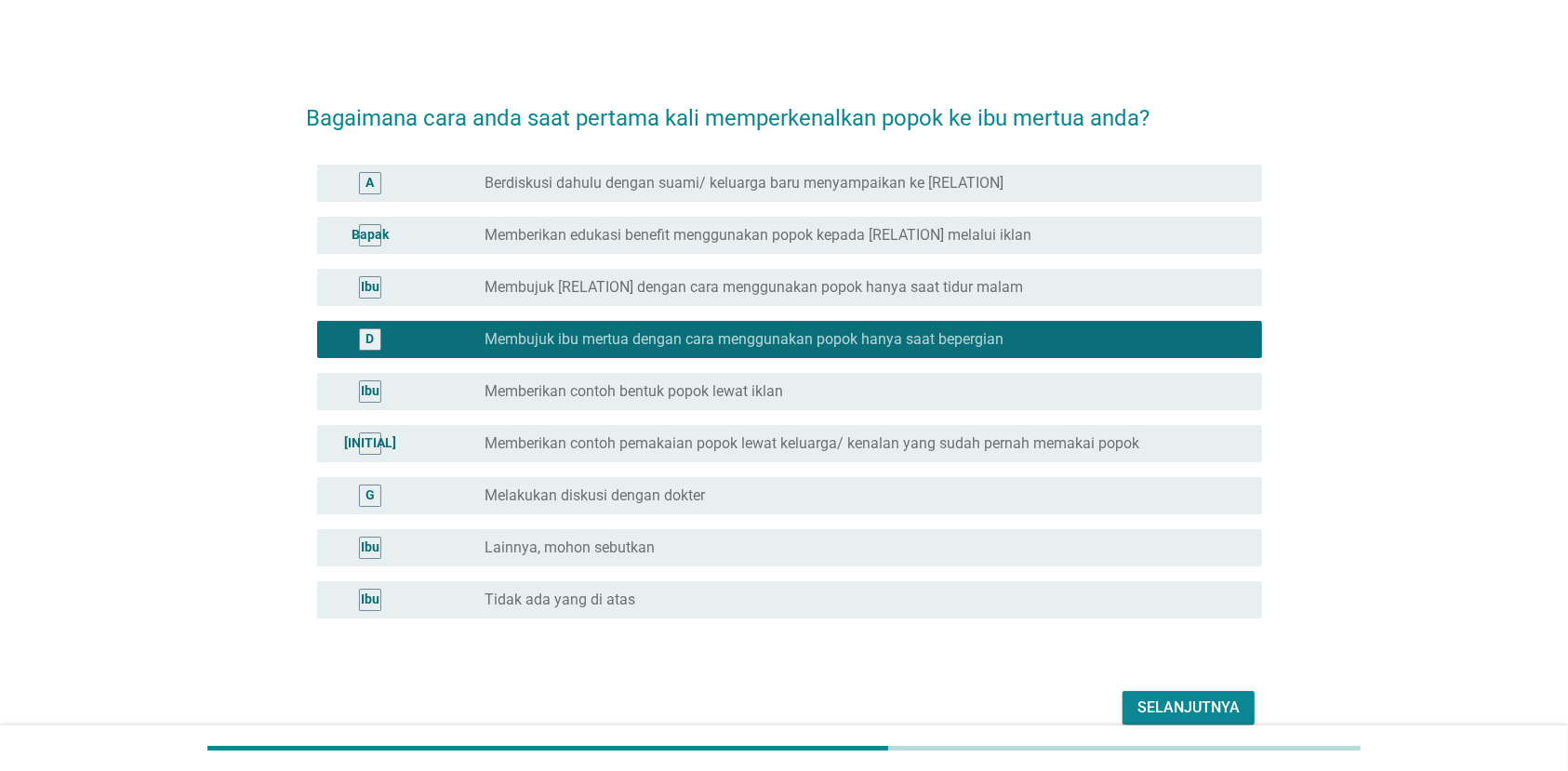 click on "Memberikan contoh pemakaian popok lewat keluarga/ kenalan yang sudah pernah memakai popok" at bounding box center (812, 444) 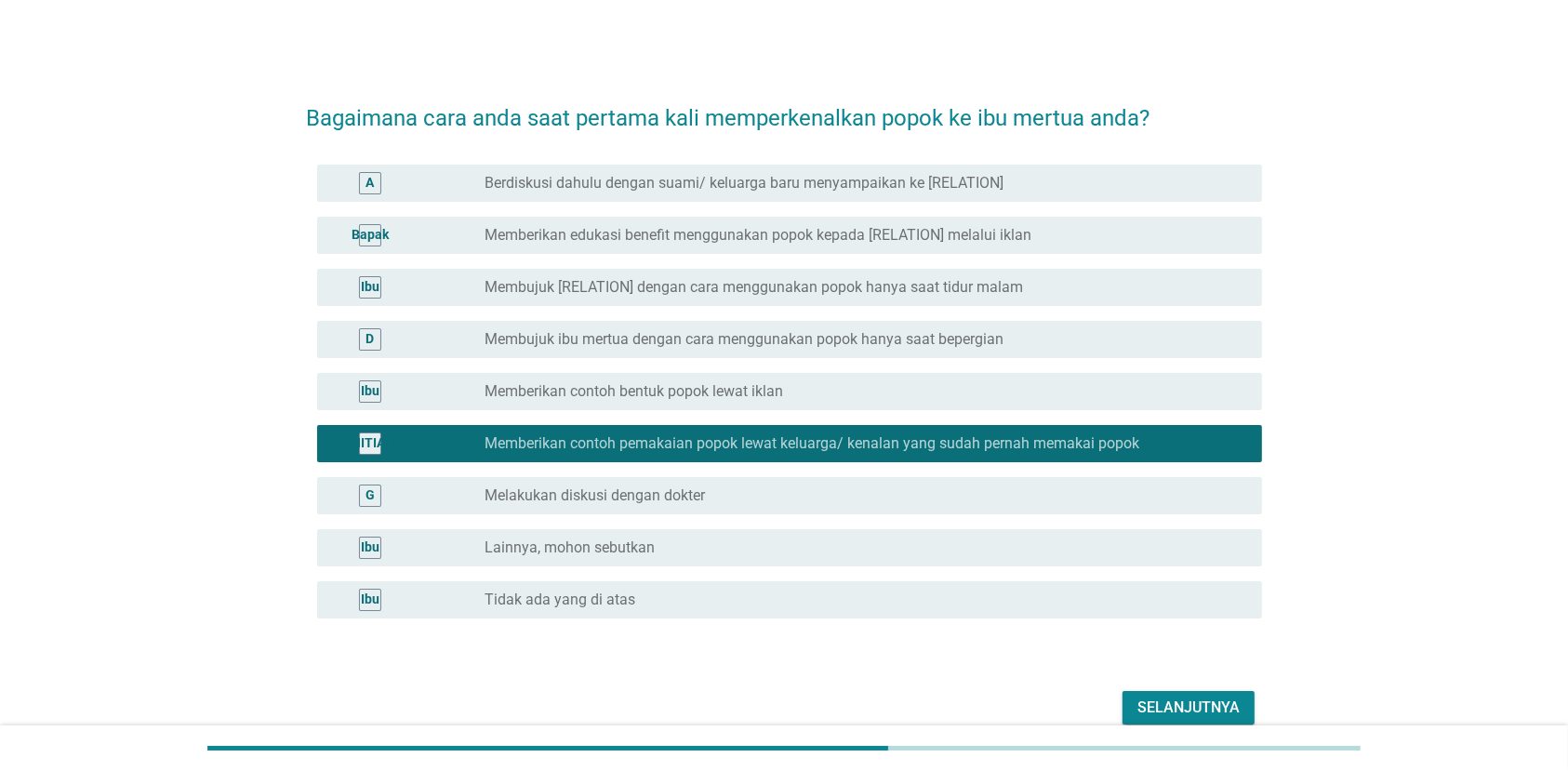 click on "Memberikan edukasi benefit menggunakan popok kepada [RELATION] melalui iklan" at bounding box center [758, 235] 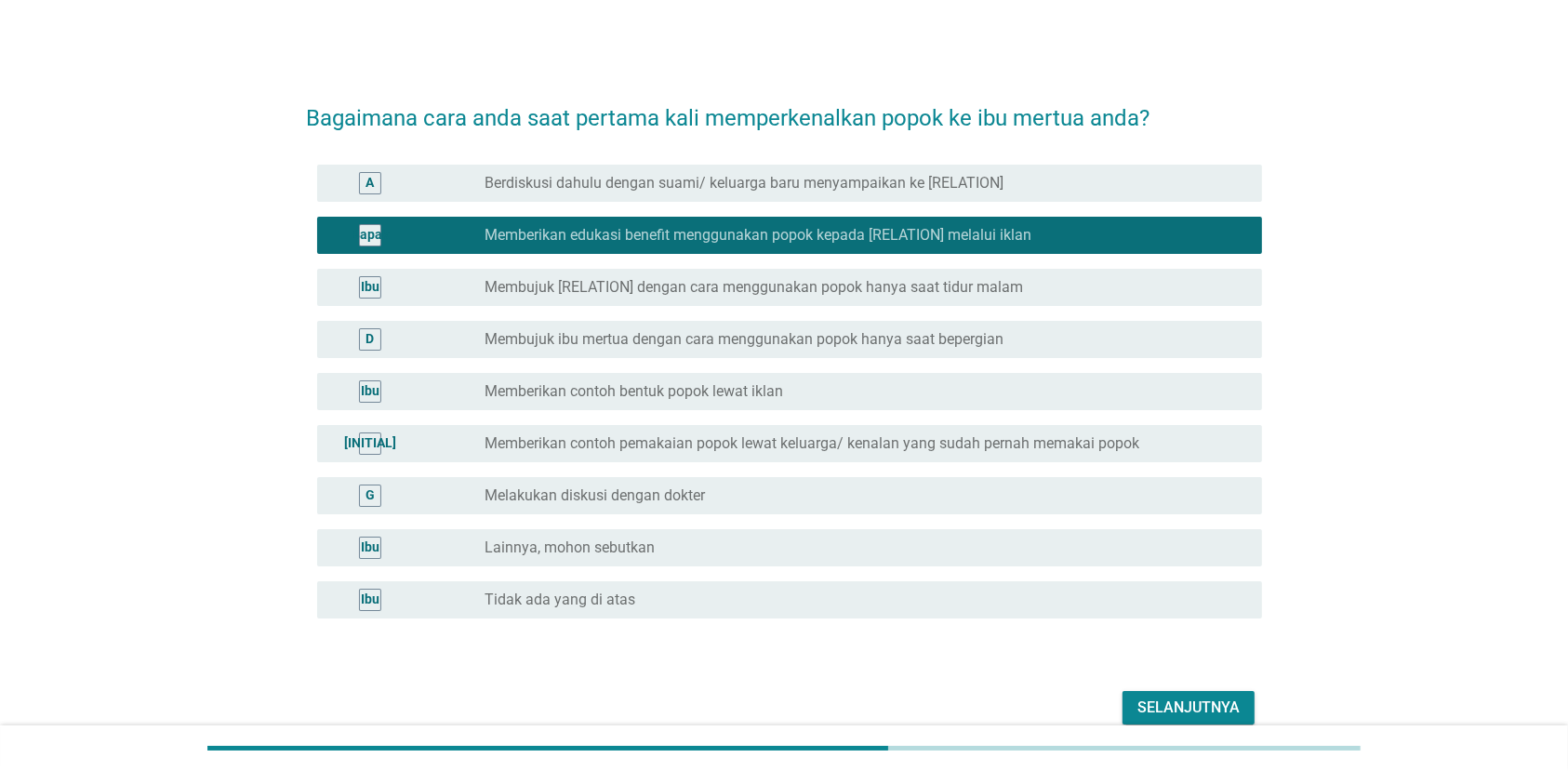 click on "Selanjutnya" at bounding box center (1189, 708) 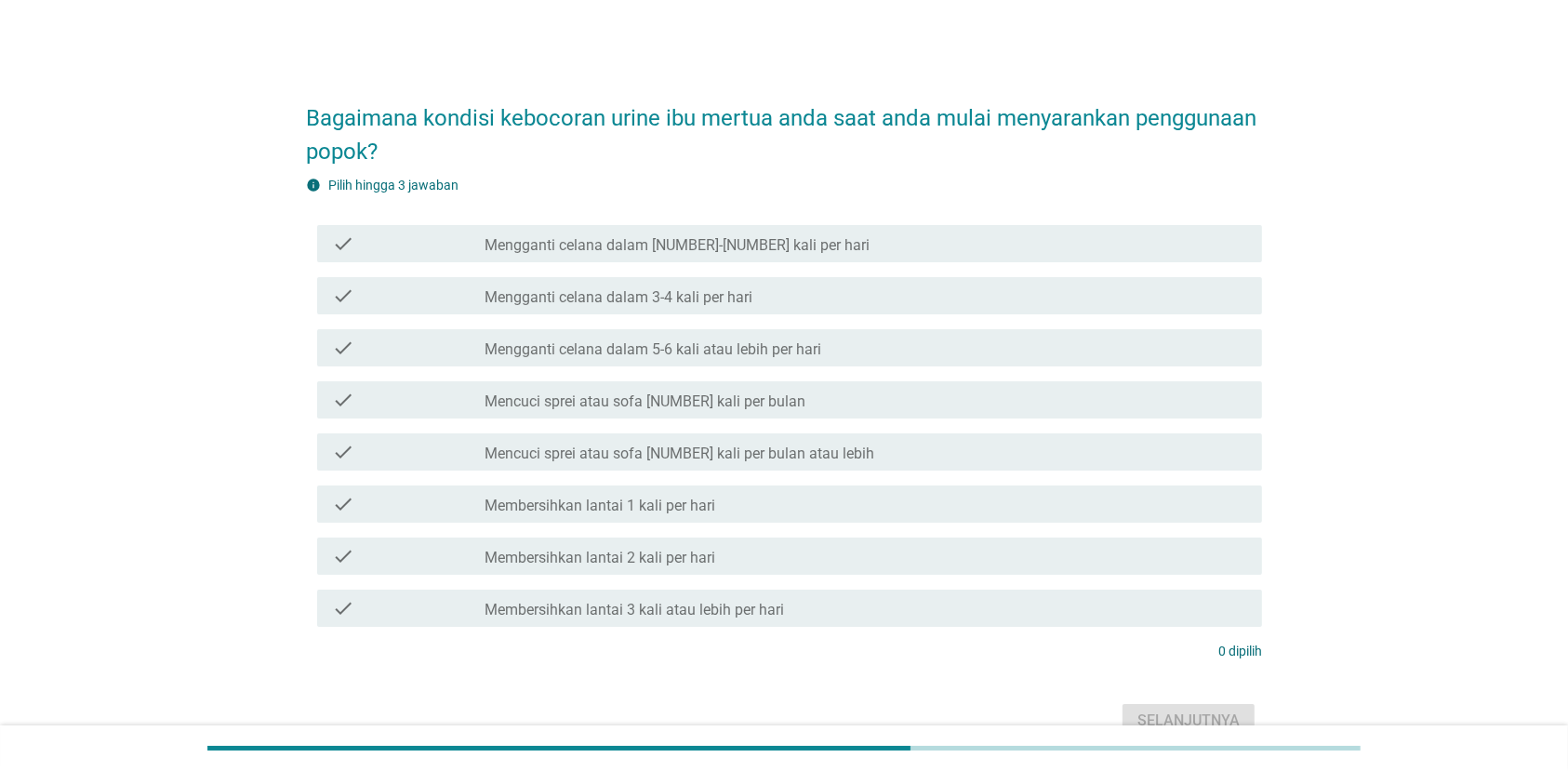 click on "Mengganti celana dalam [NUMBER]-[NUMBER] kali per hari" at bounding box center (677, 246) 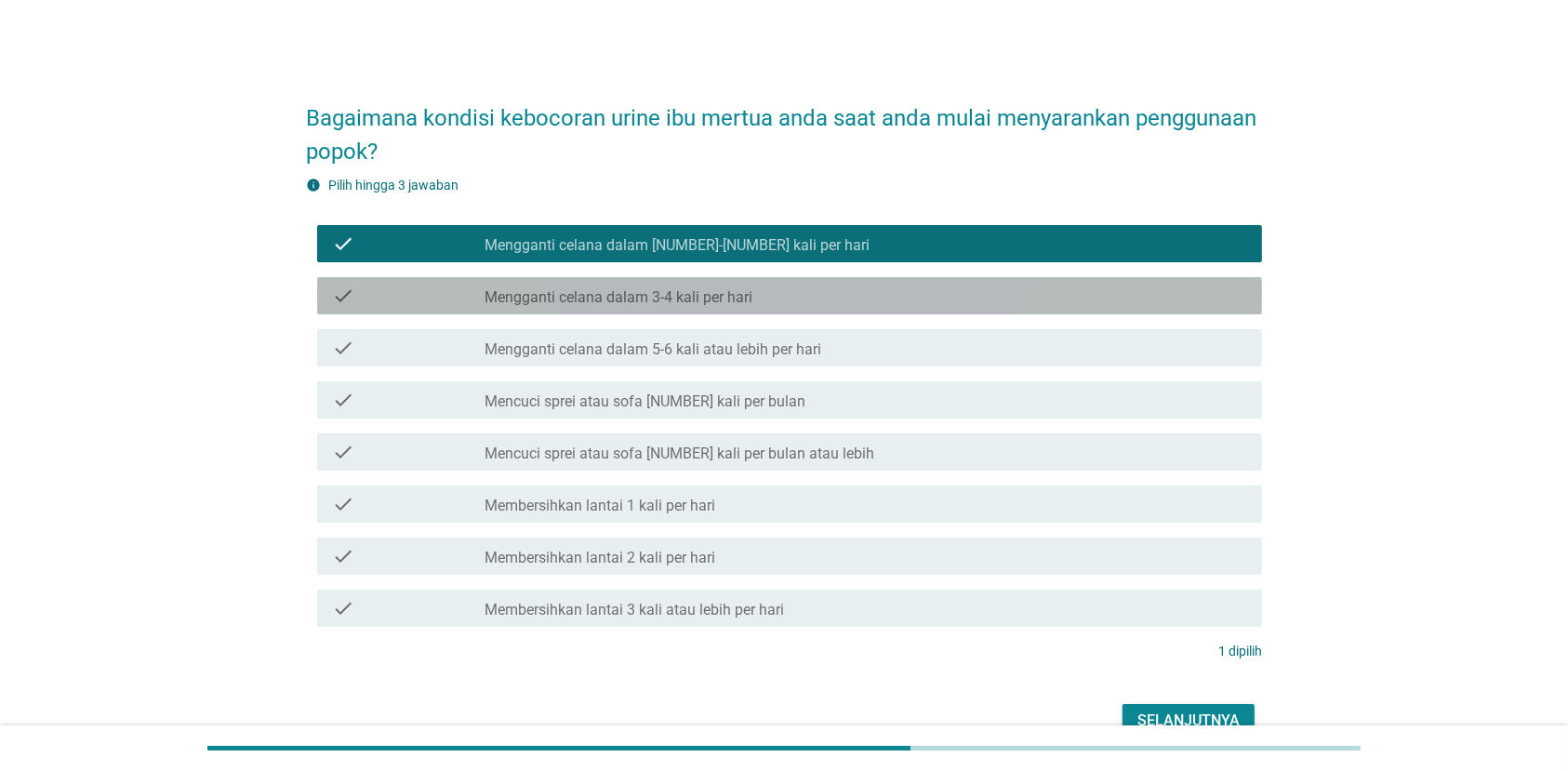 click on "Mengganti celana dalam 3-4 kali per hari" at bounding box center (618, 298) 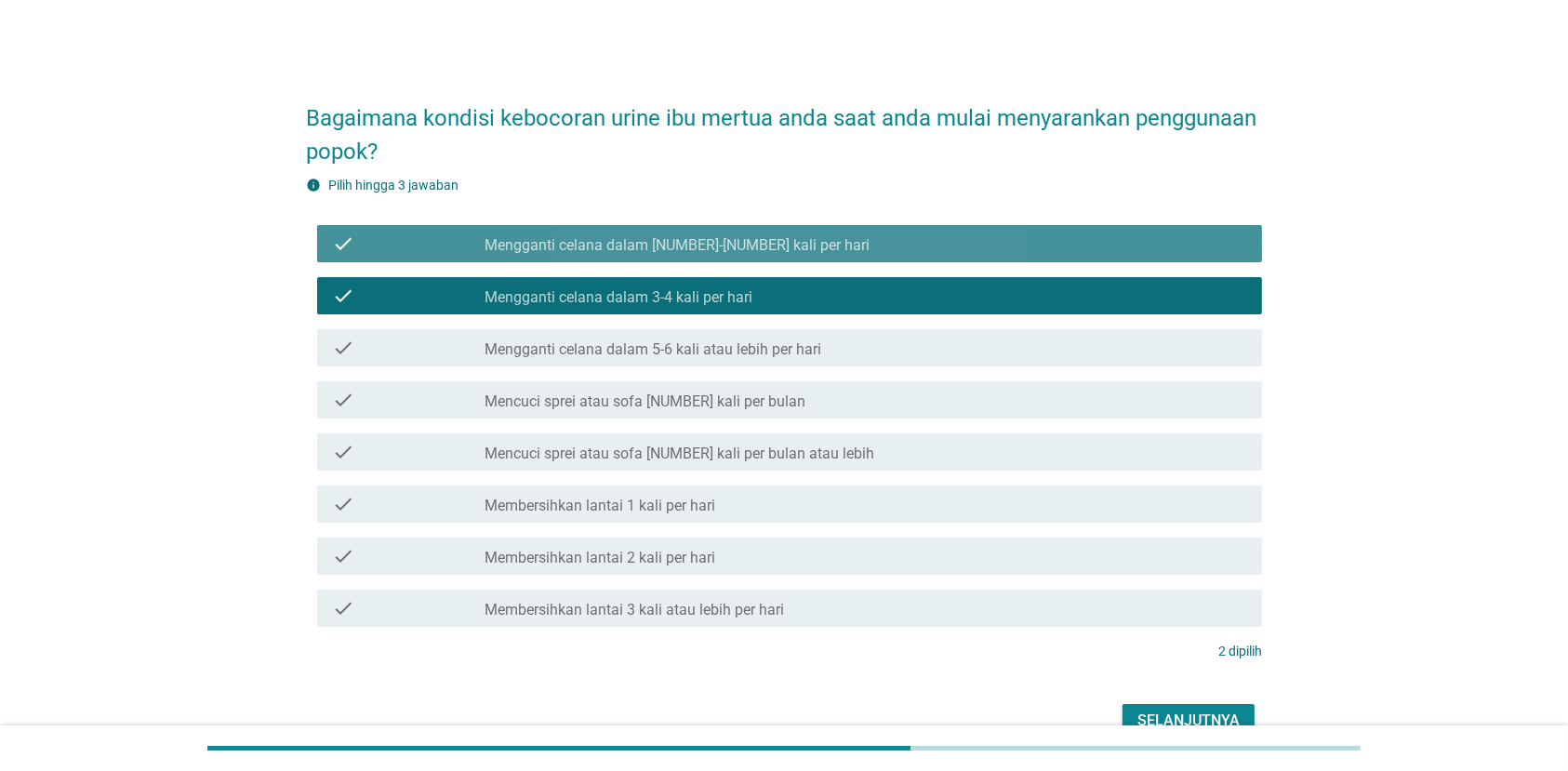 click on "check     check_box Mengganti celana dalam 1-2 kali per hari" at bounding box center (790, 244) 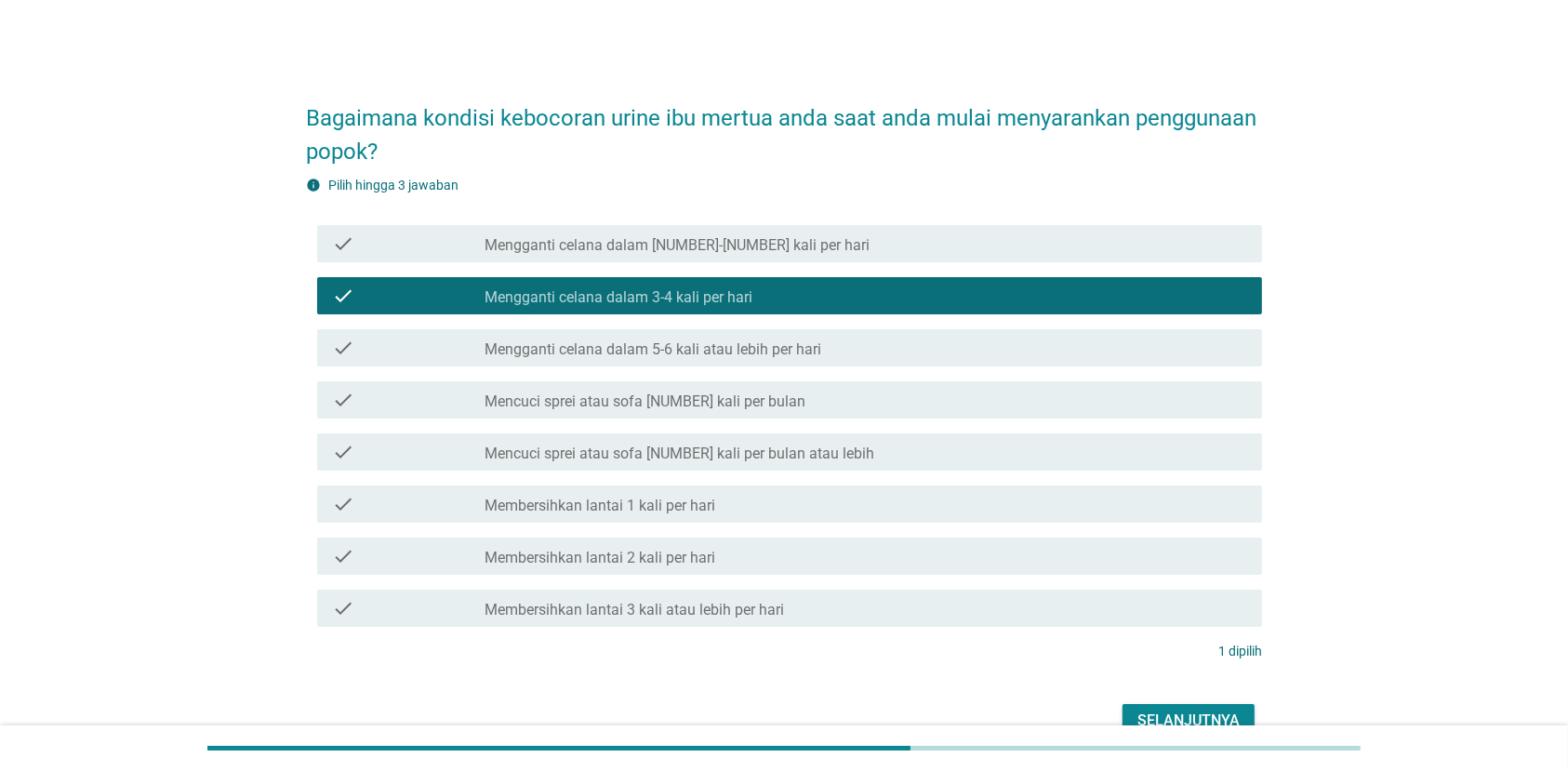 click on "Mengganti celana dalam [NUMBER]-[NUMBER] kali per hari" at bounding box center (677, 246) 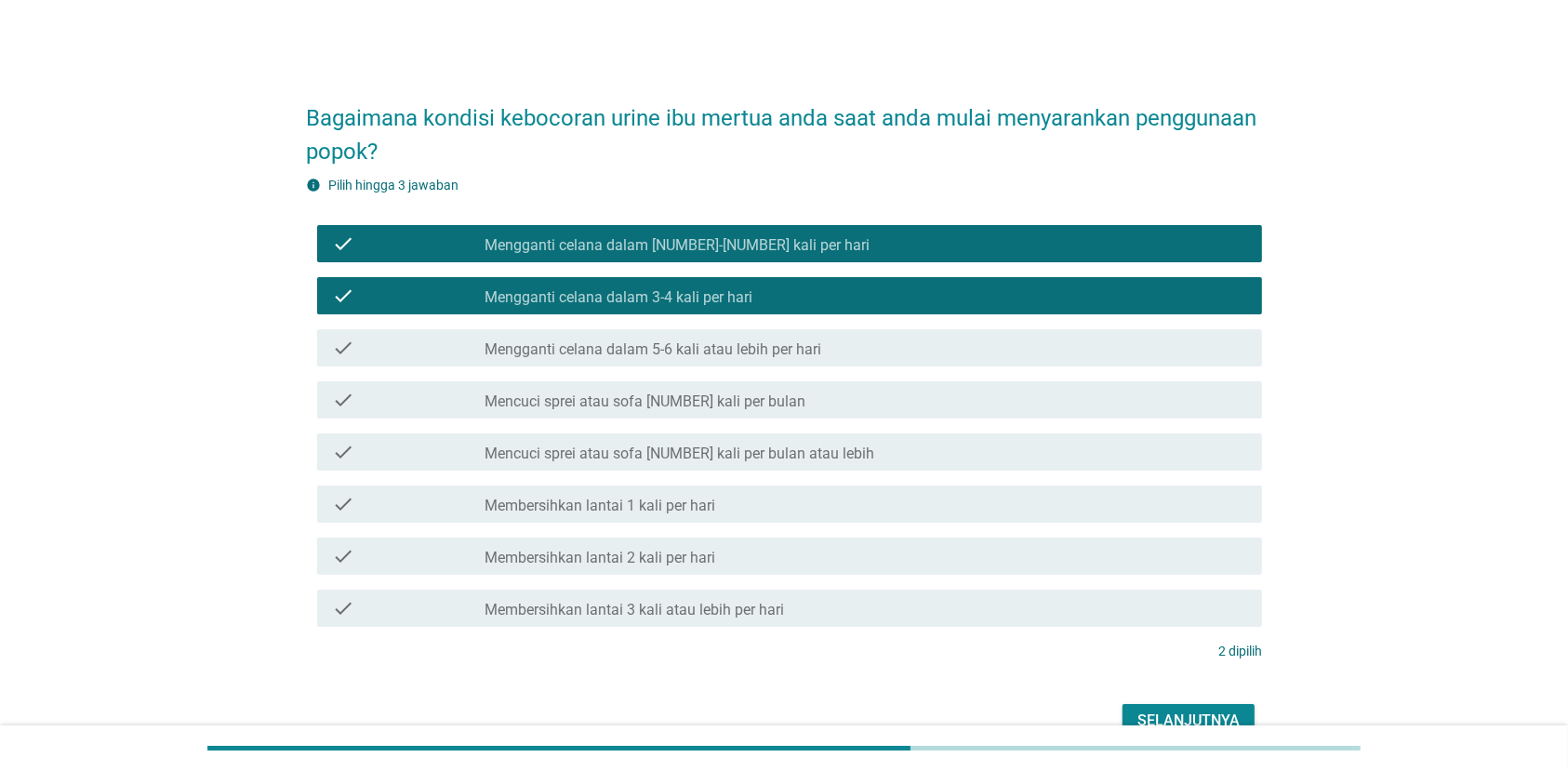 click on "Mengganti celana dalam 3-4 kali per hari" at bounding box center [618, 298] 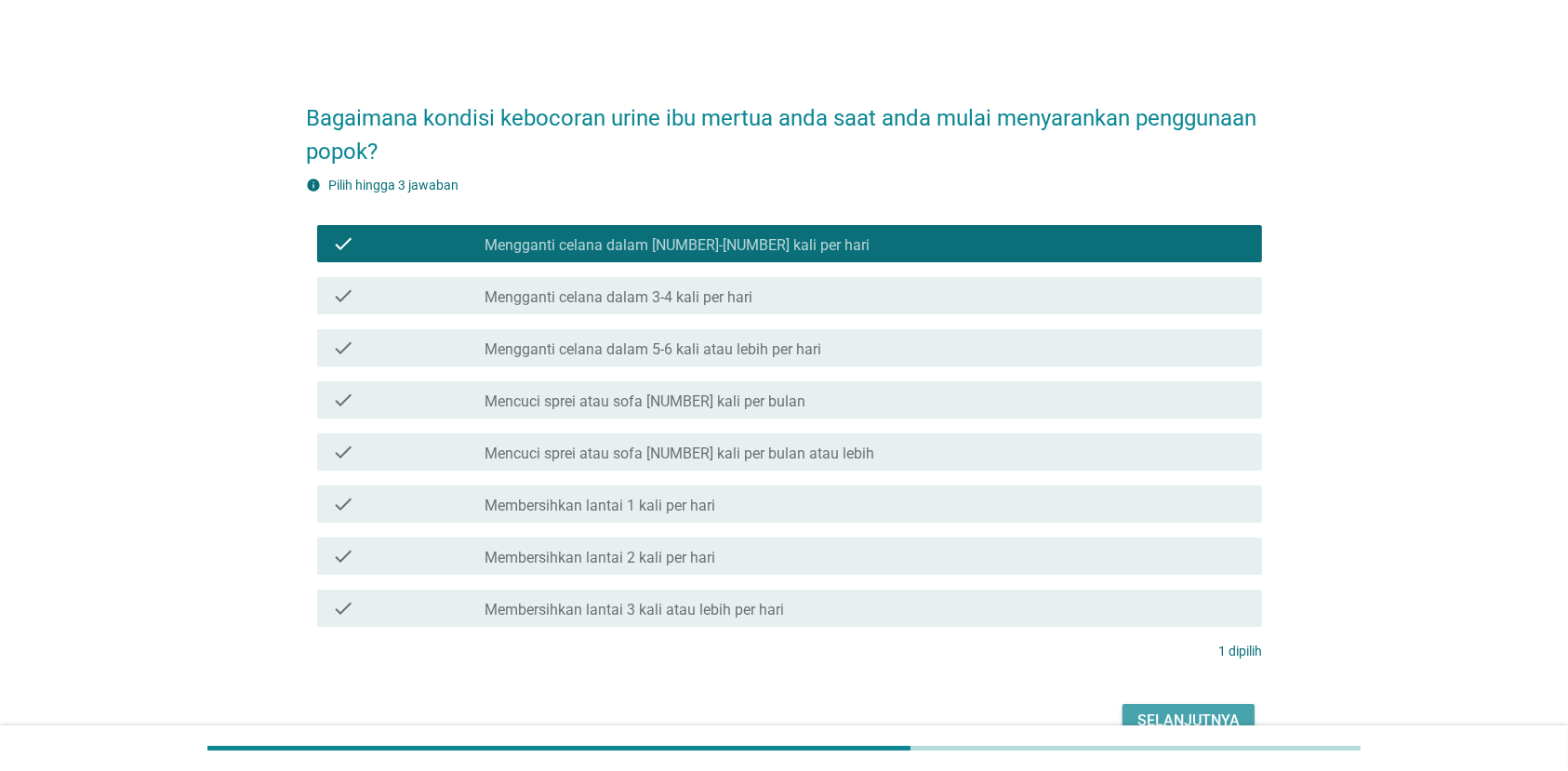 click on "Selanjutnya" at bounding box center [1189, 721] 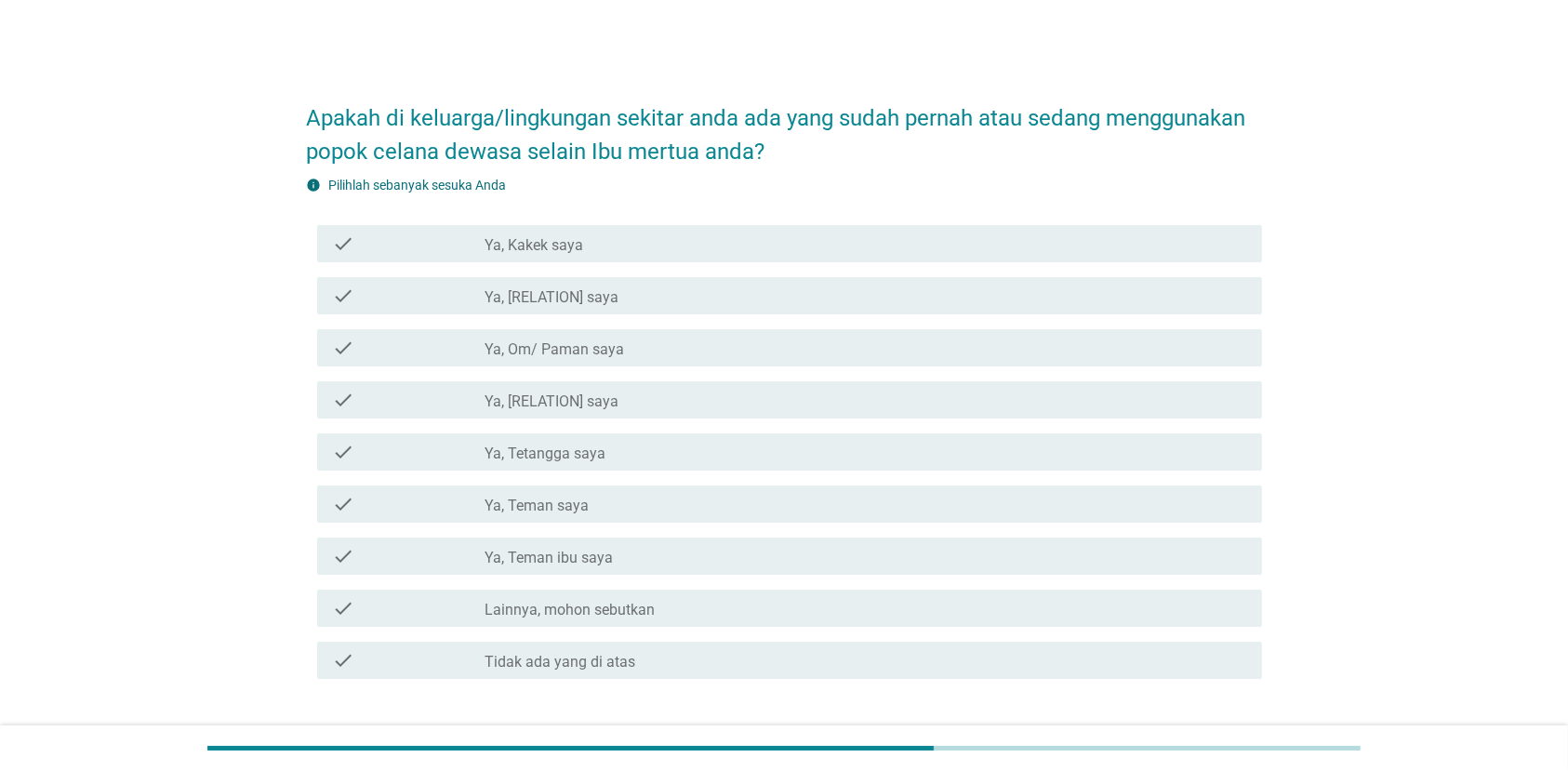 click on "check     check_box_outline_blank Ya, Nenek saya" at bounding box center [790, 296] 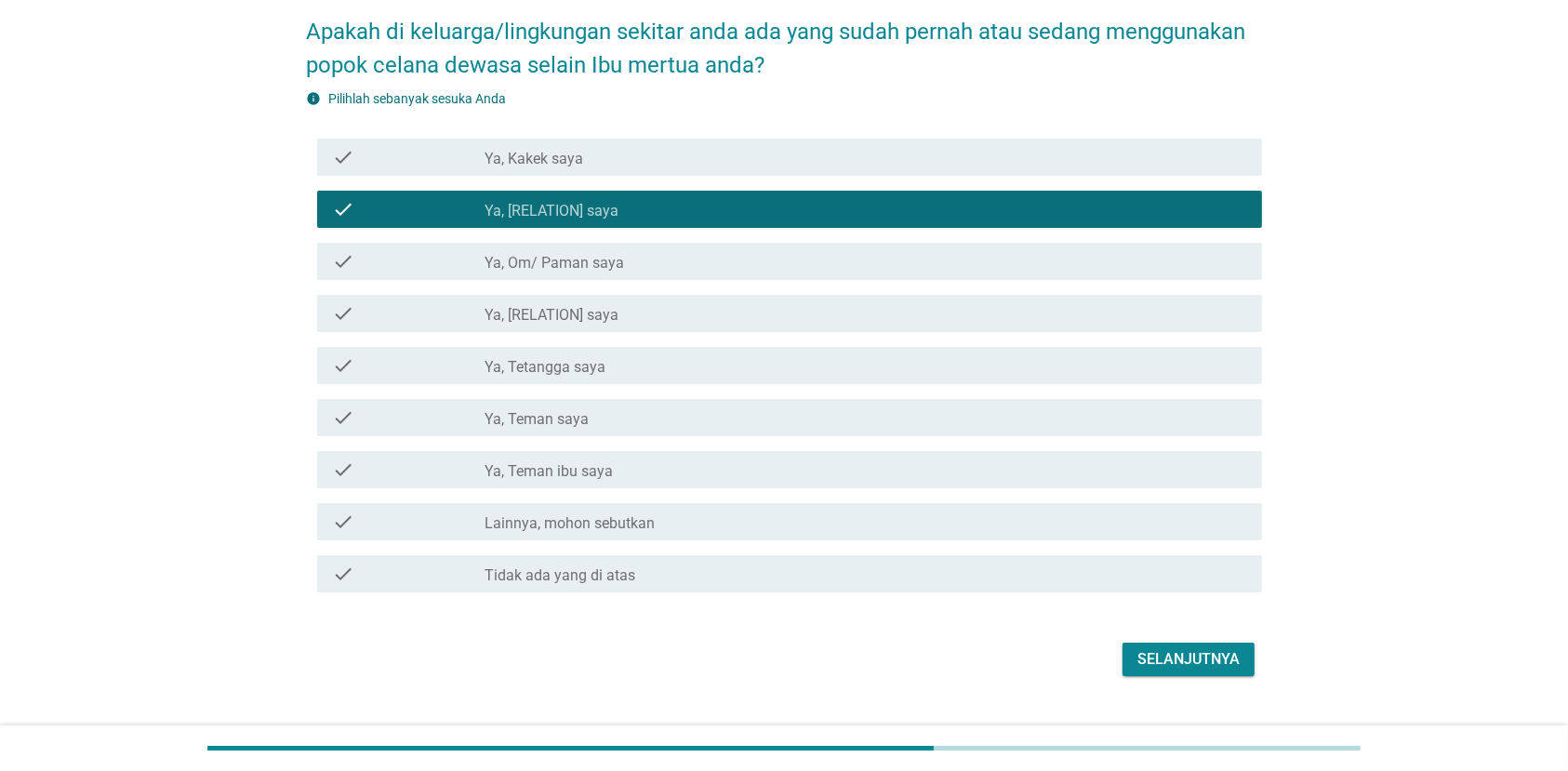 scroll, scrollTop: 124, scrollLeft: 0, axis: vertical 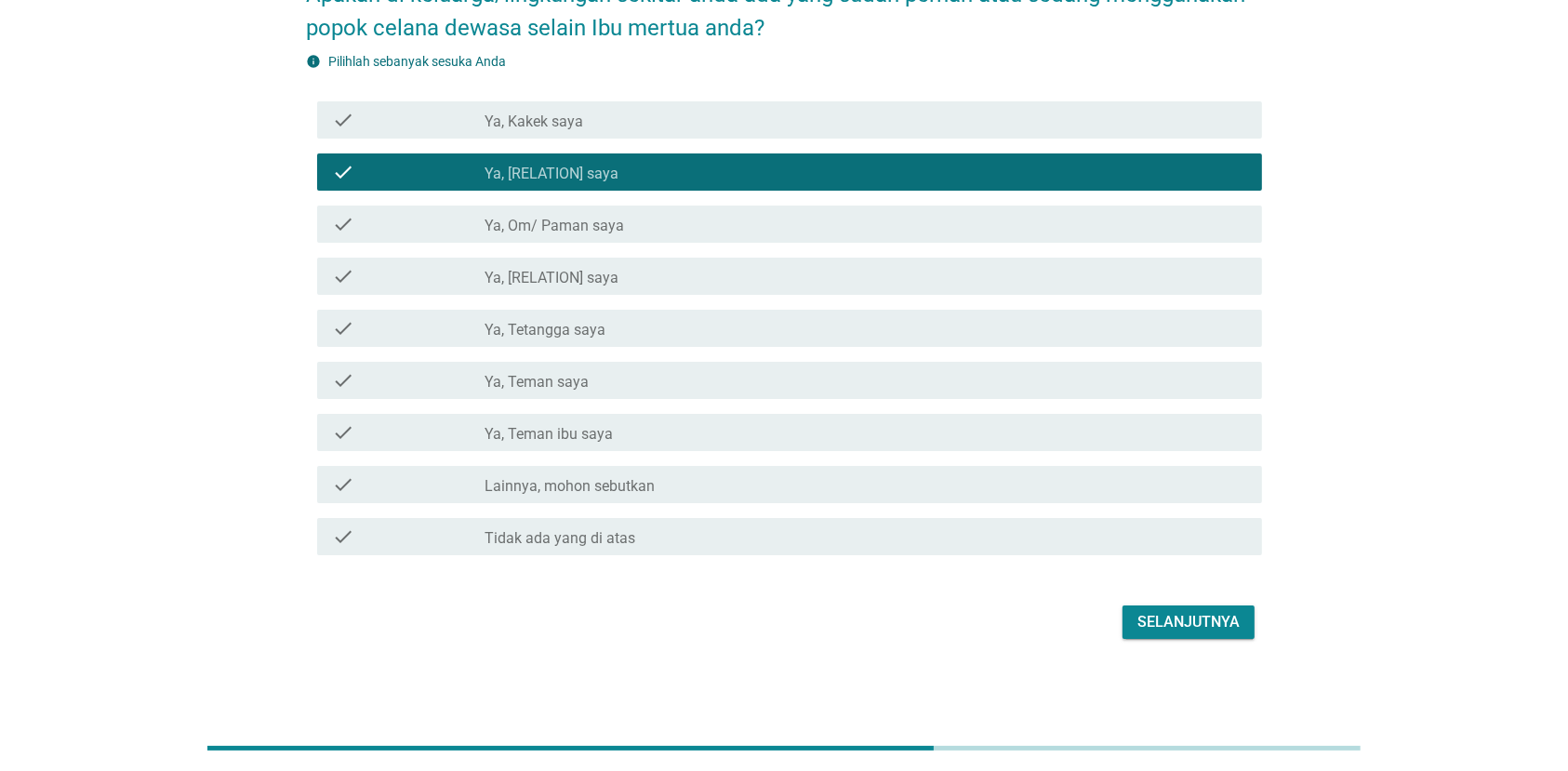click on "Selanjutnya" at bounding box center [1189, 622] 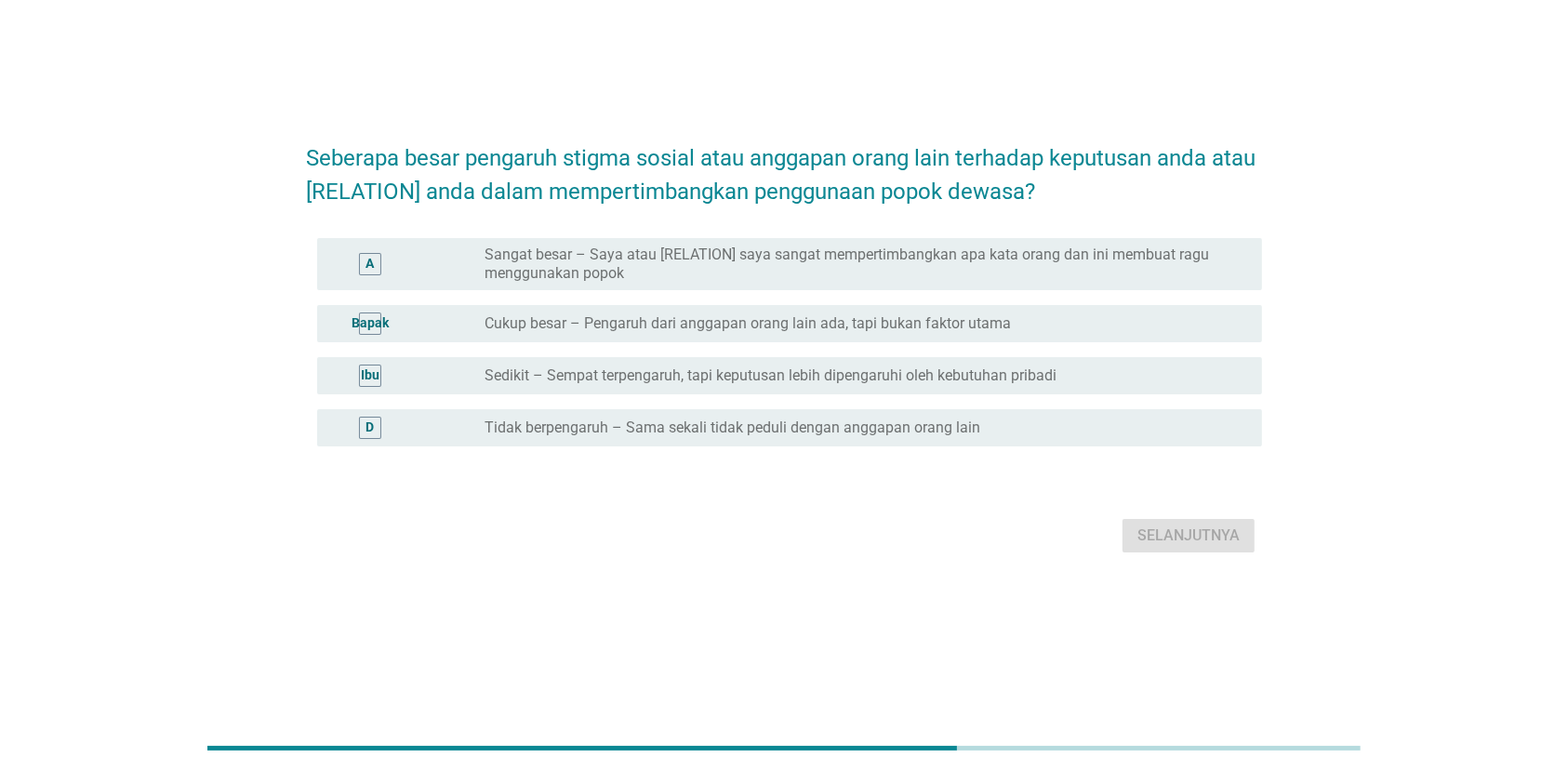 scroll, scrollTop: 0, scrollLeft: 0, axis: both 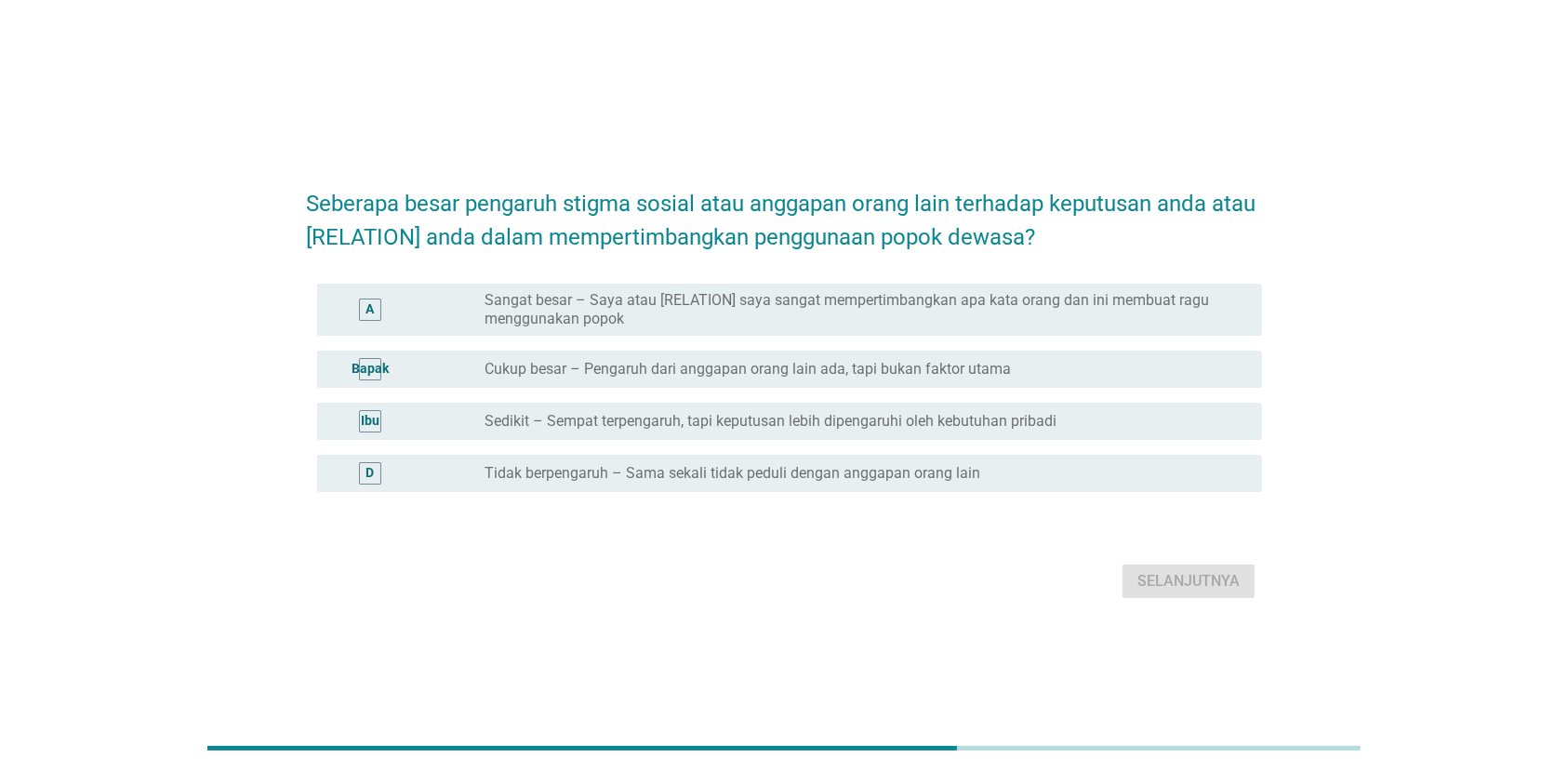 click on "A     radio_button_unchecked Sangat besar – Saya atau ibu mertua saya sangat mempertimbangkan apa kata orang dan ini membuat ragu menggunakan popok" at bounding box center (784, 310) 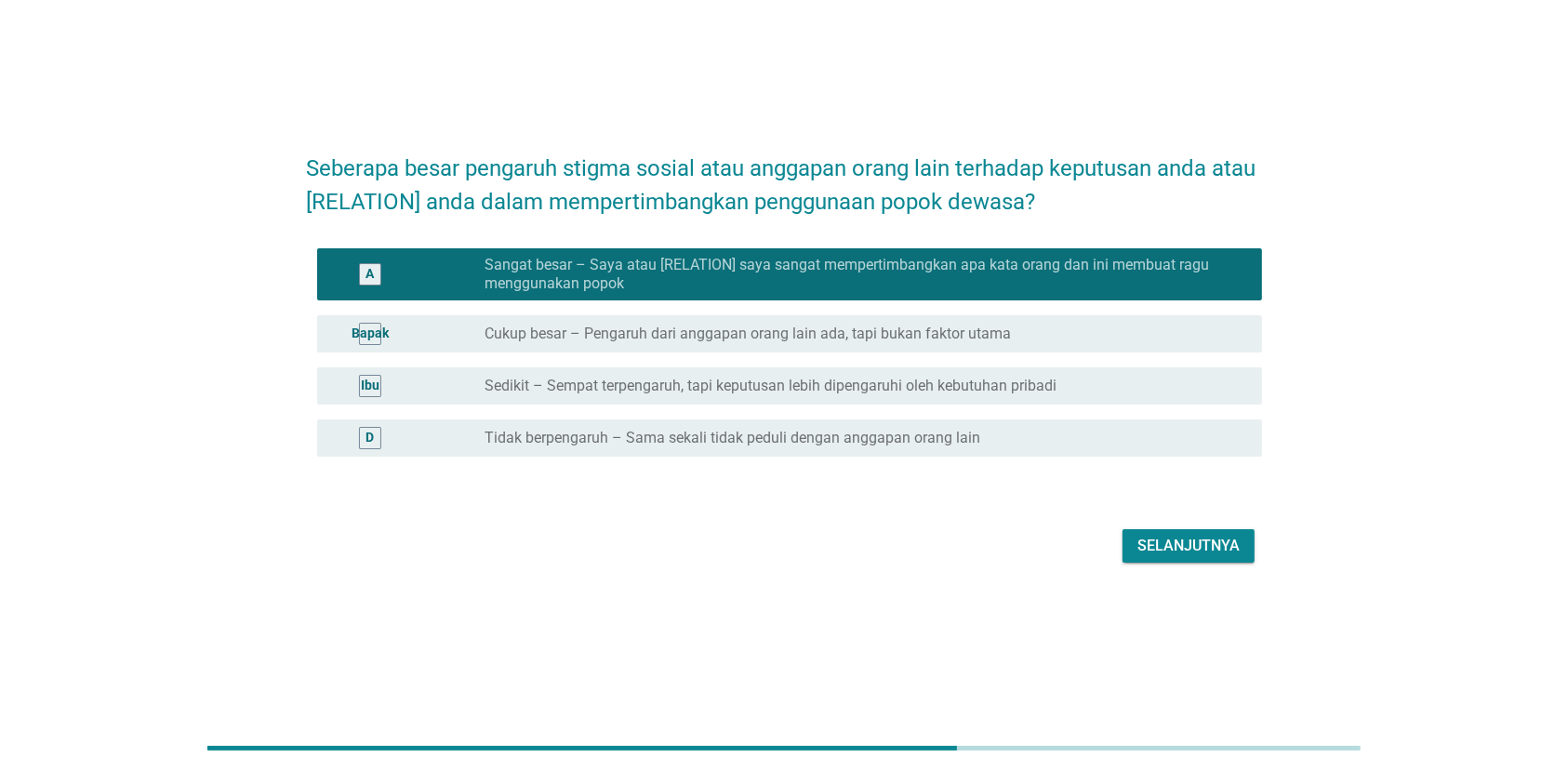 scroll, scrollTop: 45, scrollLeft: 0, axis: vertical 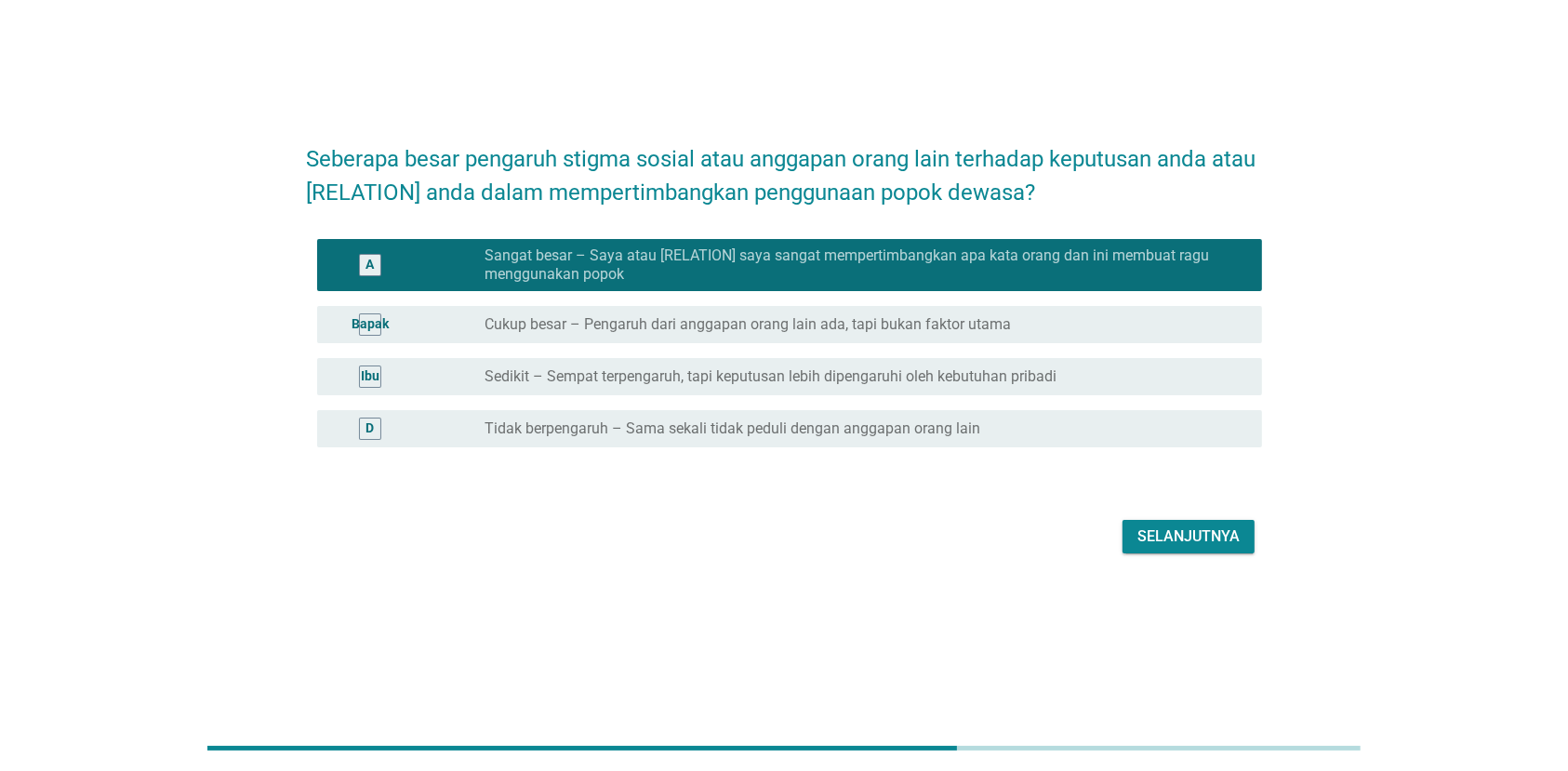 click on "Selanjutnya" at bounding box center (784, 537) 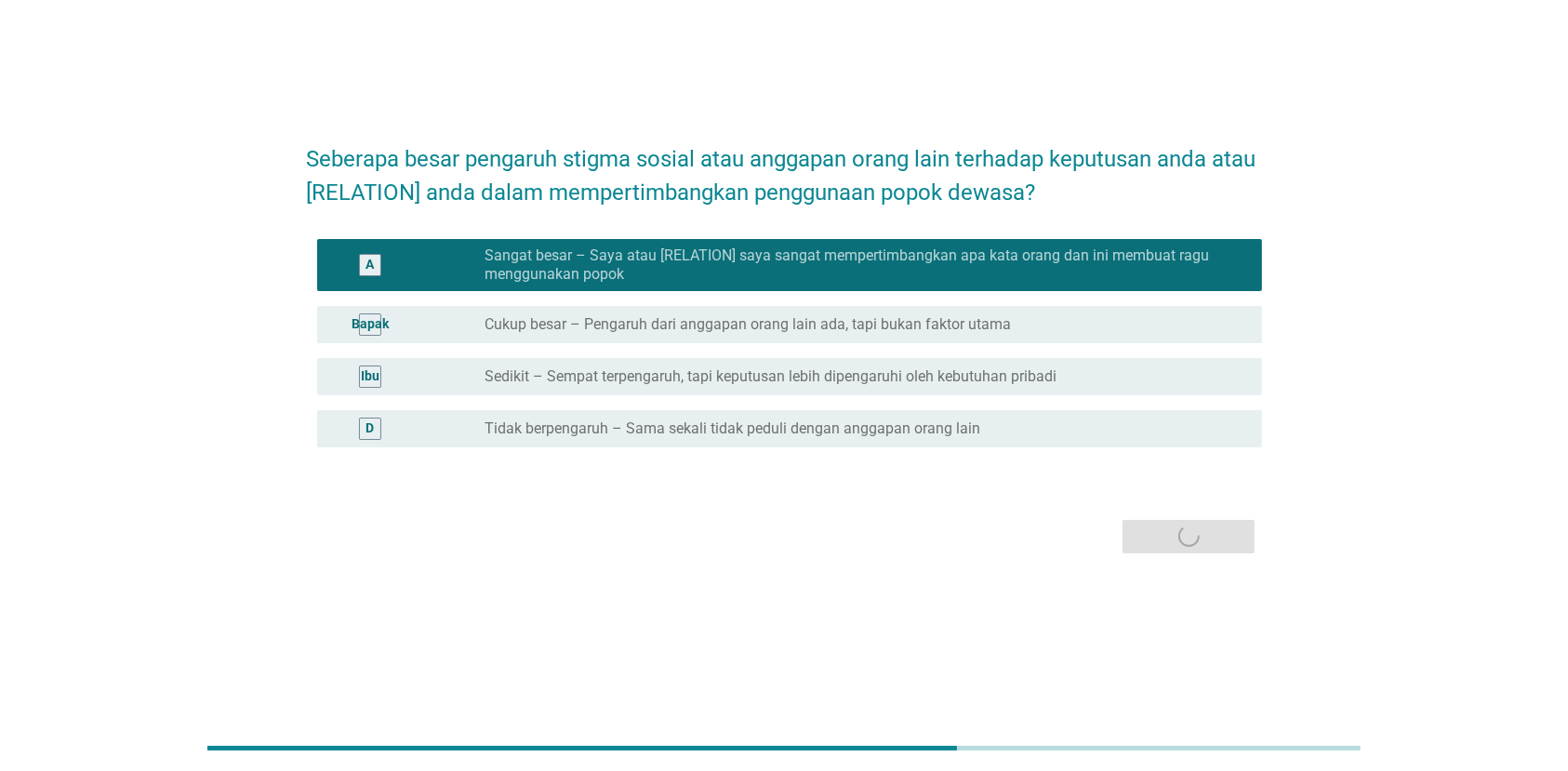 scroll, scrollTop: 0, scrollLeft: 0, axis: both 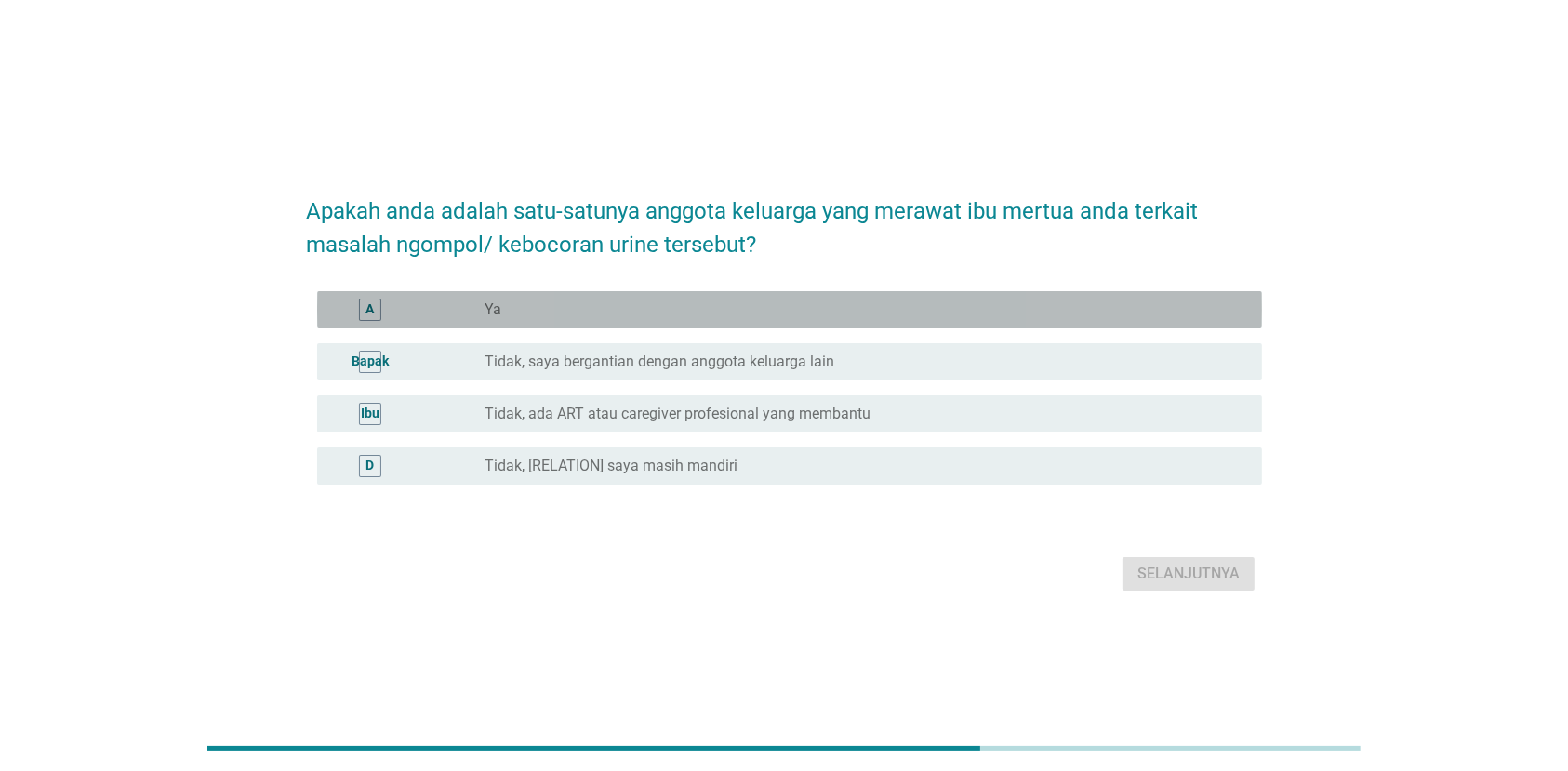 click on "radio_button_unchecked Ya" at bounding box center (866, 310) 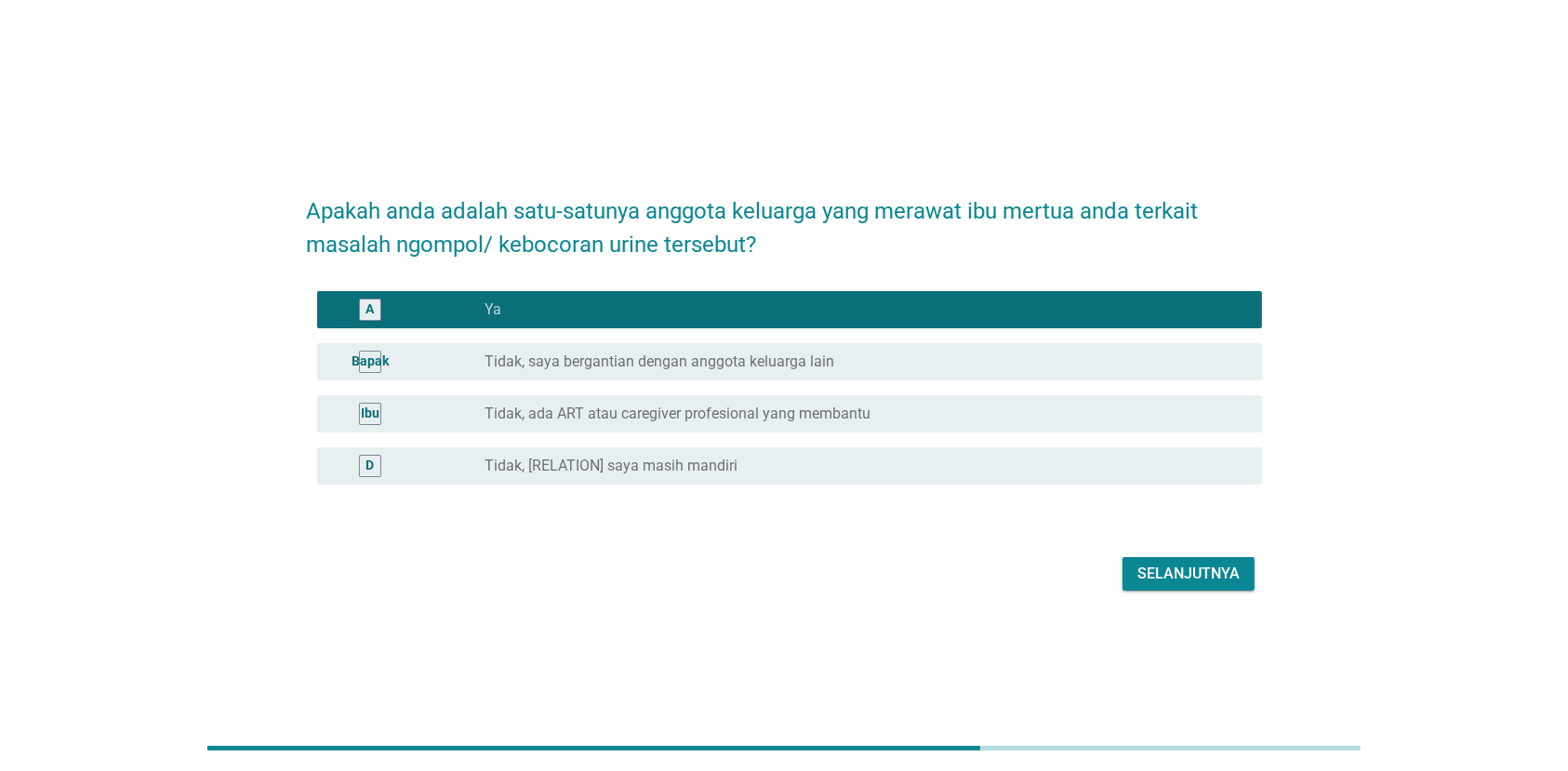 click on "[BOOLEAN] Tidak, saya bergantian dengan anggota keluarga lain" at bounding box center [858, 362] 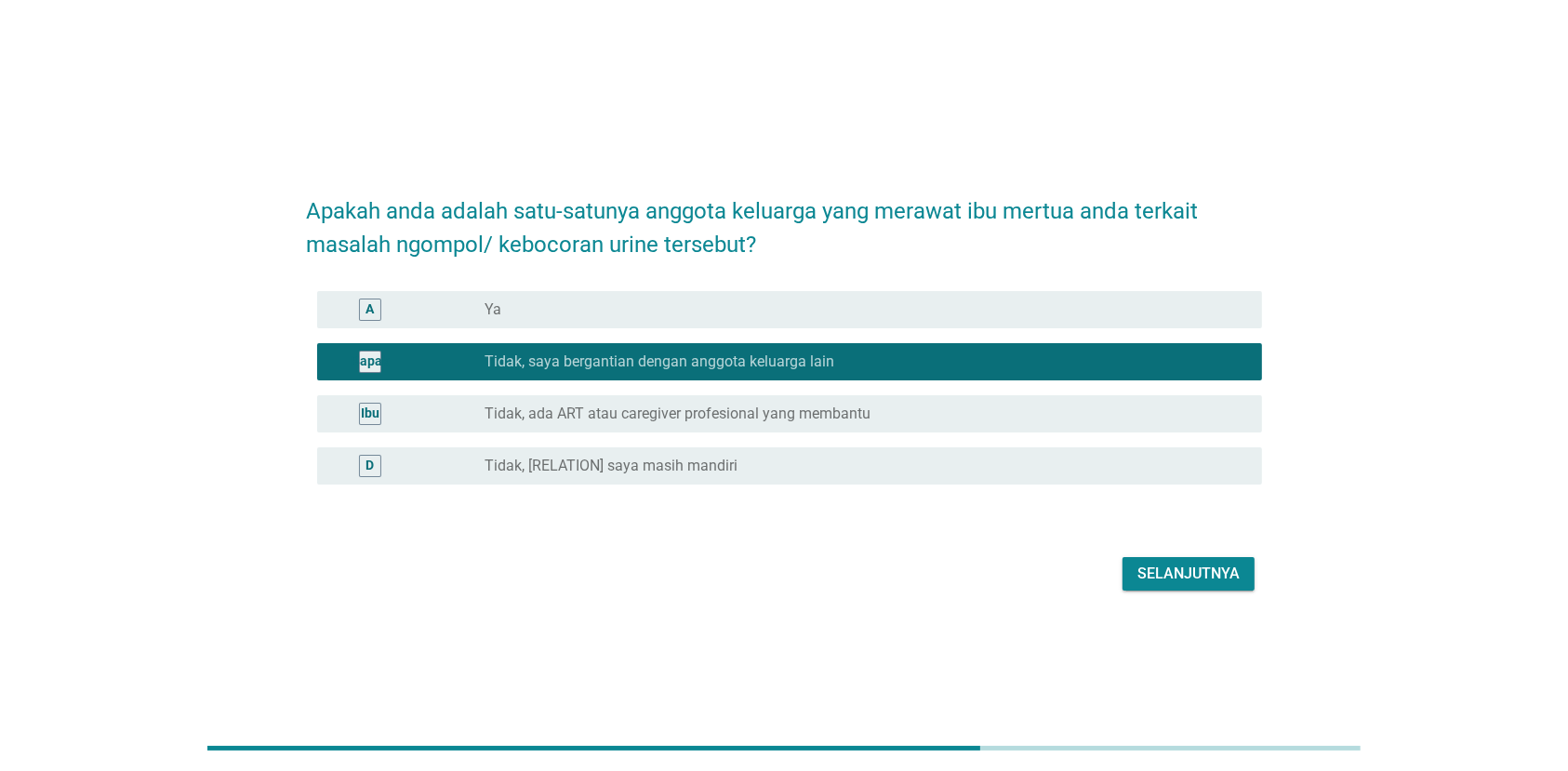 click on "Selanjutnya" at bounding box center [1189, 574] 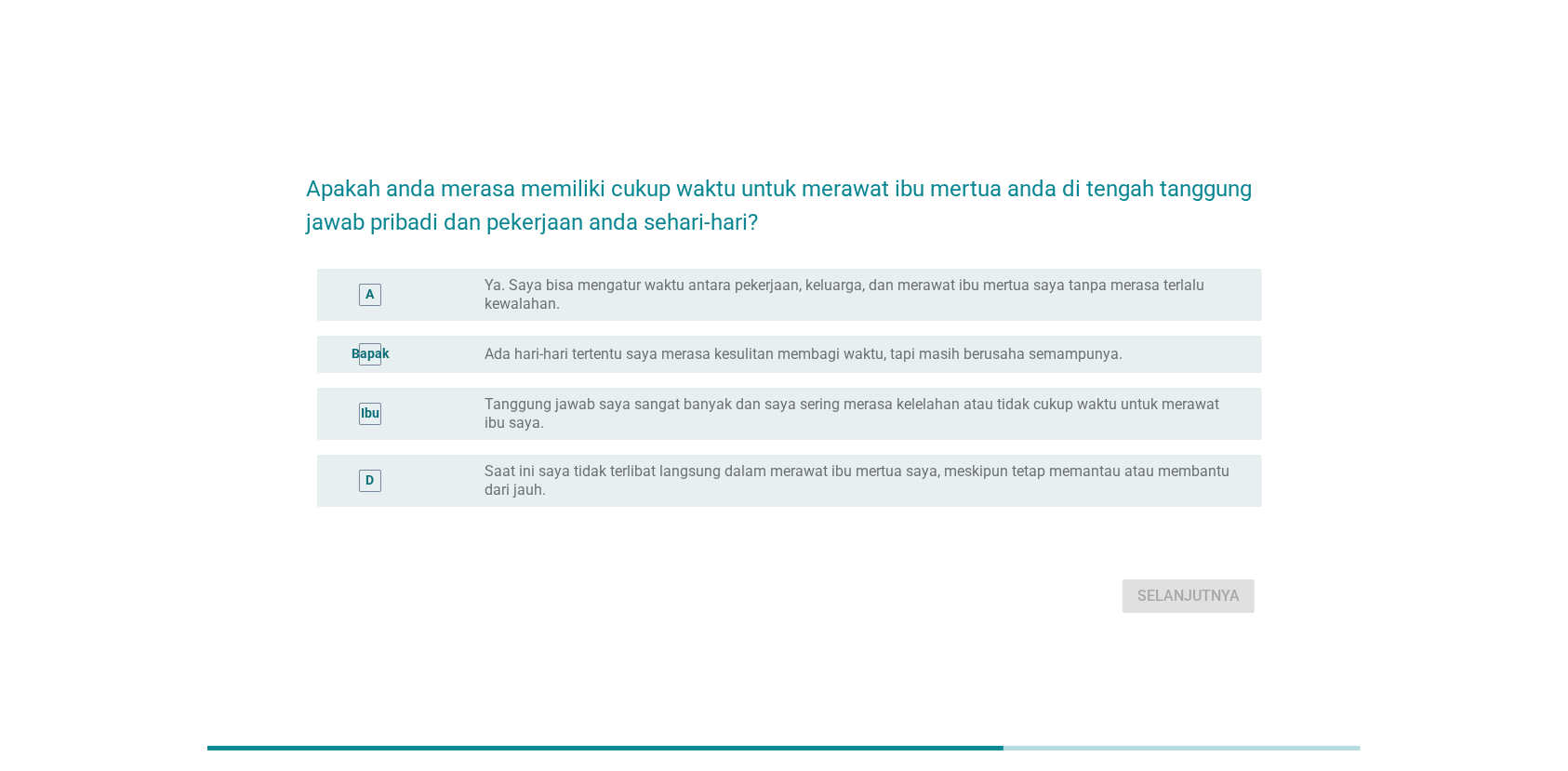 click on "Ya. Saya bisa mengatur waktu antara pekerjaan, keluarga, dan merawat ibu mertua saya tanpa merasa terlalu kewalahan." at bounding box center (858, 295) 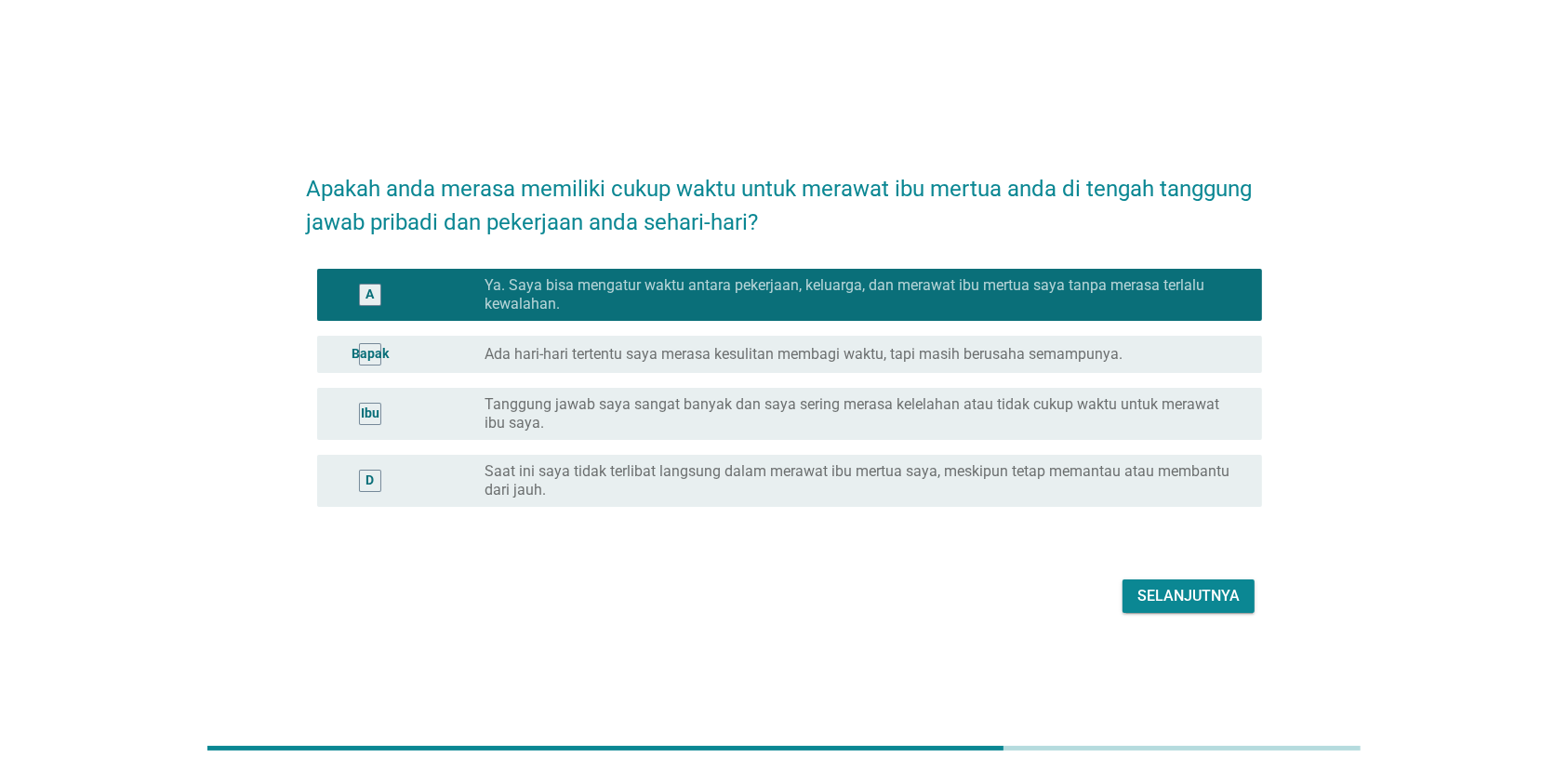 click on "Selanjutnya" at bounding box center (1189, 596) 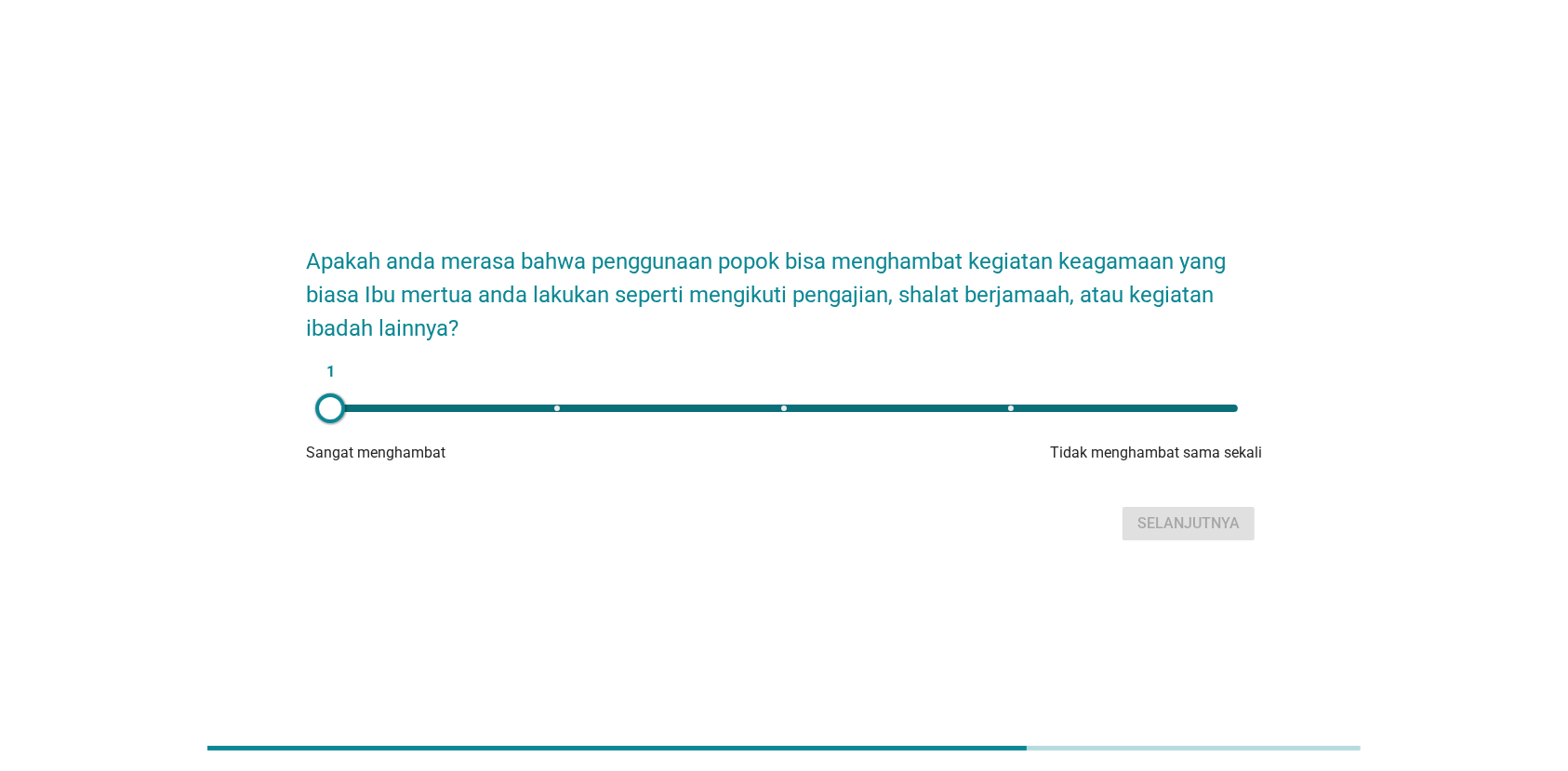 drag, startPoint x: 750, startPoint y: 403, endPoint x: 849, endPoint y: 402, distance: 99.00505 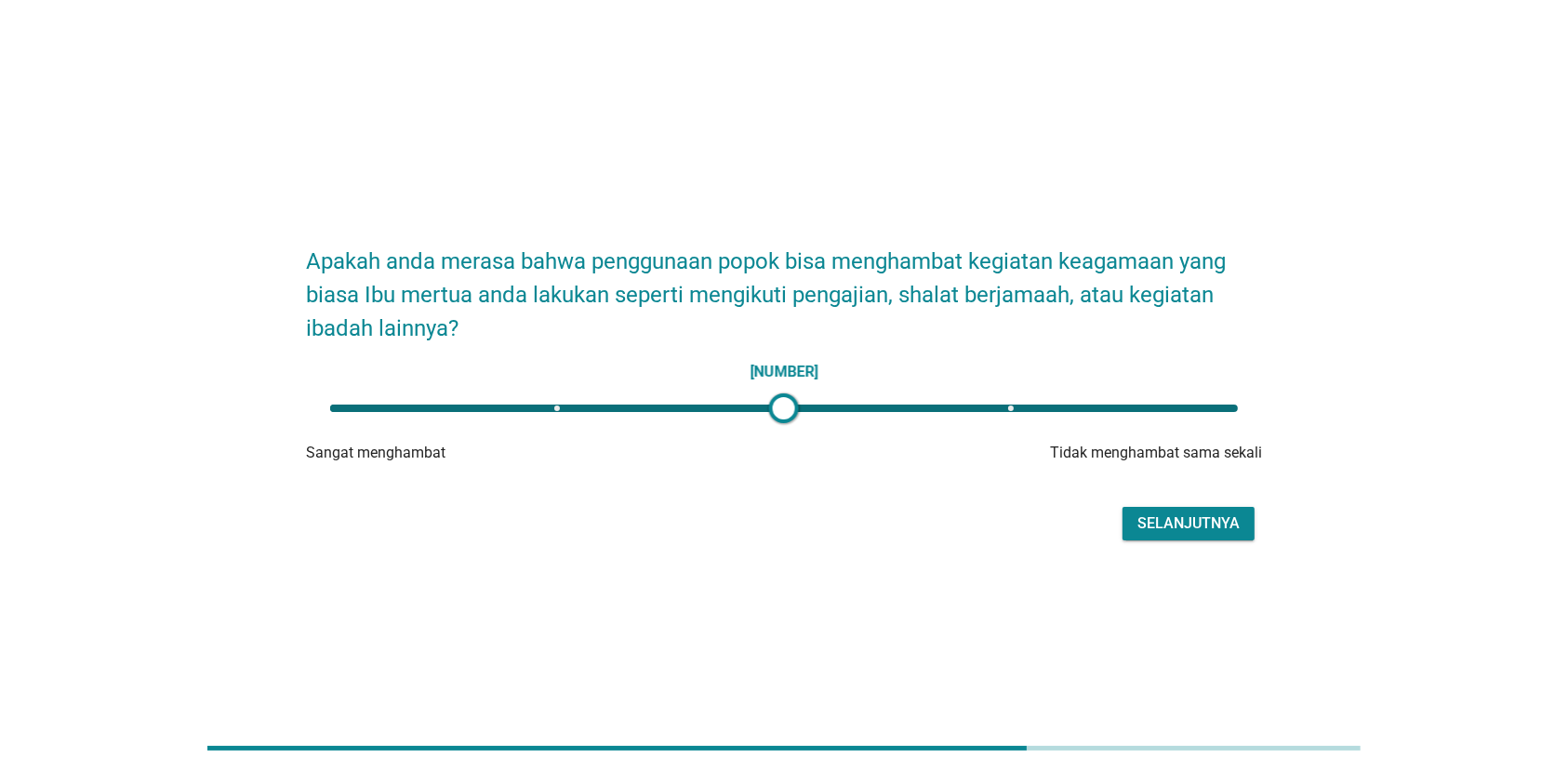 click on "[NUMBER]" at bounding box center (784, 408) 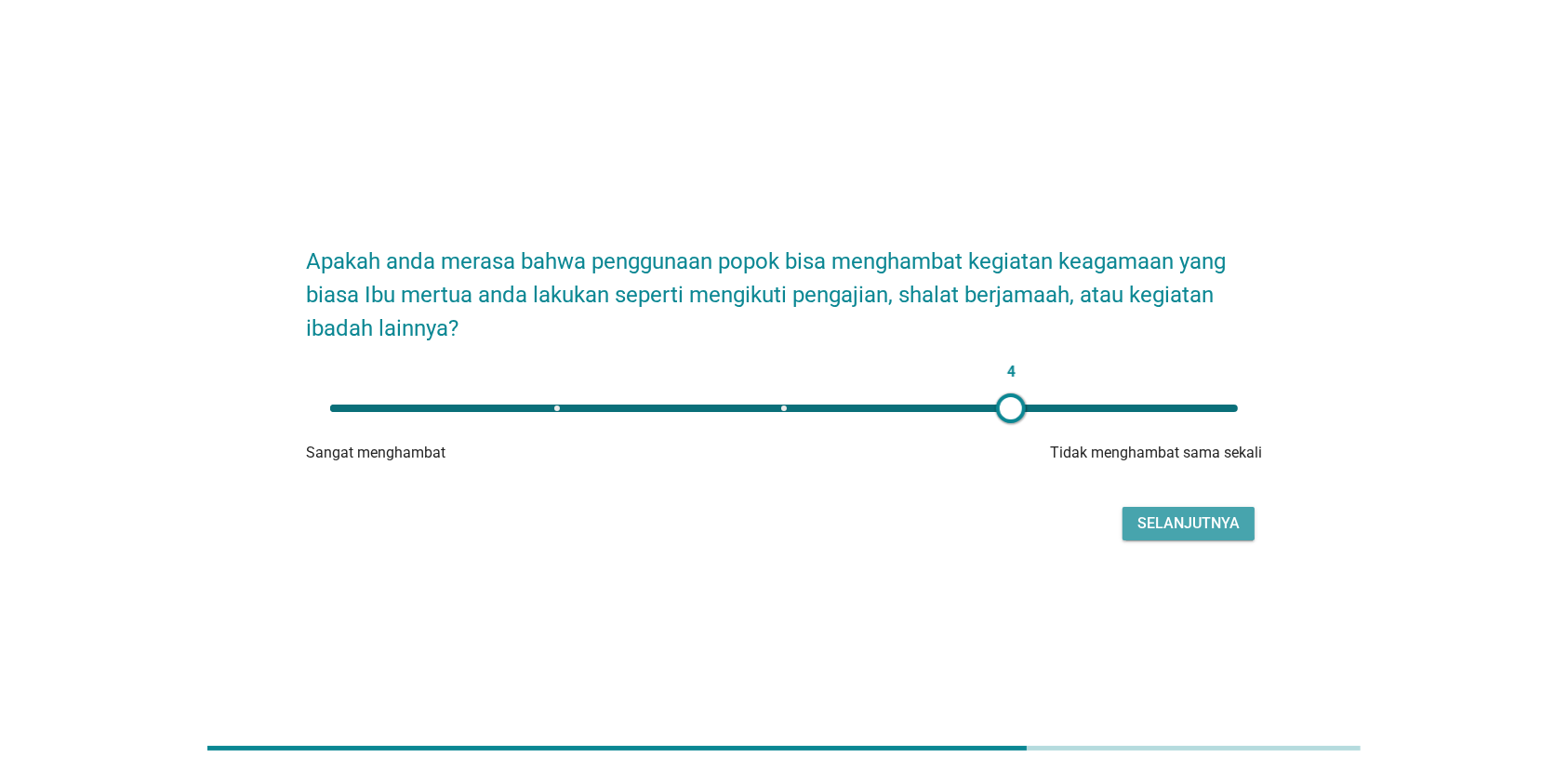 click on "Selanjutnya" at bounding box center (1189, 524) 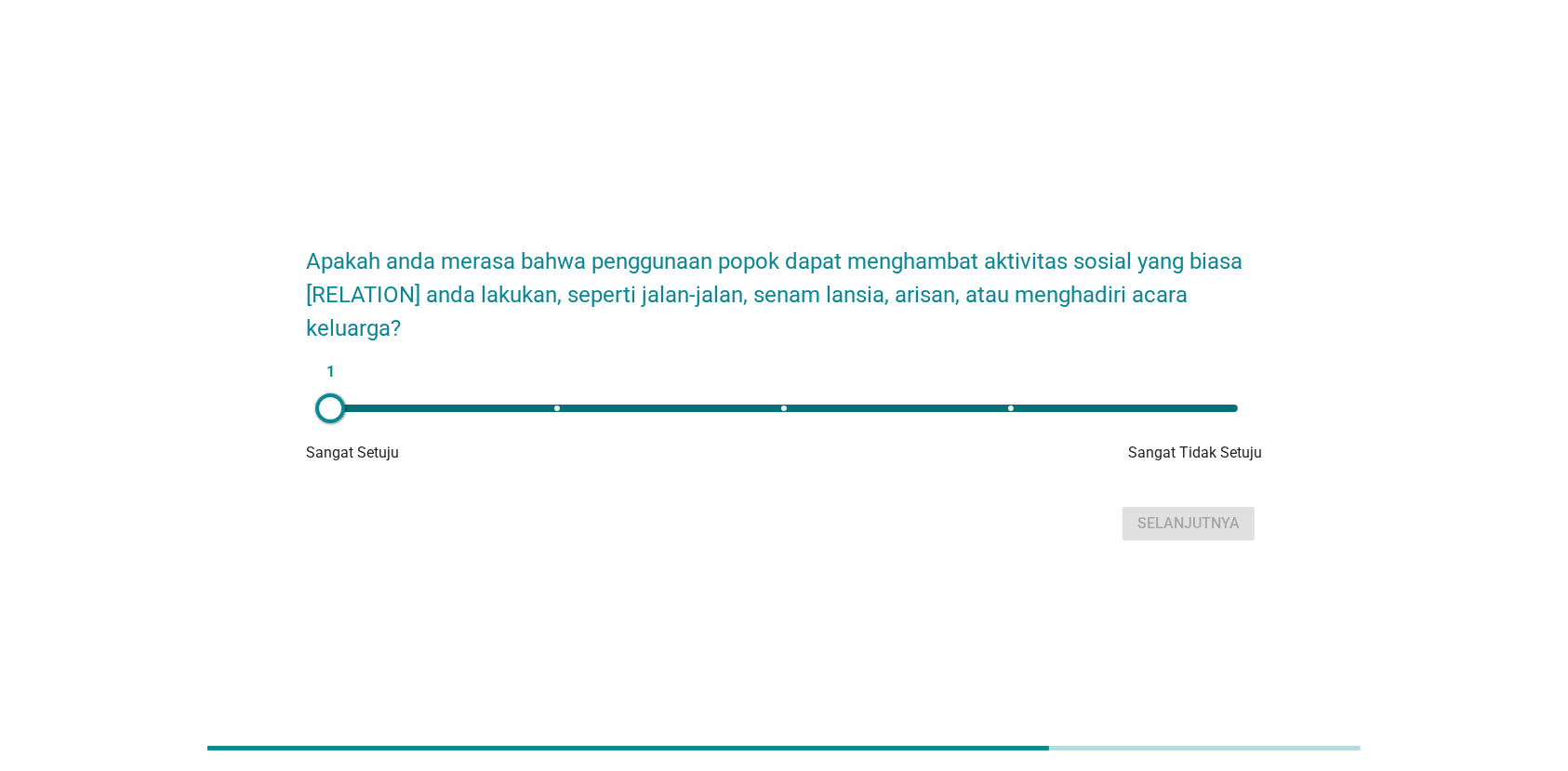 click on "1" at bounding box center [784, 408] 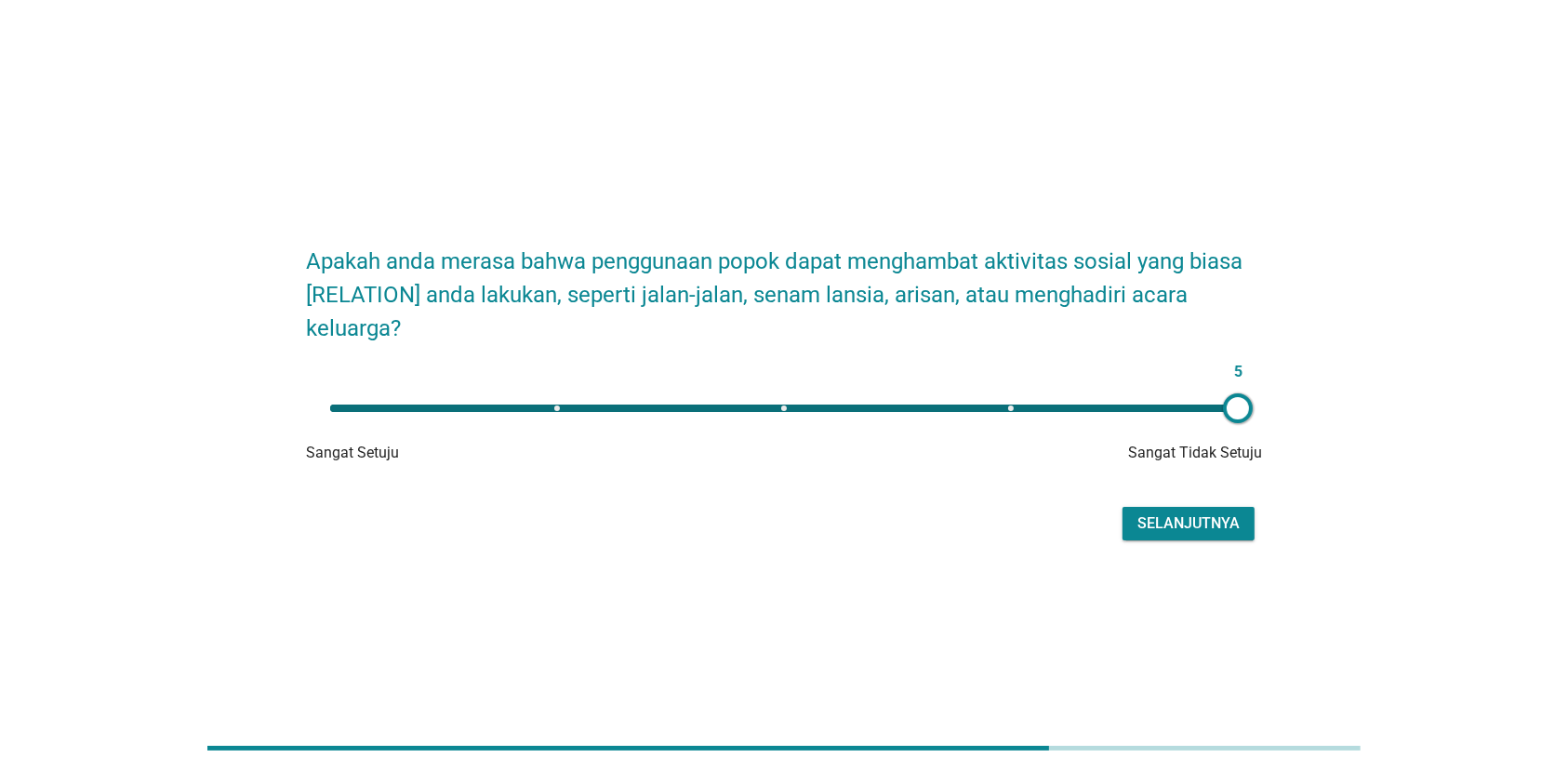 click on "Selanjutnya" at bounding box center [1189, 524] 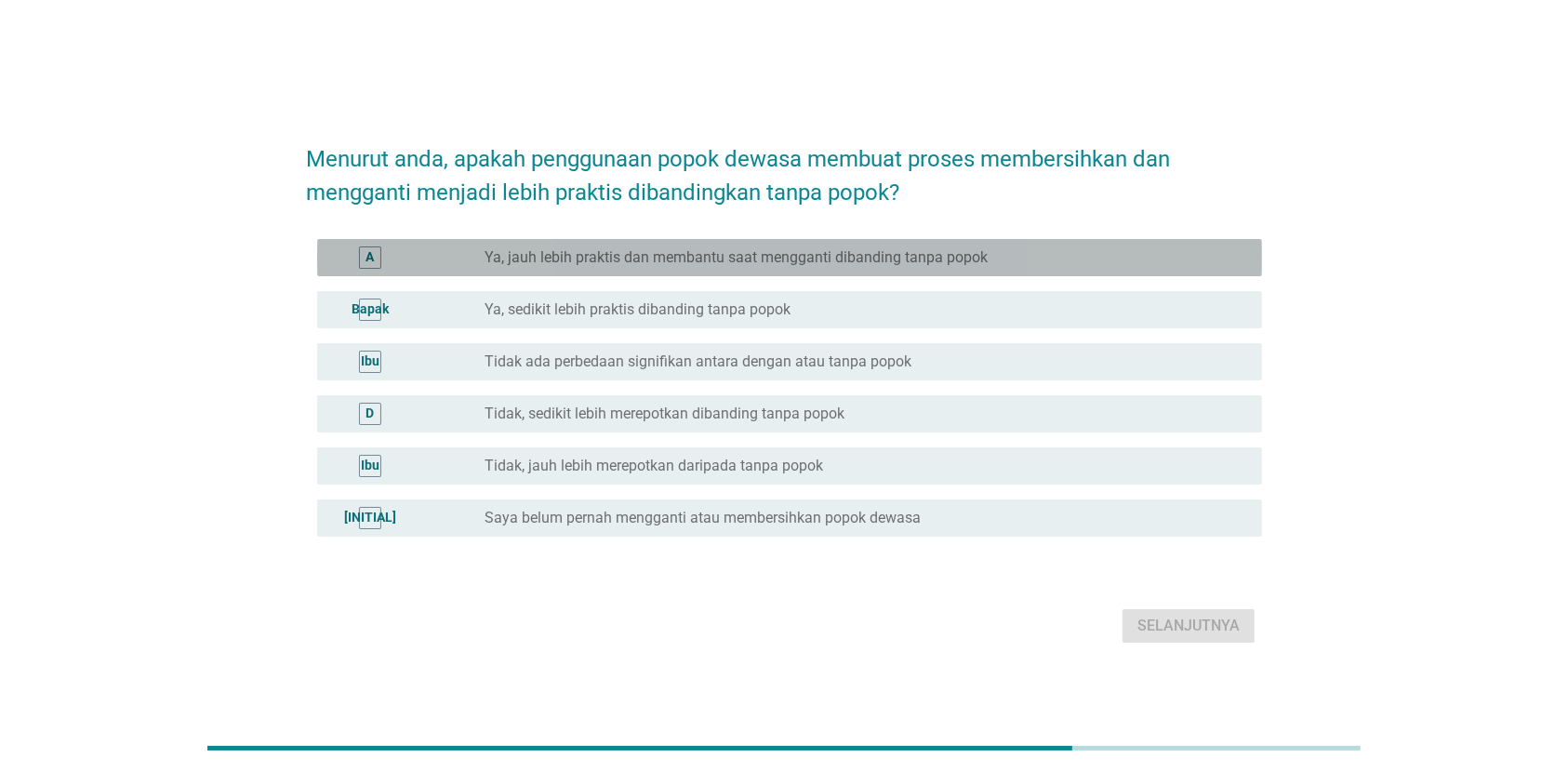 click on "Ya, jauh lebih praktis dan membantu saat mengganti dibanding tanpa popok" at bounding box center [736, 258] 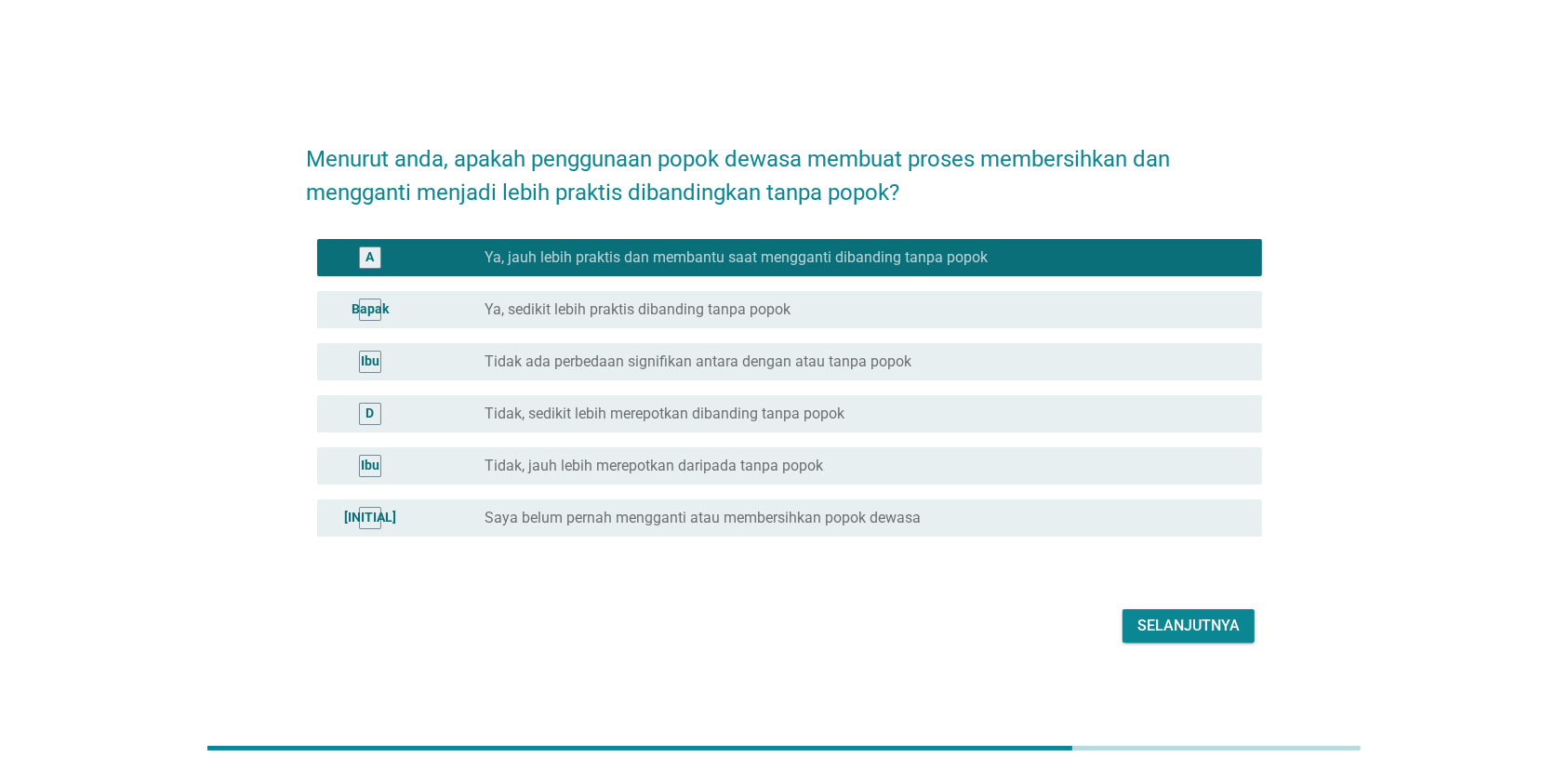 click on "Selanjutnya" at bounding box center (1189, 626) 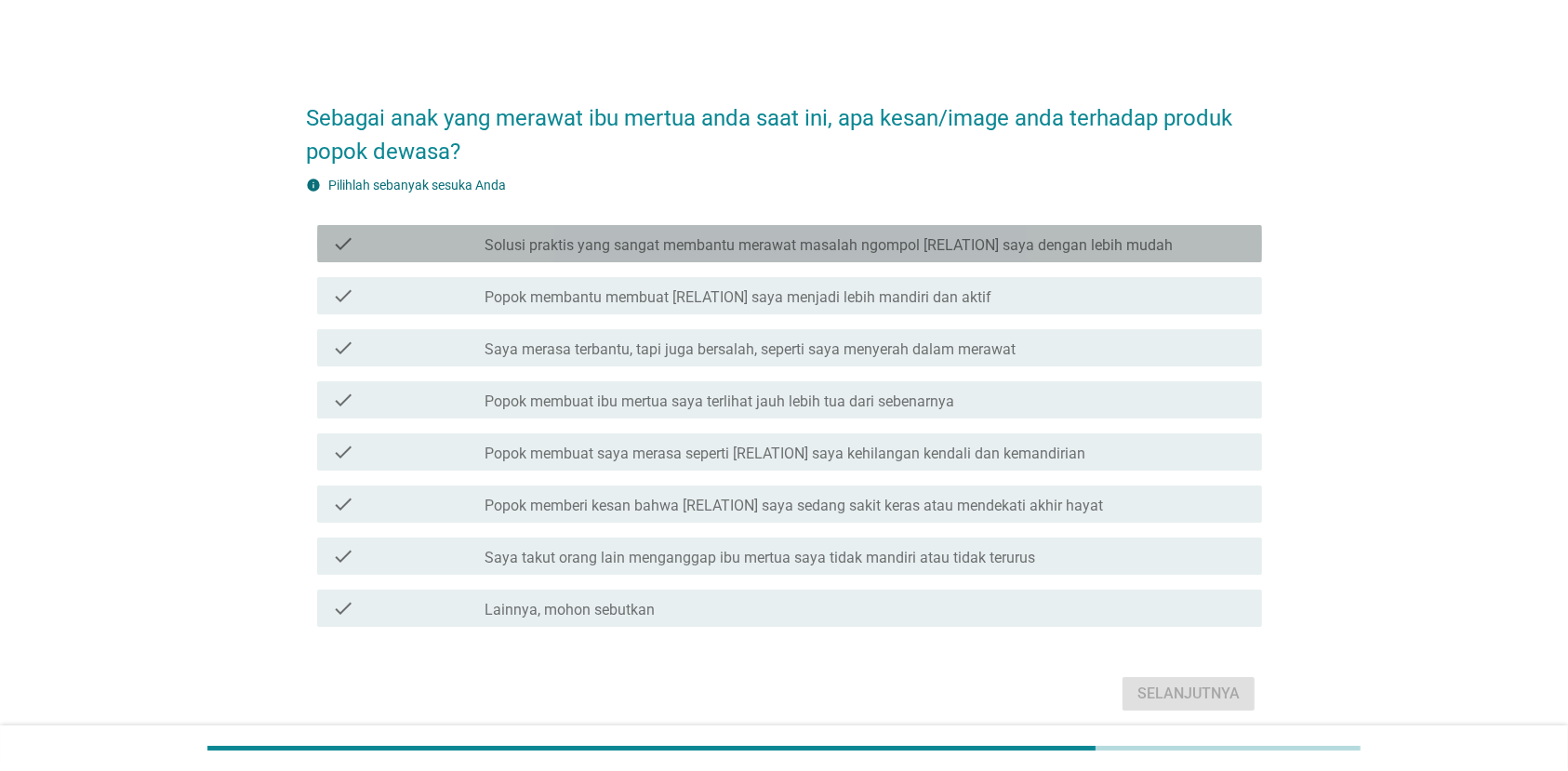 click on "check     check_box_outline_blank Solusi praktis yang sangat membantu merawat masalah ngompol ibu mertua saya dengan lebih mudah" at bounding box center (790, 244) 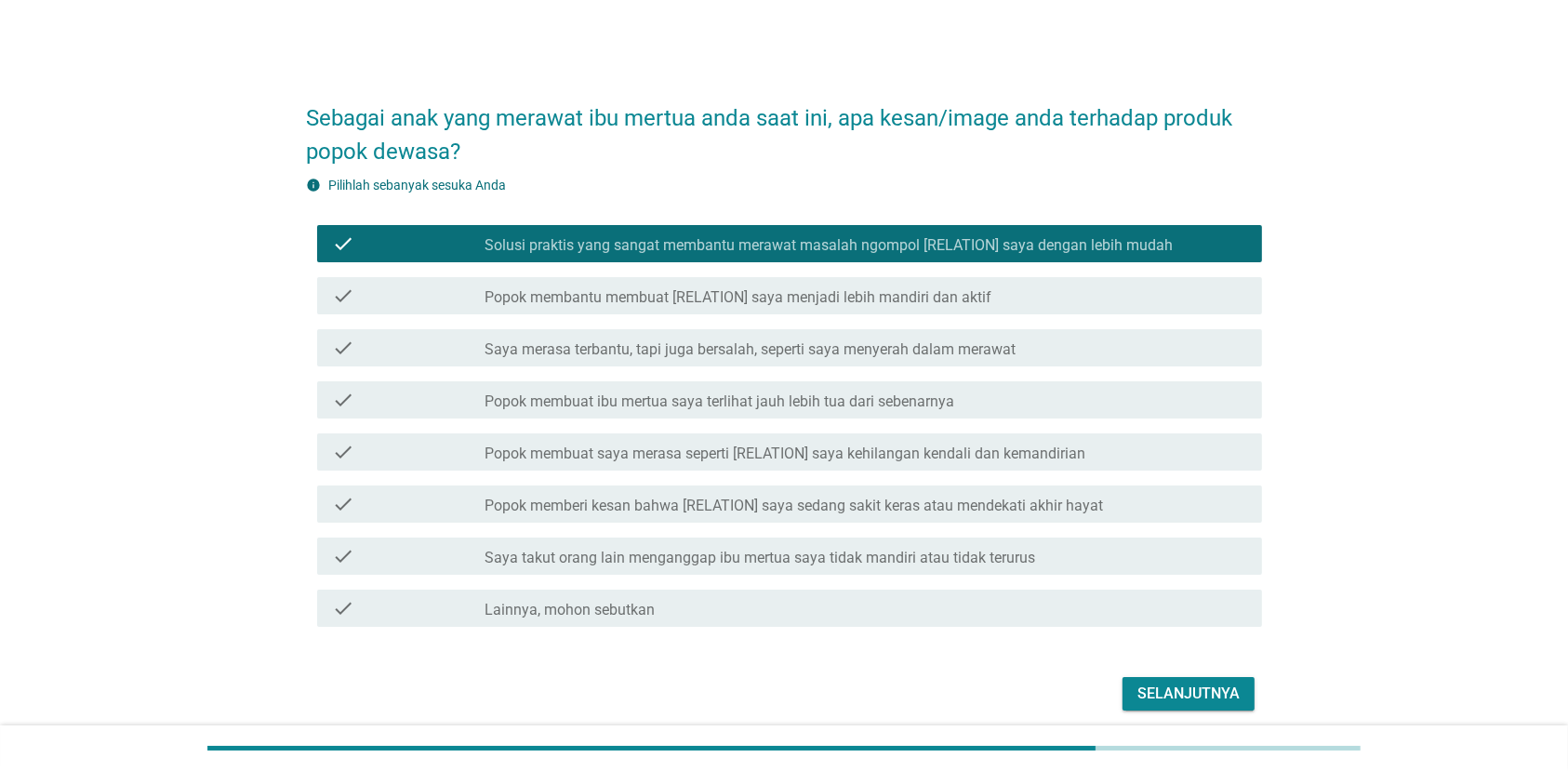 click on "Selanjutnya" at bounding box center [1189, 694] 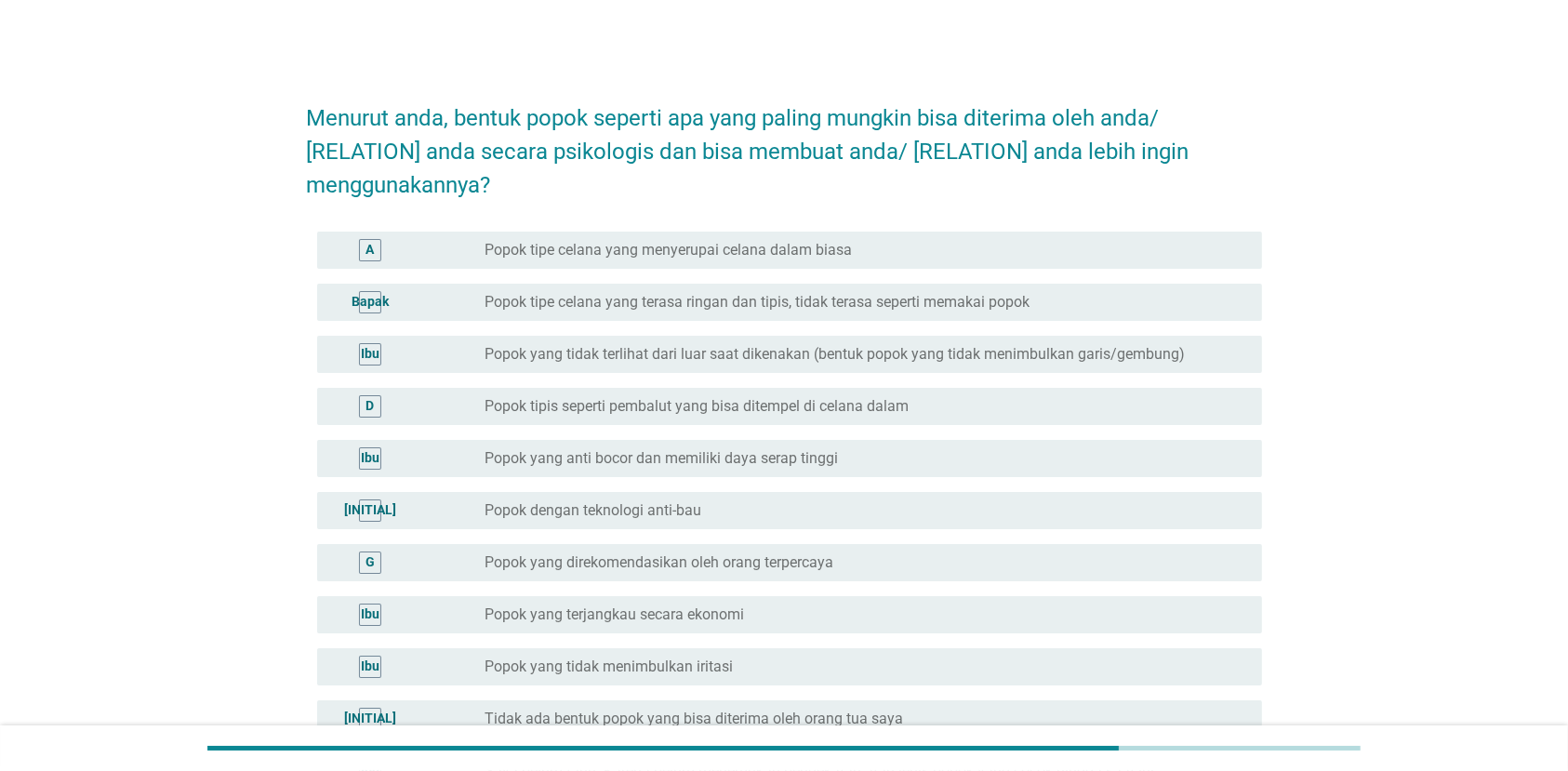 click on "radio_button_unchecked Popok tipe celana yang menyerupai celana dalam biasa" at bounding box center [866, 250] 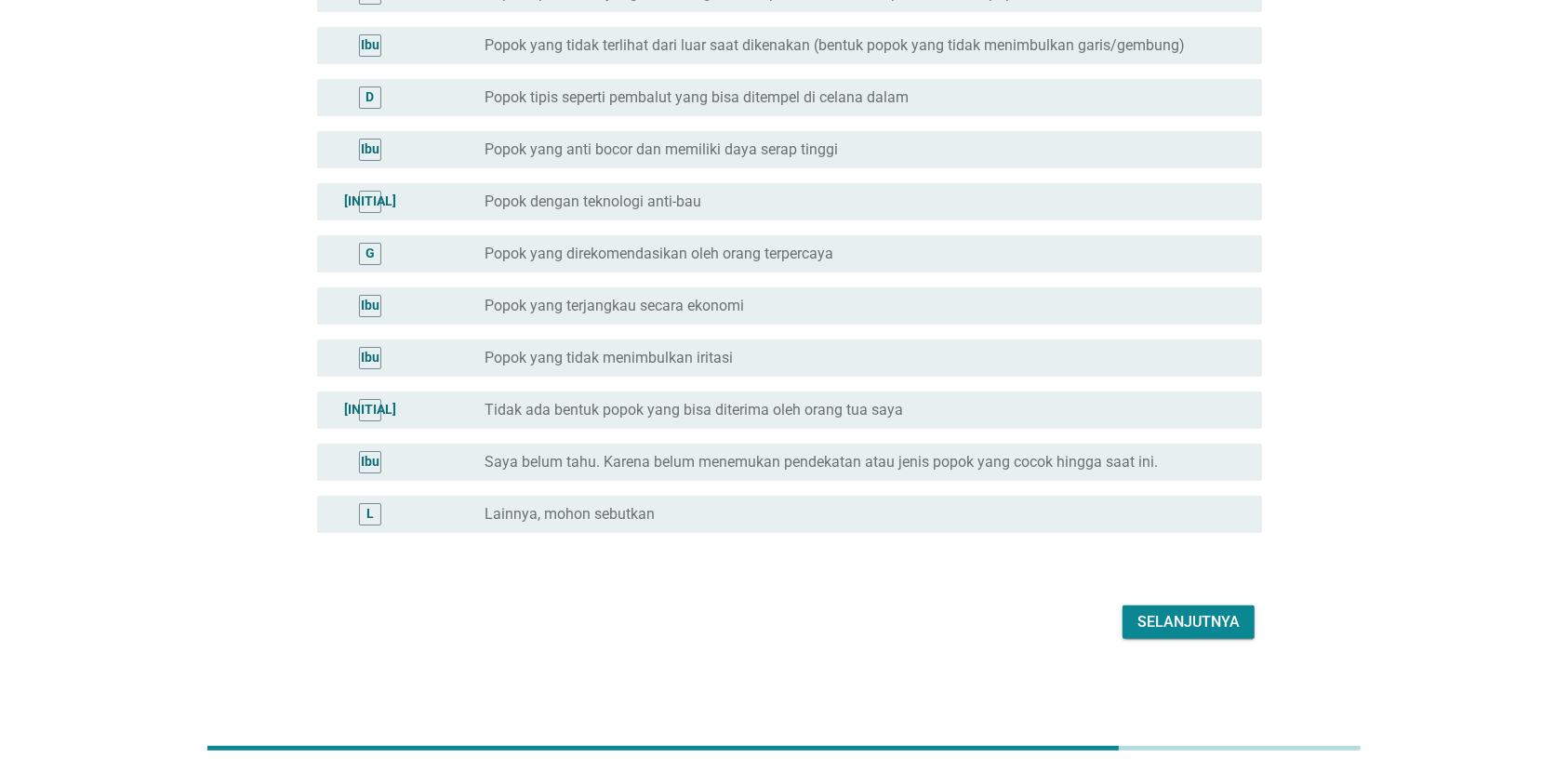 click on "Selanjutnya" at bounding box center [1189, 622] 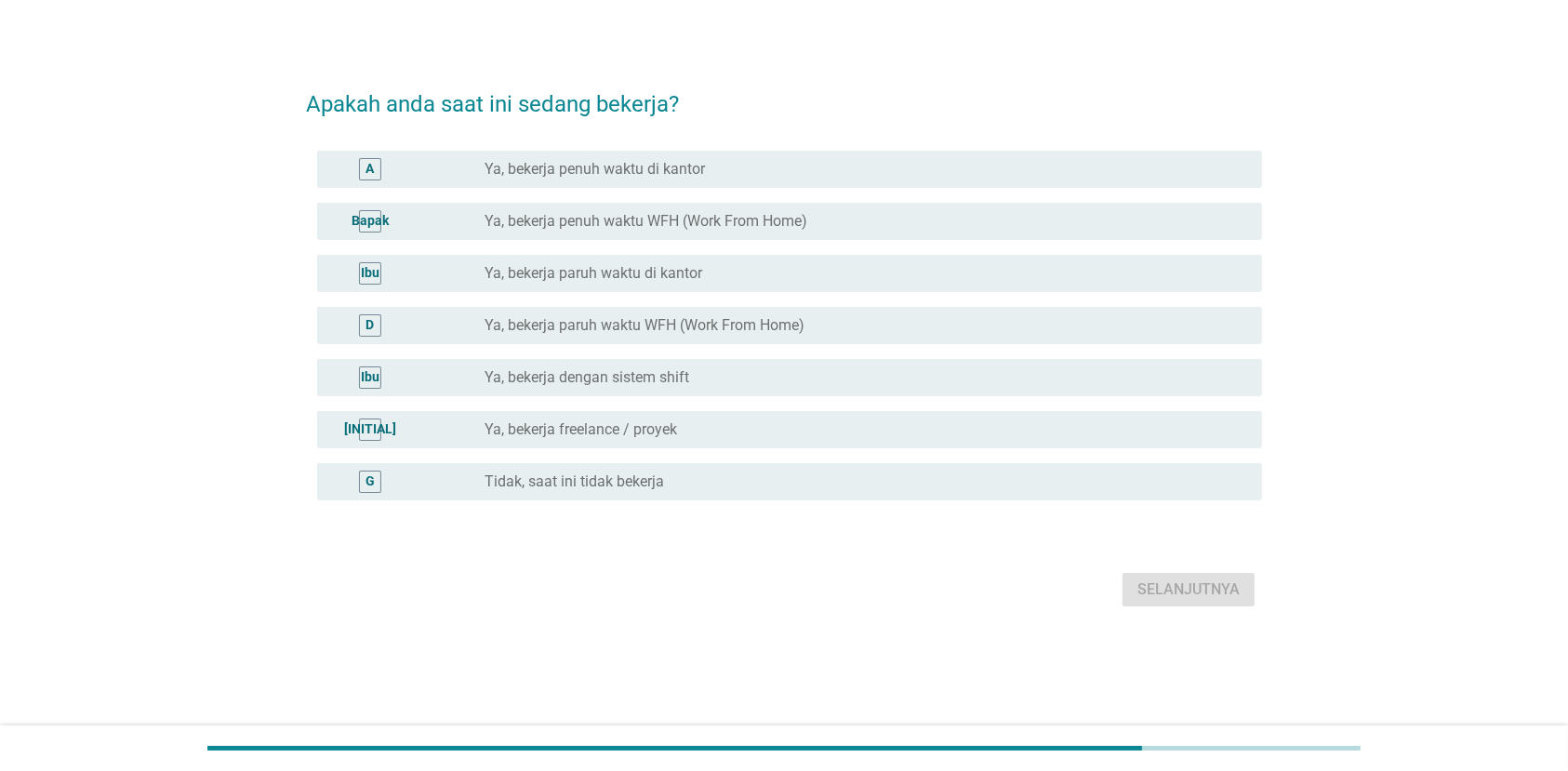 scroll, scrollTop: 0, scrollLeft: 0, axis: both 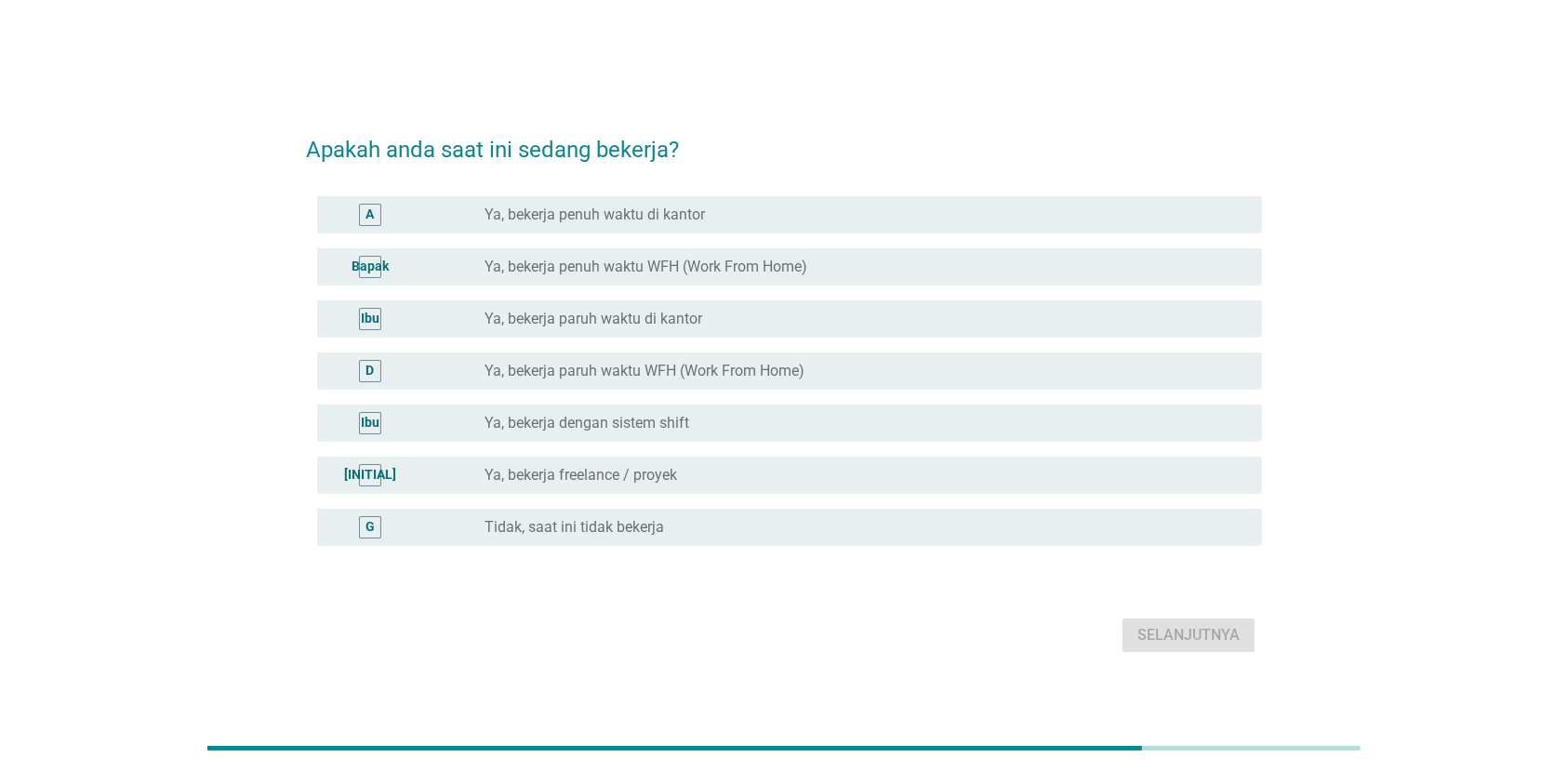 click on "Ya, bekerja penuh waktu WFH (Work From Home)" at bounding box center [645, 267] 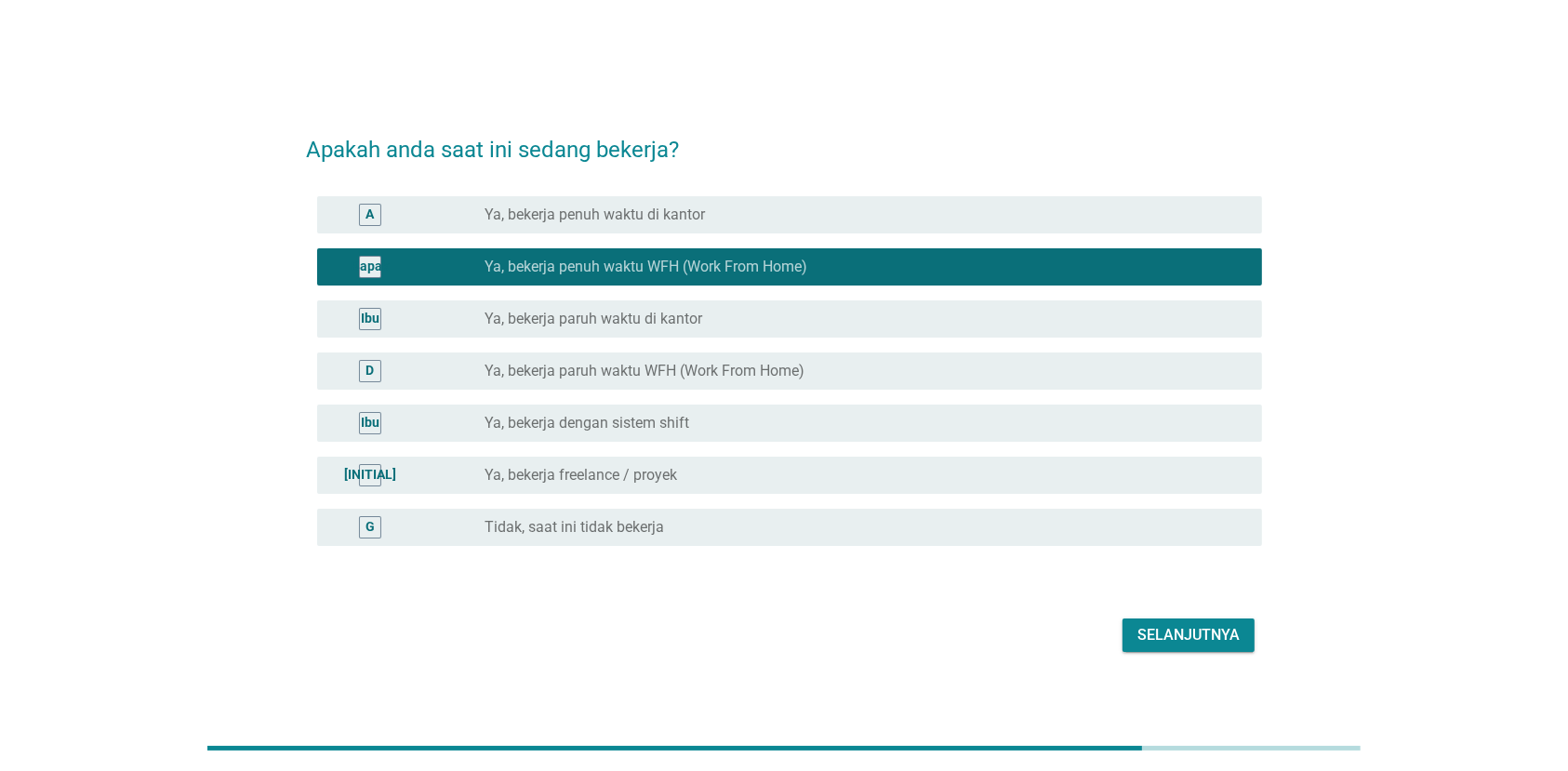 click on "[BOOLEAN] Ya, bekerja paruh waktu di kantor" at bounding box center [866, 319] 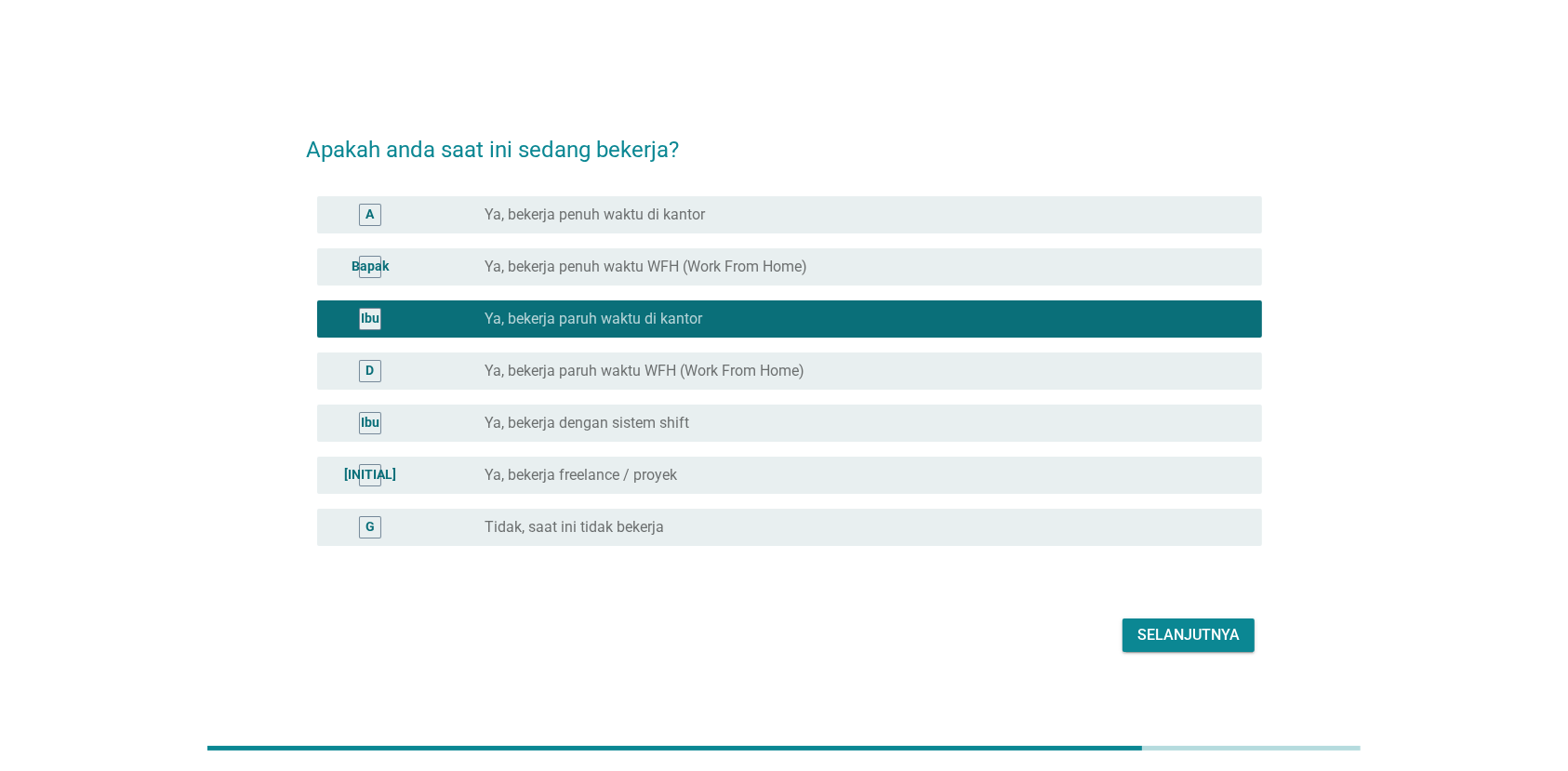 click on "B     [BOOLEAN] Ya, bekerja penuh waktu WFH (Work From Home)" at bounding box center (790, 267) 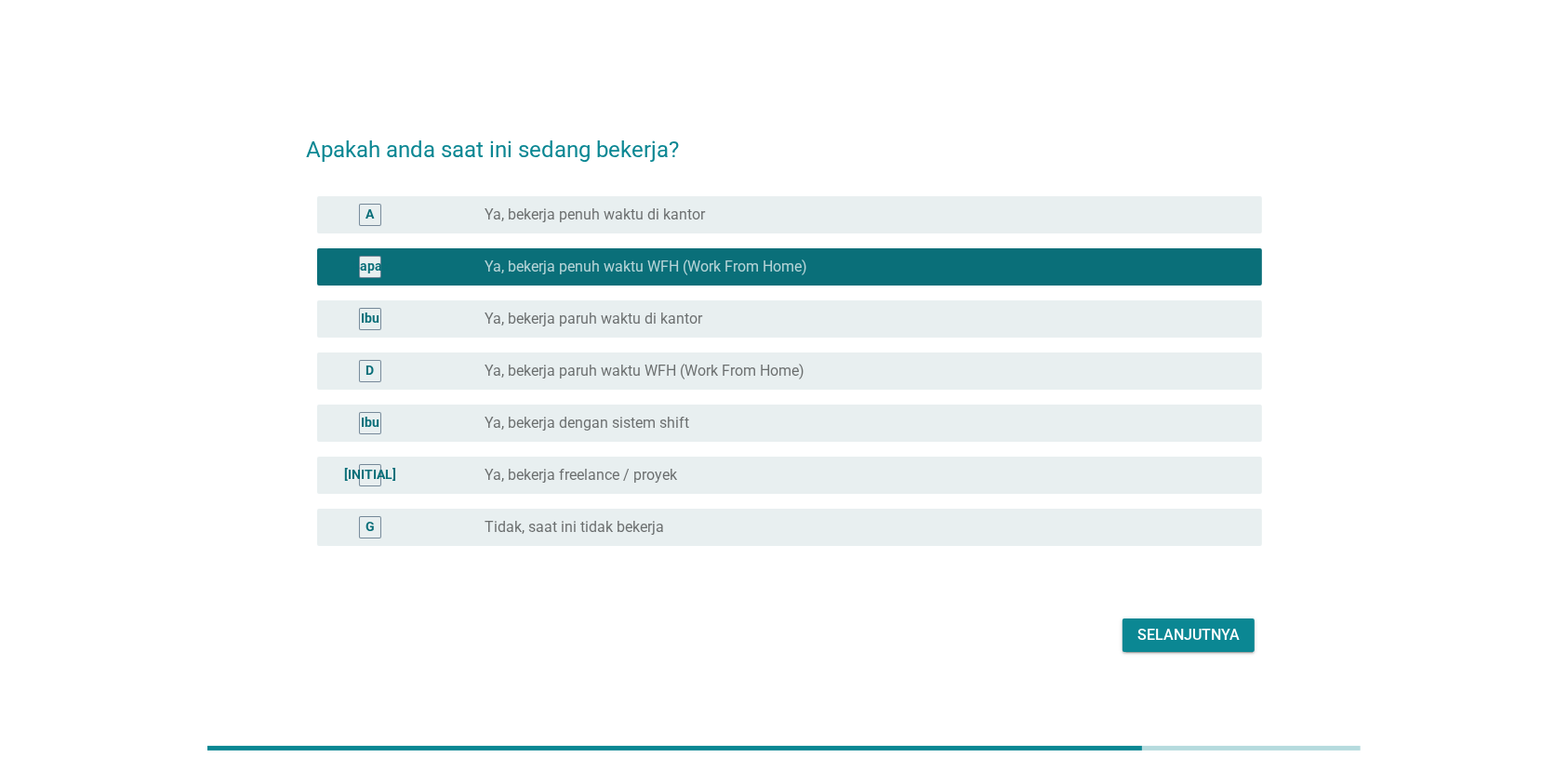 click on "Selanjutnya" at bounding box center (1189, 635) 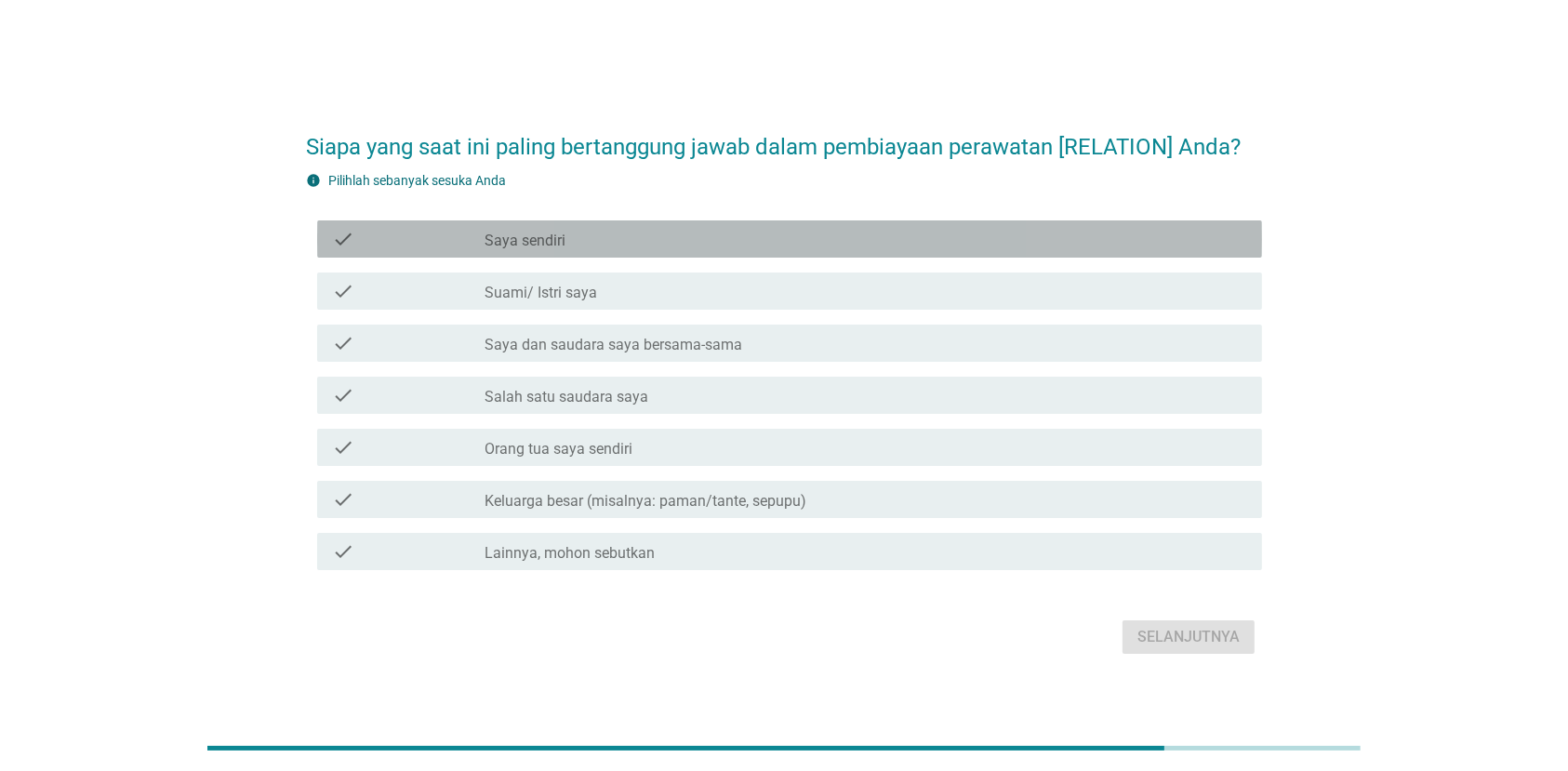 click on "check_box_outline_blank Saya sendiri" at bounding box center (866, 239) 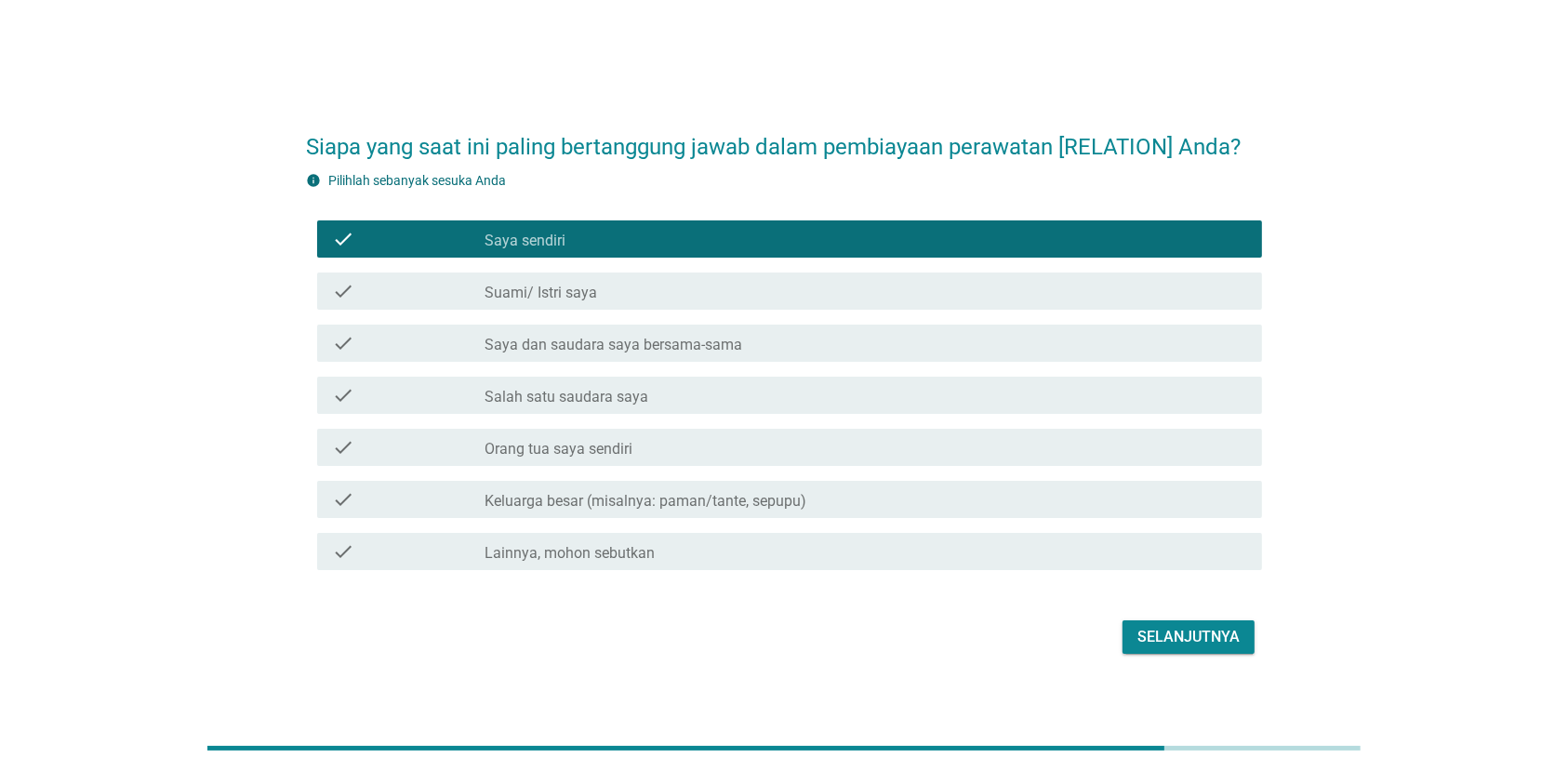 click on "check_box_outline_blank Suami/ Istri saya" at bounding box center [866, 291] 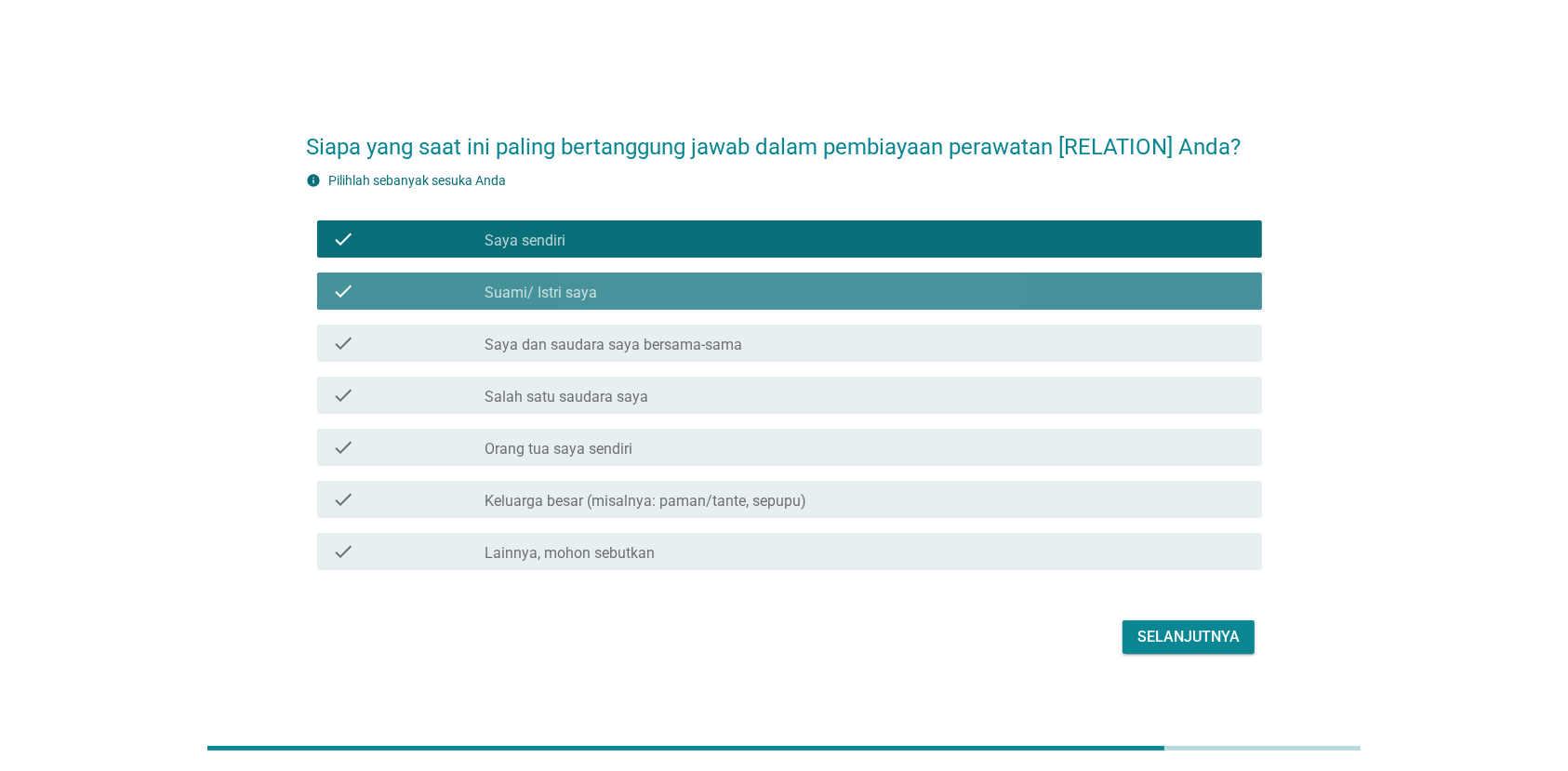 click on "check_box_outline_blank Suami/ Istri saya" at bounding box center (866, 291) 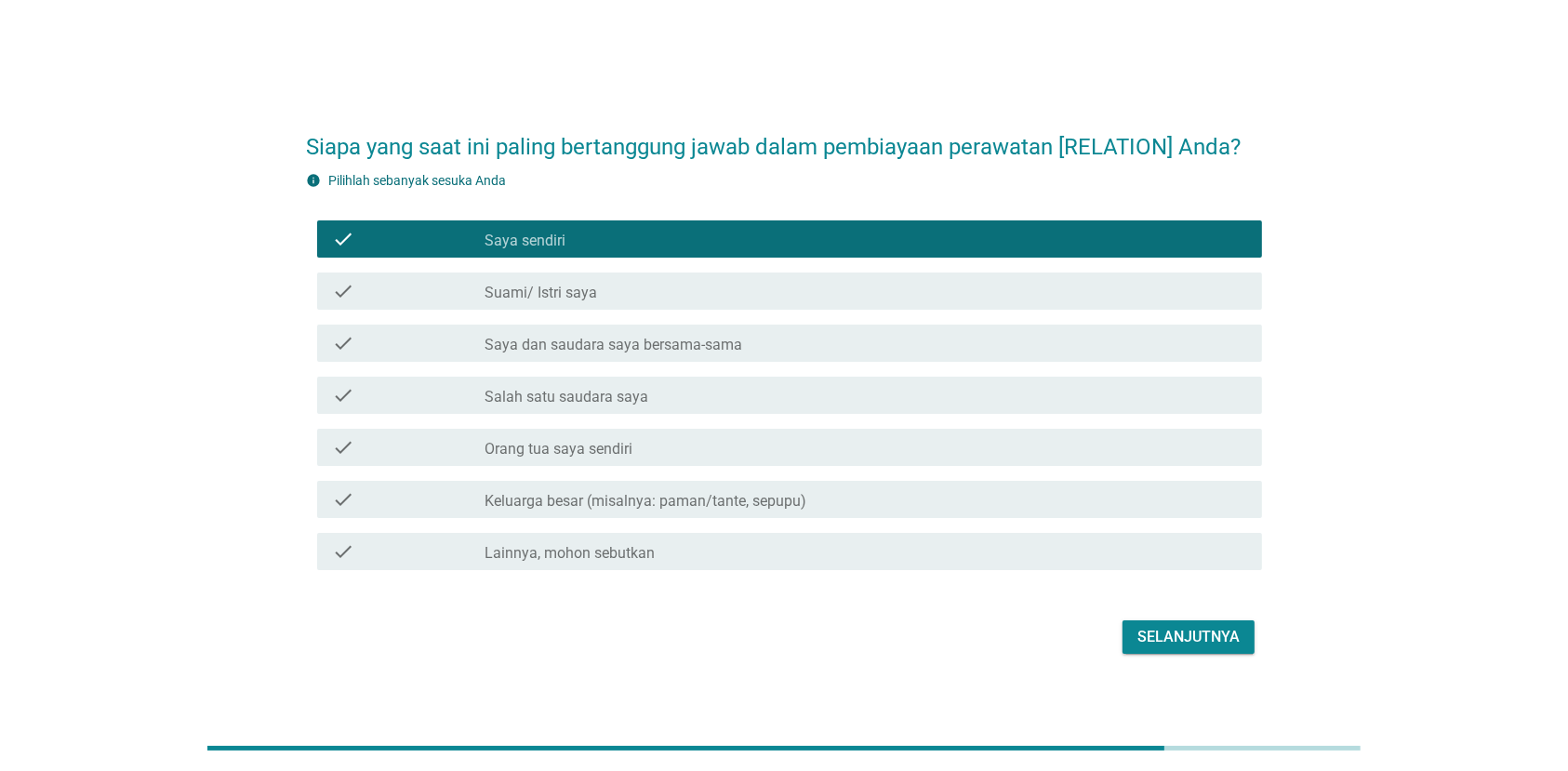 click on "check_box_outline_blank Suami/ Istri saya" at bounding box center (866, 291) 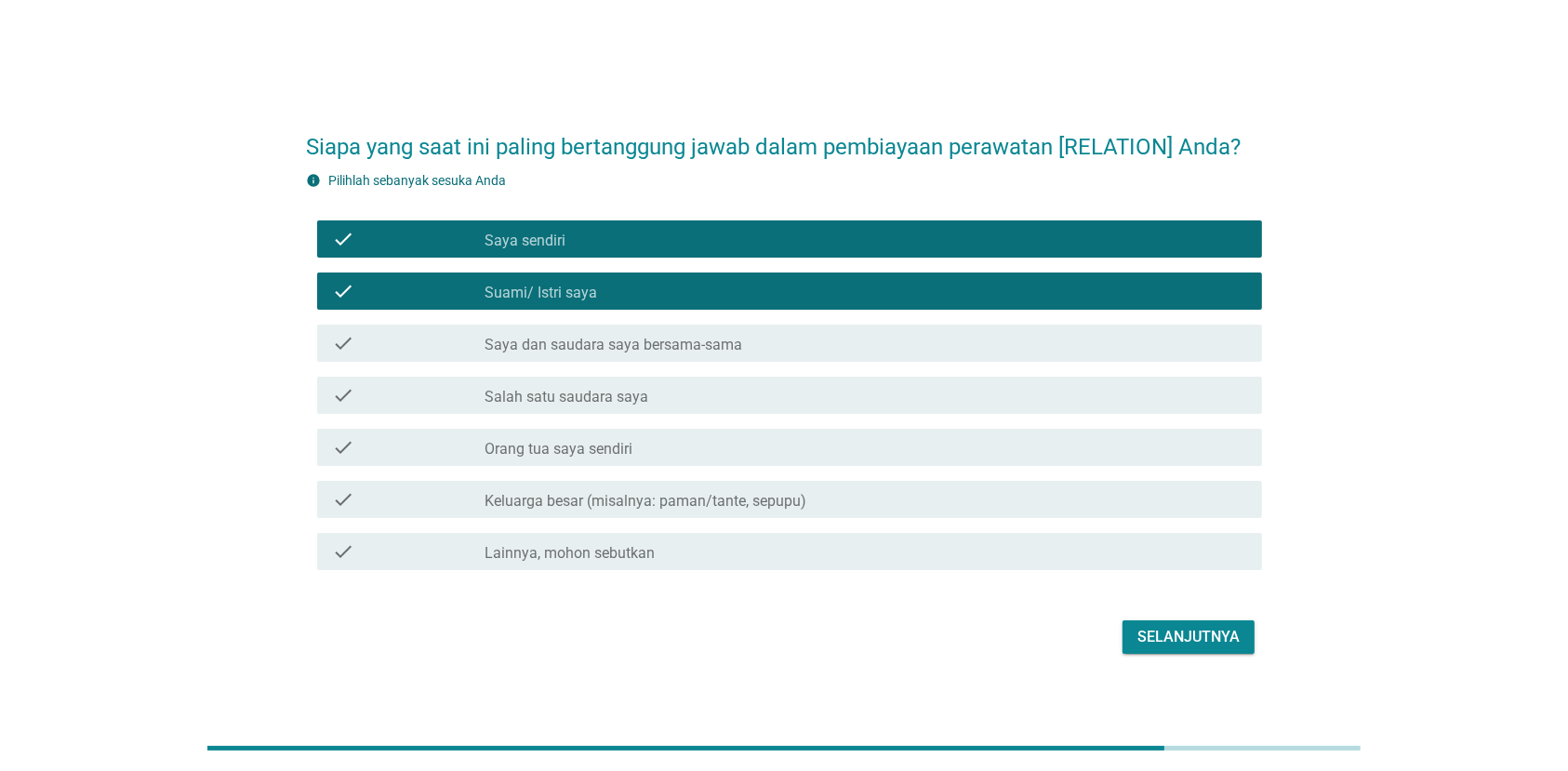click on "check_box_outline_blank Suami/ Istri saya" at bounding box center (866, 291) 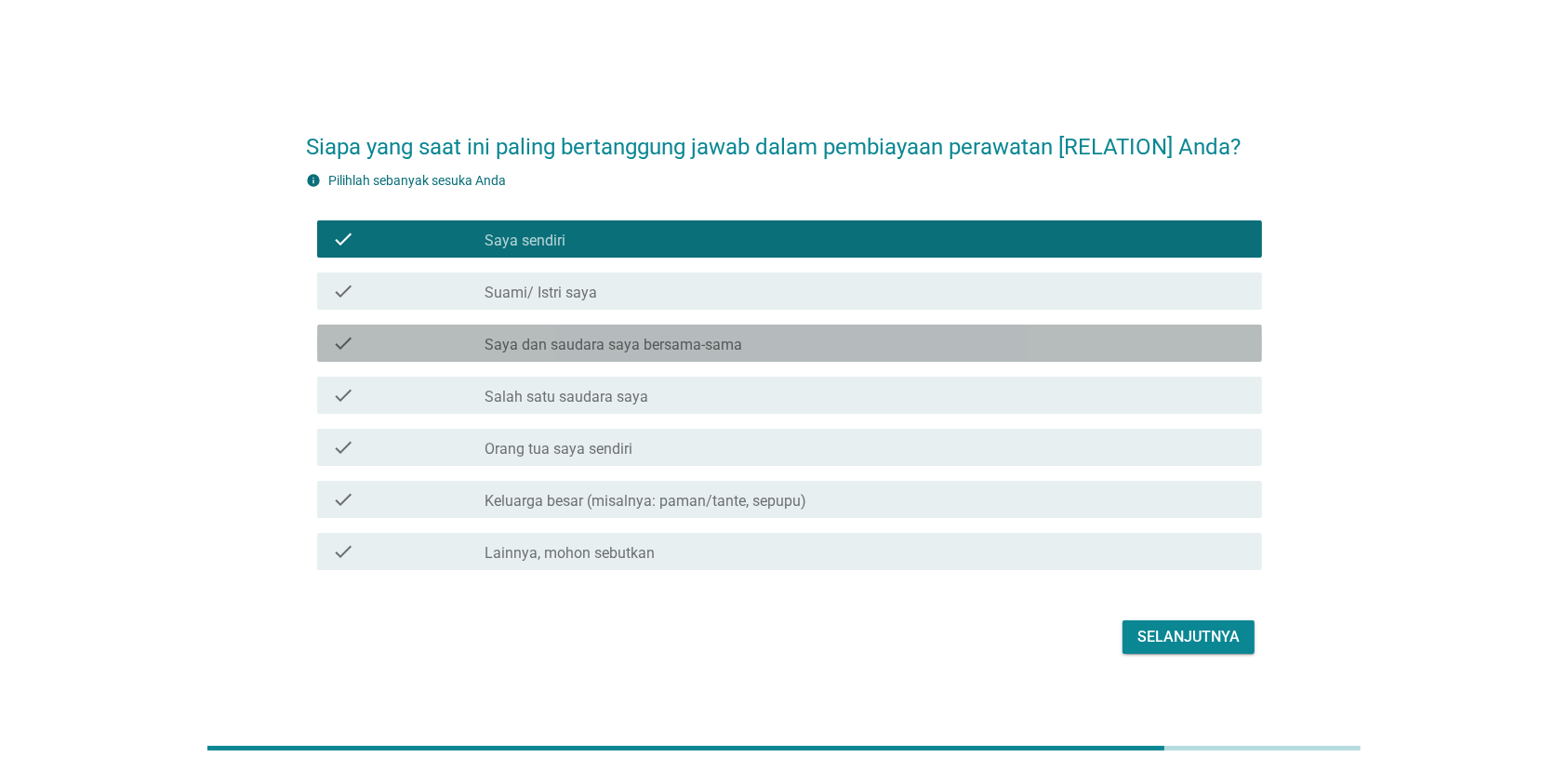 click on "[BOOLEAN] Saya dan saudara saya bersama-sama" at bounding box center (866, 343) 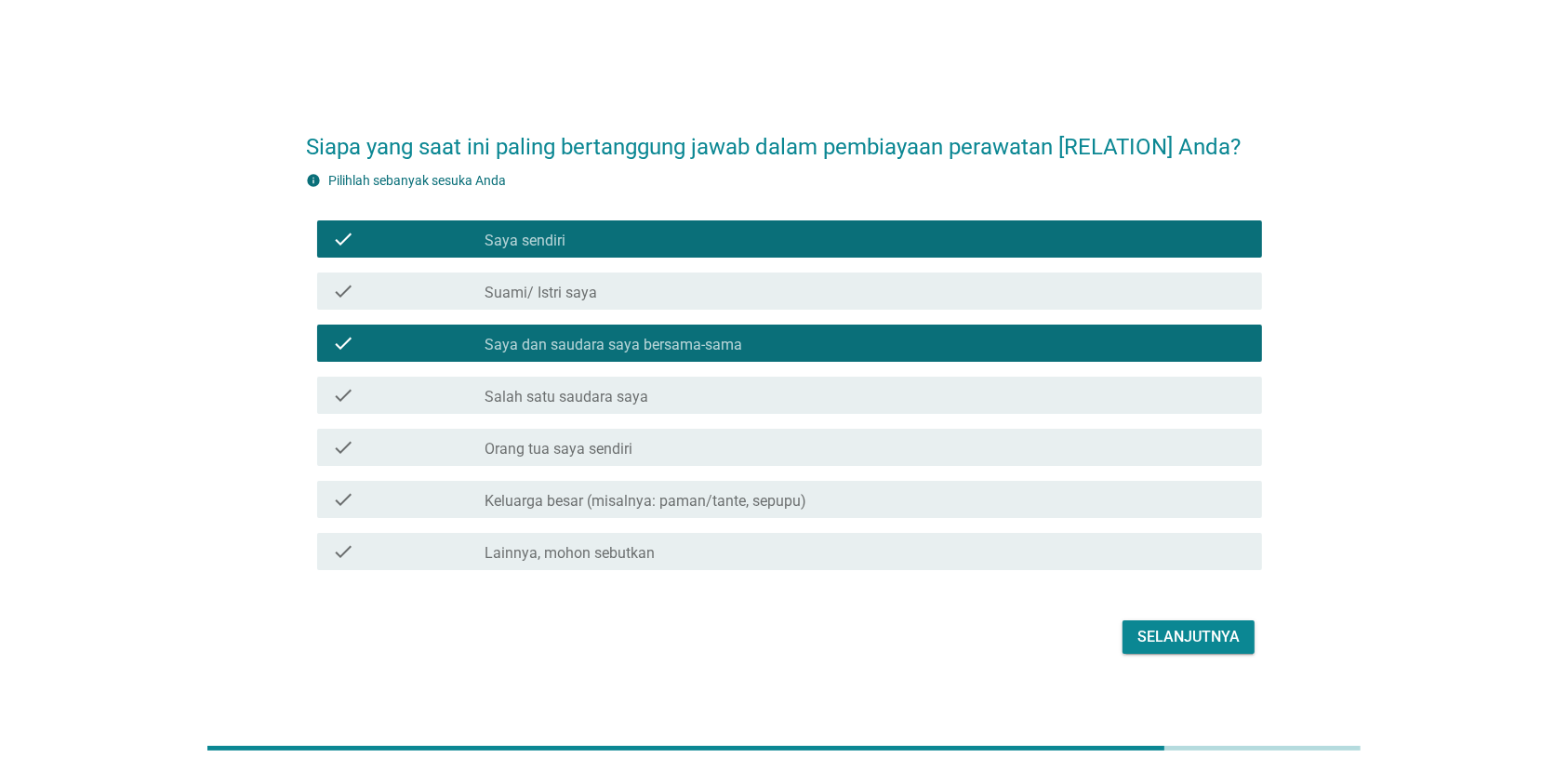 click on "Selanjutnya" at bounding box center [1189, 637] 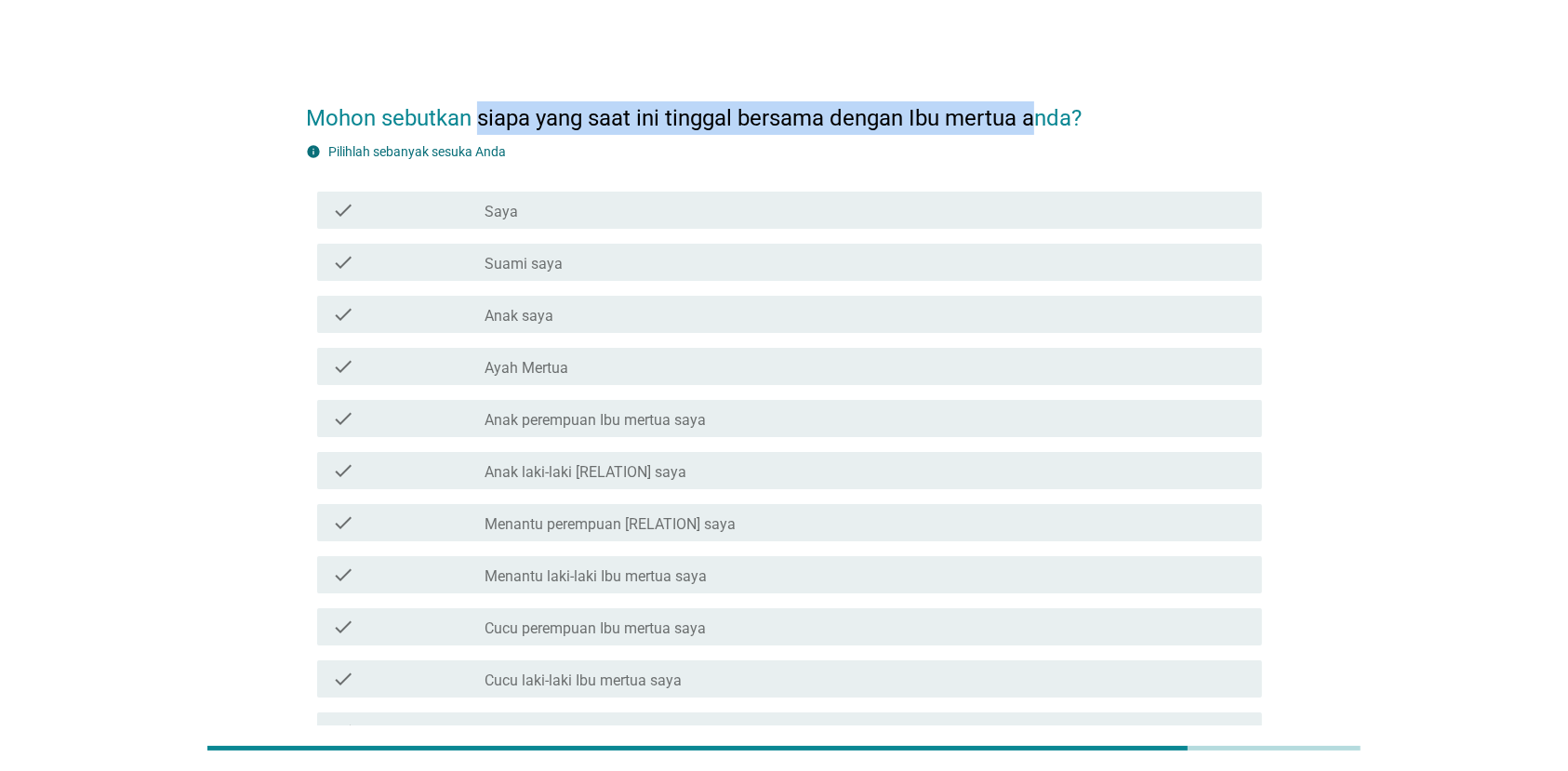 drag, startPoint x: 482, startPoint y: 114, endPoint x: 1043, endPoint y: 122, distance: 561.057 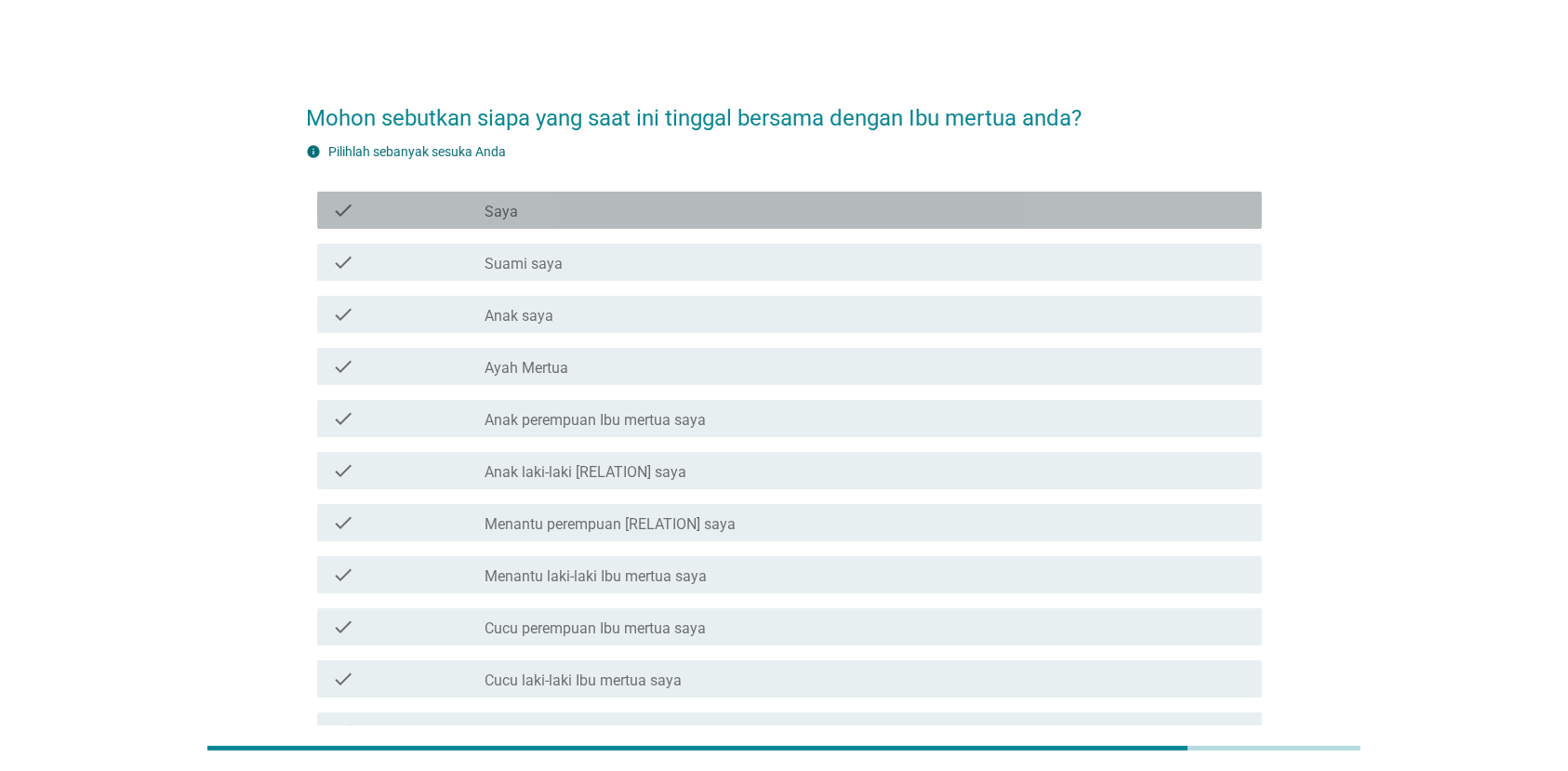click on "[BOOLEAN] Saya" at bounding box center (866, 210) 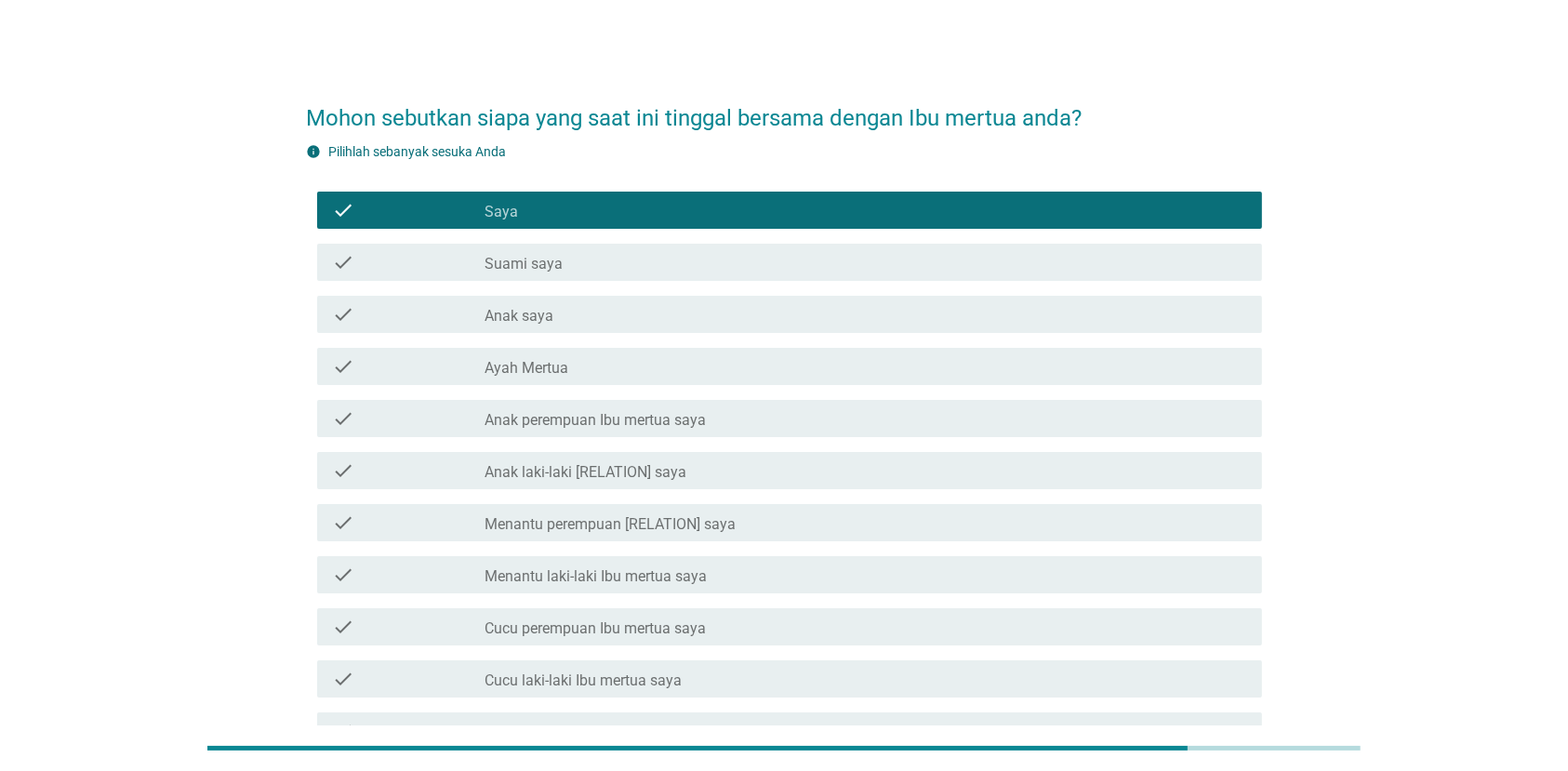 click on "[BOOLEAN] Anak laki-laki [RELATION] saya" at bounding box center [866, 471] 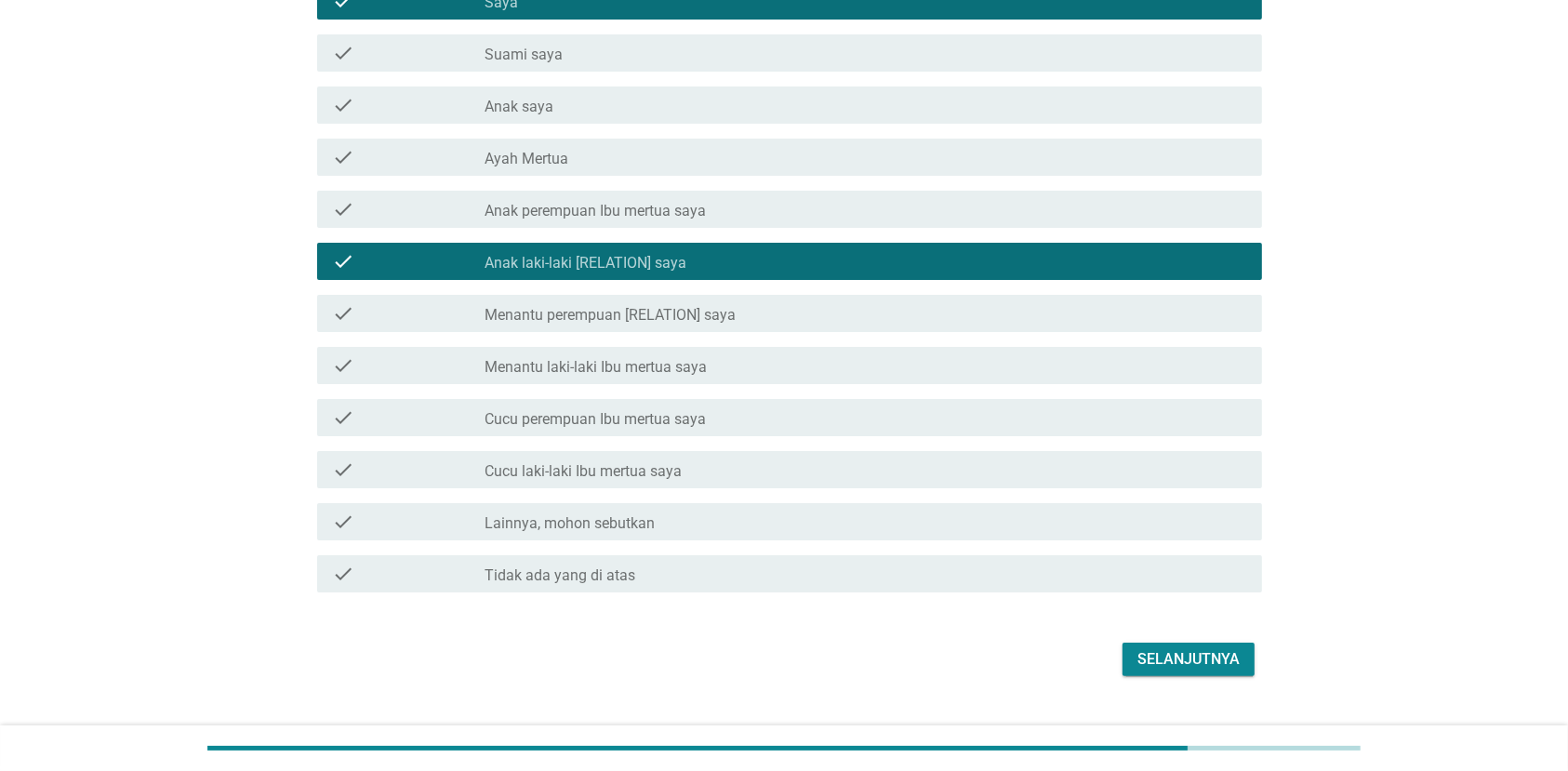 scroll, scrollTop: 246, scrollLeft: 0, axis: vertical 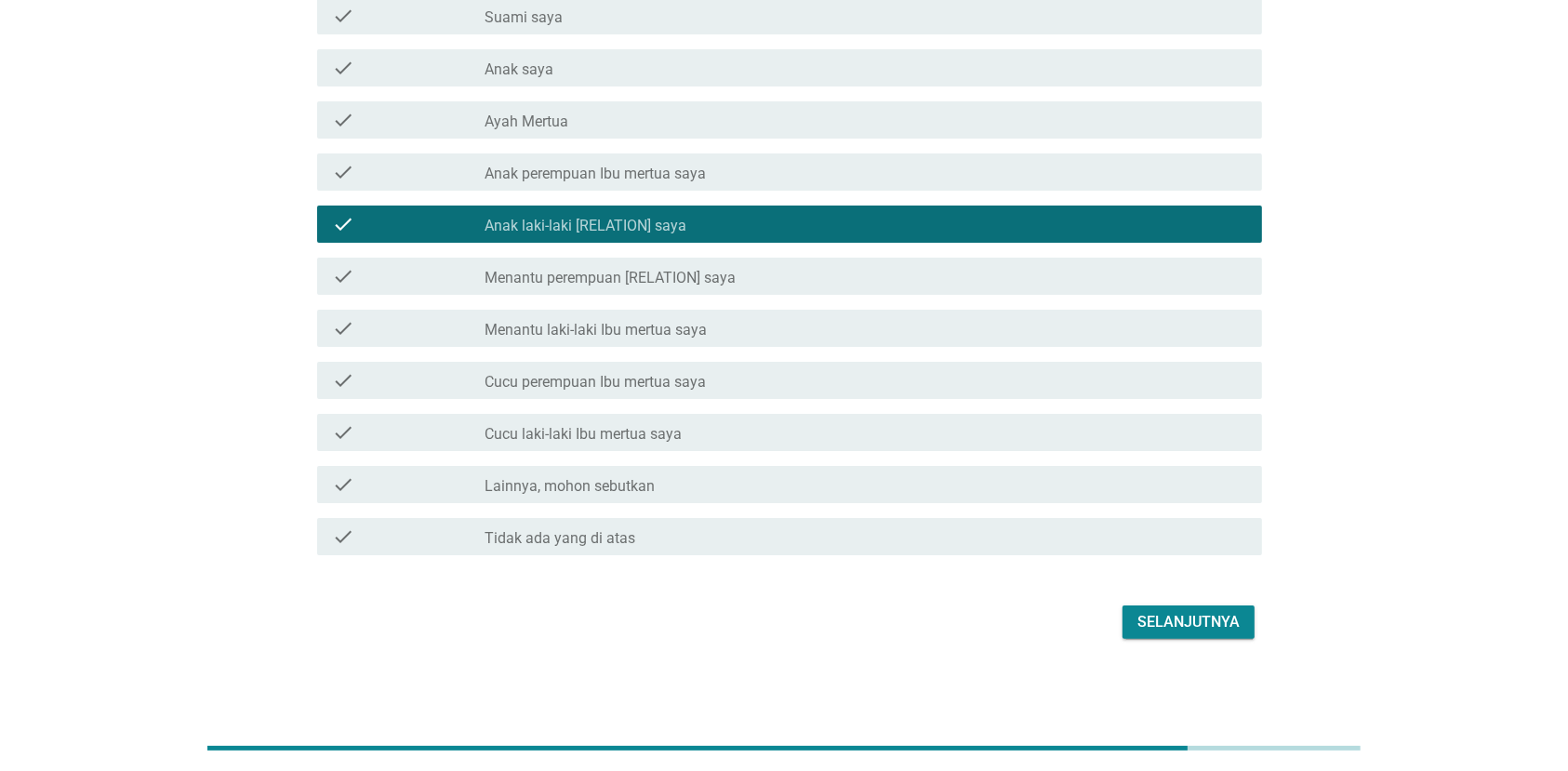 click on "Selanjutnya" at bounding box center [1189, 622] 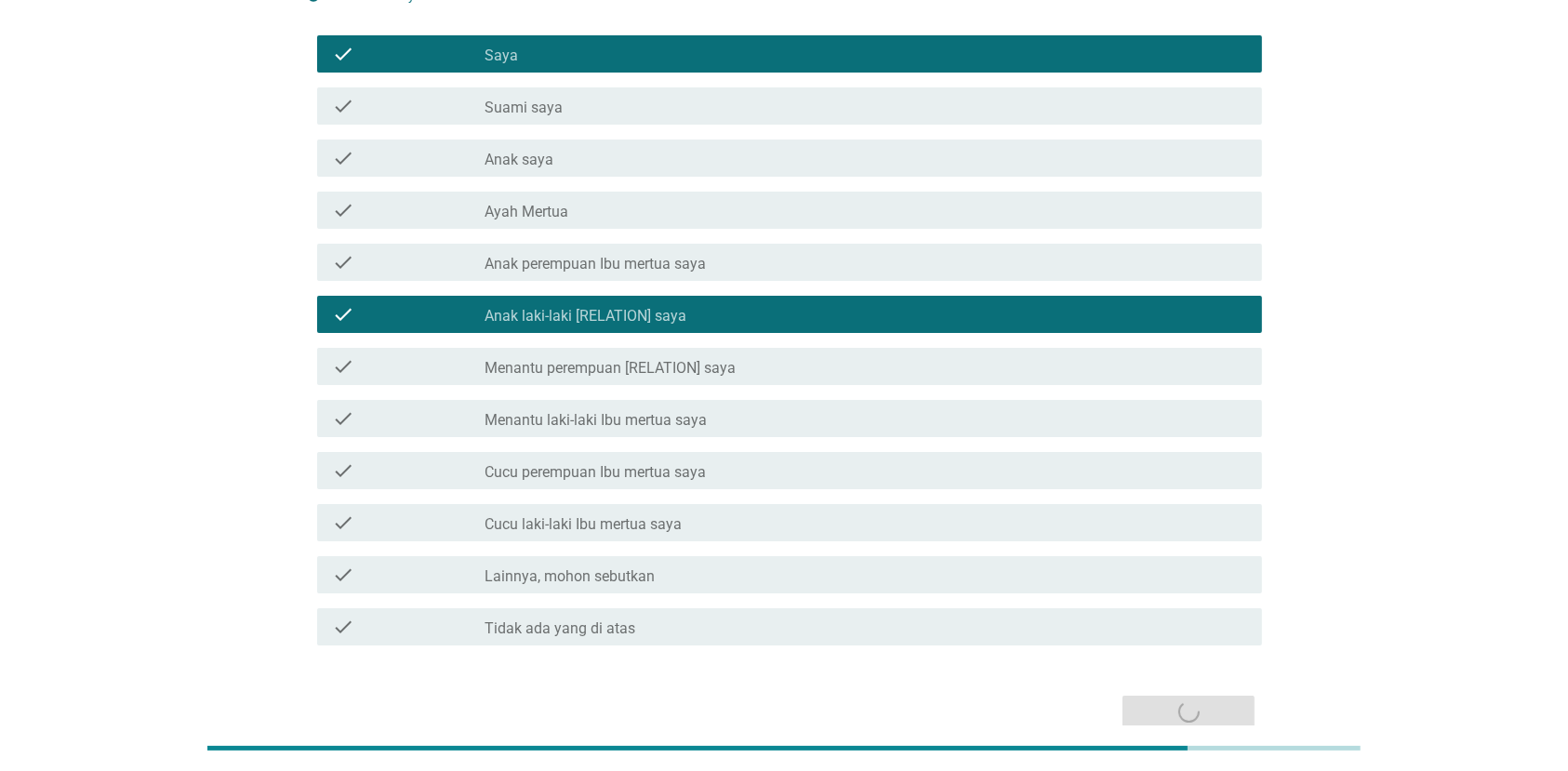 scroll, scrollTop: 0, scrollLeft: 0, axis: both 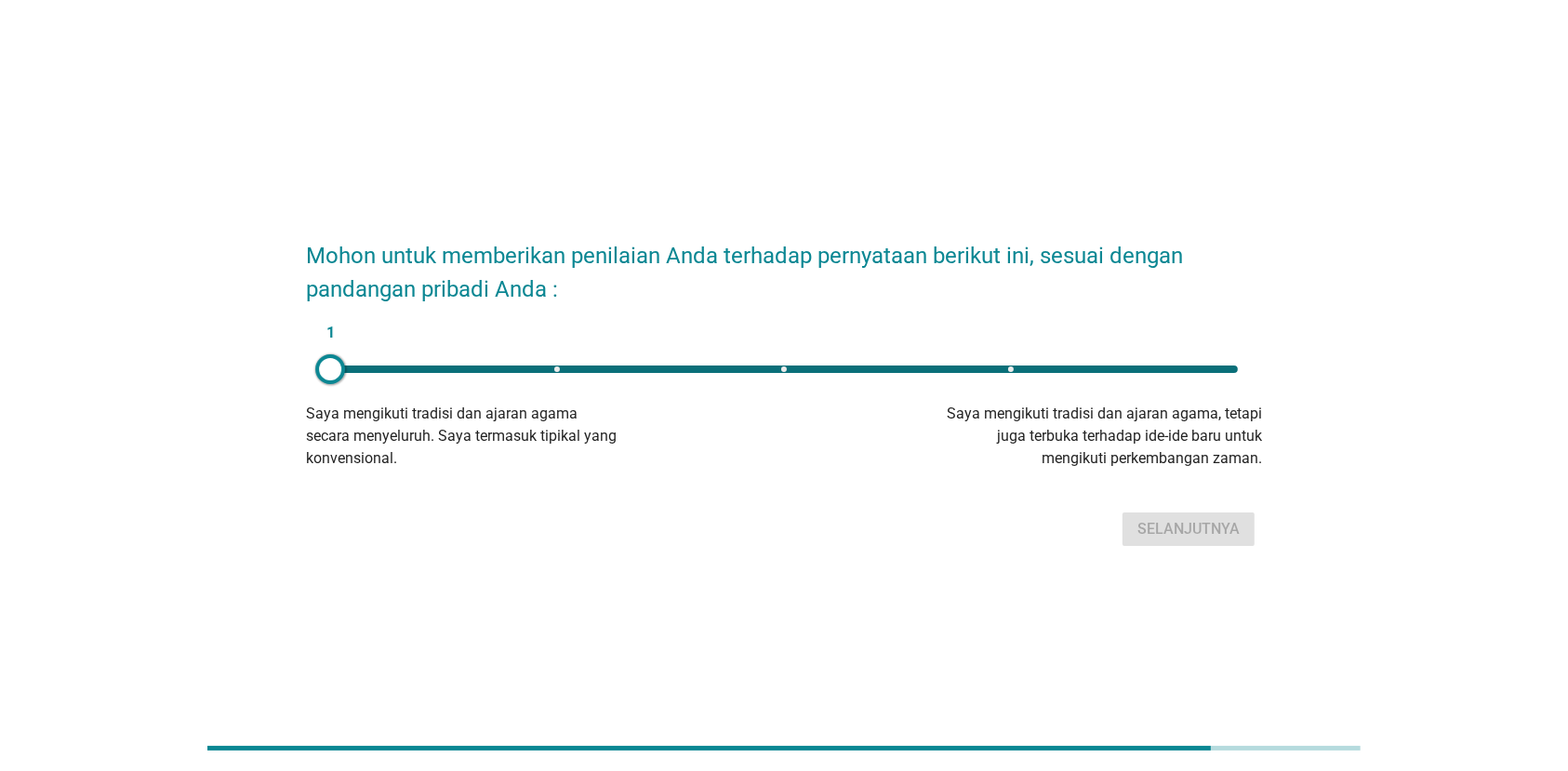 drag, startPoint x: 647, startPoint y: 373, endPoint x: 616, endPoint y: 370, distance: 31.144823 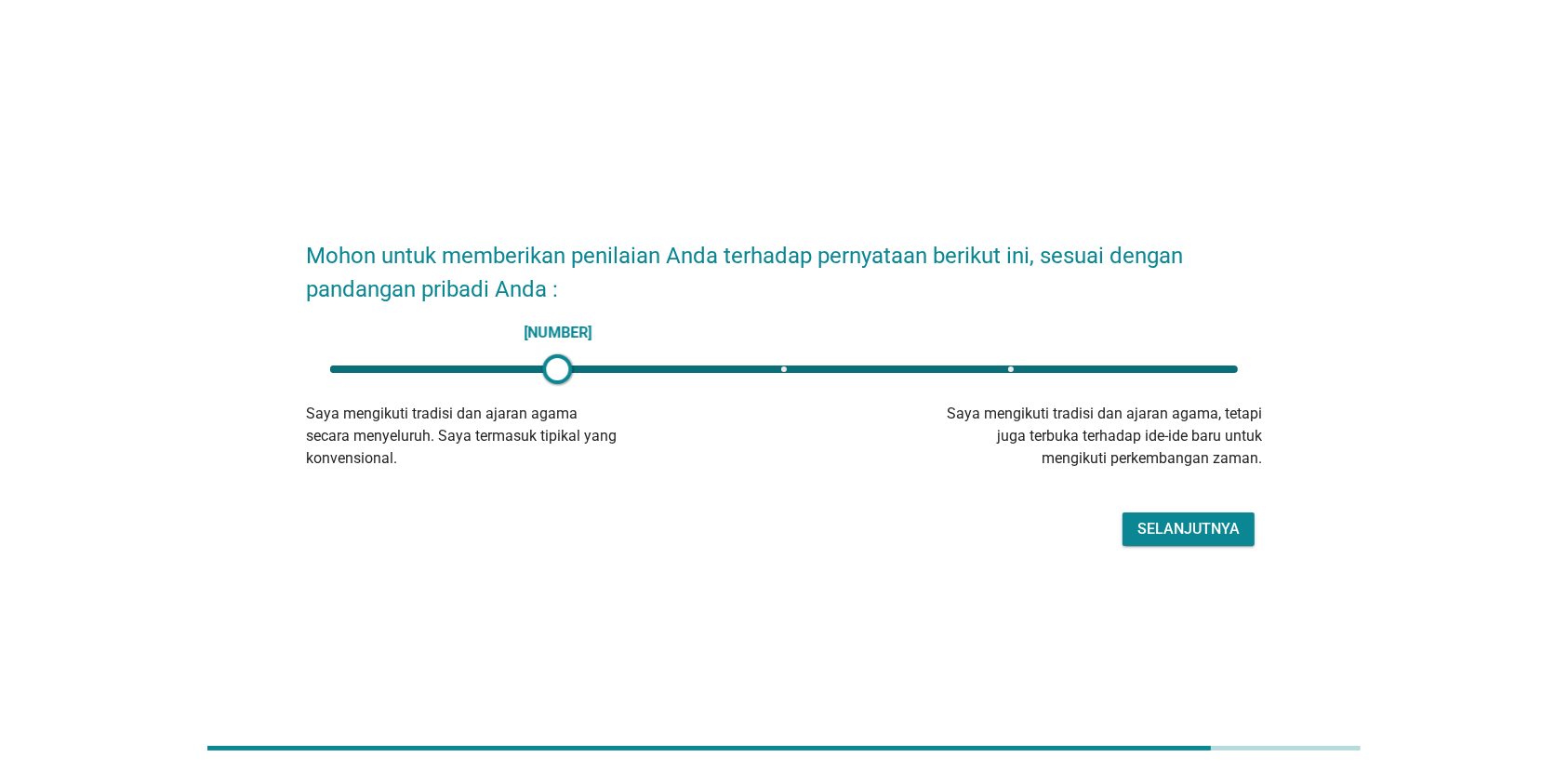 click on "[NUMBER]" at bounding box center [784, 369] 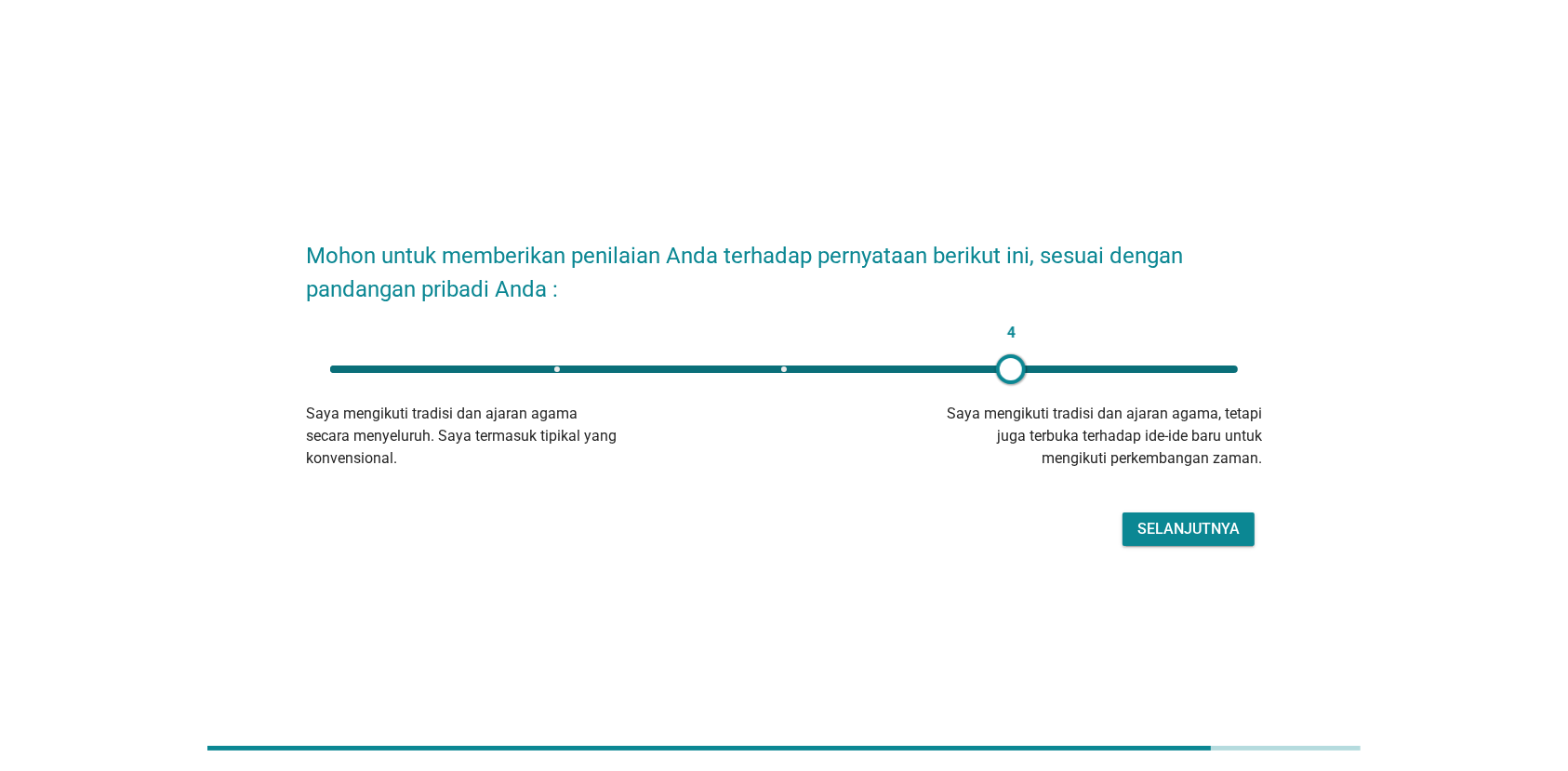 drag, startPoint x: 1063, startPoint y: 362, endPoint x: 1078, endPoint y: 367, distance: 15.811388 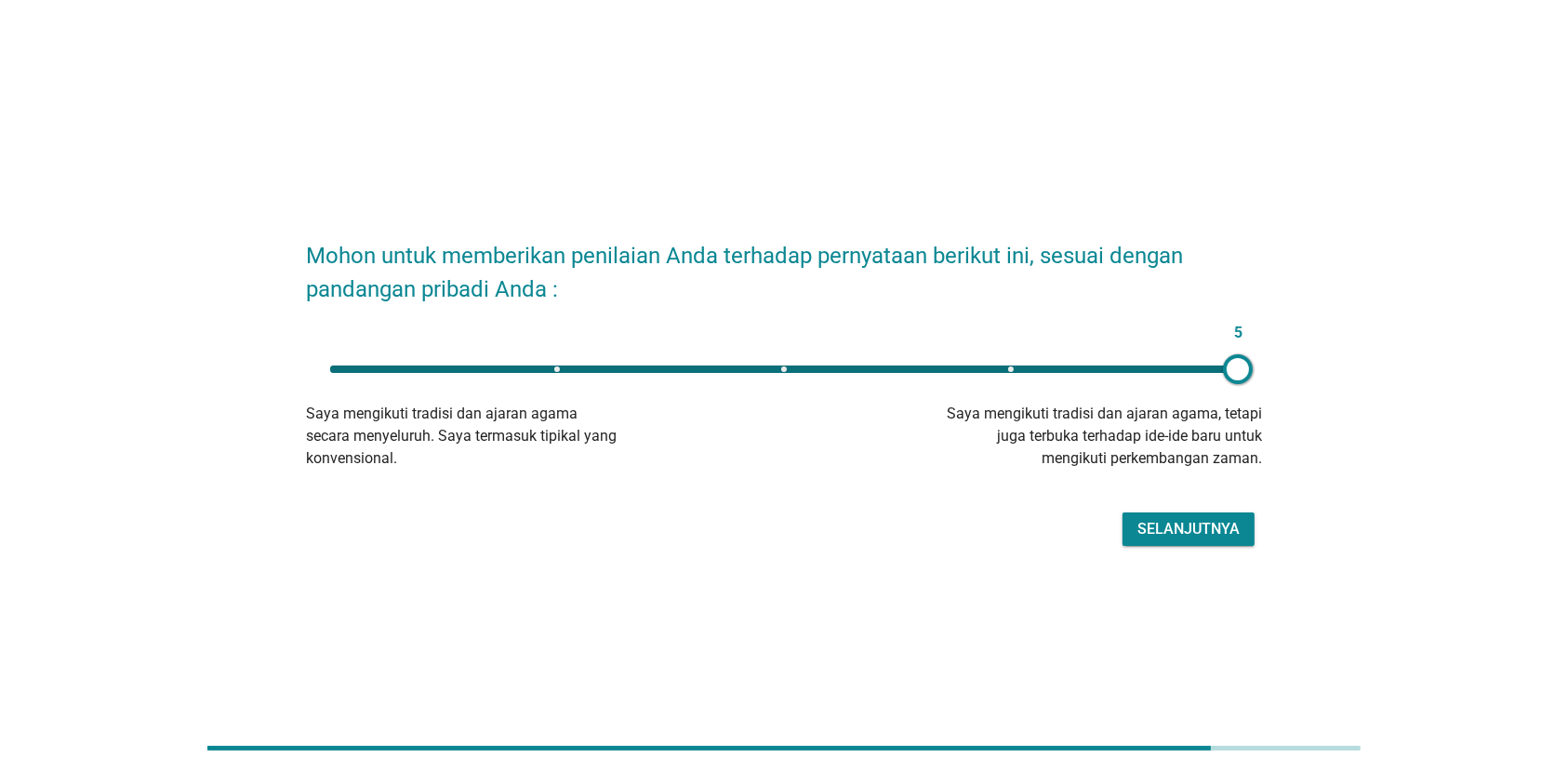 click on "Selanjutnya" at bounding box center [1189, 529] 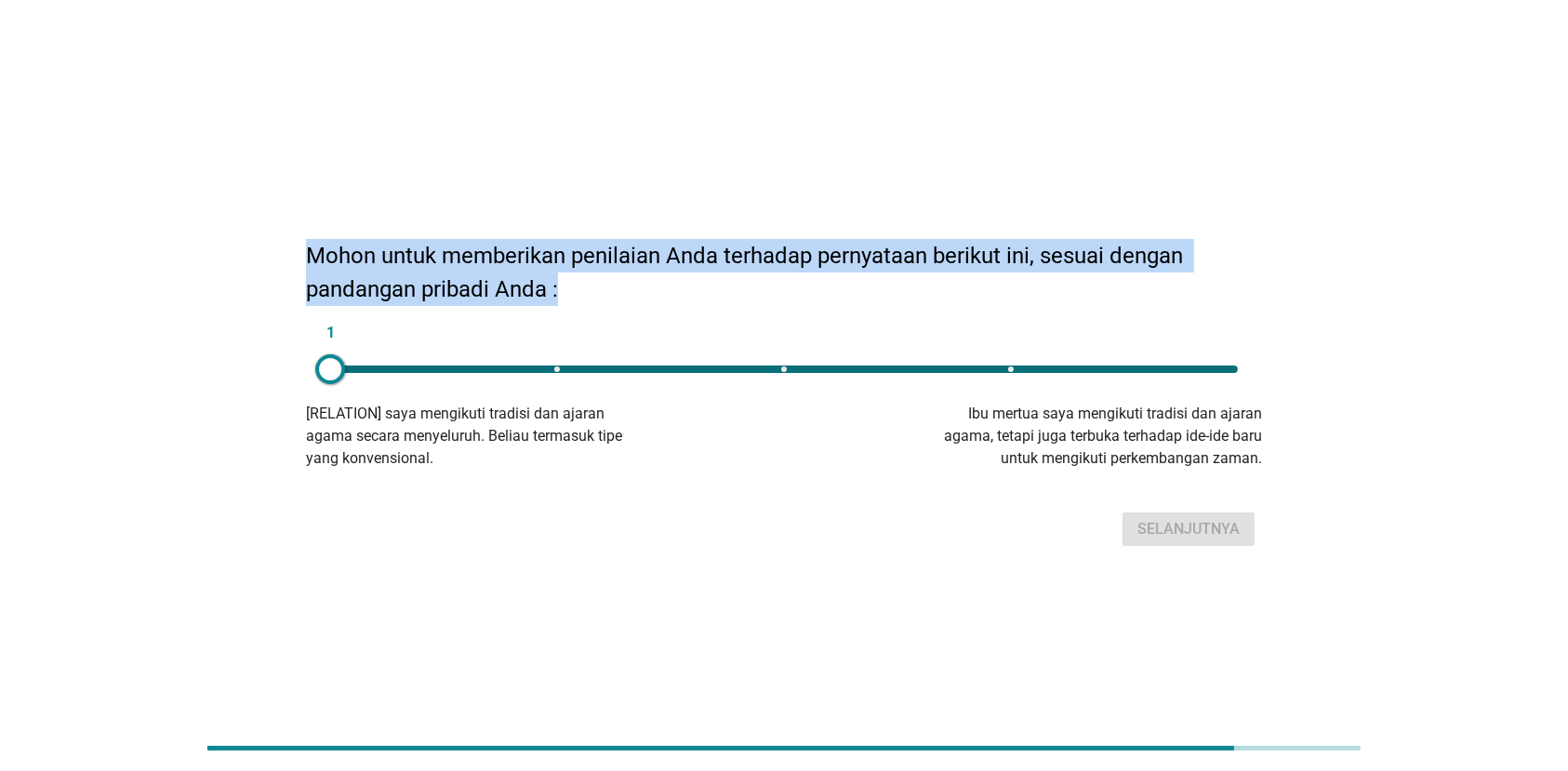 drag, startPoint x: 312, startPoint y: 254, endPoint x: 582, endPoint y: 284, distance: 271.66155 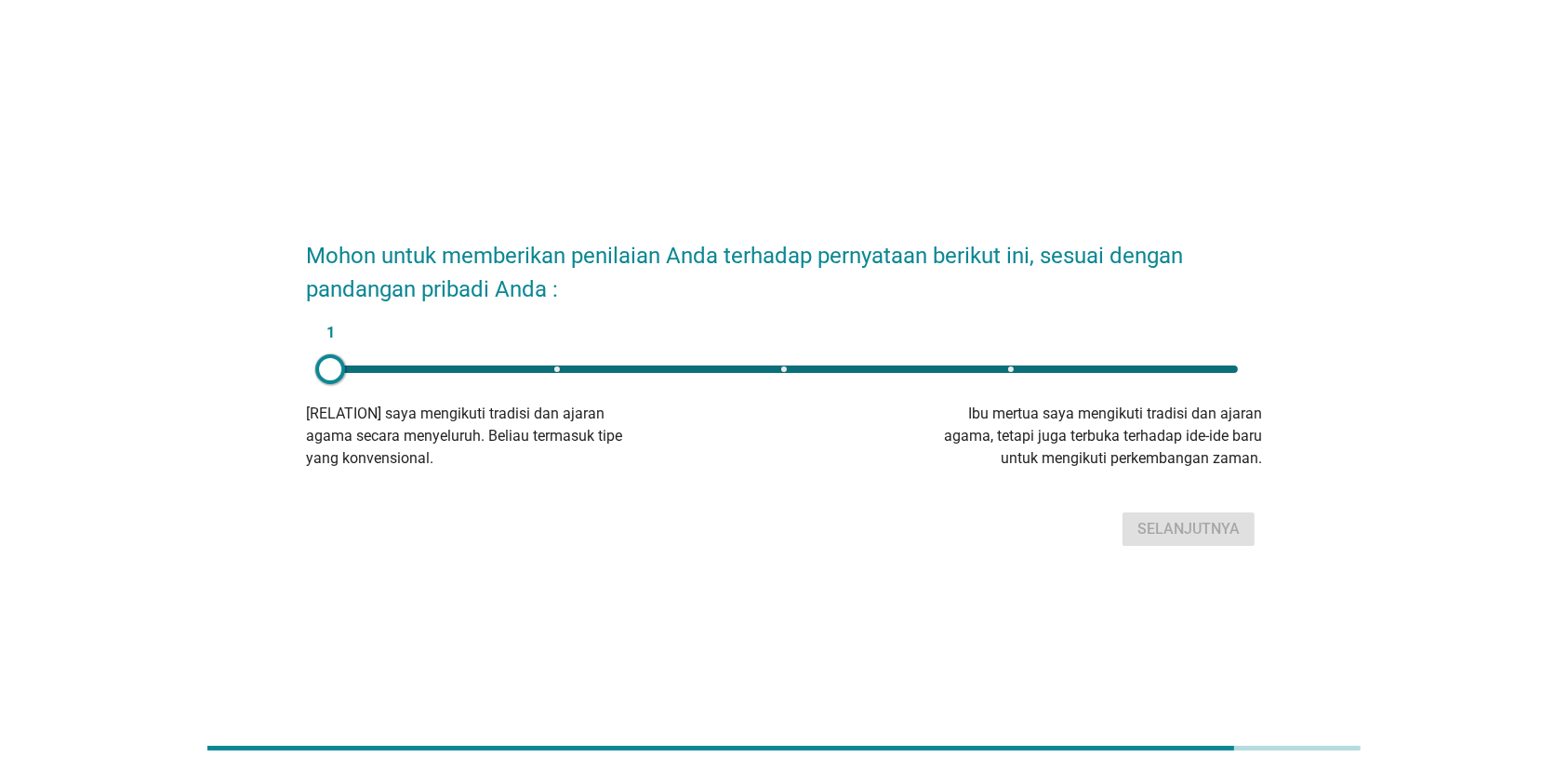 click on "1" at bounding box center [784, 369] 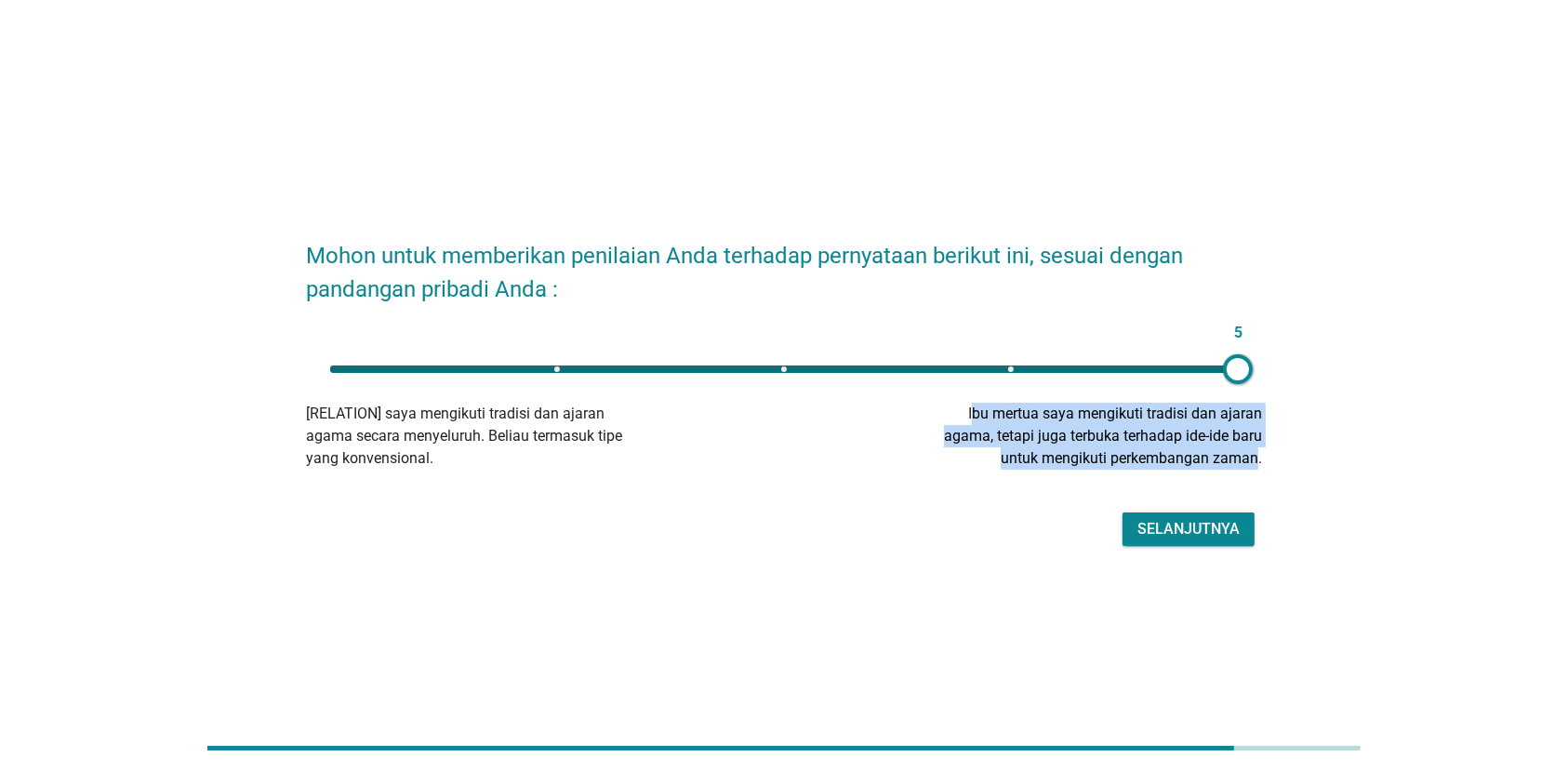 drag, startPoint x: 975, startPoint y: 413, endPoint x: 1255, endPoint y: 461, distance: 284.08449 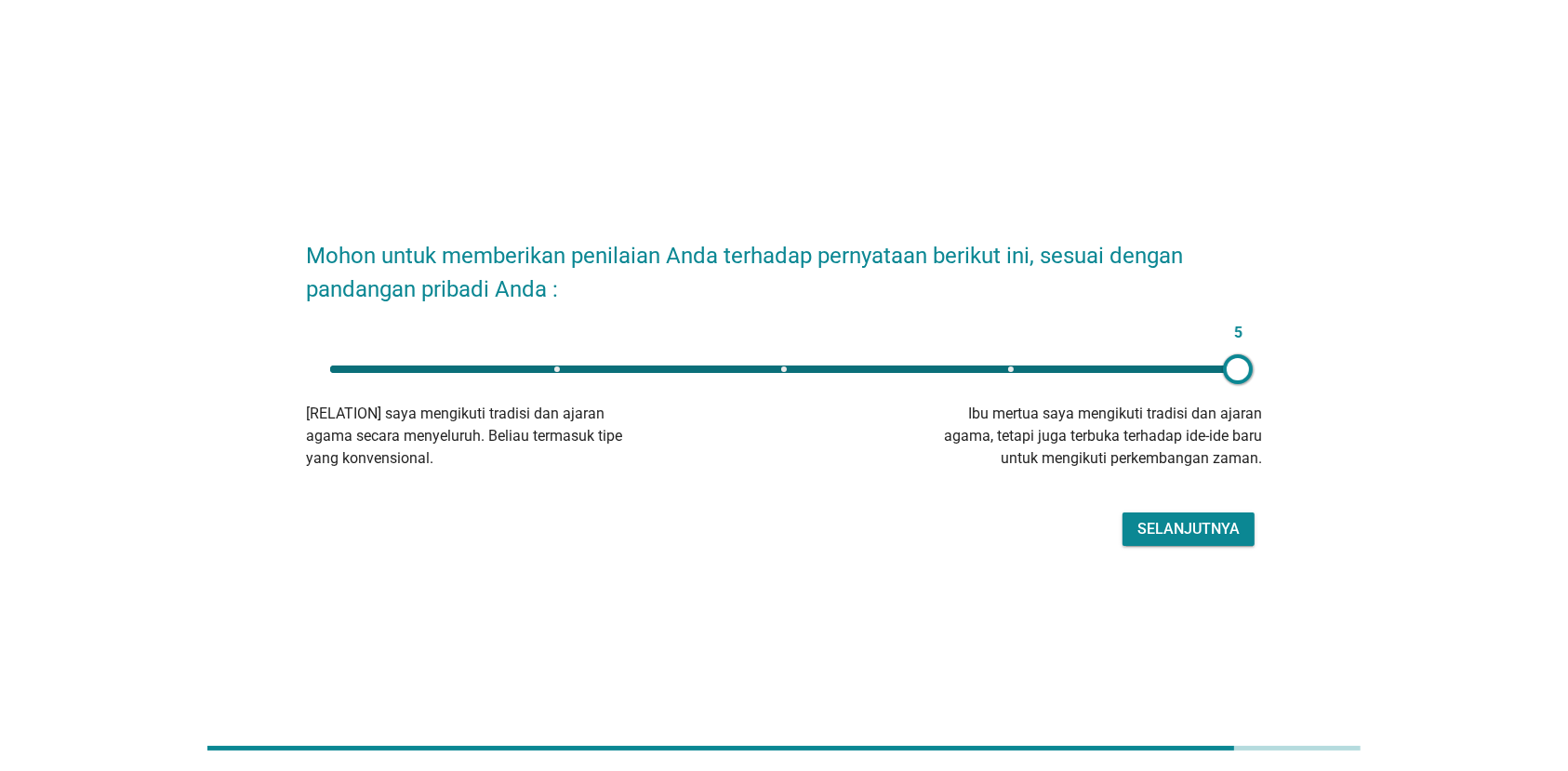 click on "Selanjutnya" at bounding box center (1189, 529) 